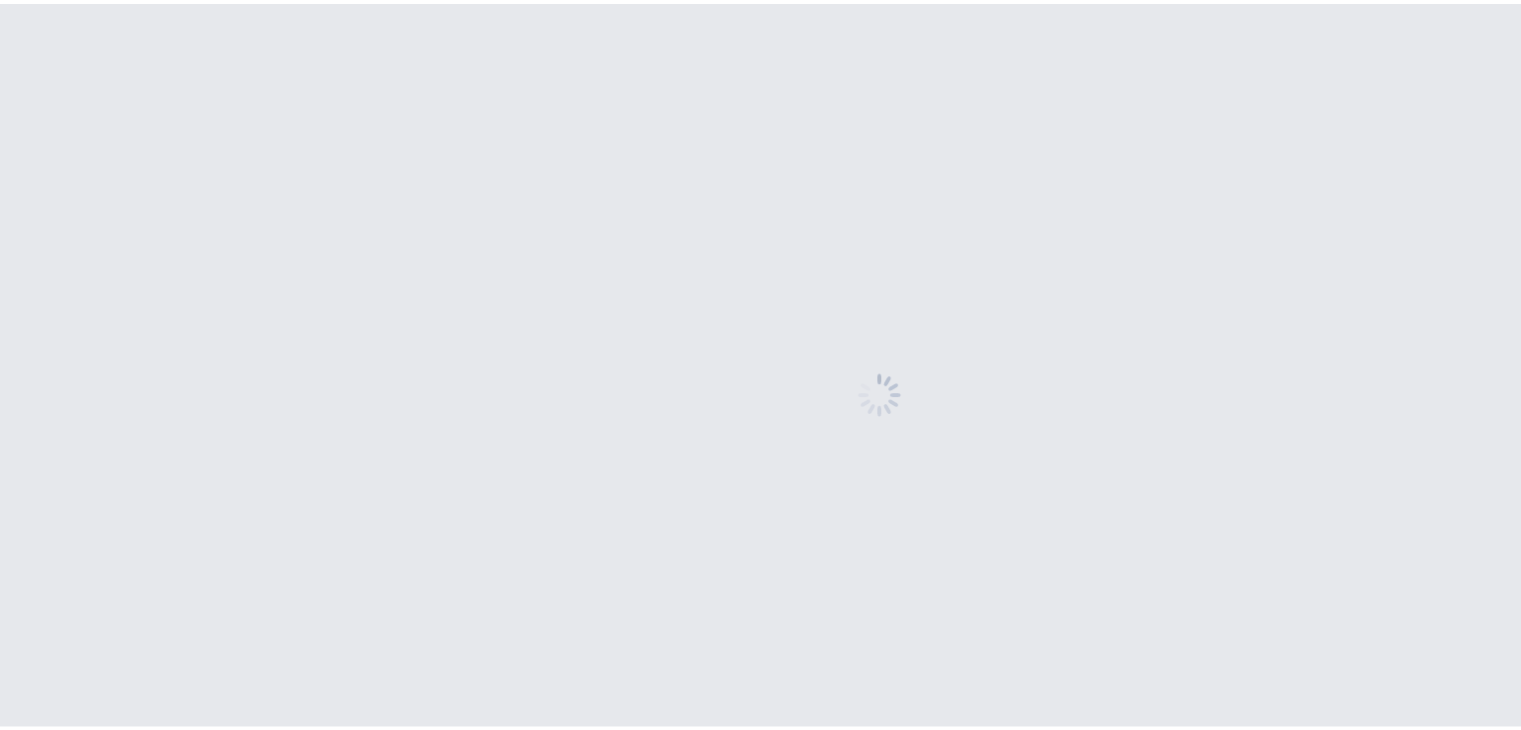 scroll, scrollTop: 0, scrollLeft: 0, axis: both 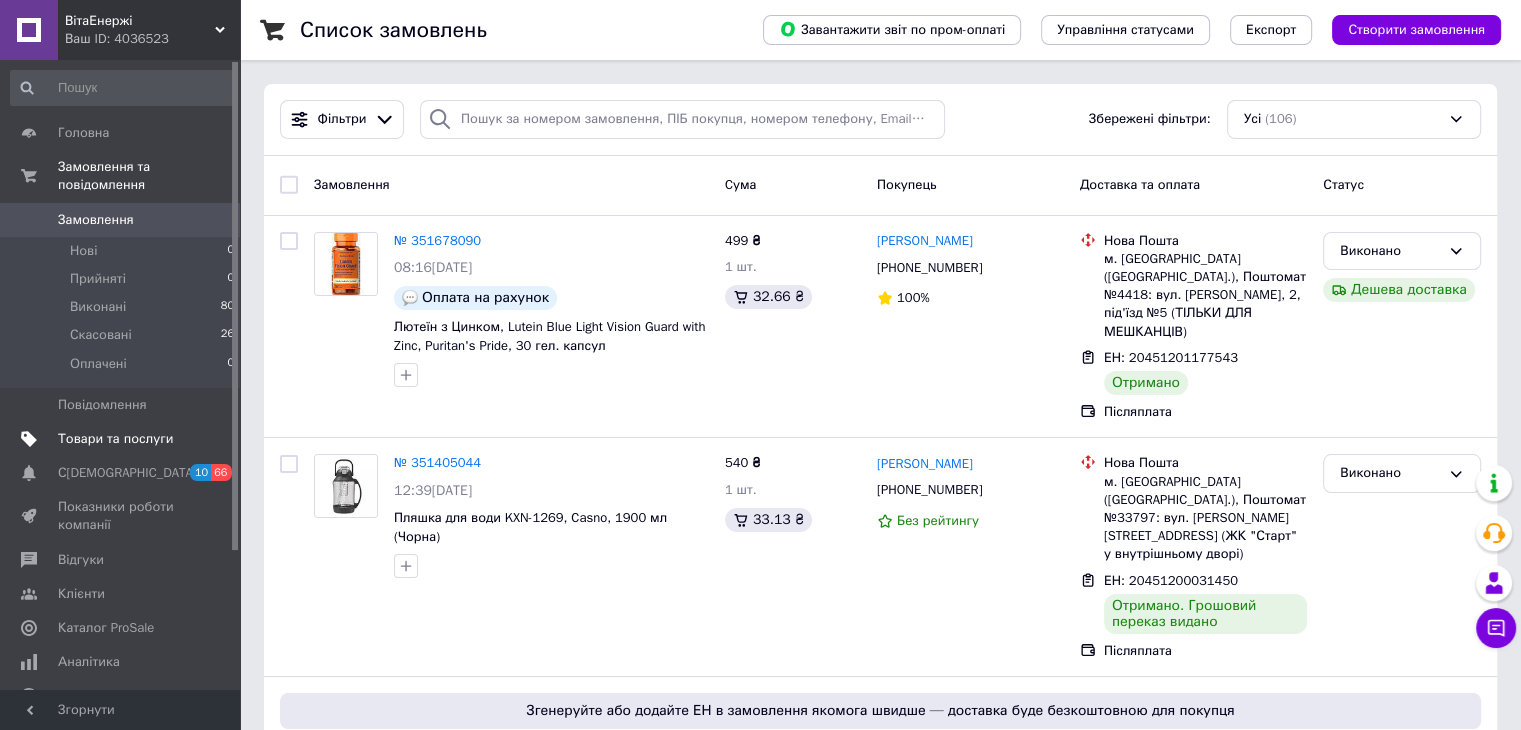 click on "Товари та послуги" at bounding box center (115, 439) 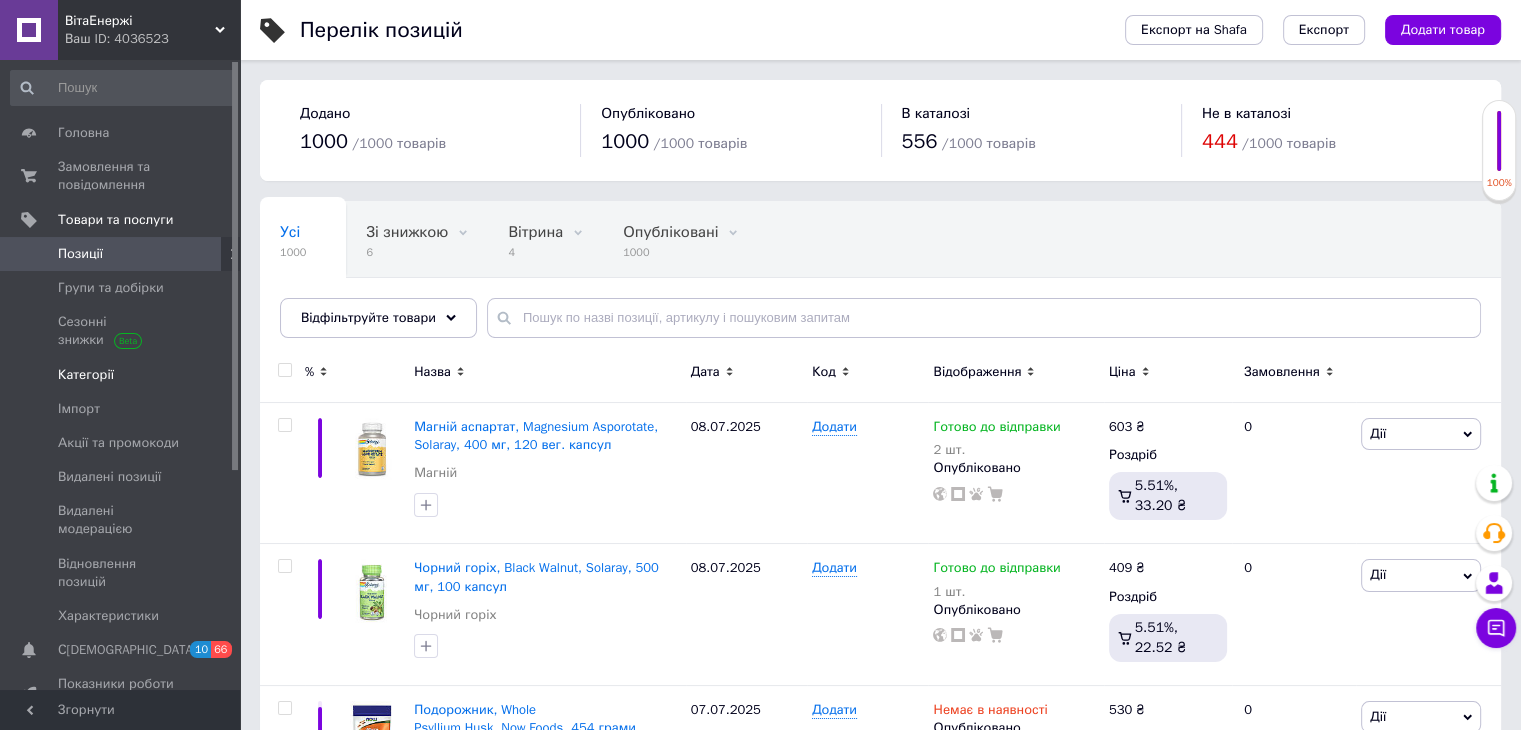 click on "Категорії" at bounding box center (86, 375) 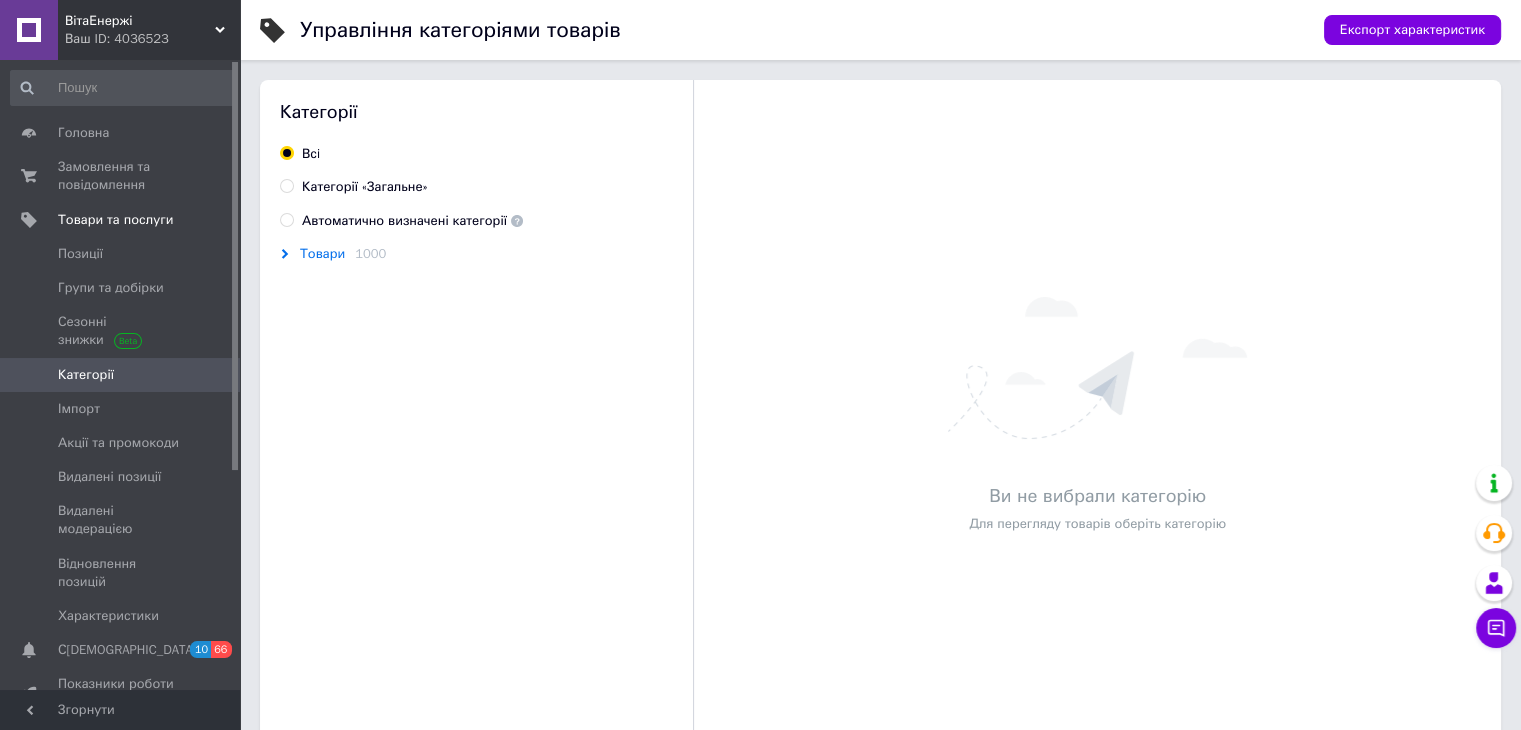 click on "Товари" at bounding box center [322, 254] 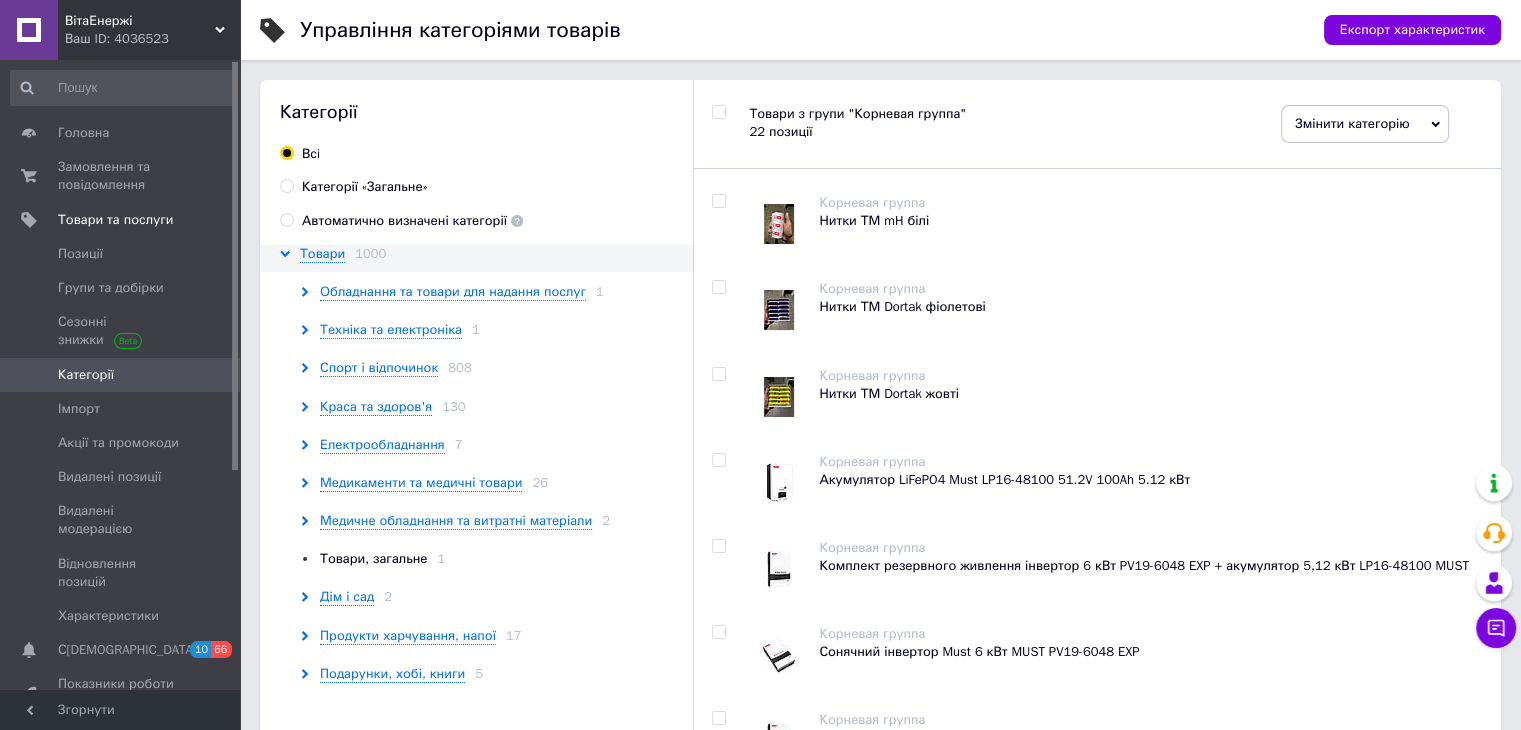click on "Автоматично визначені категорії" at bounding box center [412, 221] 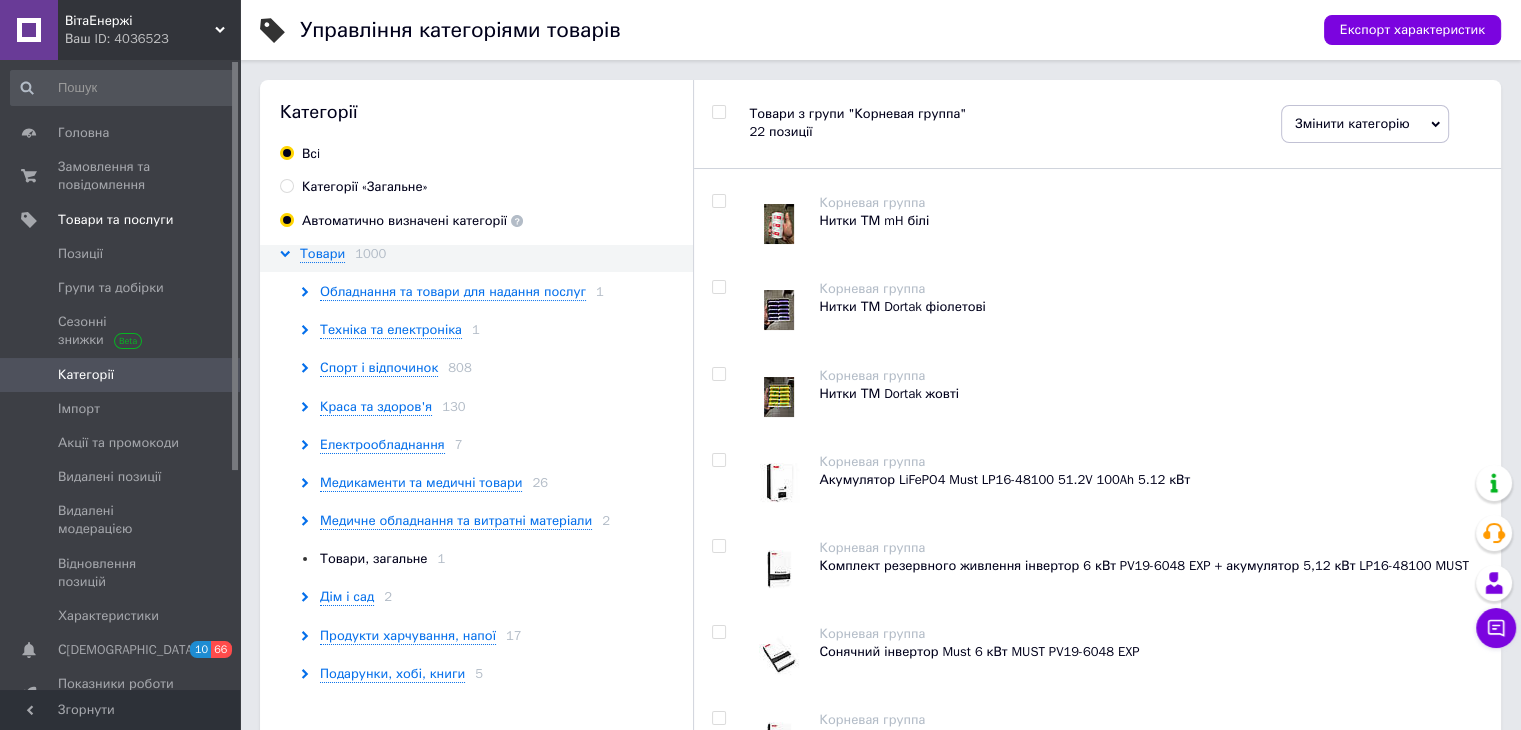 radio on "true" 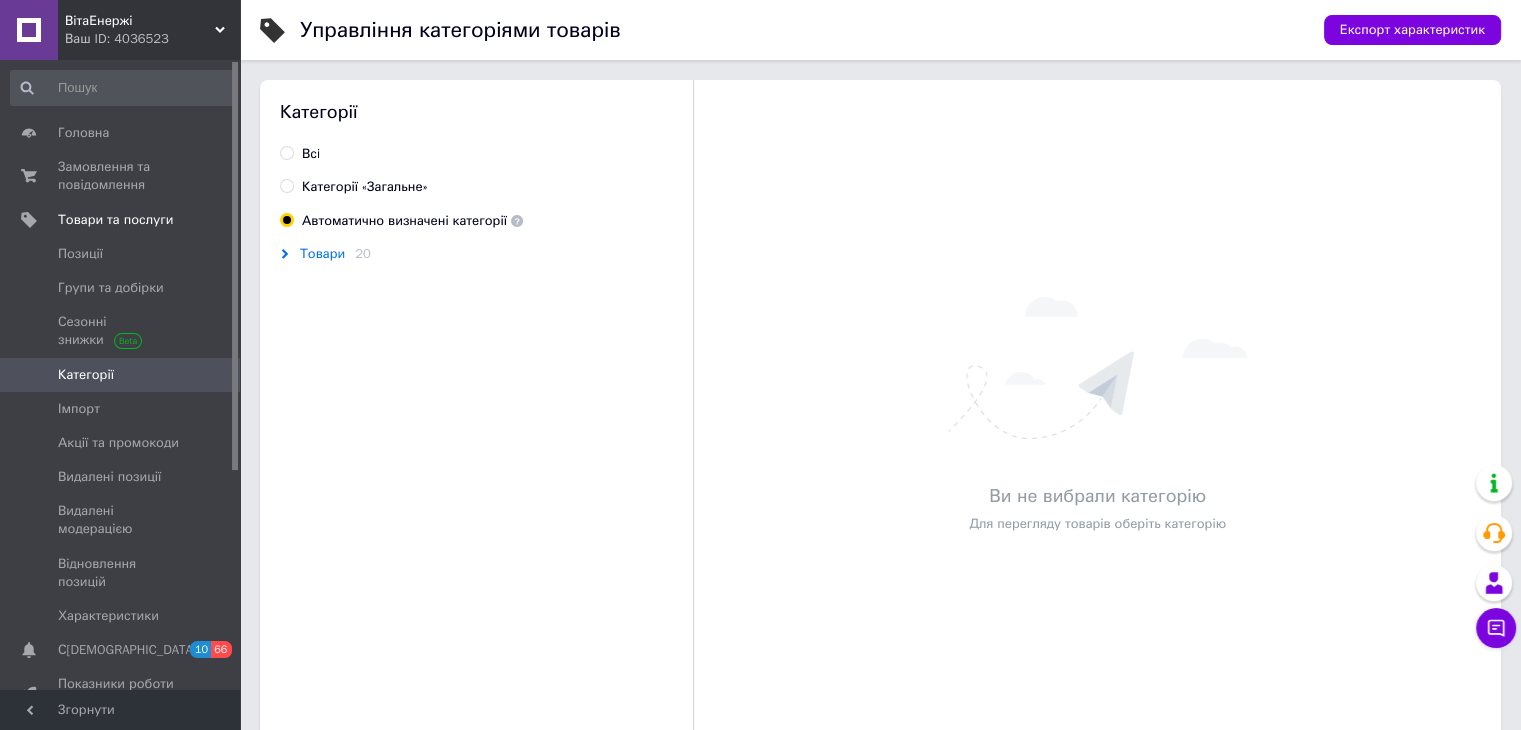click on "Товари" at bounding box center (322, 254) 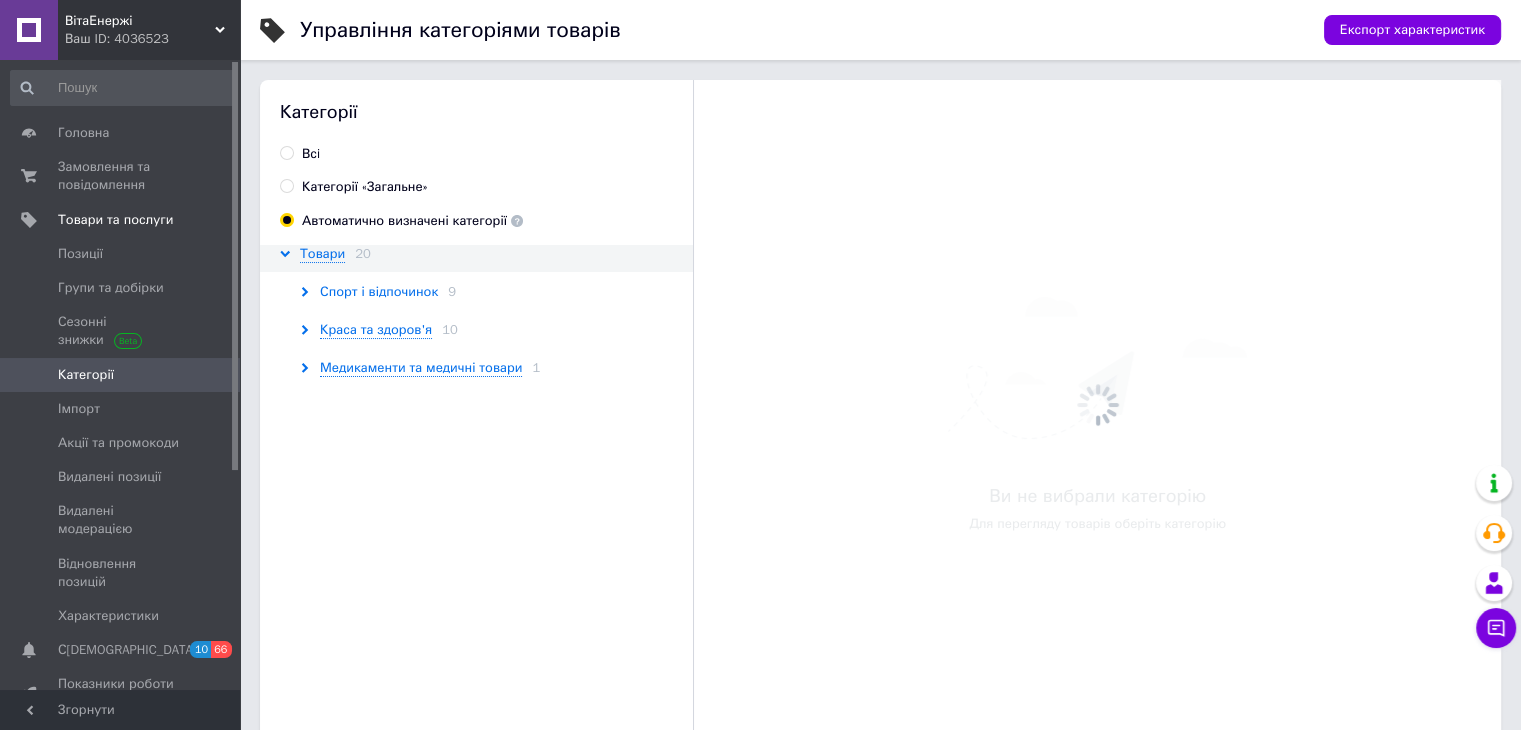 click on "Спорт і відпочинок" at bounding box center (379, 292) 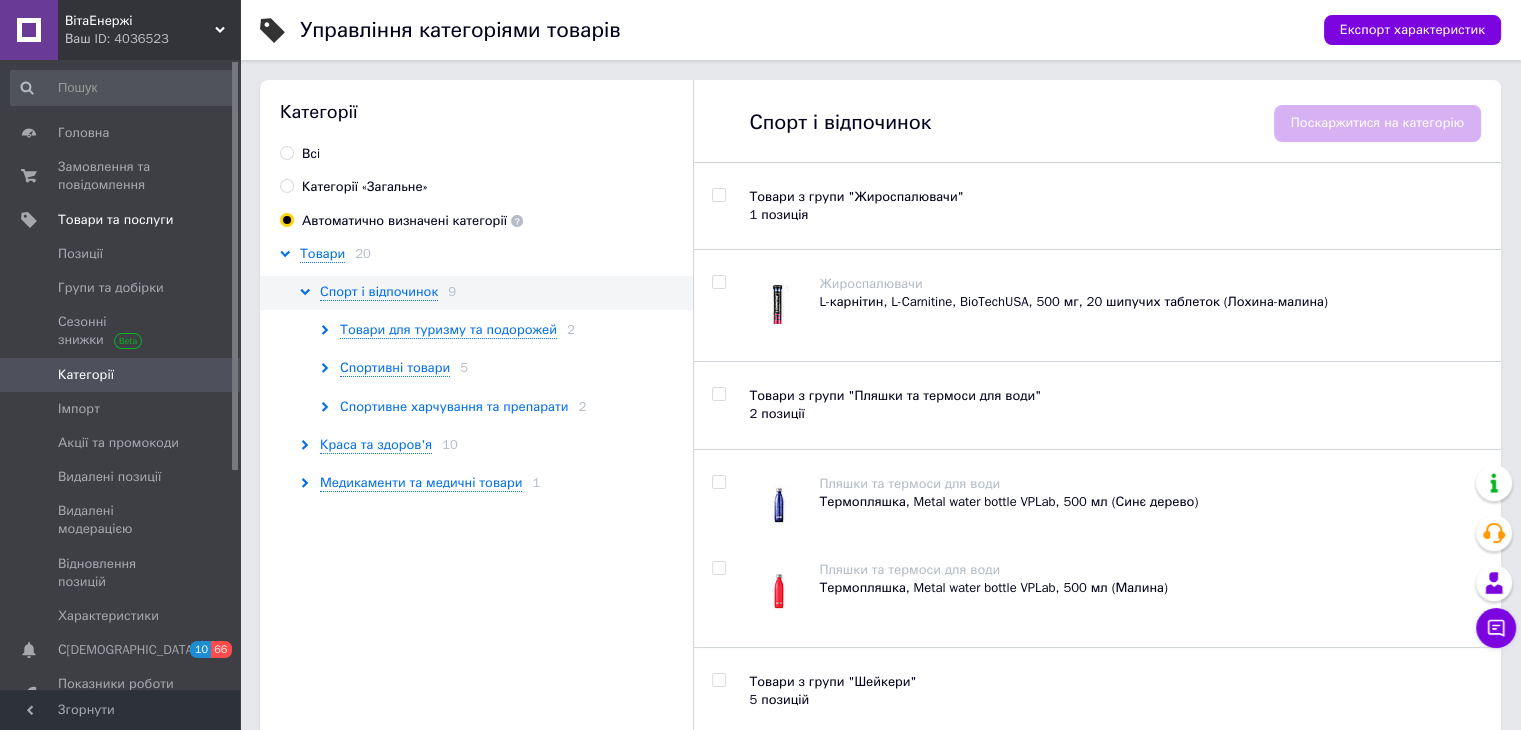 click on "Спортивне харчування та препарати" at bounding box center (454, 407) 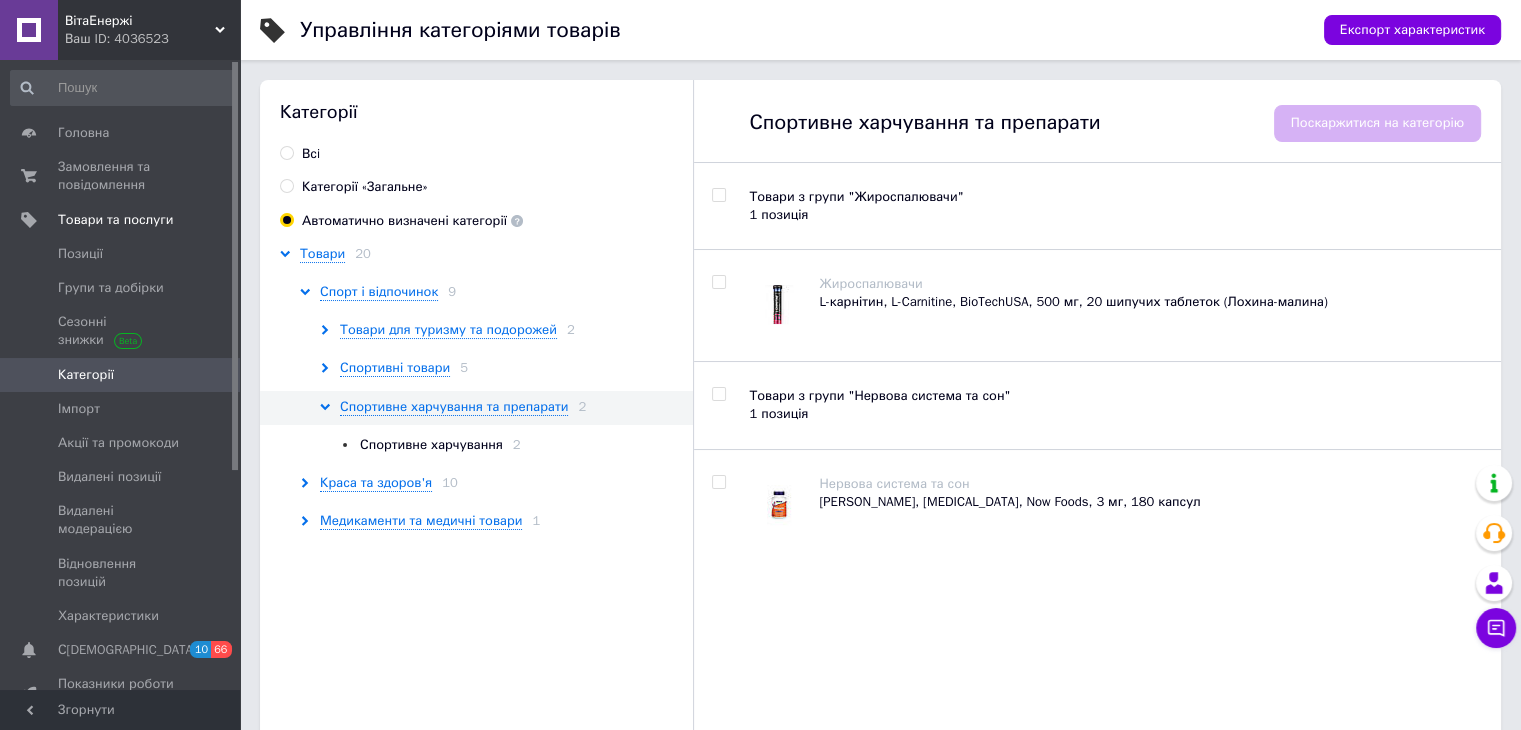 drag, startPoint x: 716, startPoint y: 397, endPoint x: 805, endPoint y: 405, distance: 89.358826 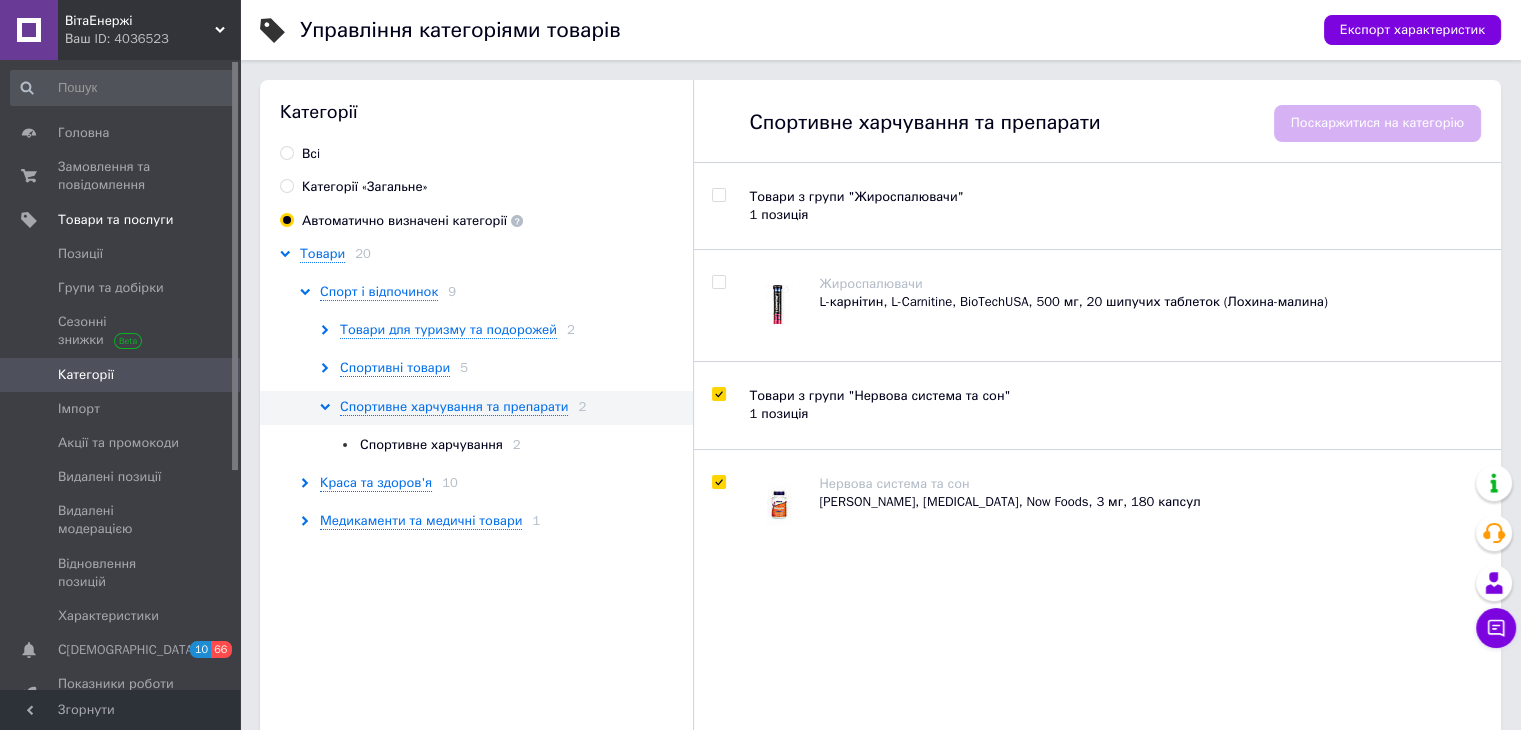 checkbox on "true" 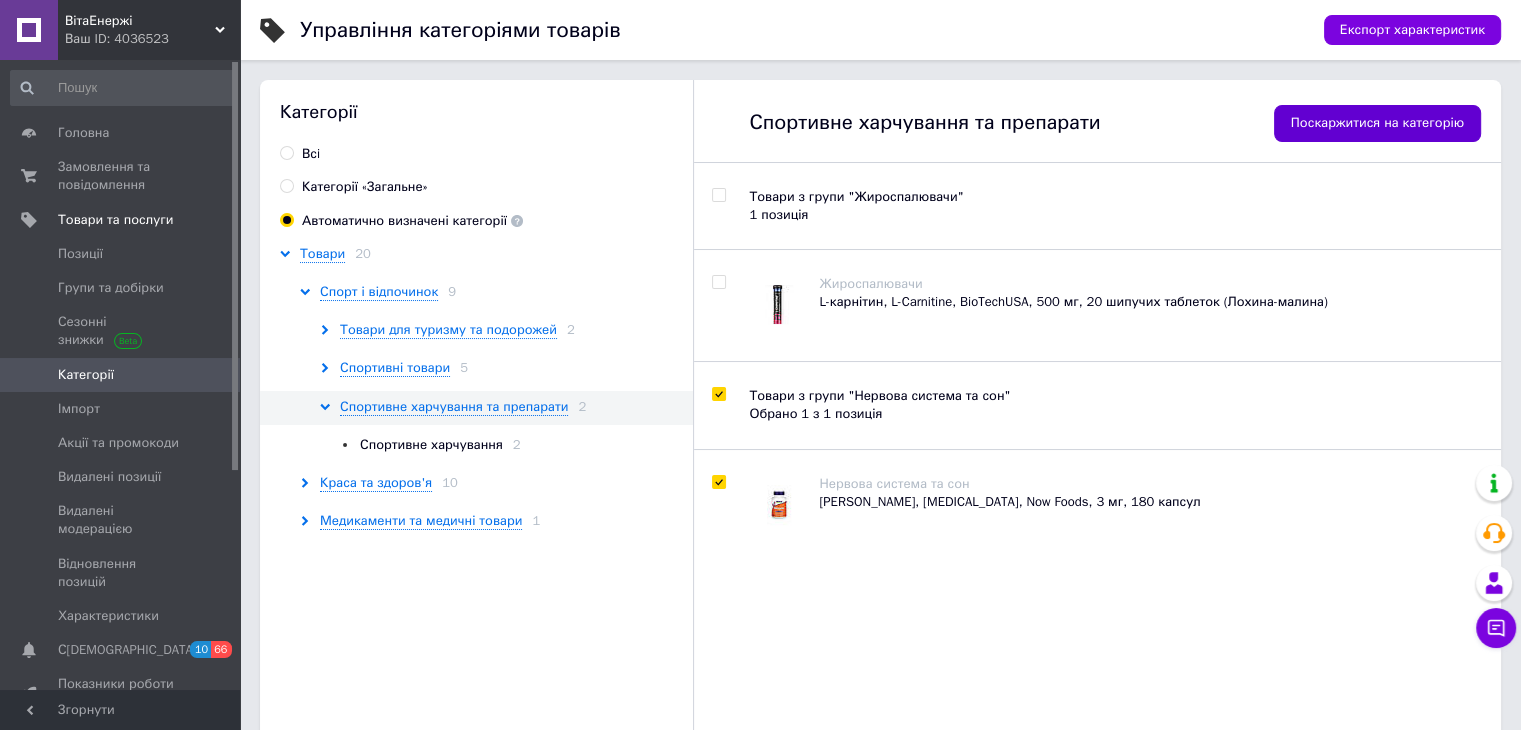 click on "Поскаржитися на категорію" at bounding box center [1377, 123] 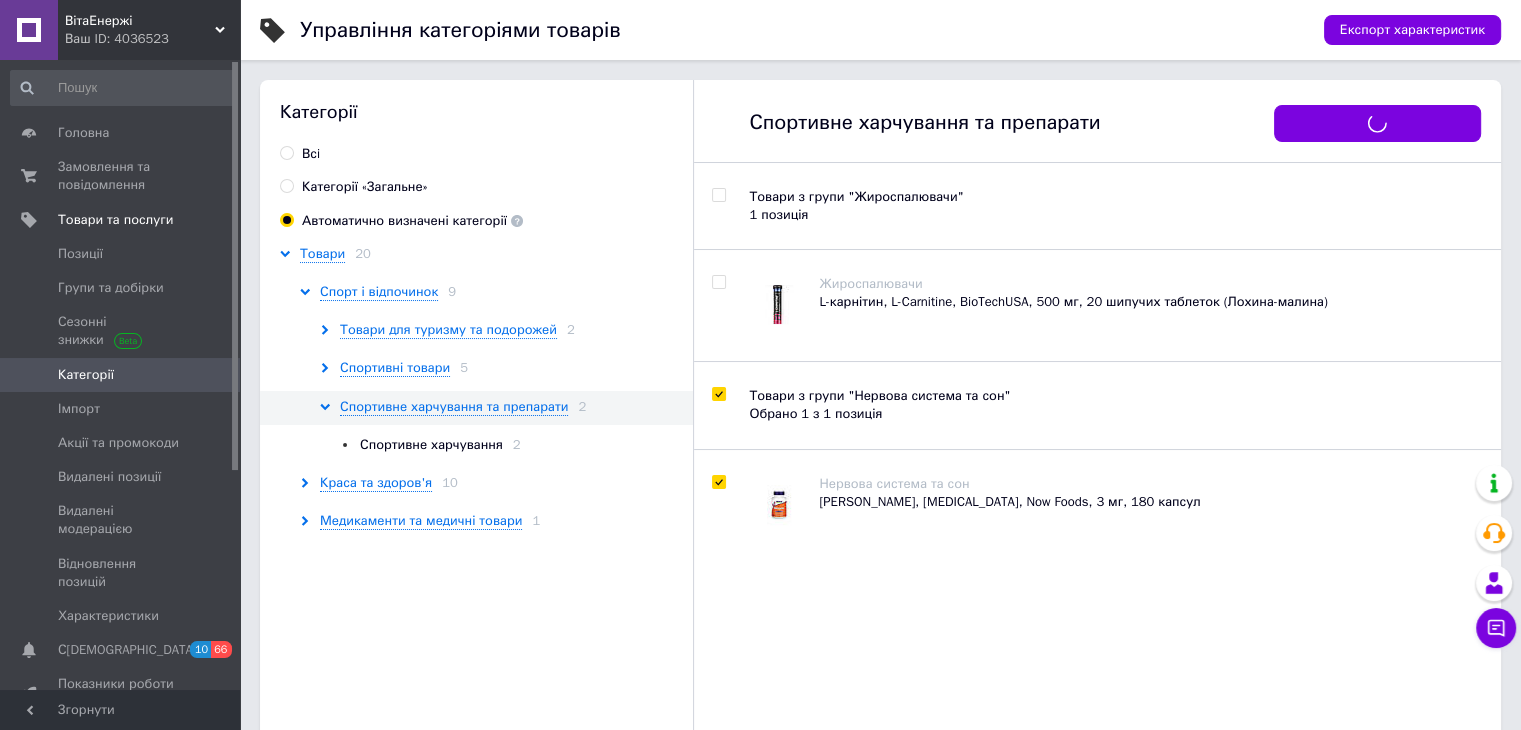 checkbox on "true" 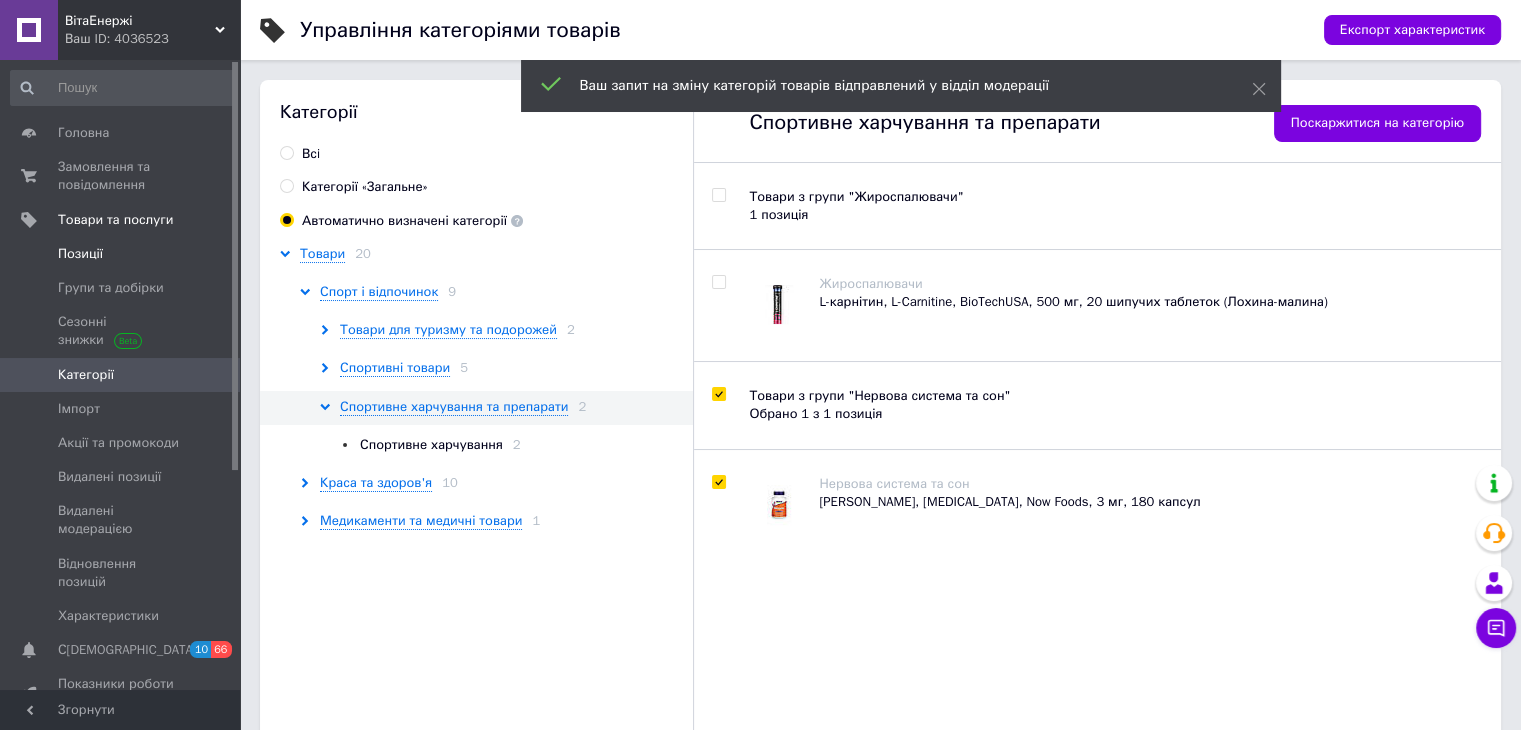 click on "Позиції" at bounding box center (80, 254) 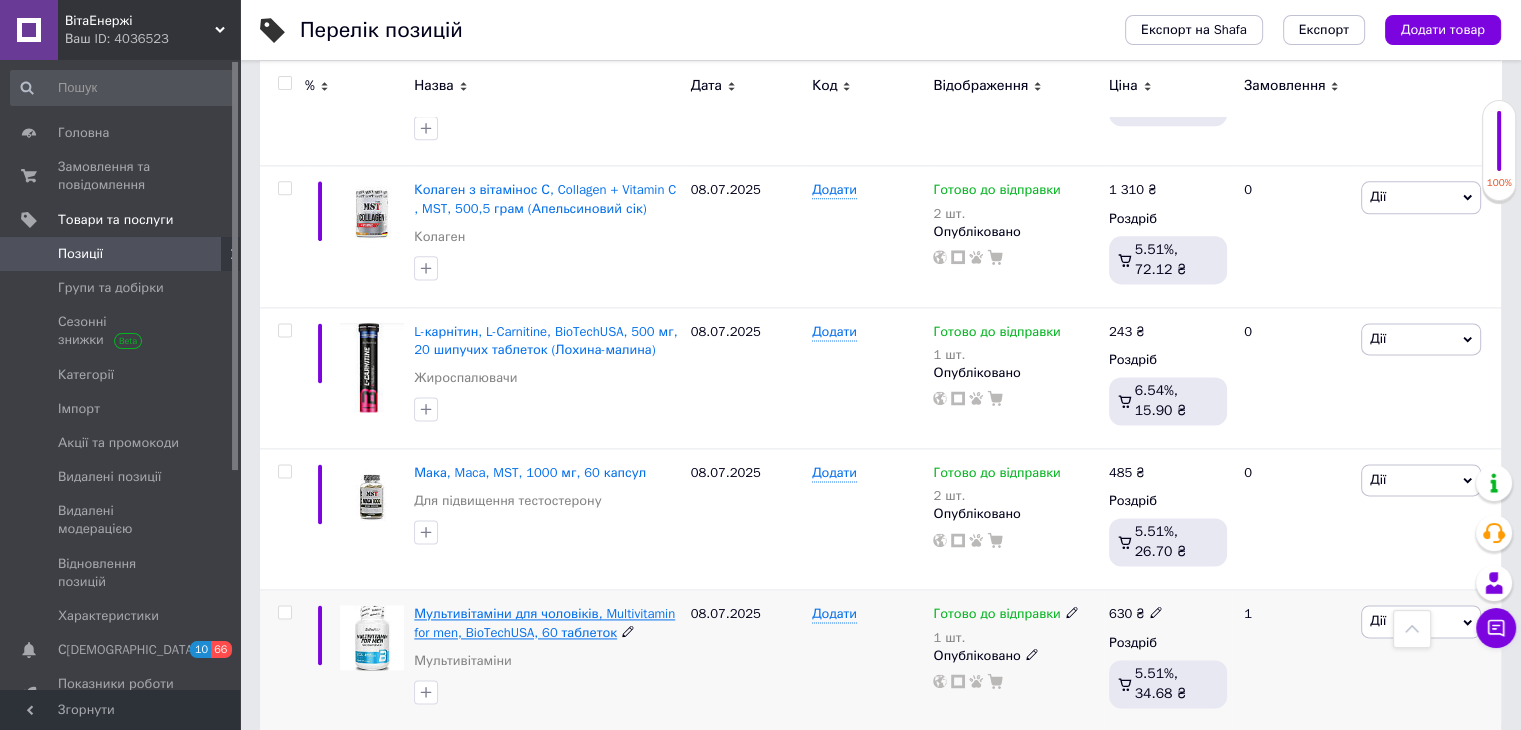 scroll, scrollTop: 2588, scrollLeft: 0, axis: vertical 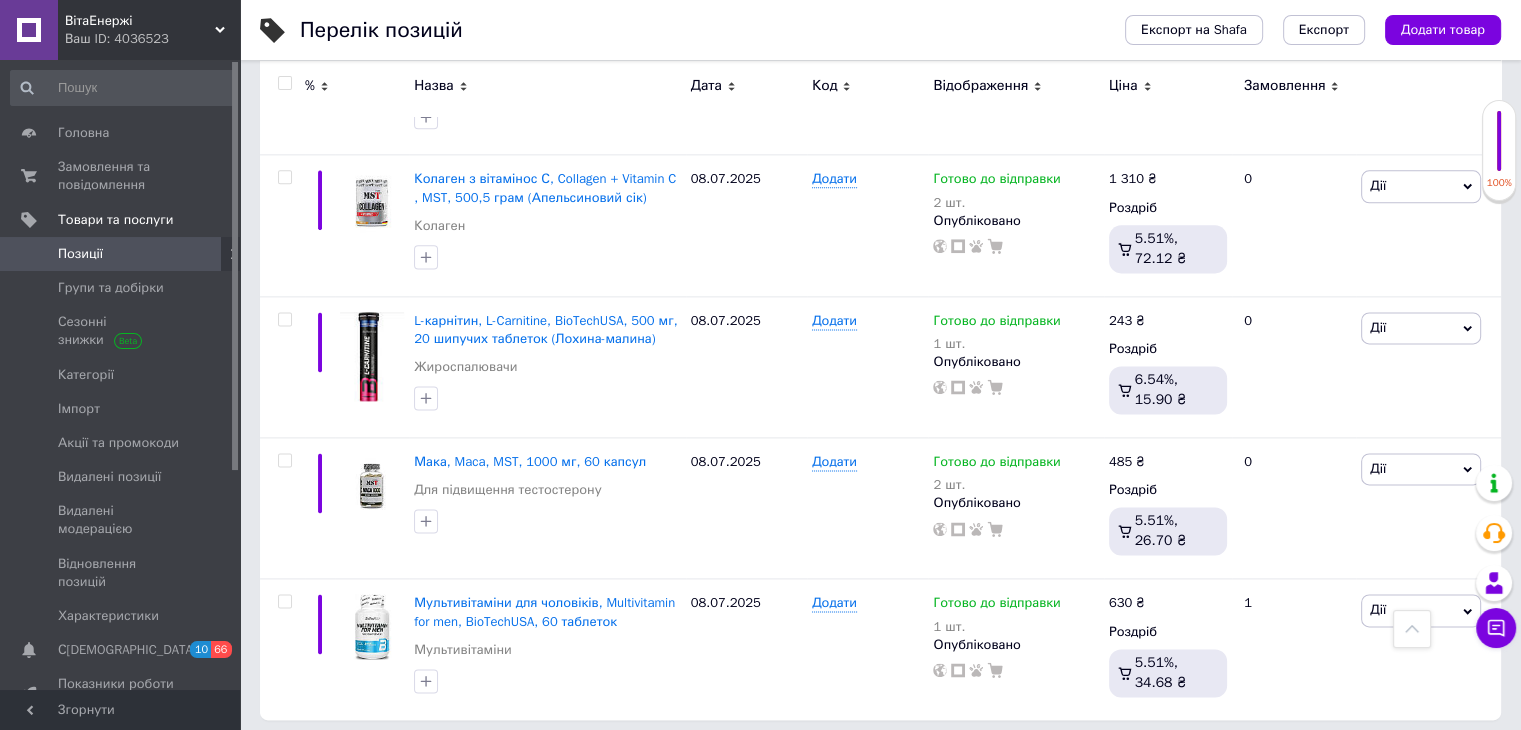 click on "3" at bounding box center [372, 761] 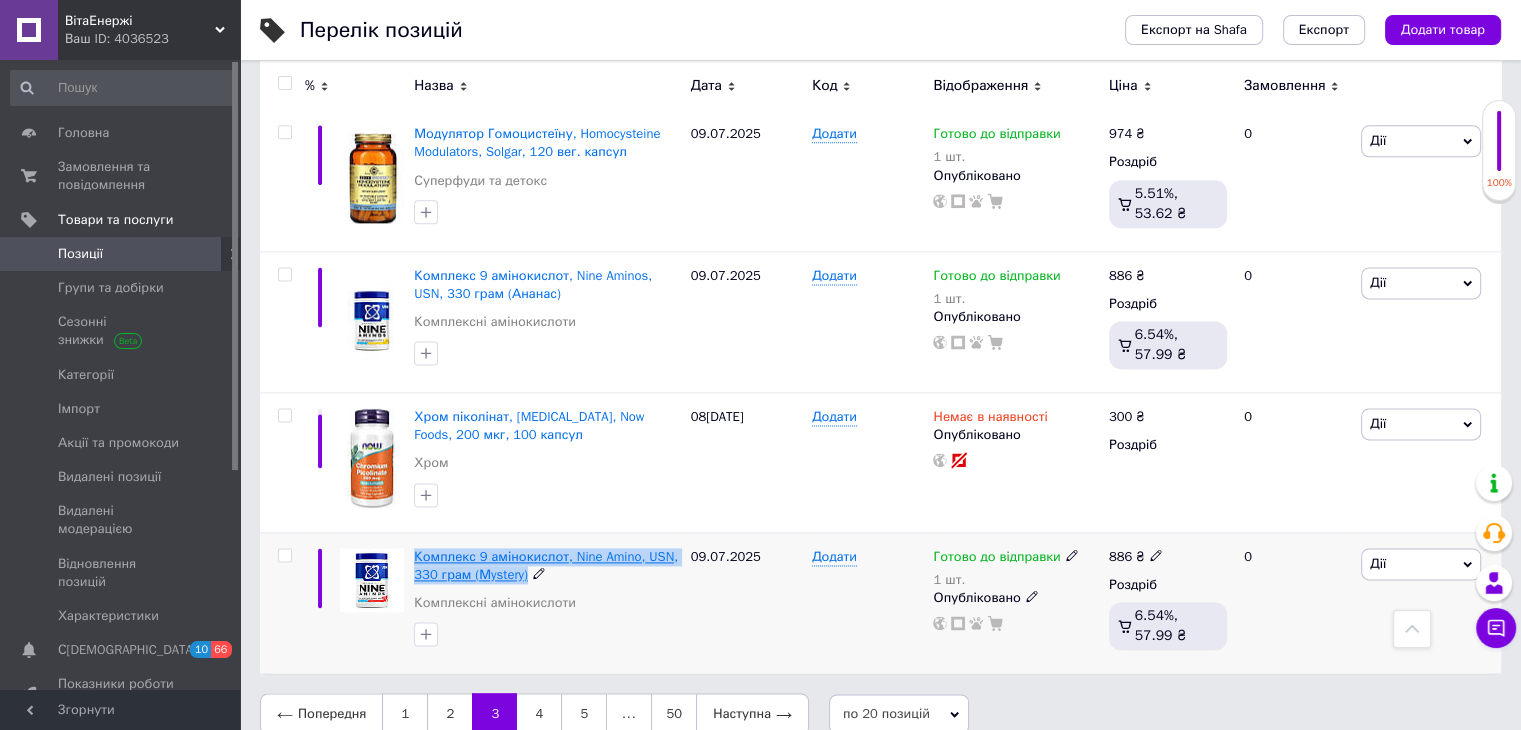 drag, startPoint x: 550, startPoint y: 564, endPoint x: 416, endPoint y: 547, distance: 135.07405 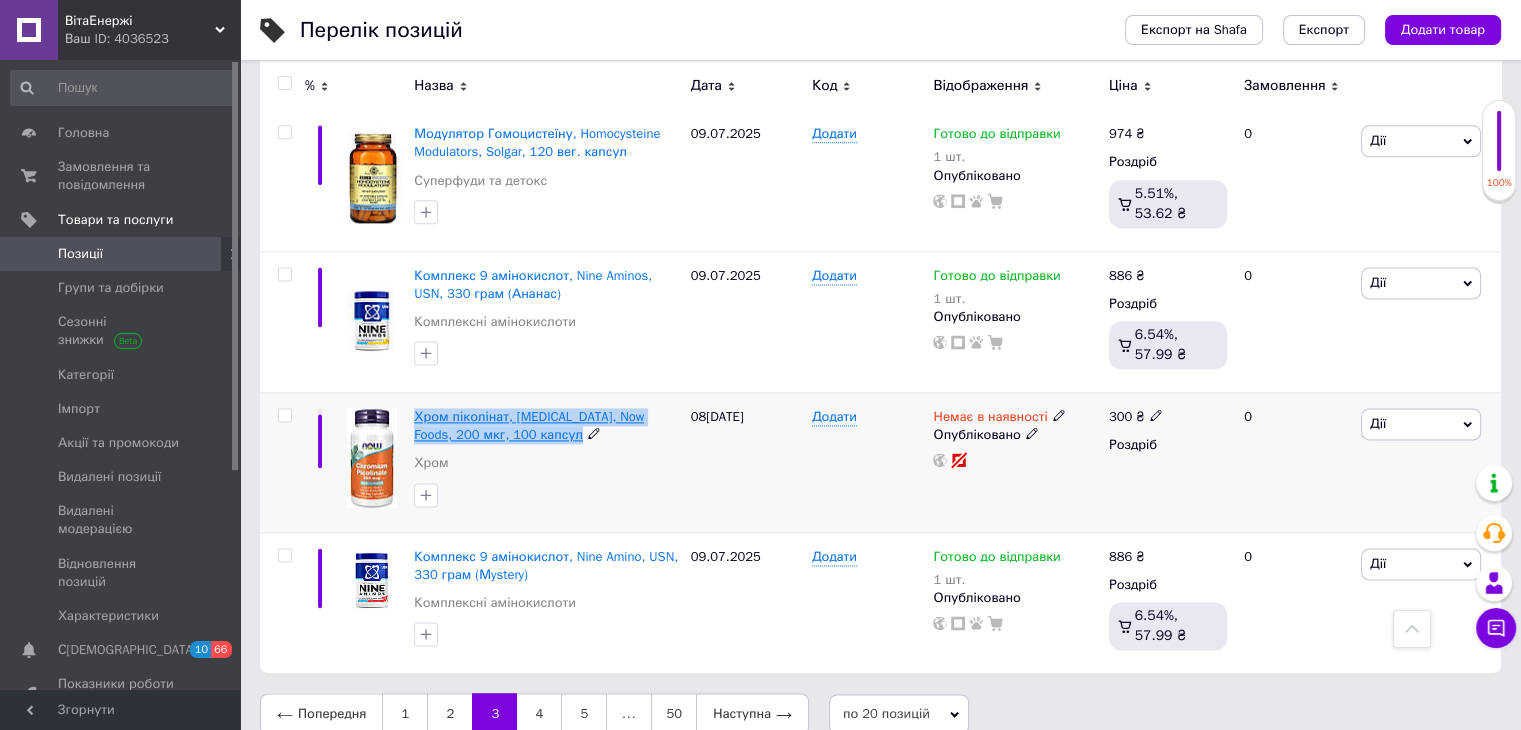 drag, startPoint x: 611, startPoint y: 425, endPoint x: 415, endPoint y: 409, distance: 196.65198 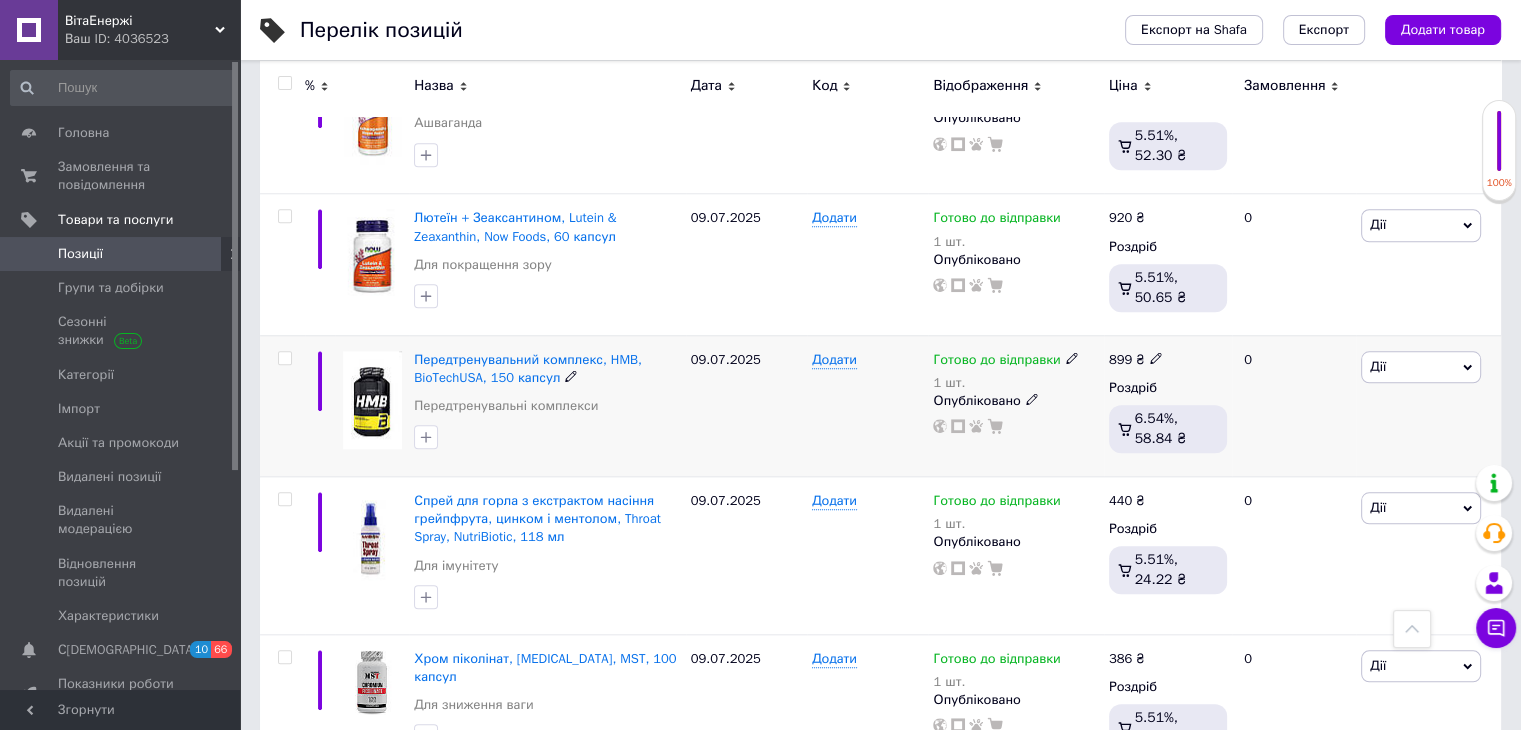 scroll, scrollTop: 1888, scrollLeft: 0, axis: vertical 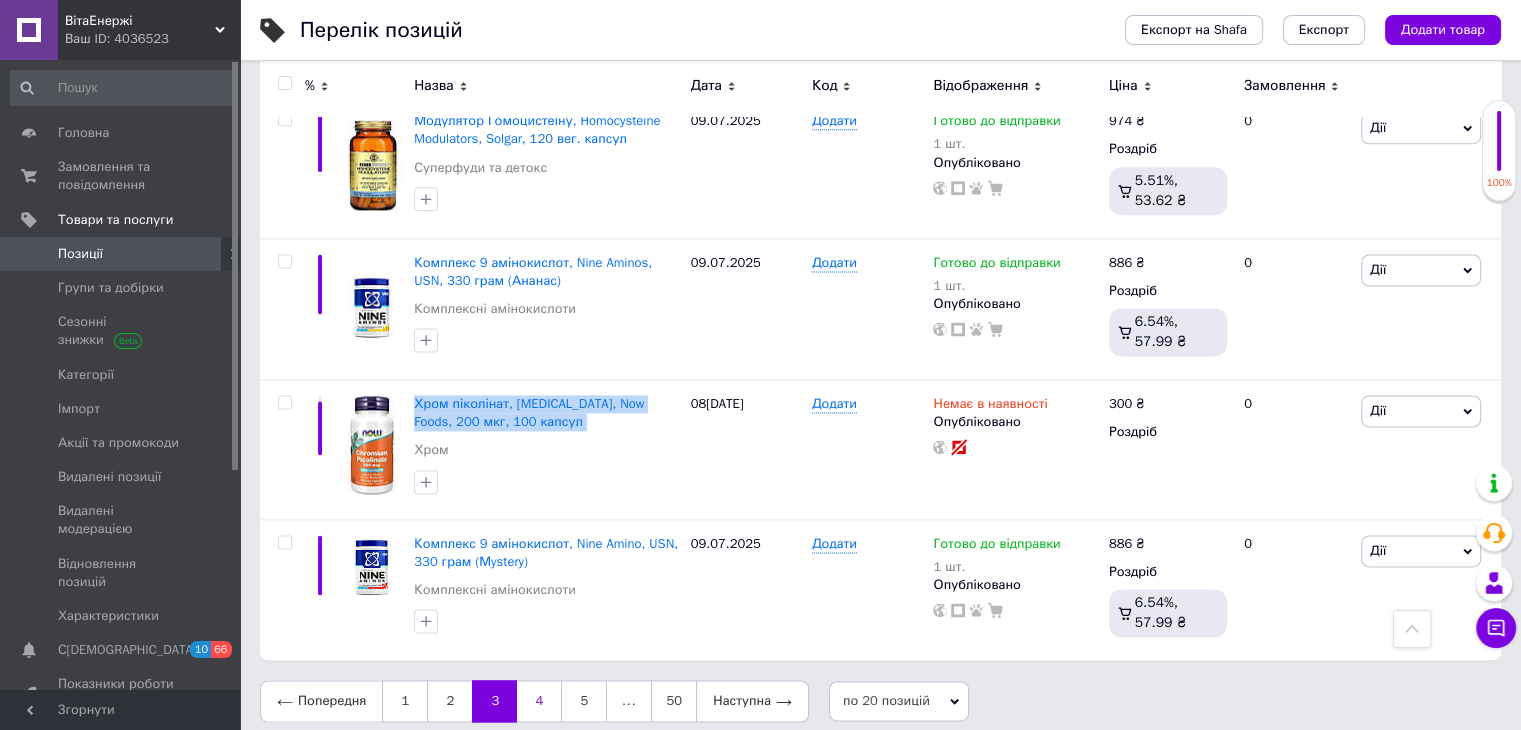 click on "4" at bounding box center [539, 701] 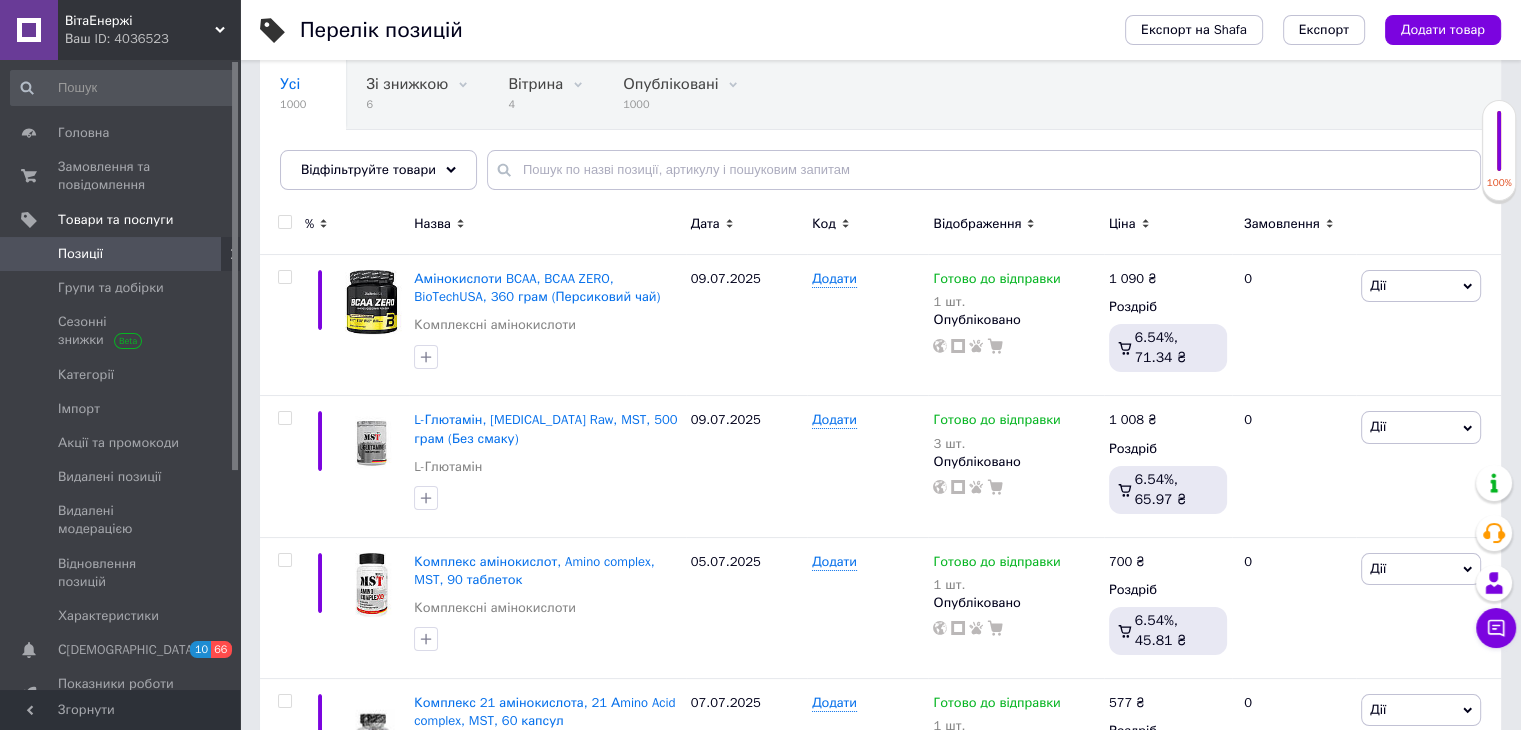 scroll, scrollTop: 400, scrollLeft: 0, axis: vertical 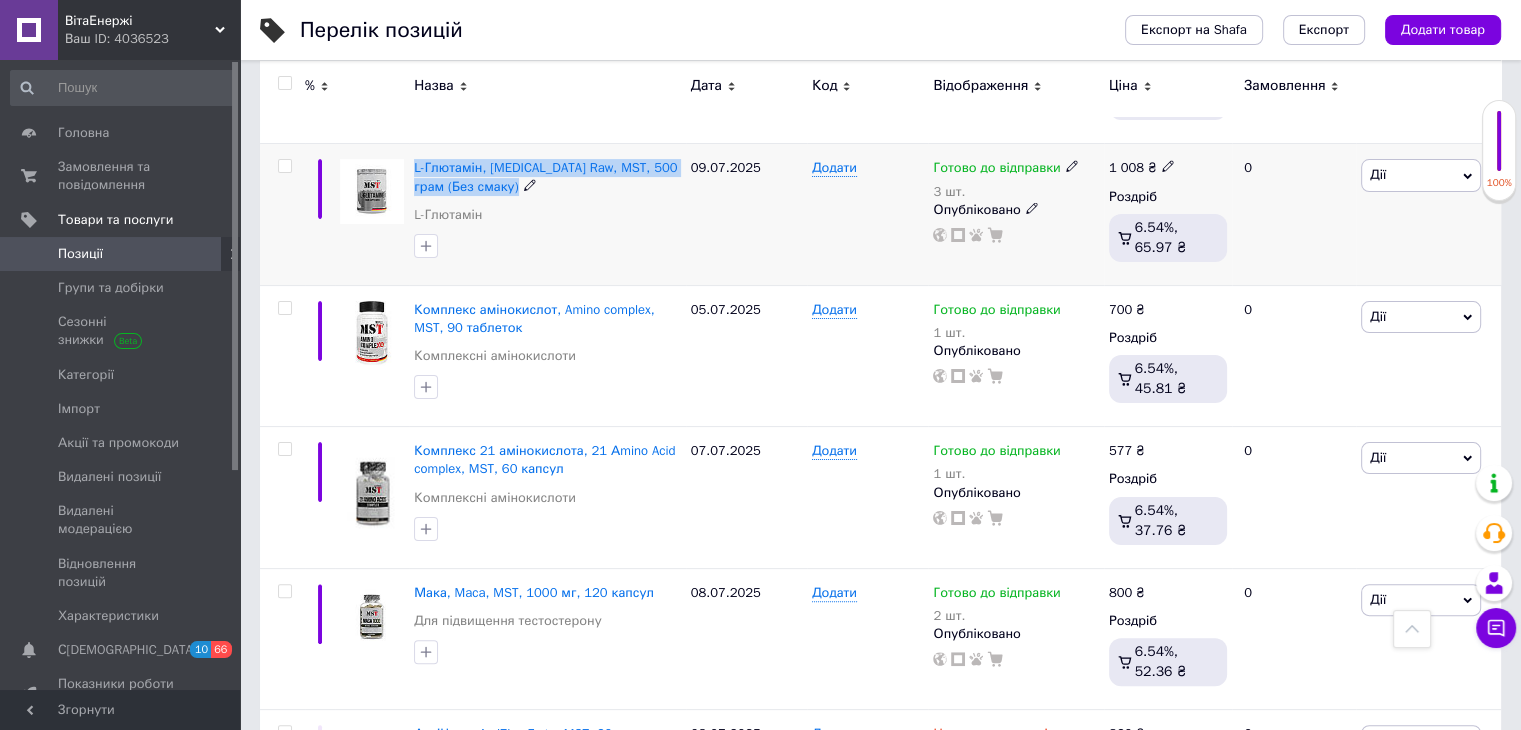 drag, startPoint x: 508, startPoint y: 186, endPoint x: 412, endPoint y: 158, distance: 100 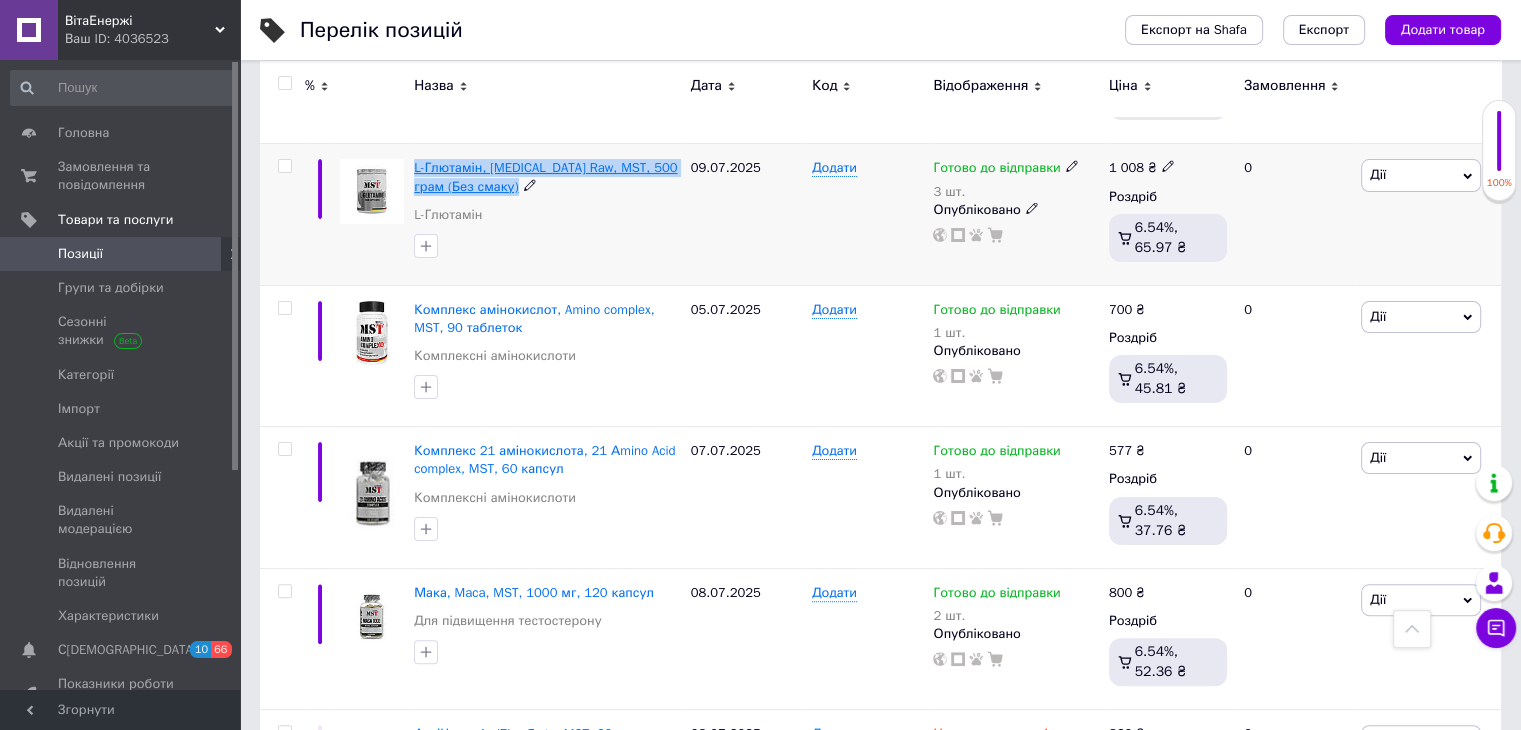 copy on "L-Глютамін, [MEDICAL_DATA] Raw, MST, 500 грам (Без смаку)" 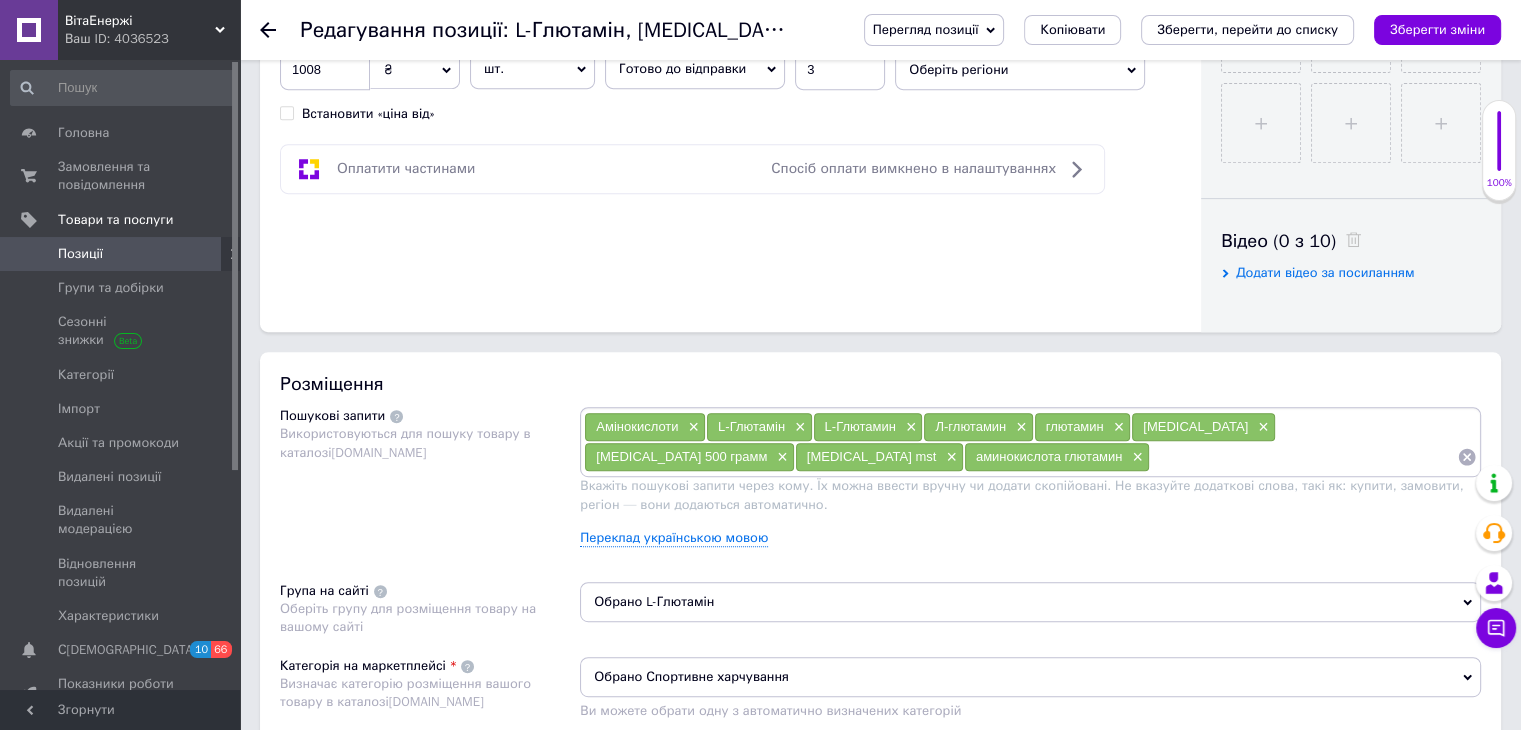 scroll, scrollTop: 1100, scrollLeft: 0, axis: vertical 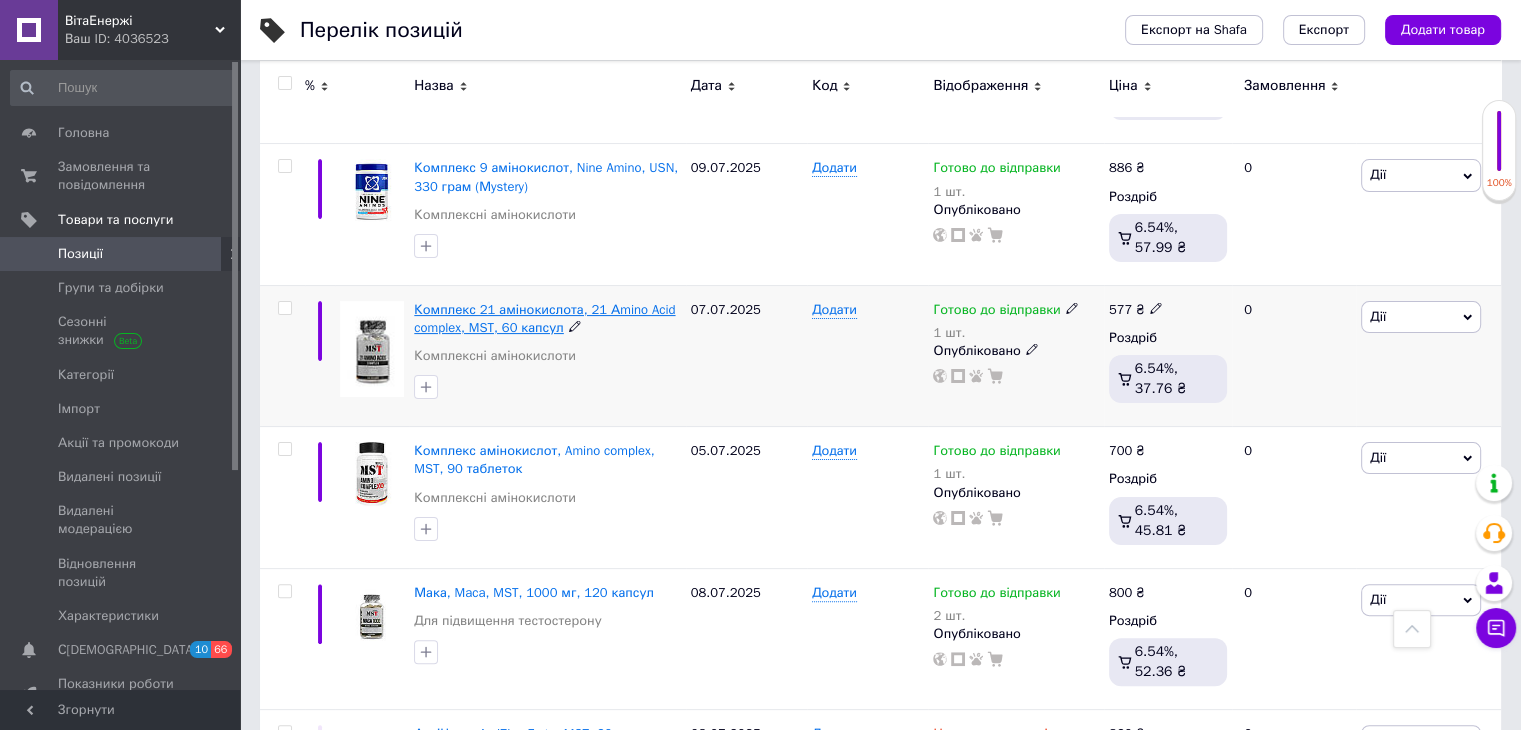 click on "Комплекс 21 амінокислота, 21 Аmino Acid complex, MST, 60 капсул" at bounding box center [544, 318] 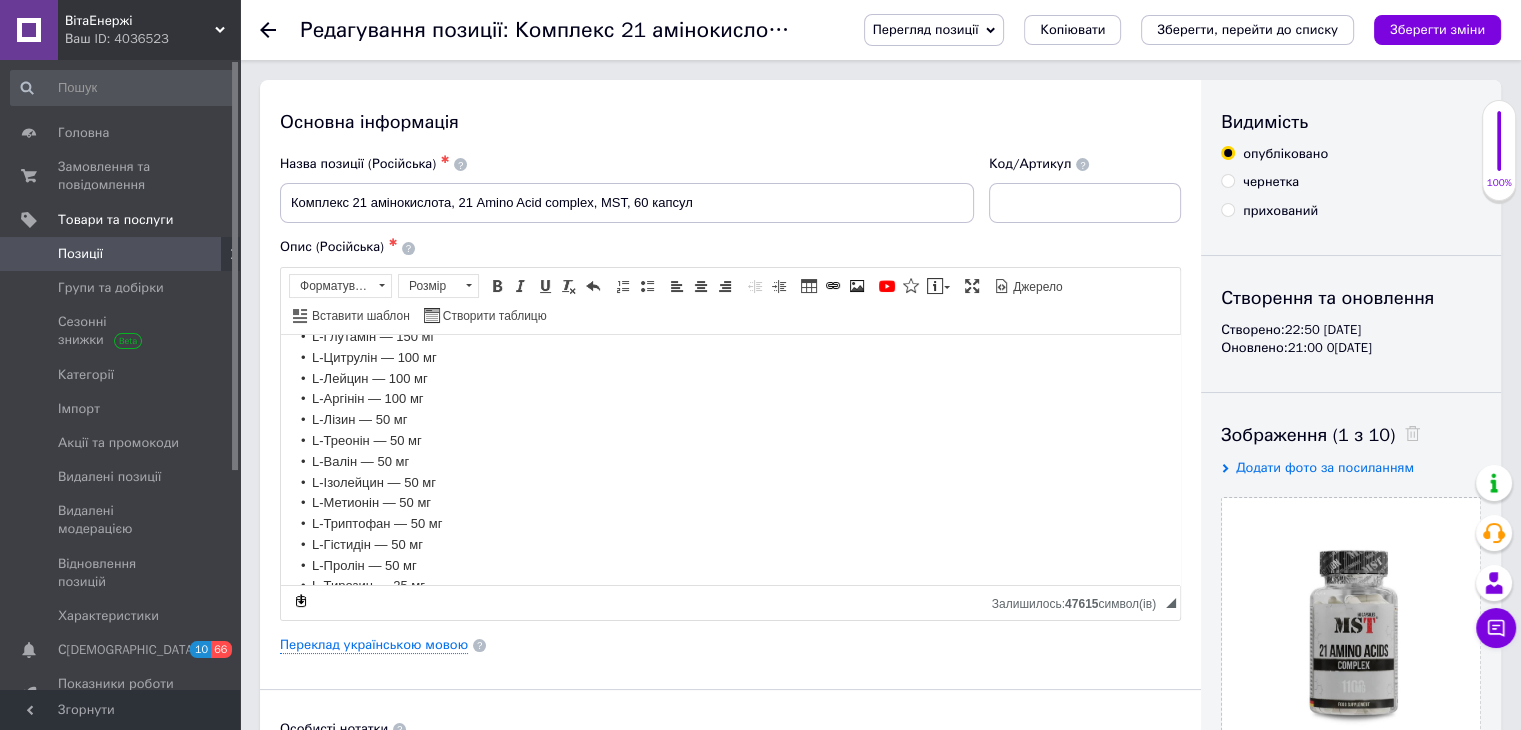 scroll, scrollTop: 1004, scrollLeft: 0, axis: vertical 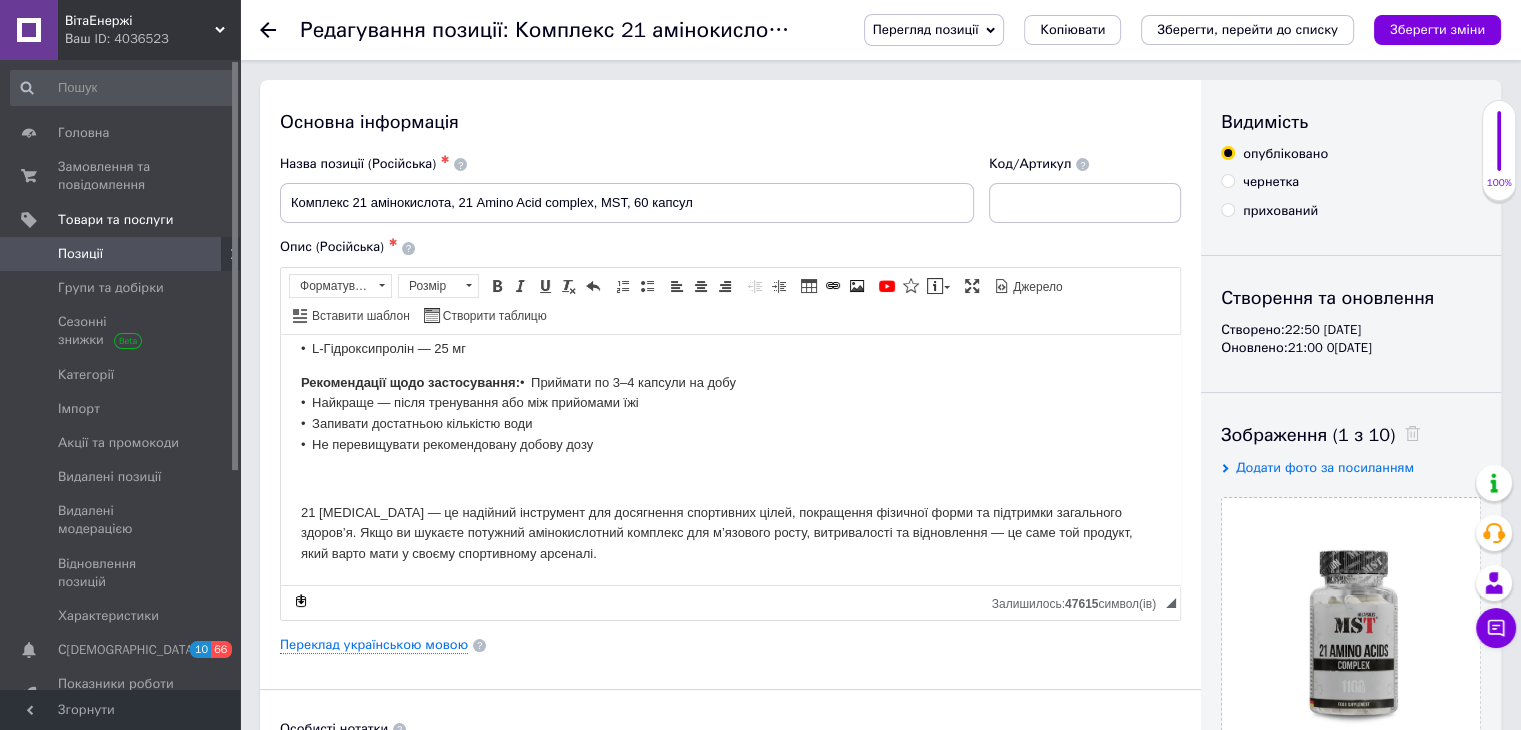 click at bounding box center (730, 478) 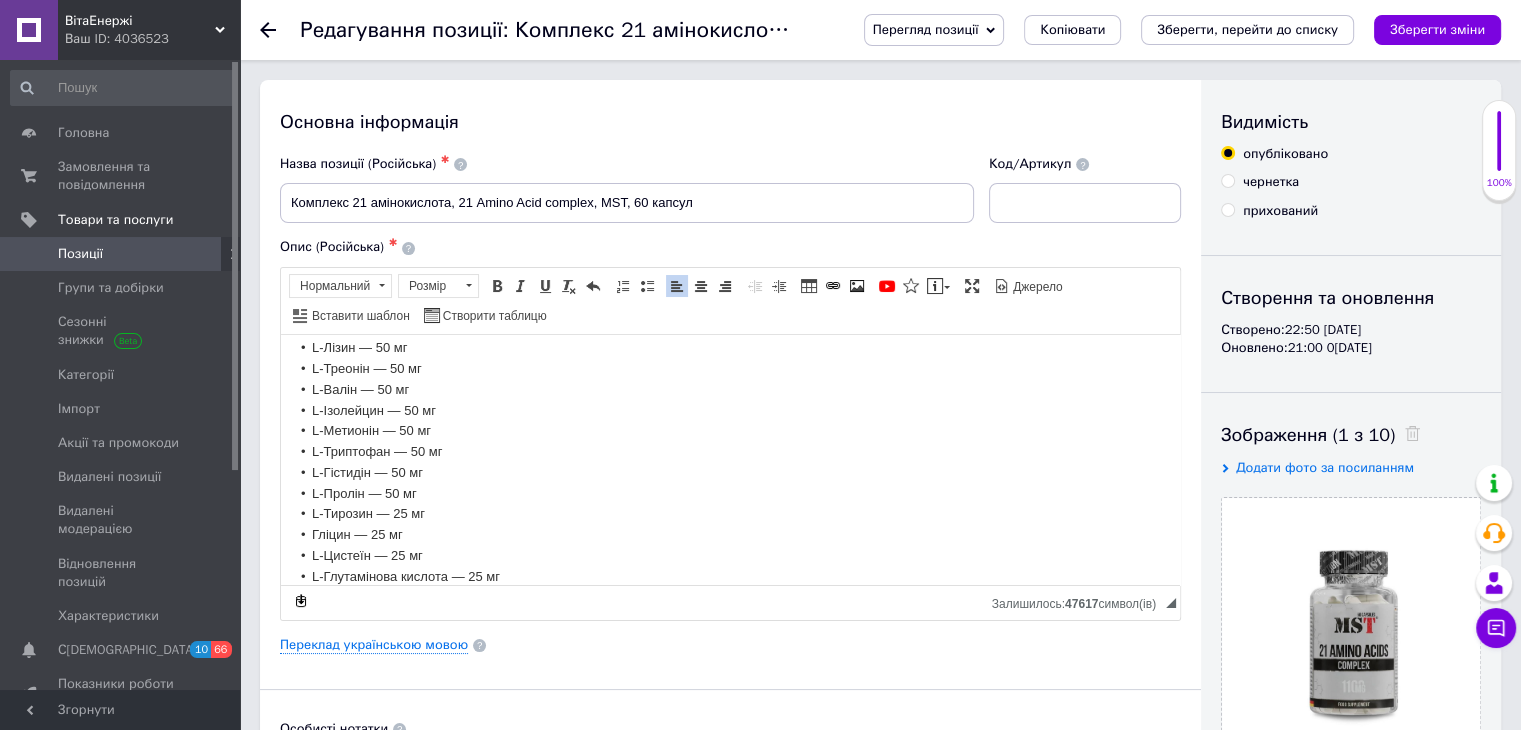 scroll, scrollTop: 470, scrollLeft: 0, axis: vertical 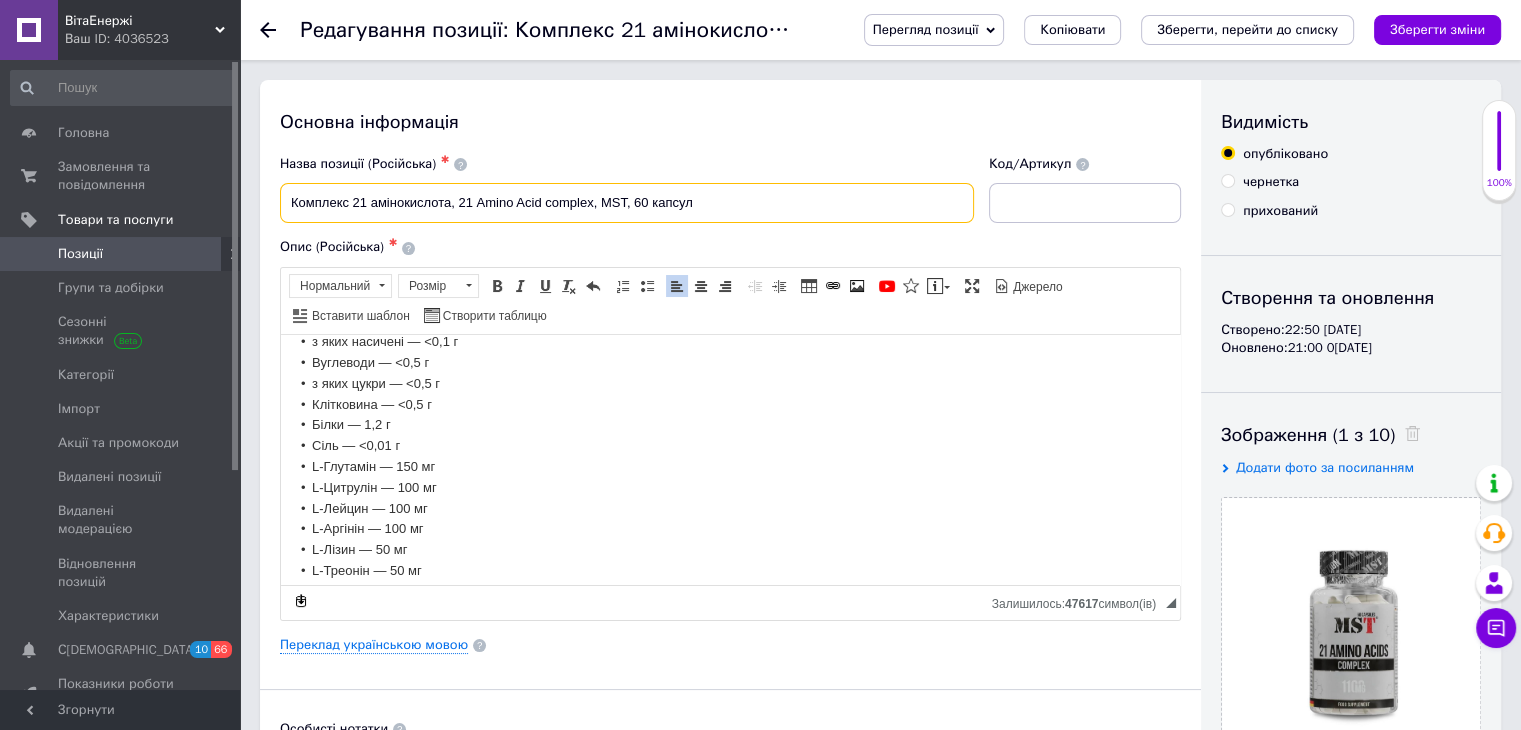 drag, startPoint x: 450, startPoint y: 202, endPoint x: 284, endPoint y: 201, distance: 166.003 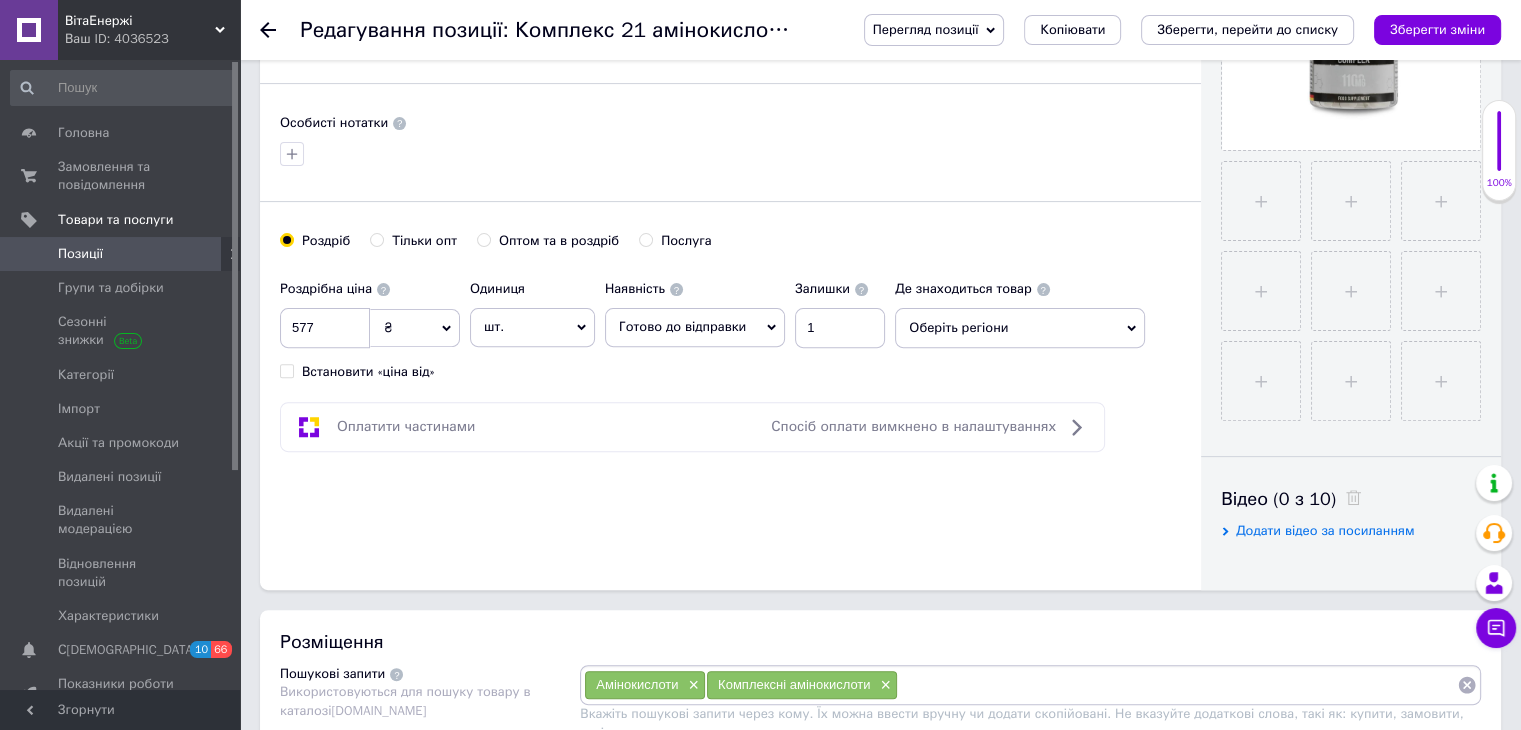 scroll, scrollTop: 800, scrollLeft: 0, axis: vertical 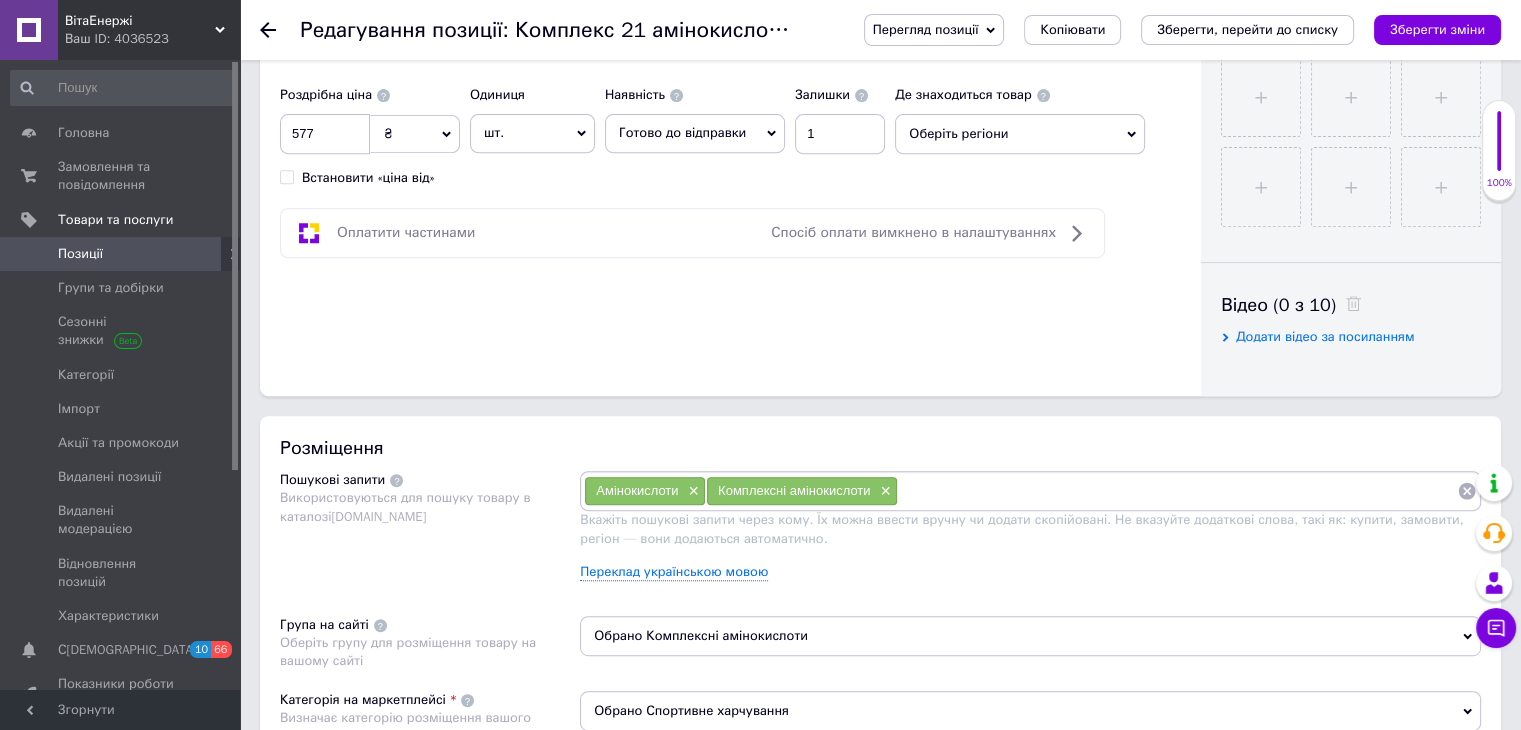 paste on "Комплекс 21 амінокислота" 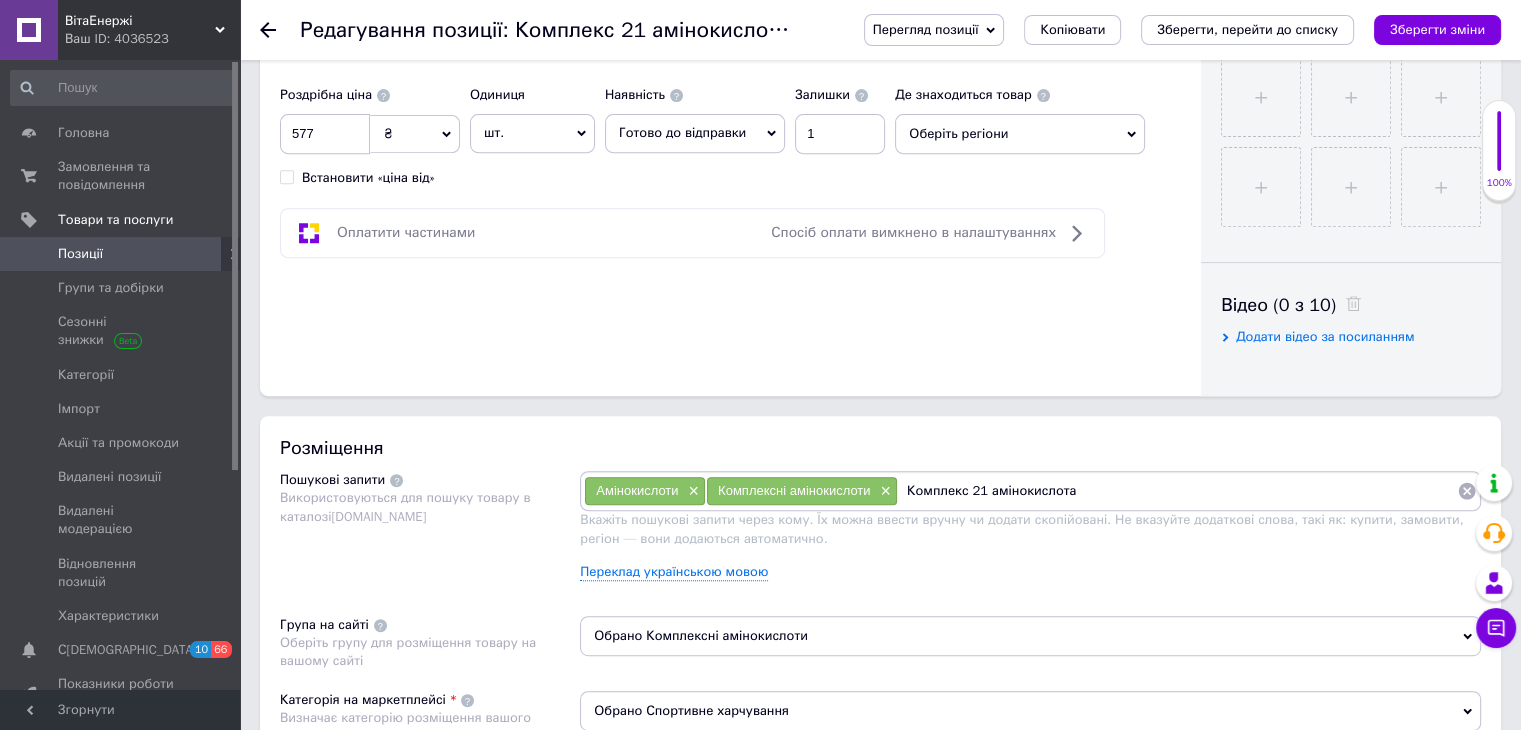 click on "Комплекс 21 амінокислота" at bounding box center [1177, 491] 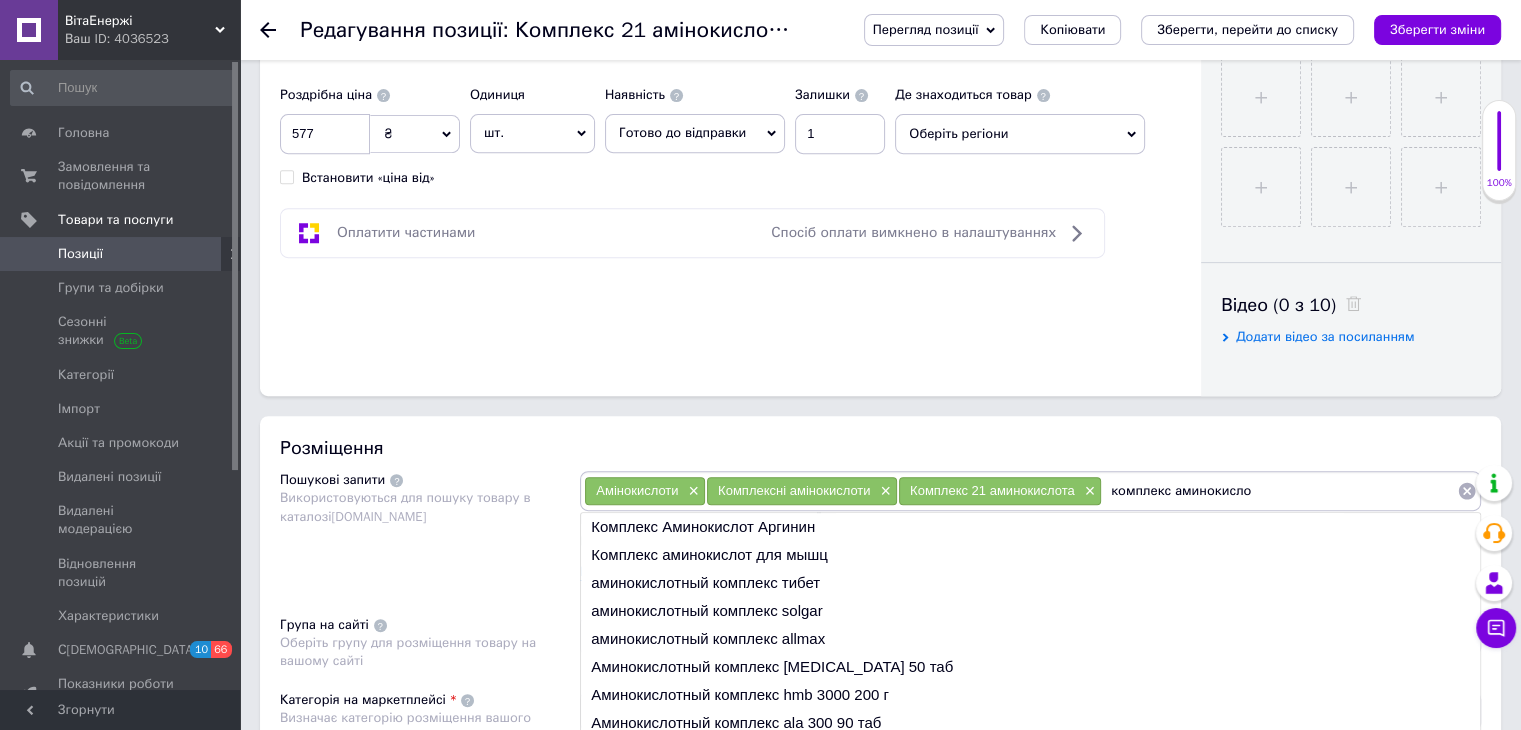 type on "комплекс аминокислот" 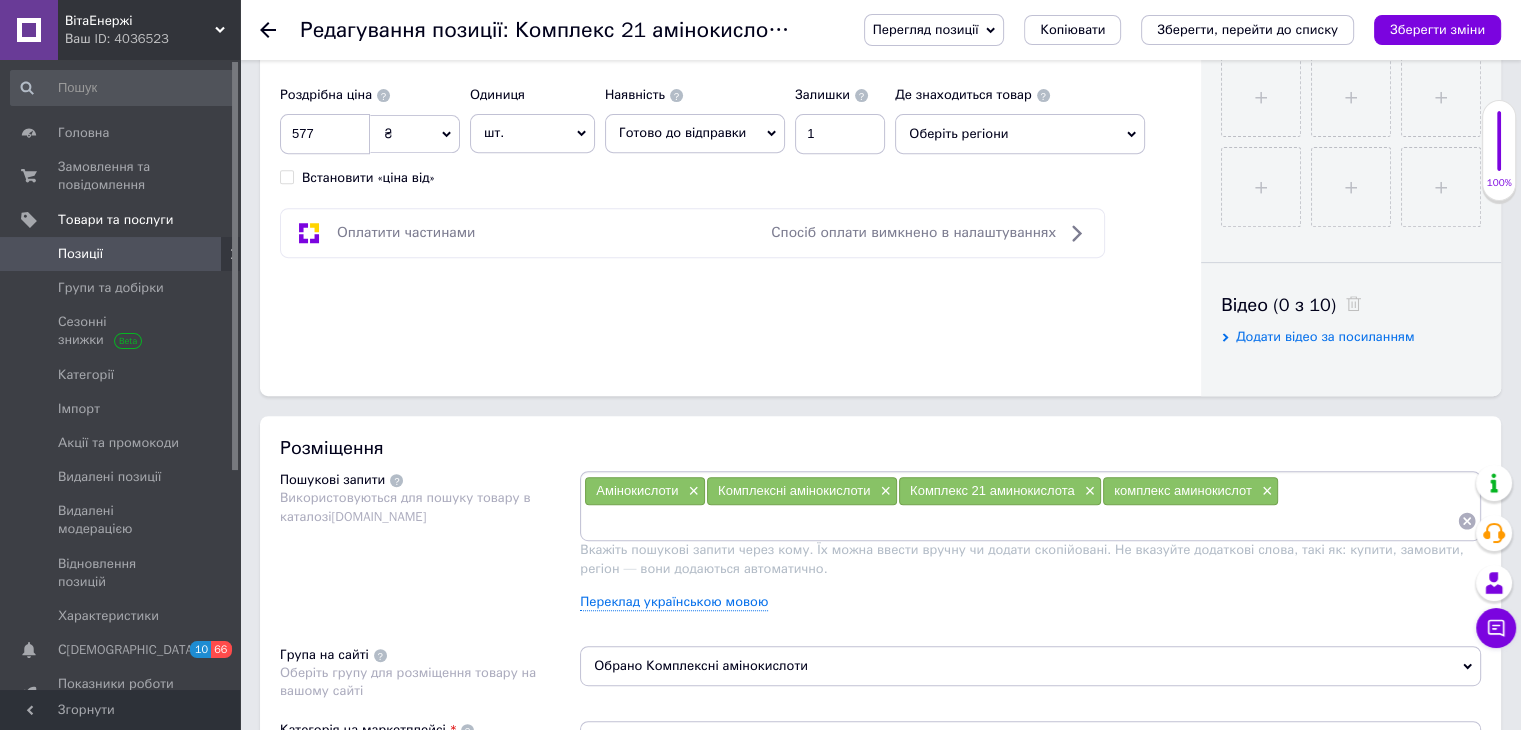 click at bounding box center (1020, 521) 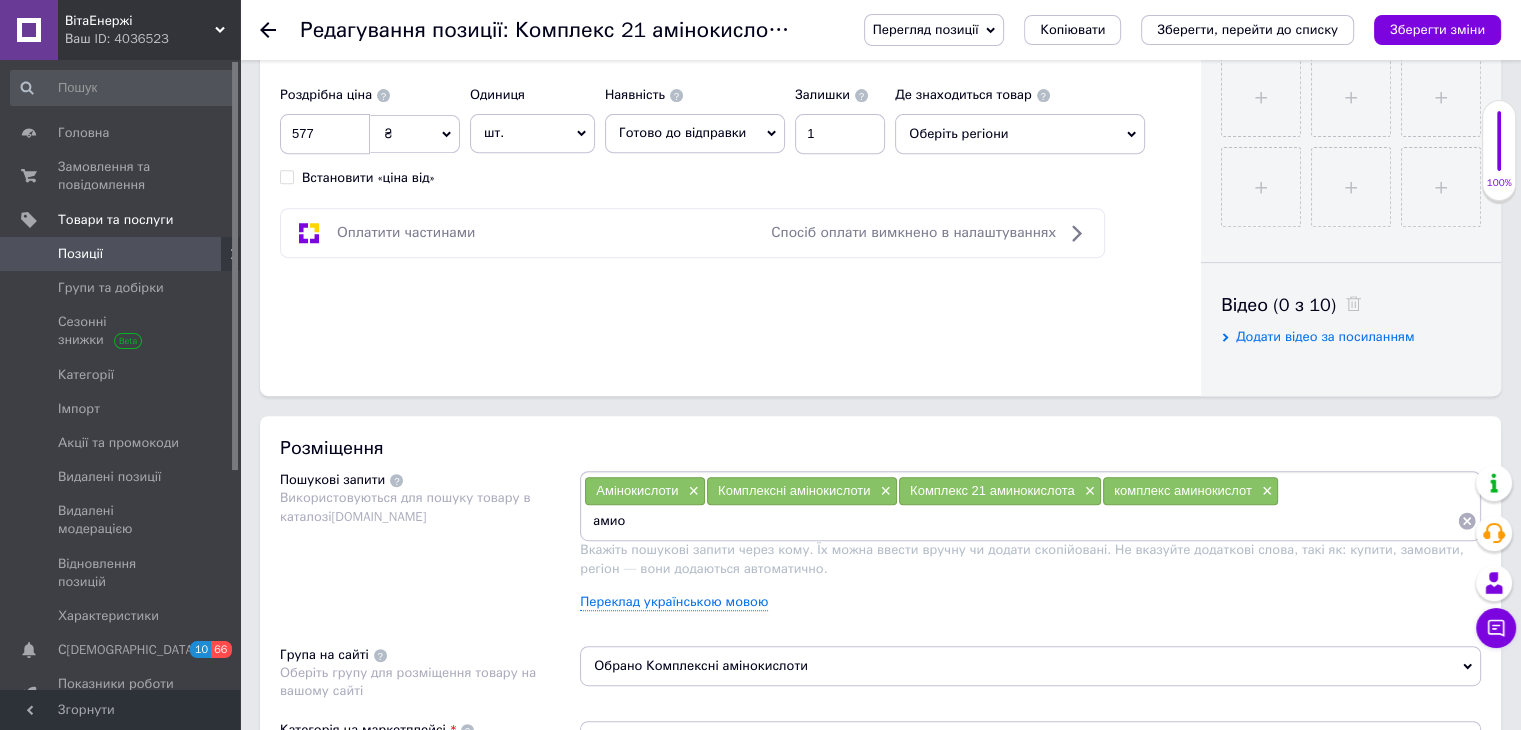 click on "амио" at bounding box center [1020, 521] 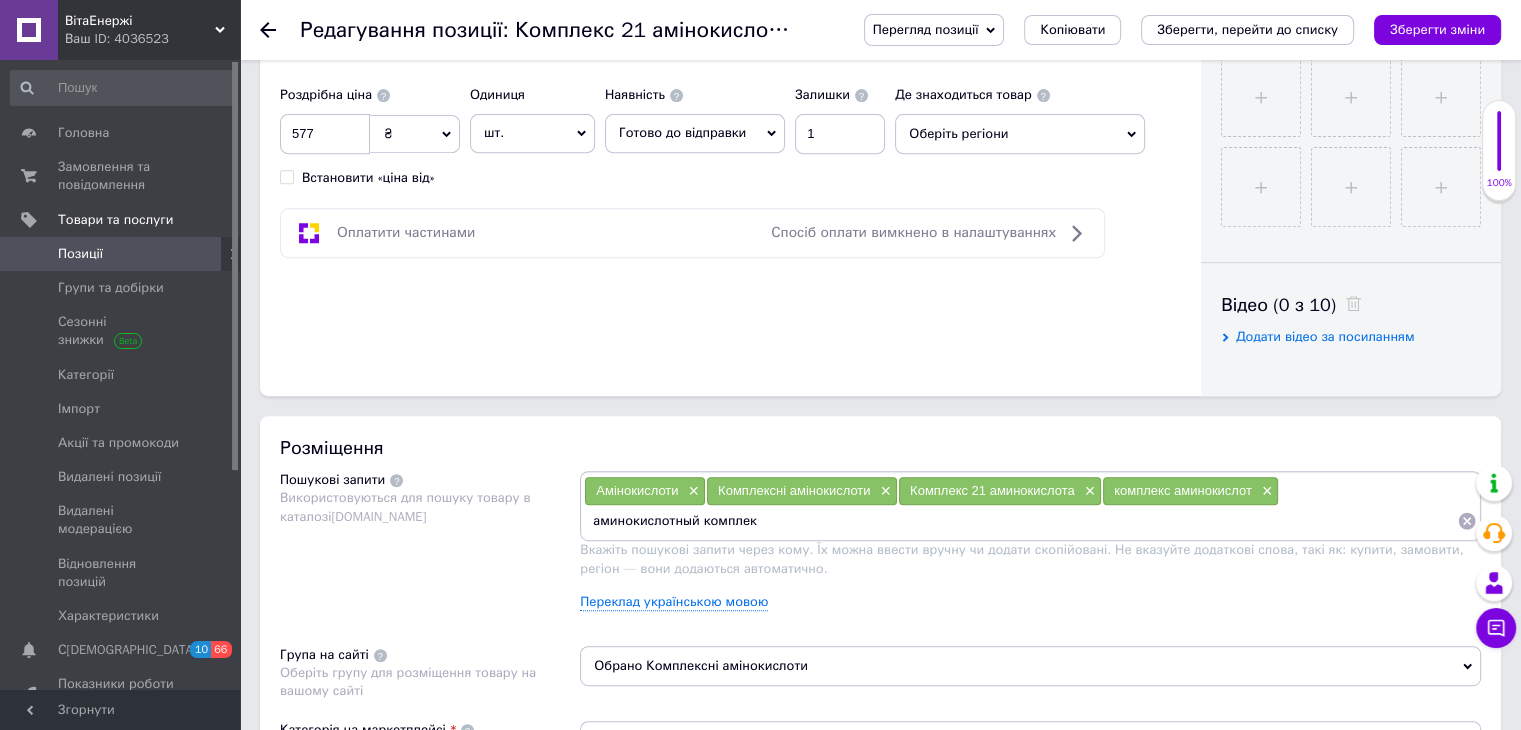 type on "аминокислотный комплекс" 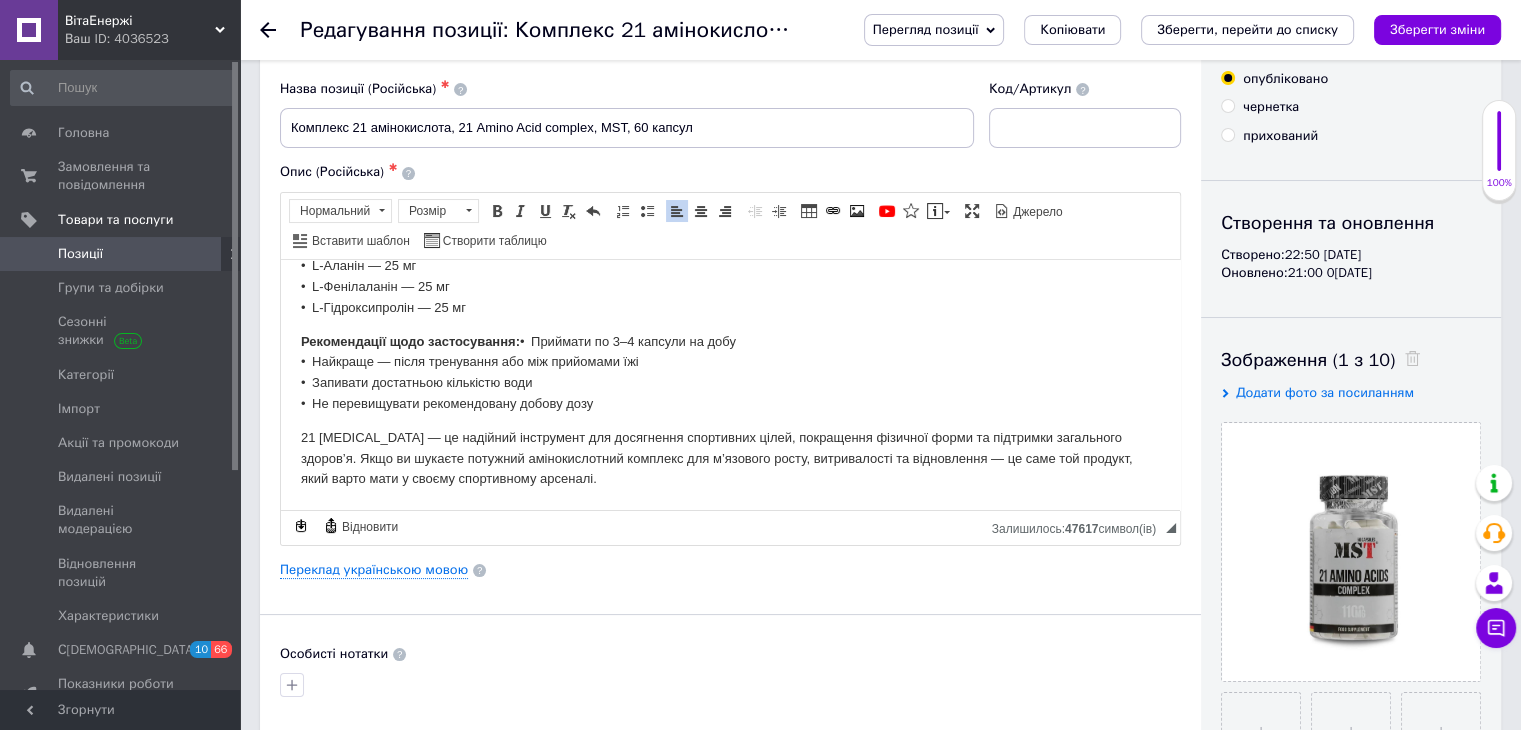 scroll, scrollTop: 0, scrollLeft: 0, axis: both 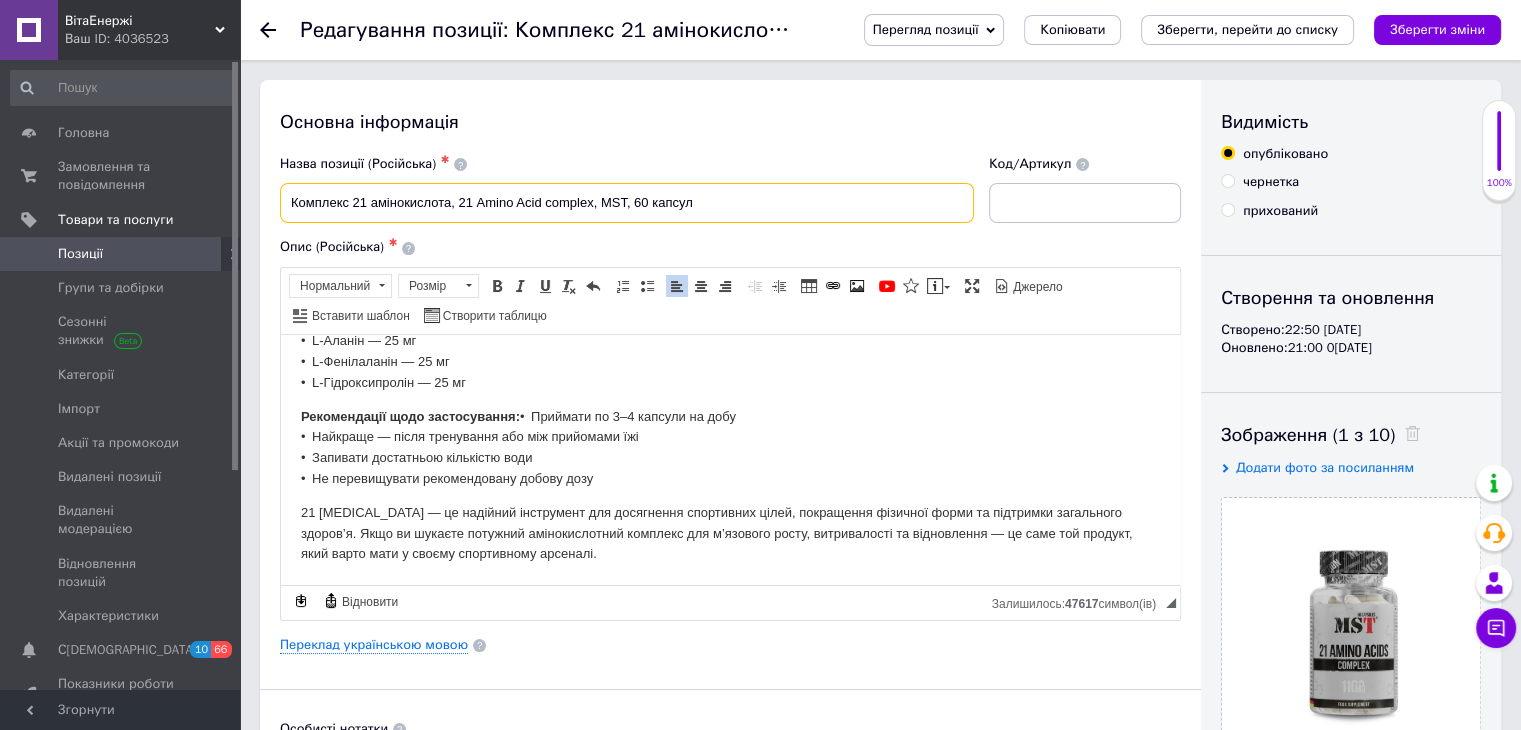 drag, startPoint x: 477, startPoint y: 201, endPoint x: 592, endPoint y: 200, distance: 115.00435 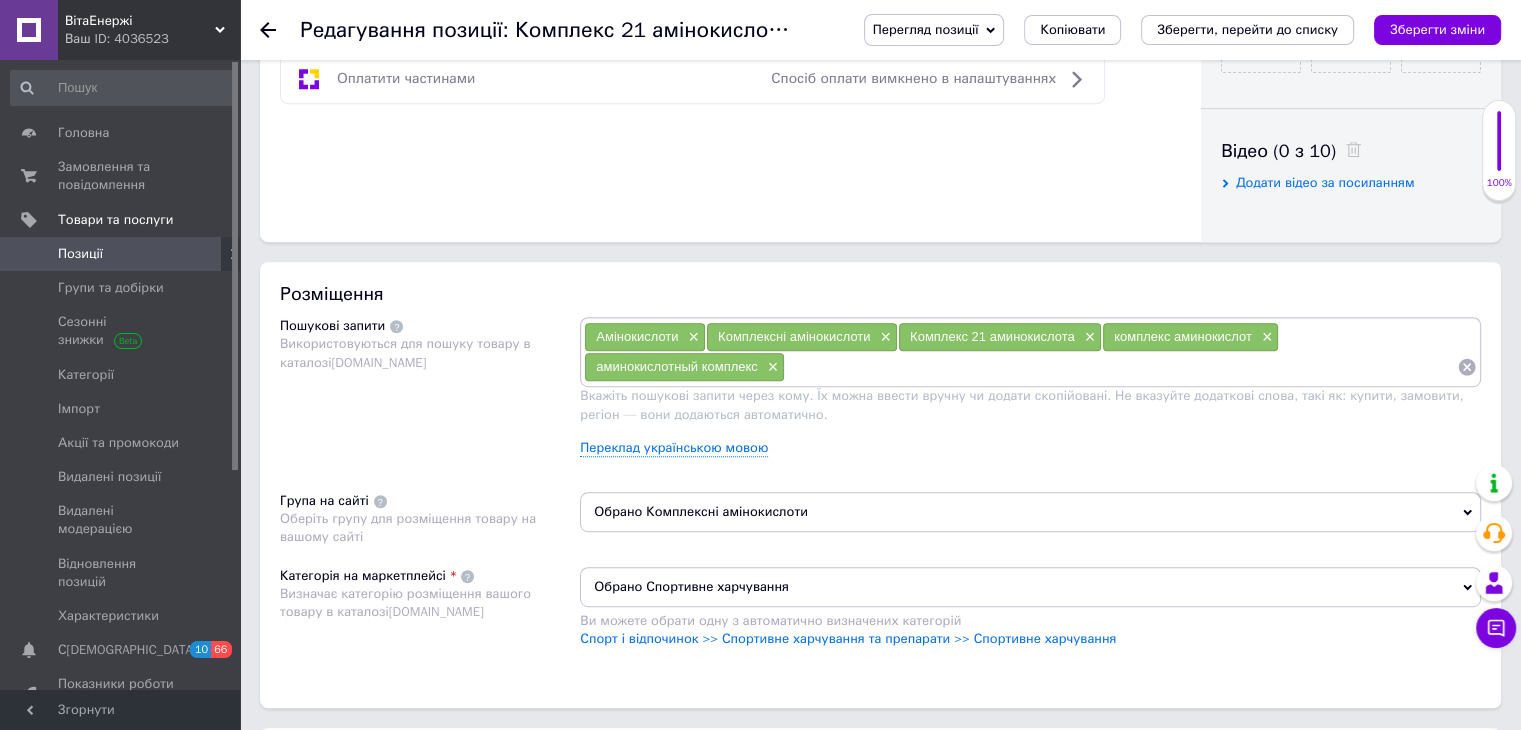 scroll, scrollTop: 1100, scrollLeft: 0, axis: vertical 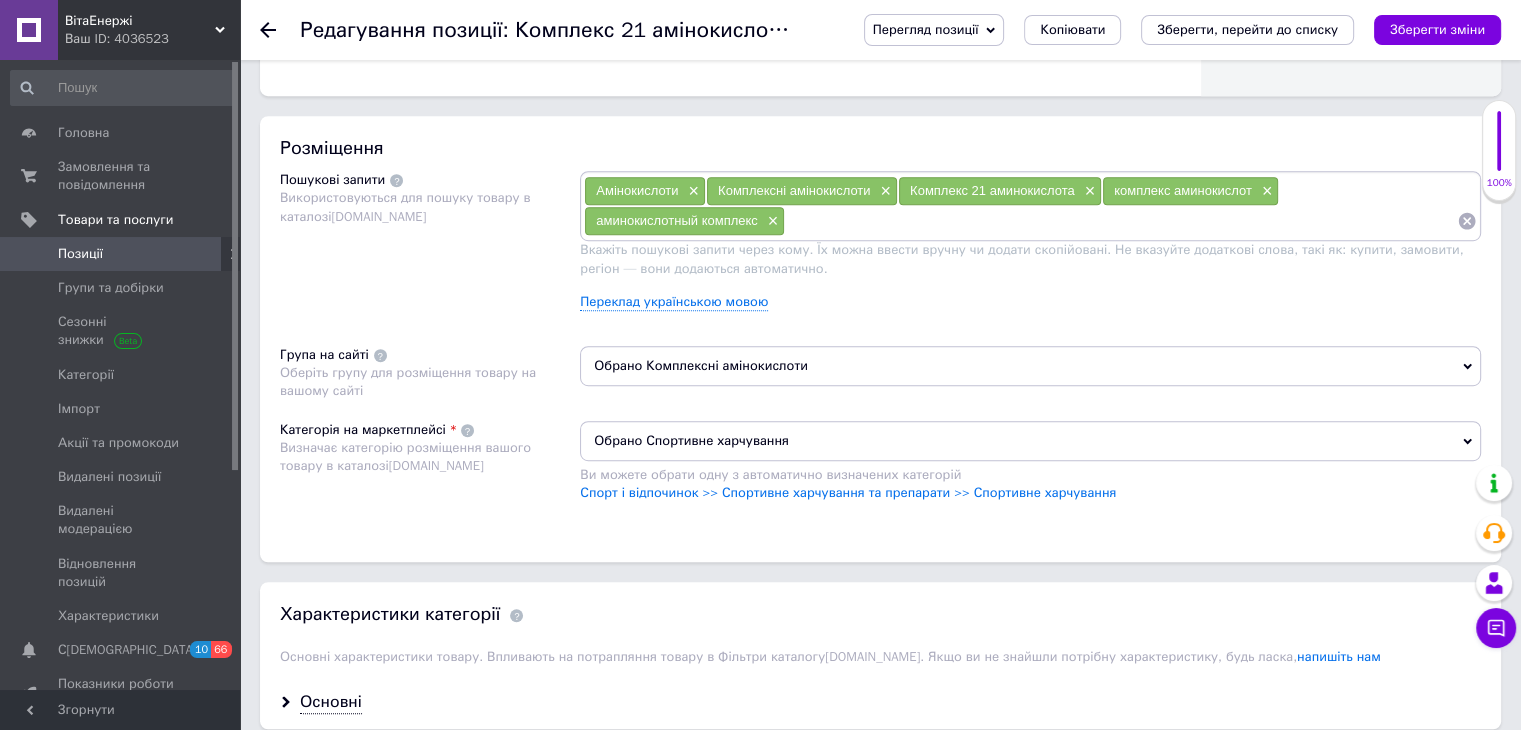 paste on "Аmino Acid complex" 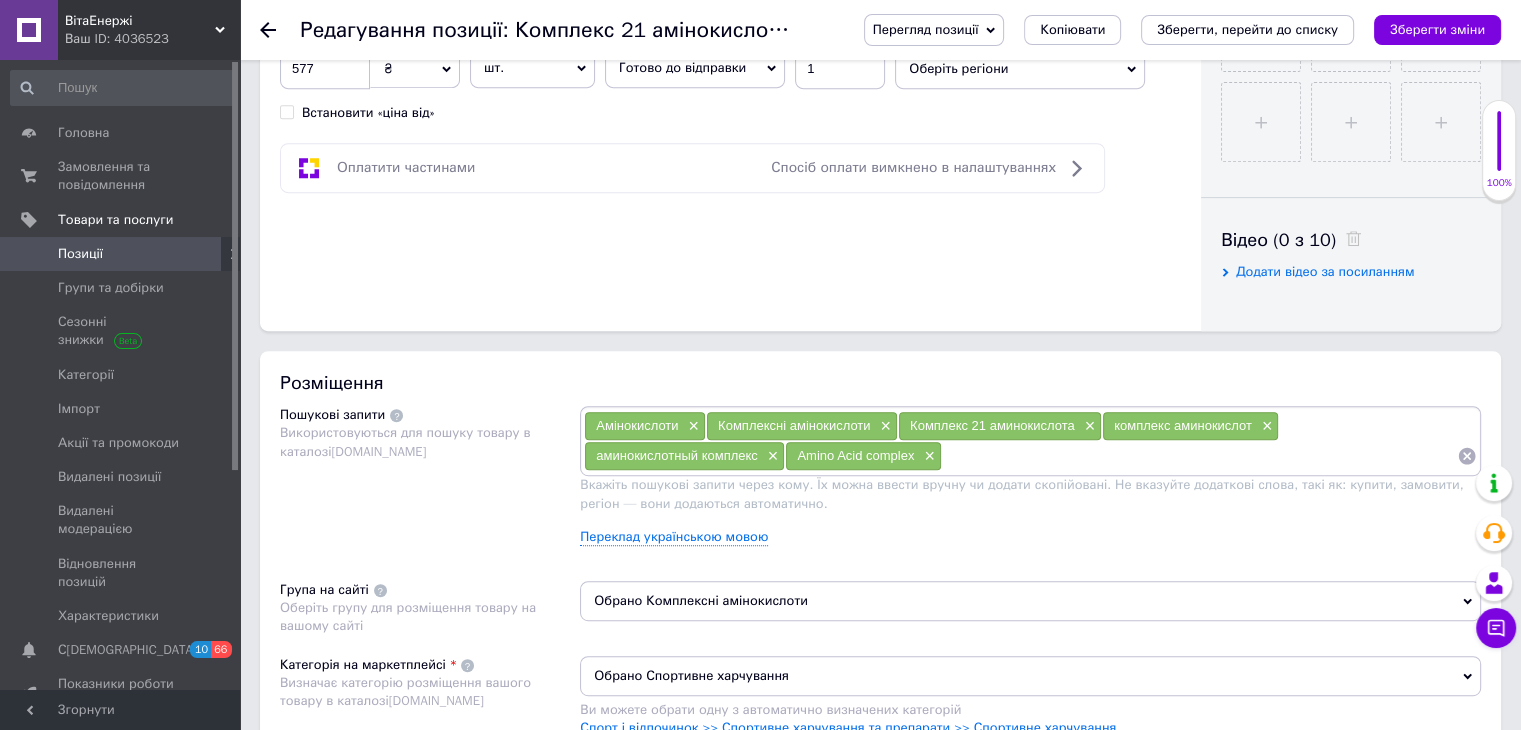scroll, scrollTop: 1100, scrollLeft: 0, axis: vertical 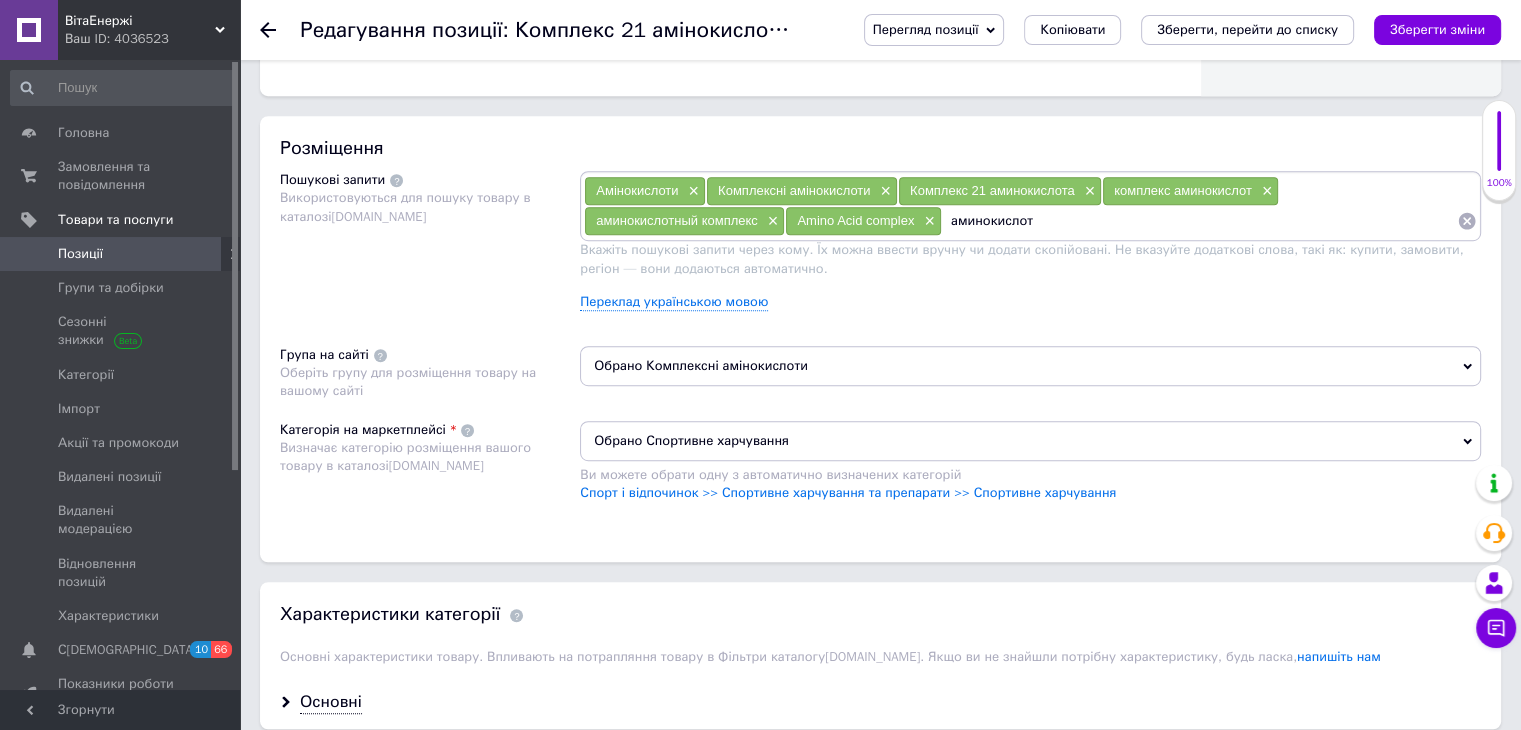 type on "аминокислоты" 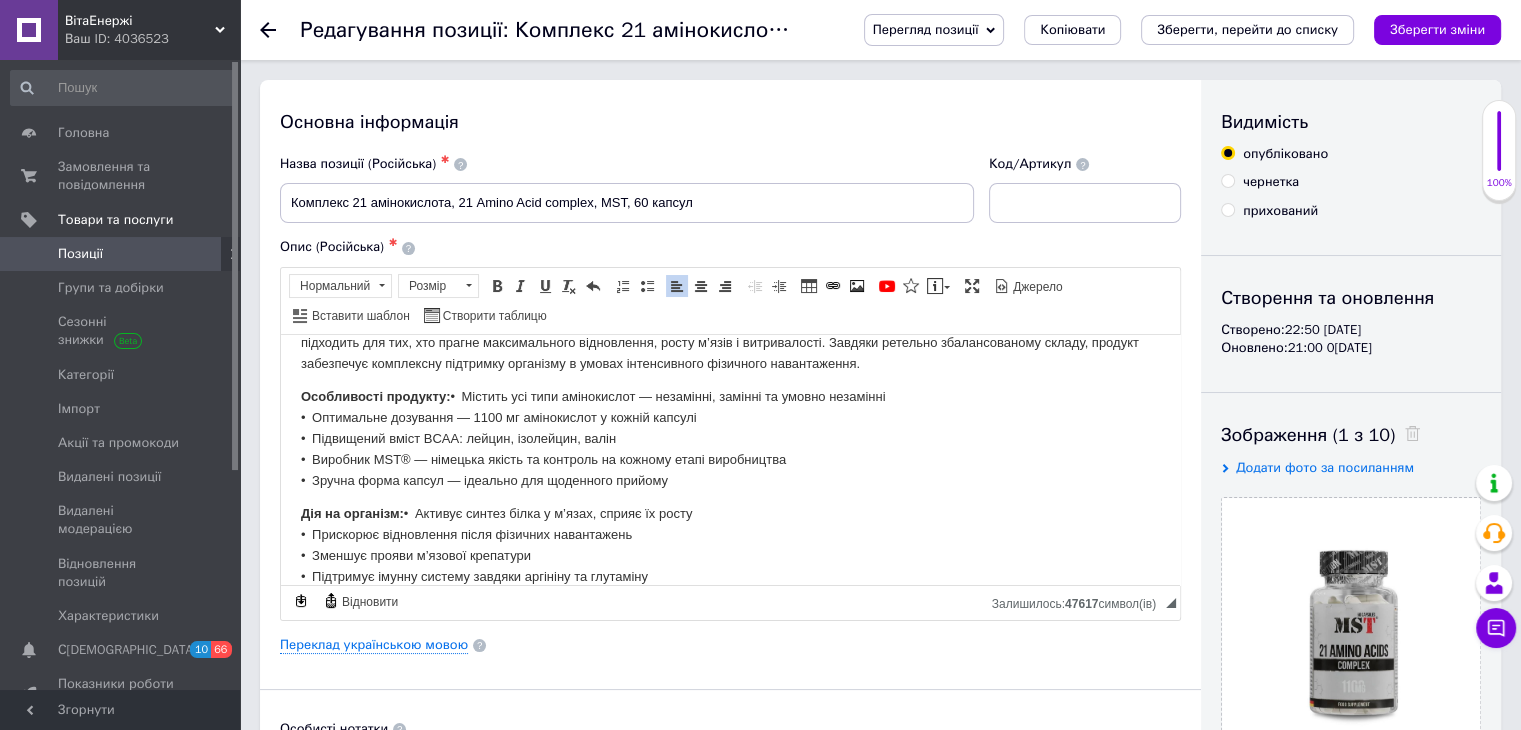scroll, scrollTop: 0, scrollLeft: 0, axis: both 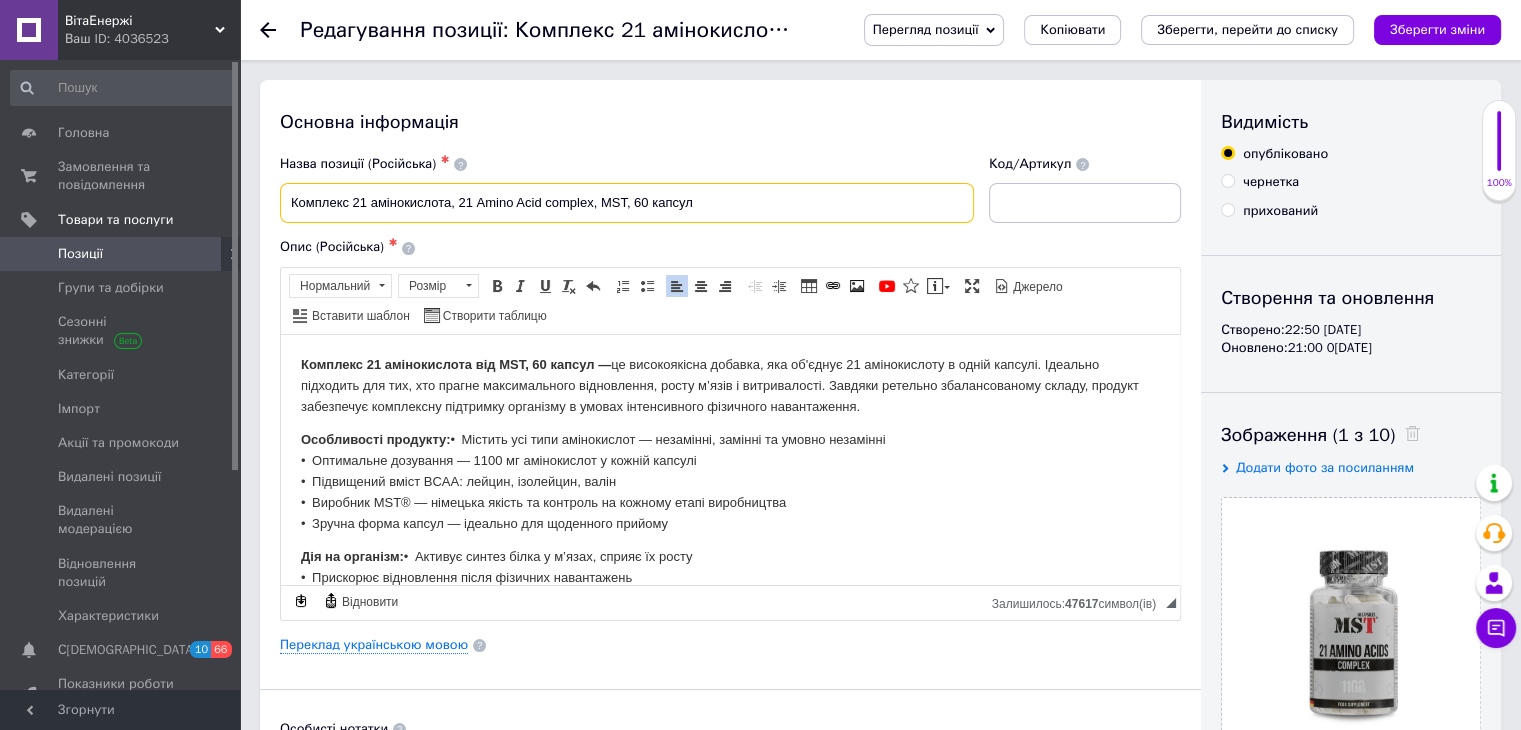 click on "Комплекс 21 амінокислота, 21 Аmino Acid complex, MST, 60 капсул" at bounding box center [627, 203] 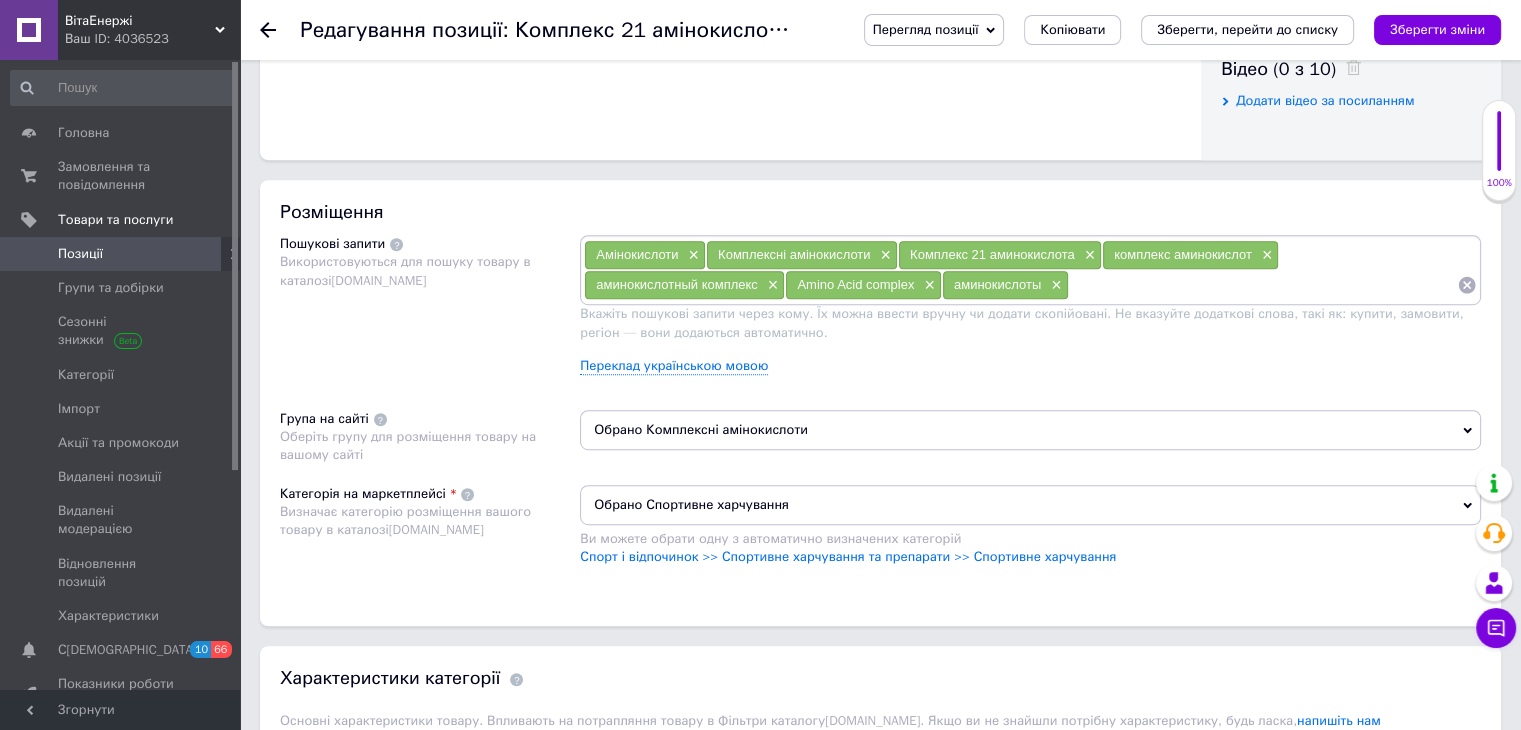 scroll, scrollTop: 1200, scrollLeft: 0, axis: vertical 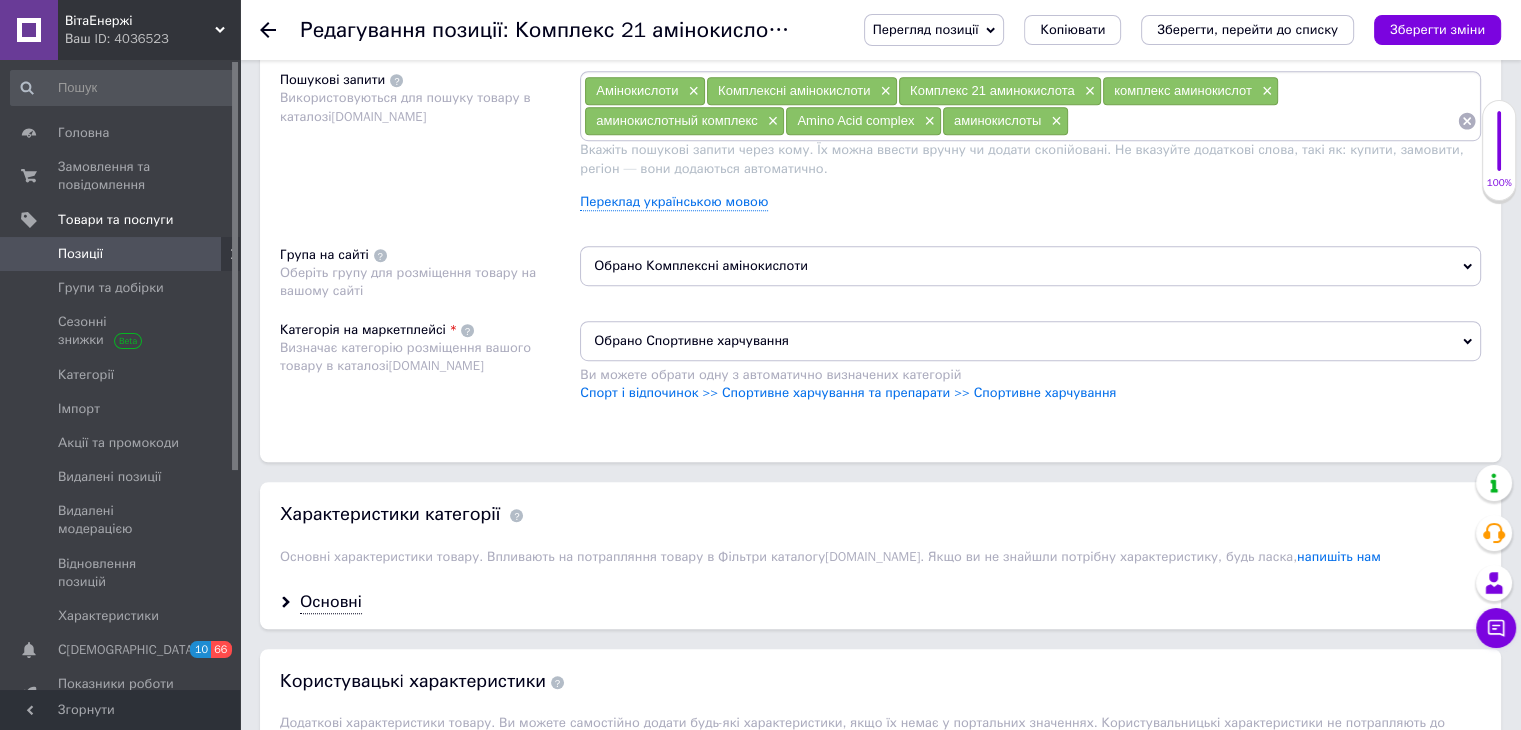 paste on "MST" 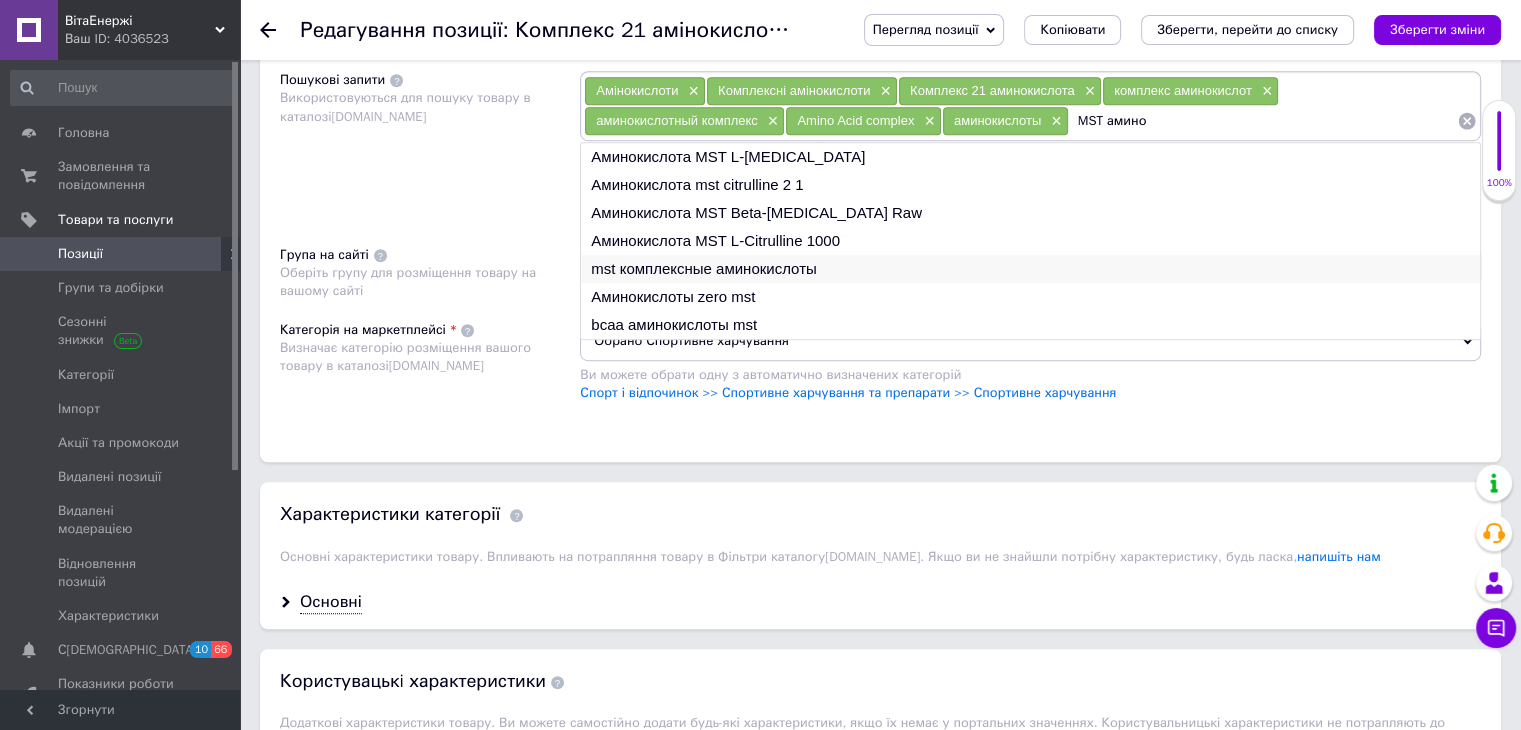 type on "MST амино" 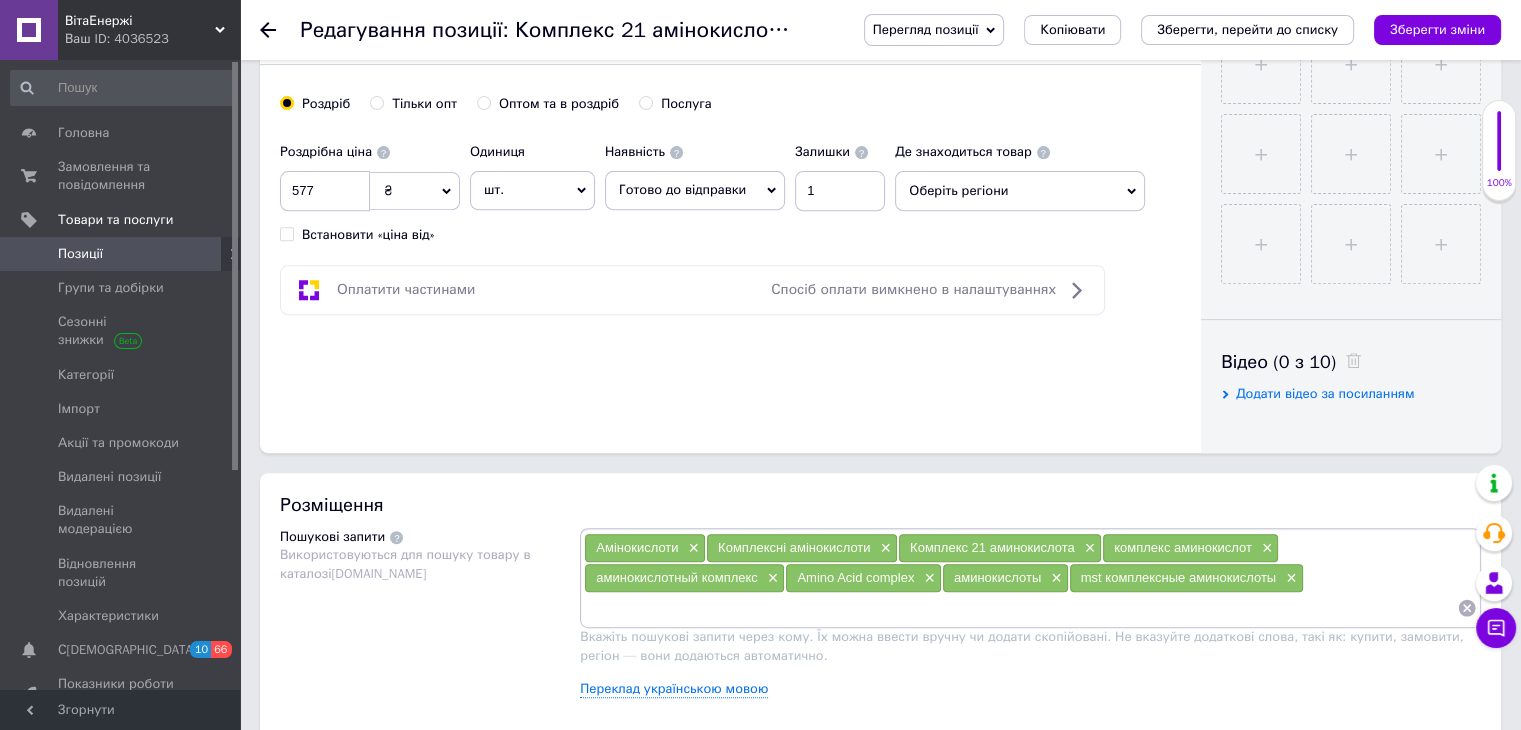 scroll, scrollTop: 1000, scrollLeft: 0, axis: vertical 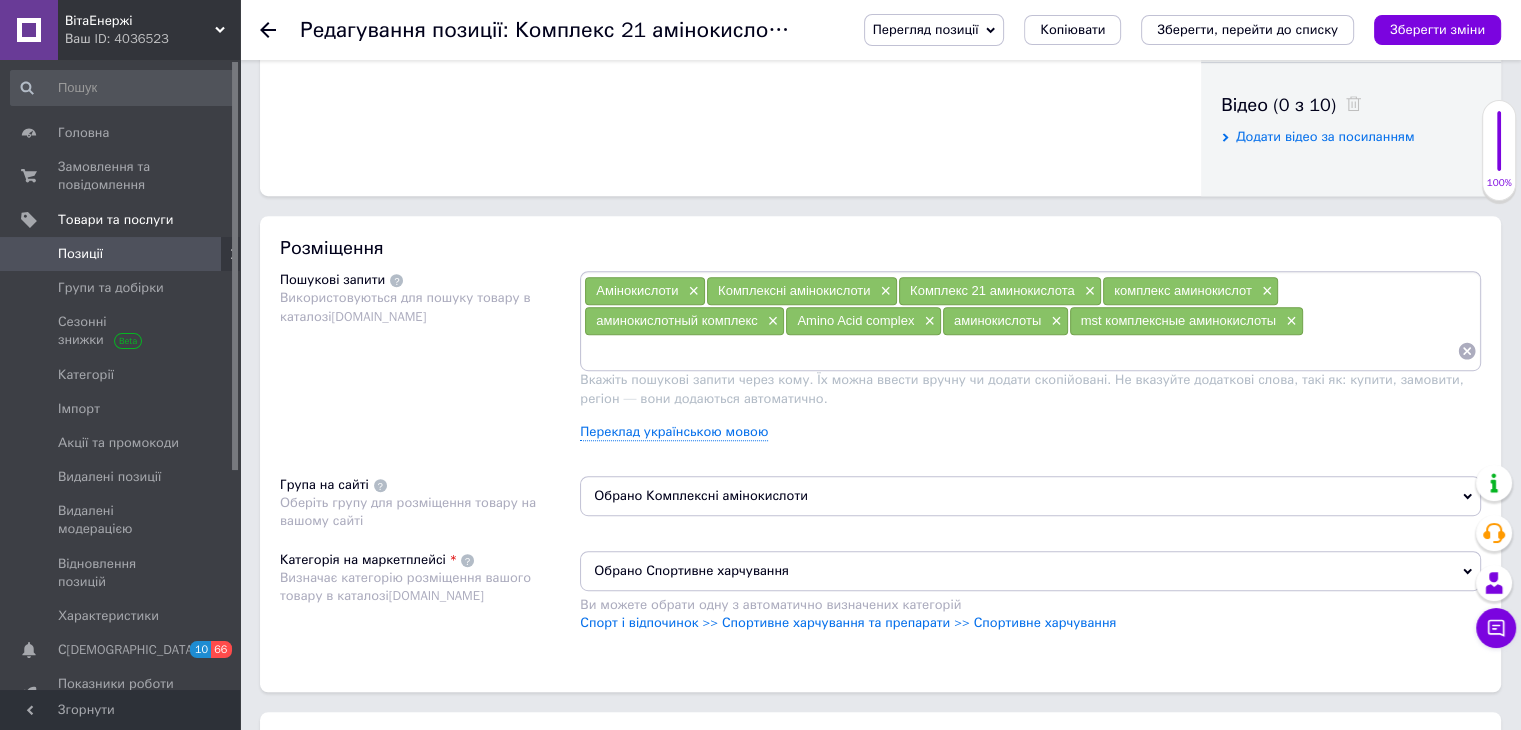click at bounding box center [1020, 351] 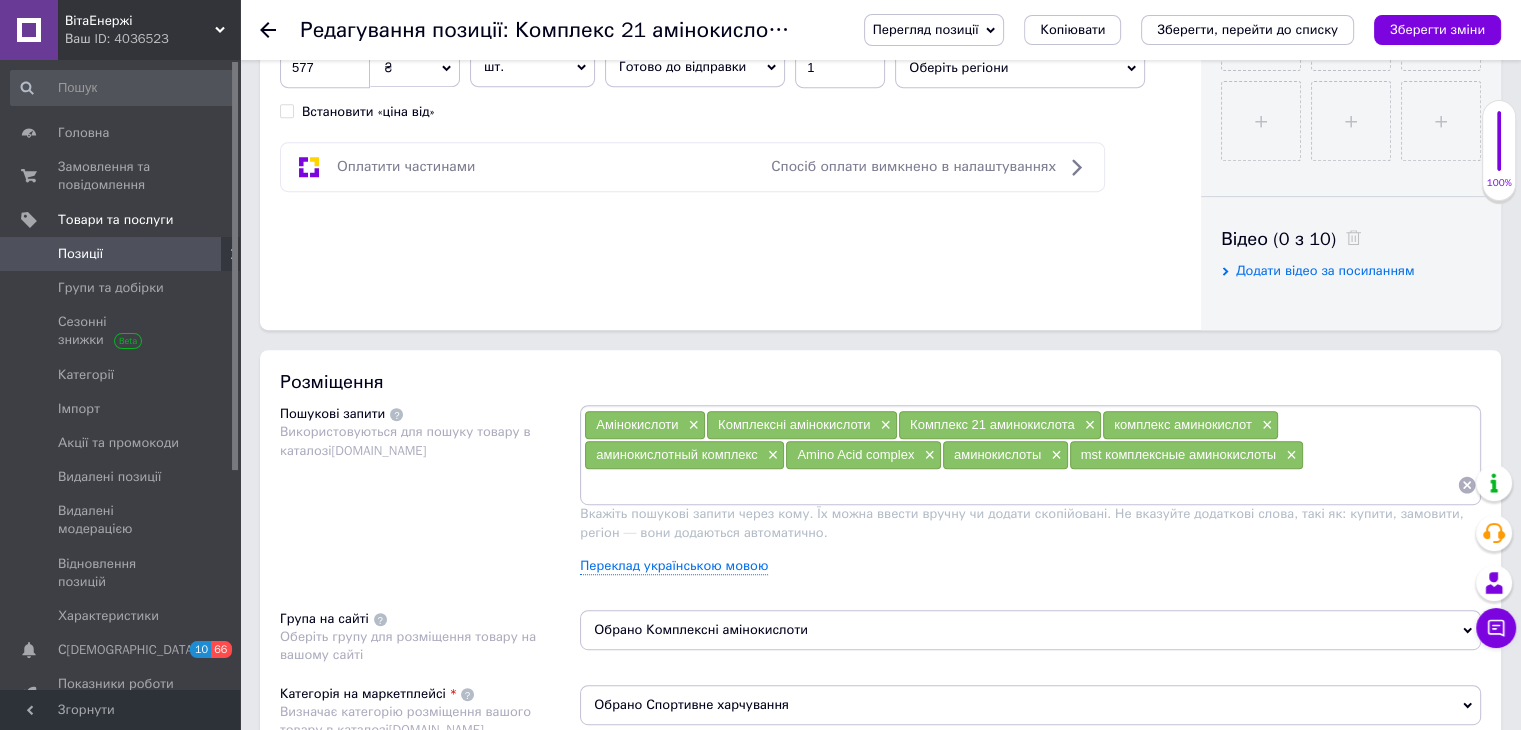 scroll, scrollTop: 900, scrollLeft: 0, axis: vertical 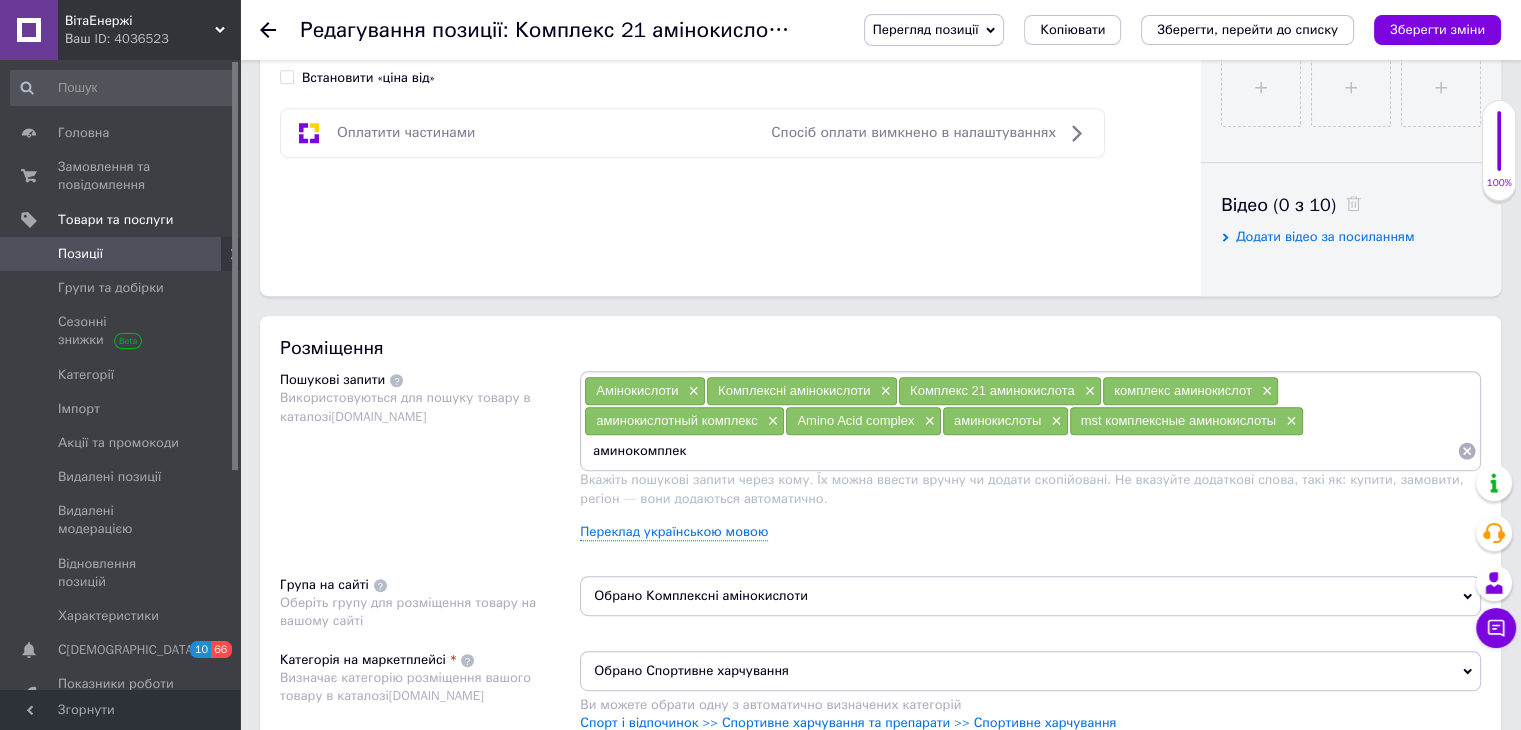 type on "аминокомплекс" 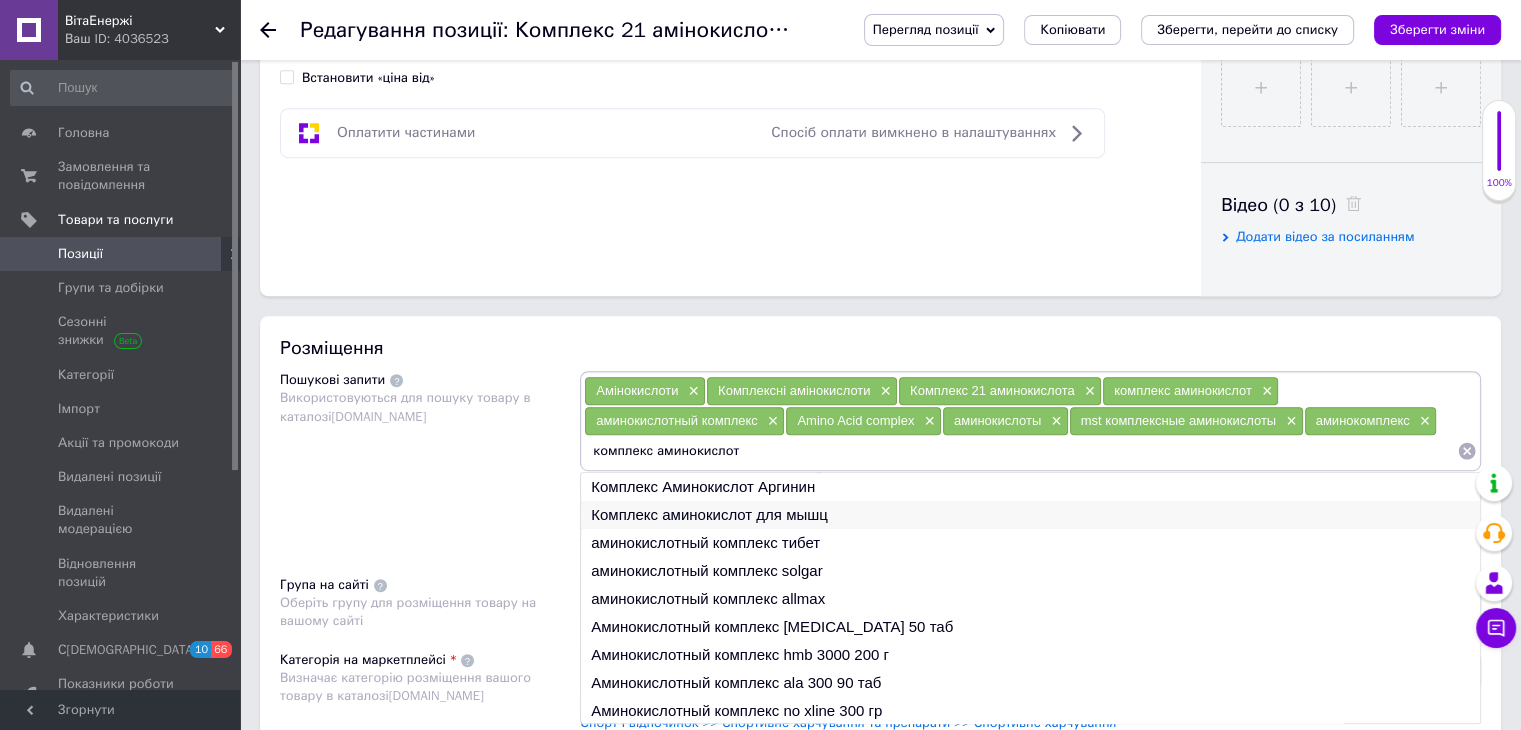 type on "комплекс аминокислот" 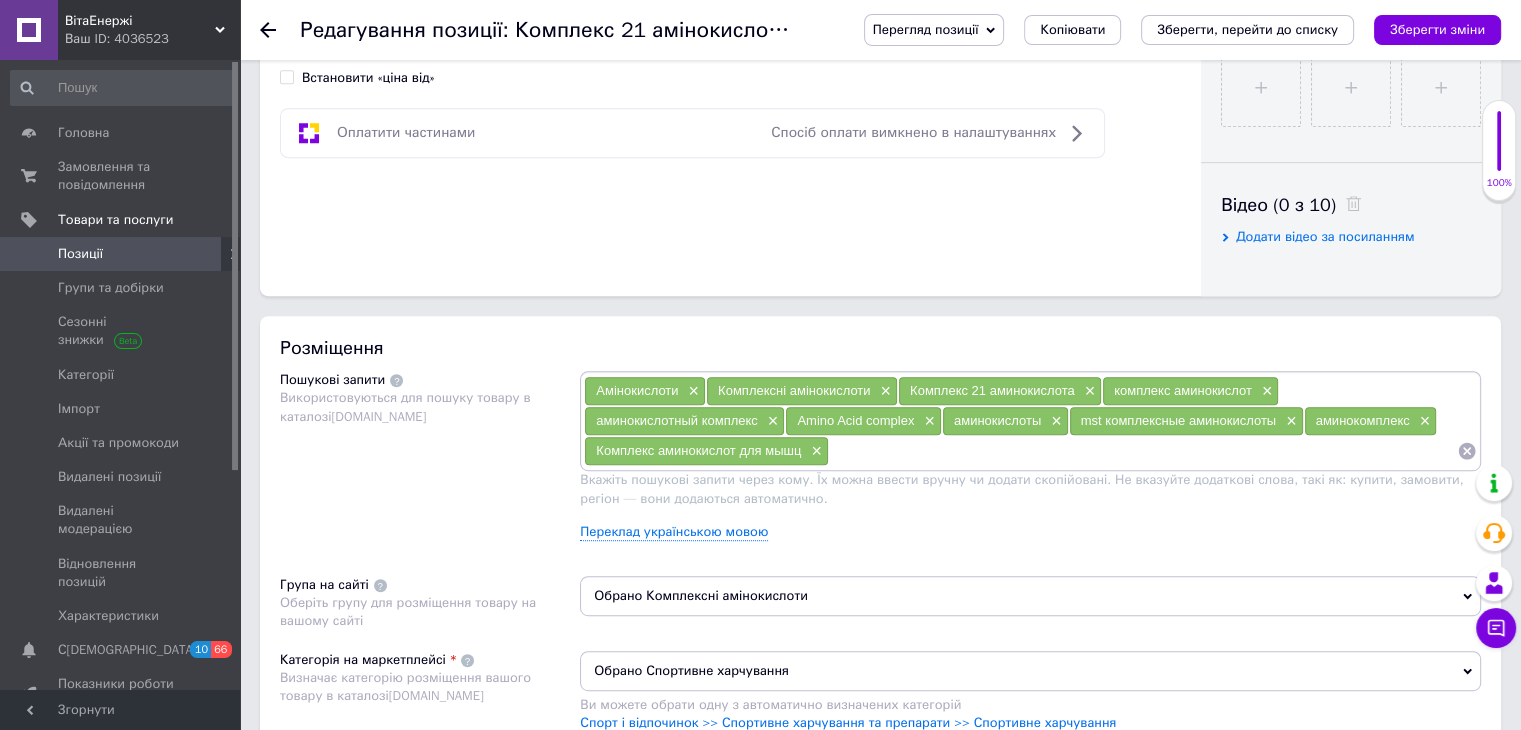 click at bounding box center (1143, 451) 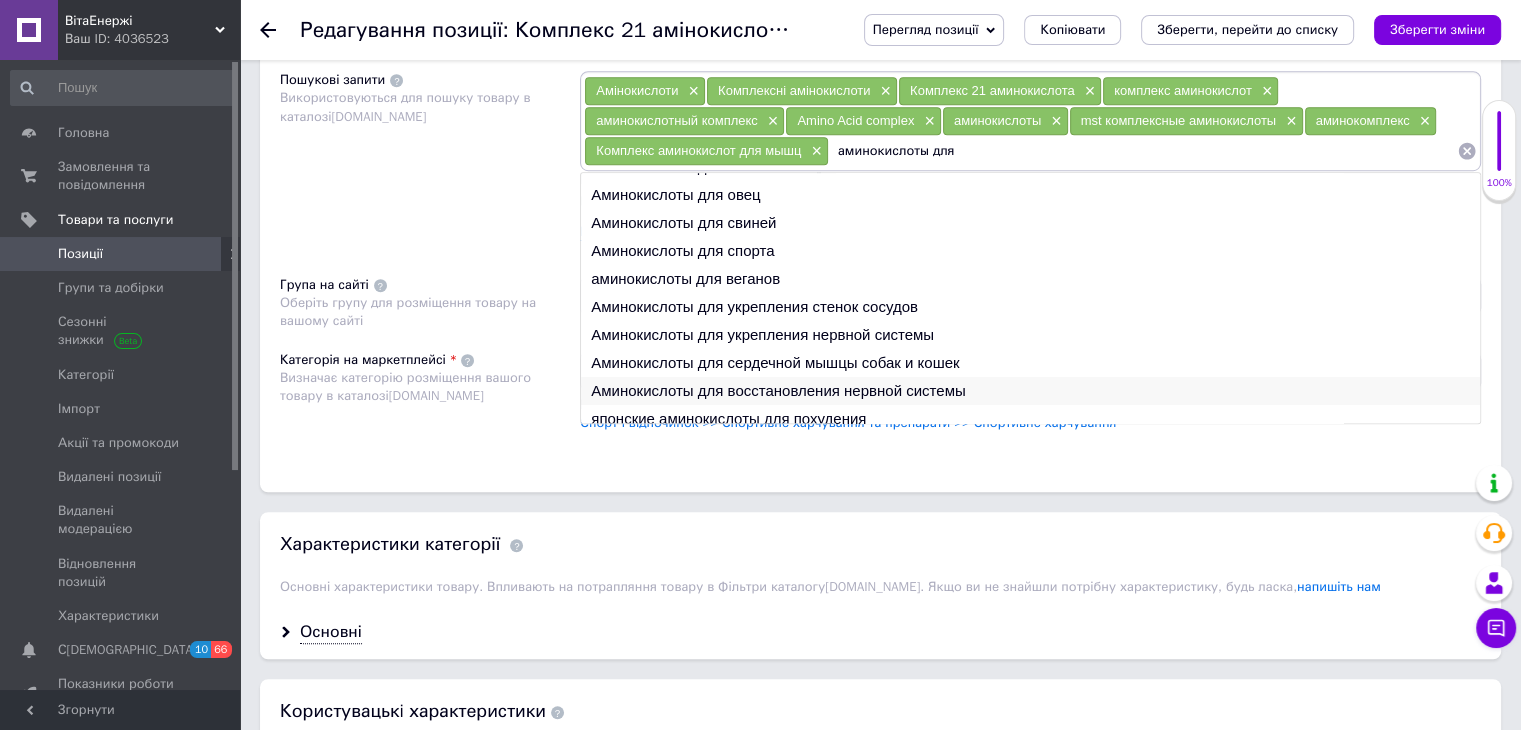 scroll, scrollTop: 29, scrollLeft: 0, axis: vertical 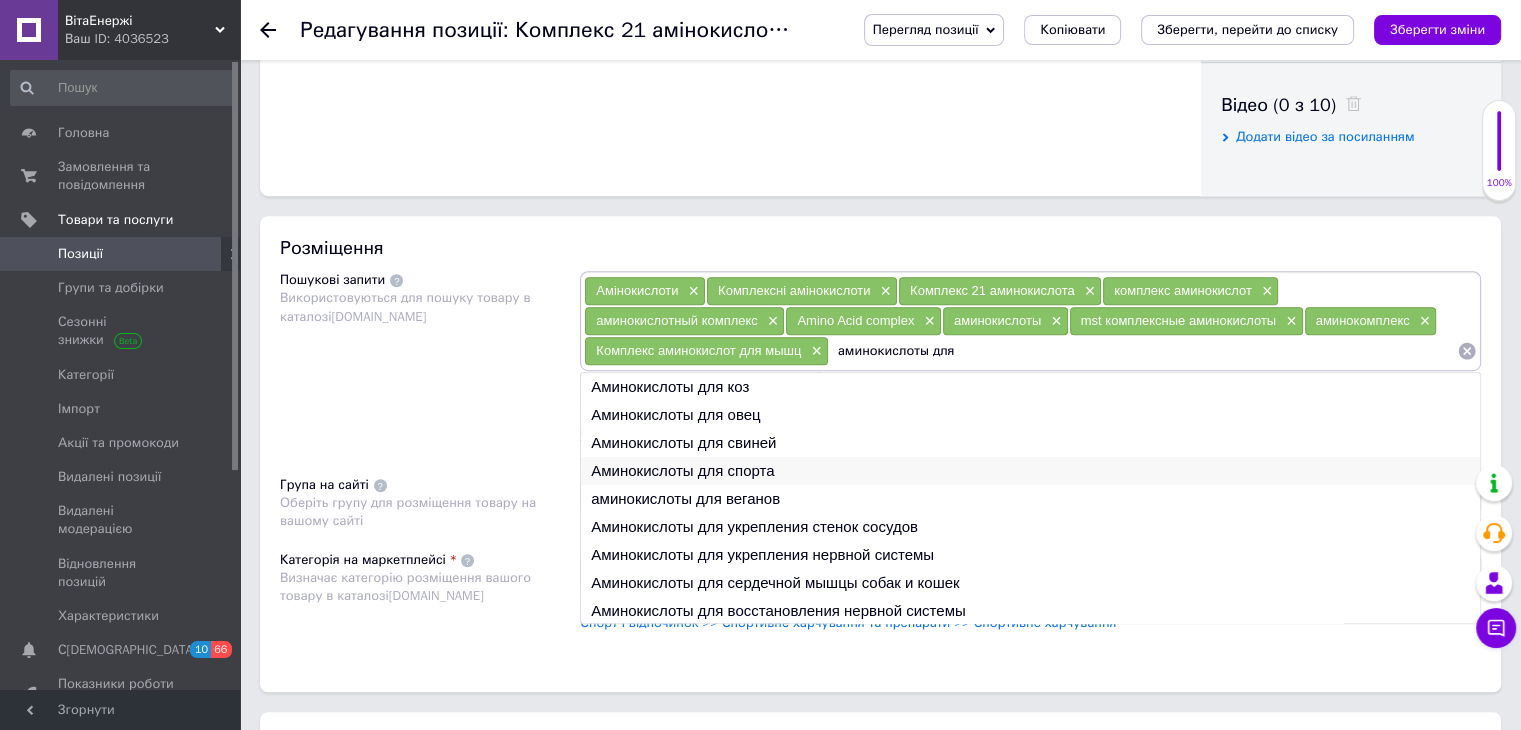 type on "аминокислоты для" 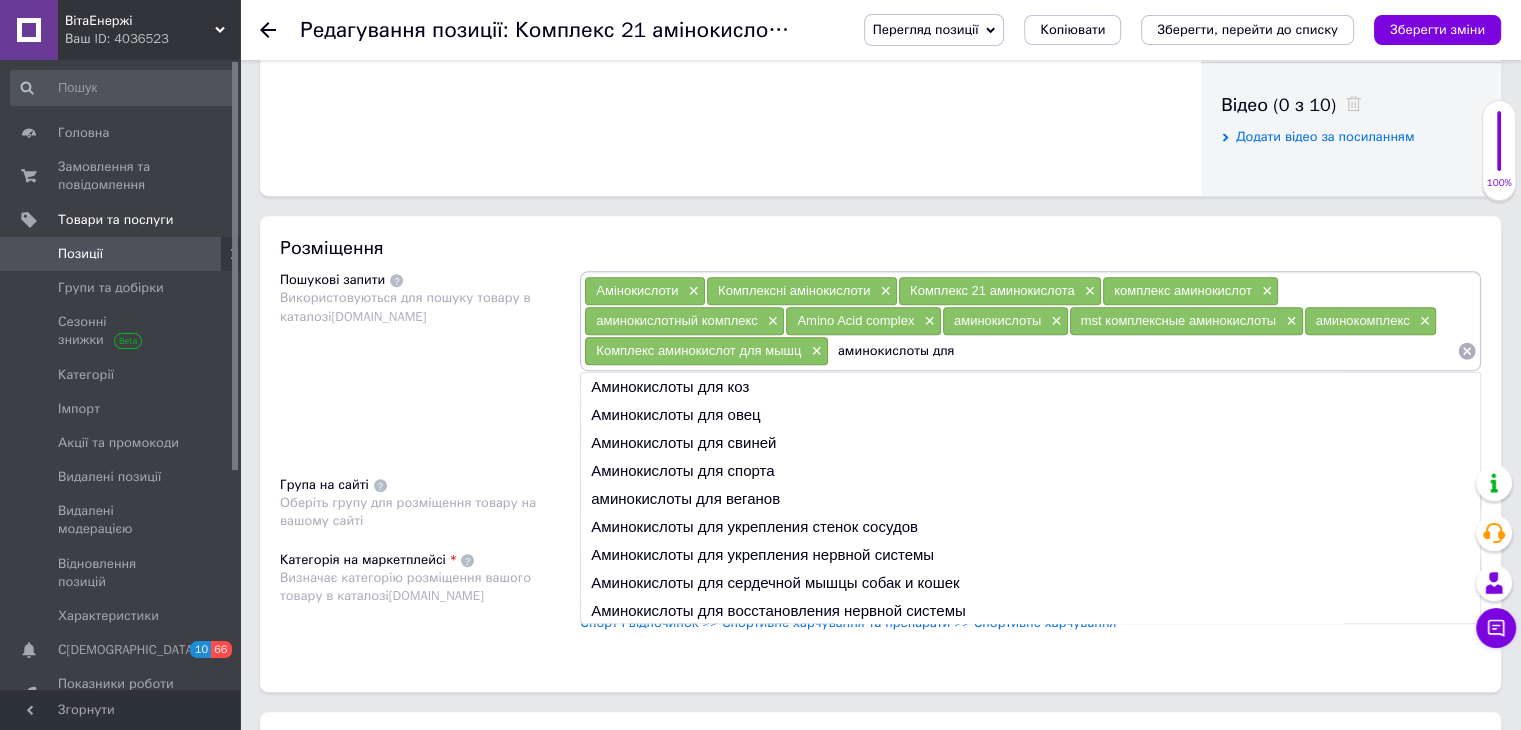 click on "Аминокислоты для спорта" at bounding box center [1030, 471] 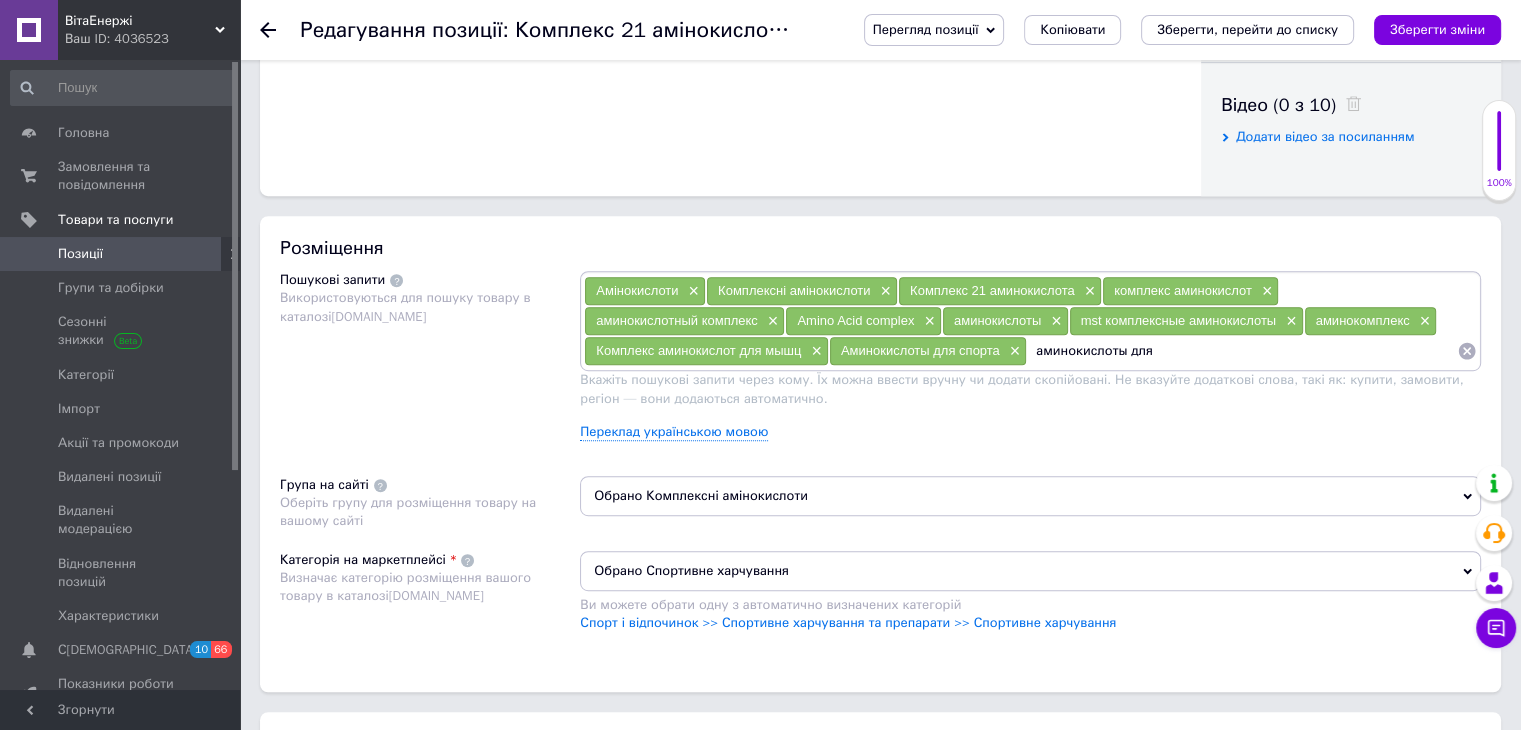 type 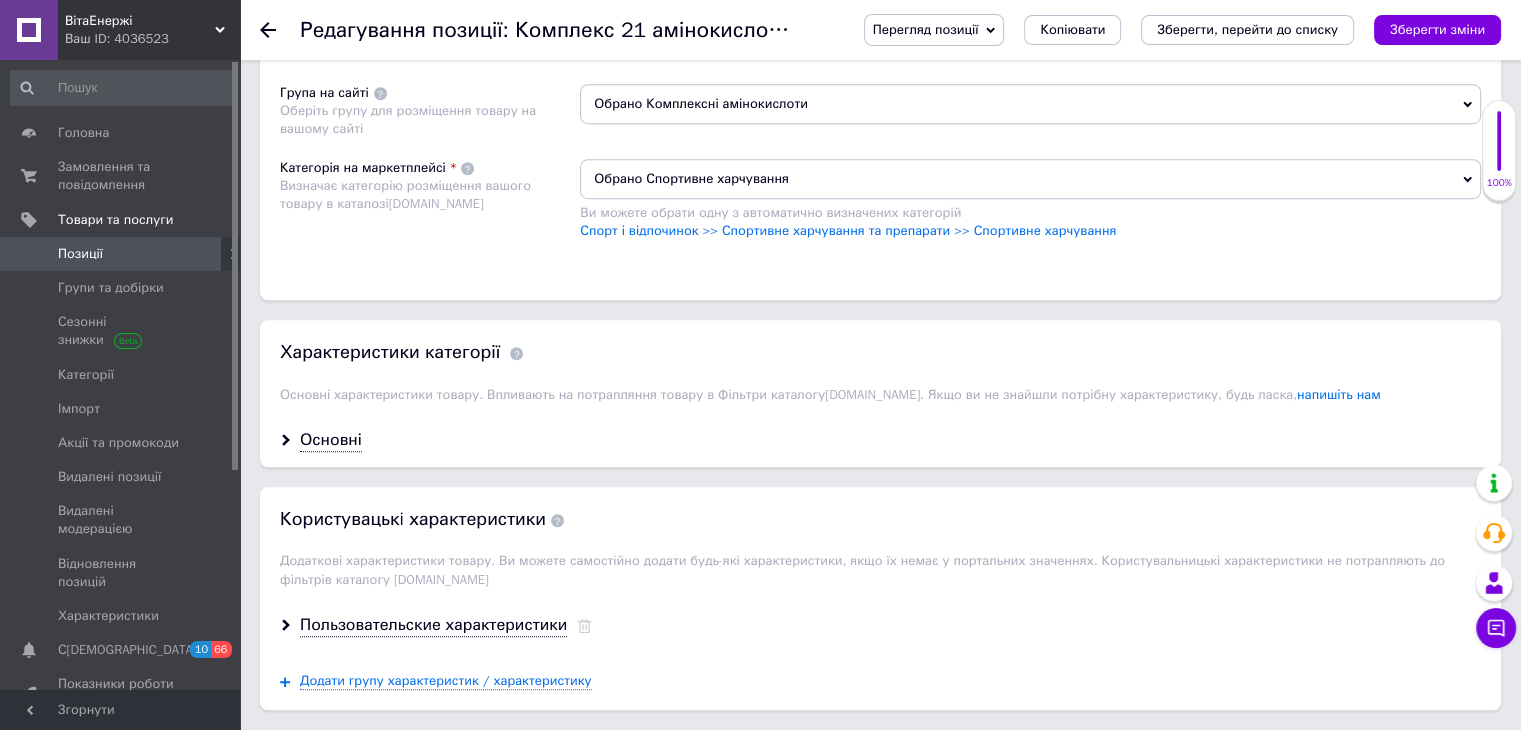 scroll, scrollTop: 1500, scrollLeft: 0, axis: vertical 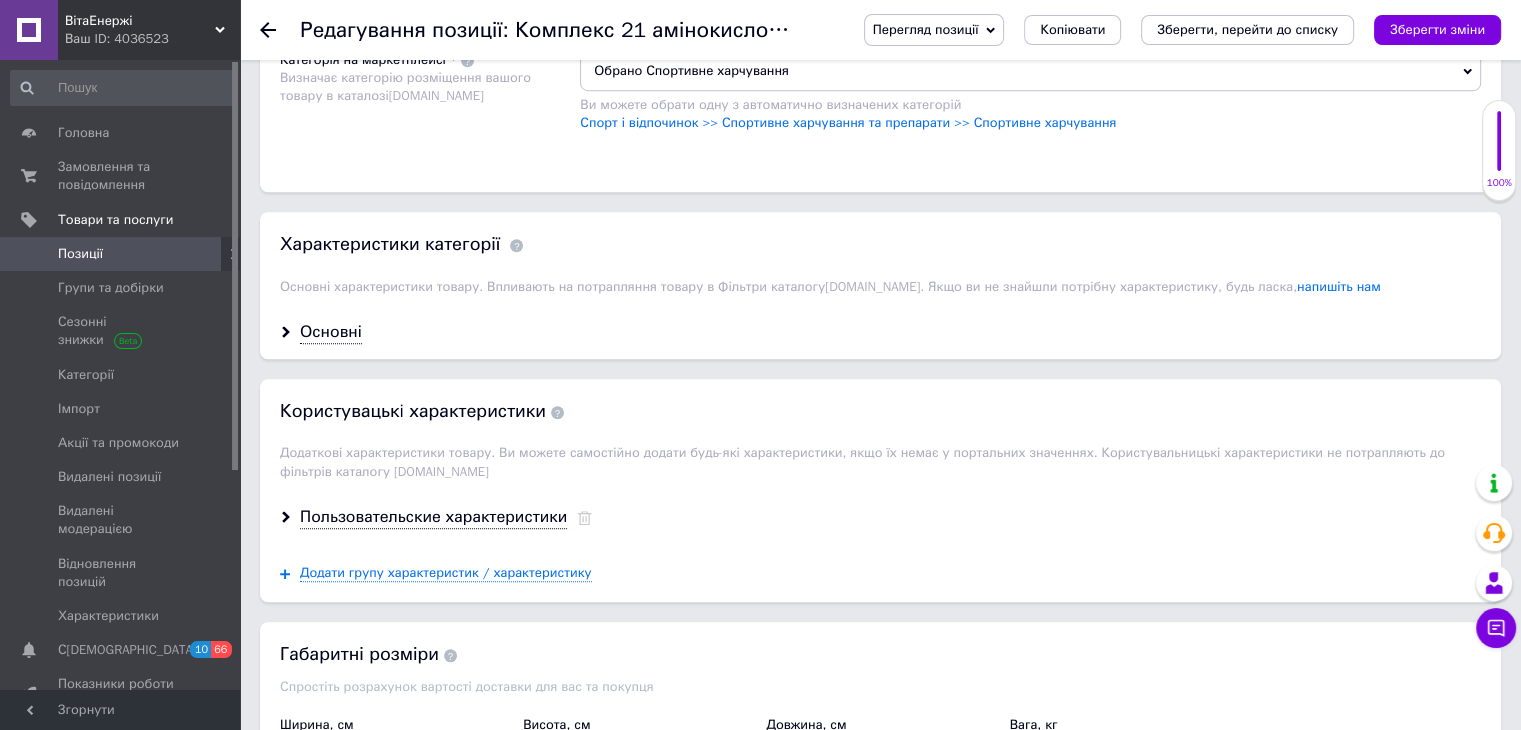 click on "Основні" at bounding box center (880, 332) 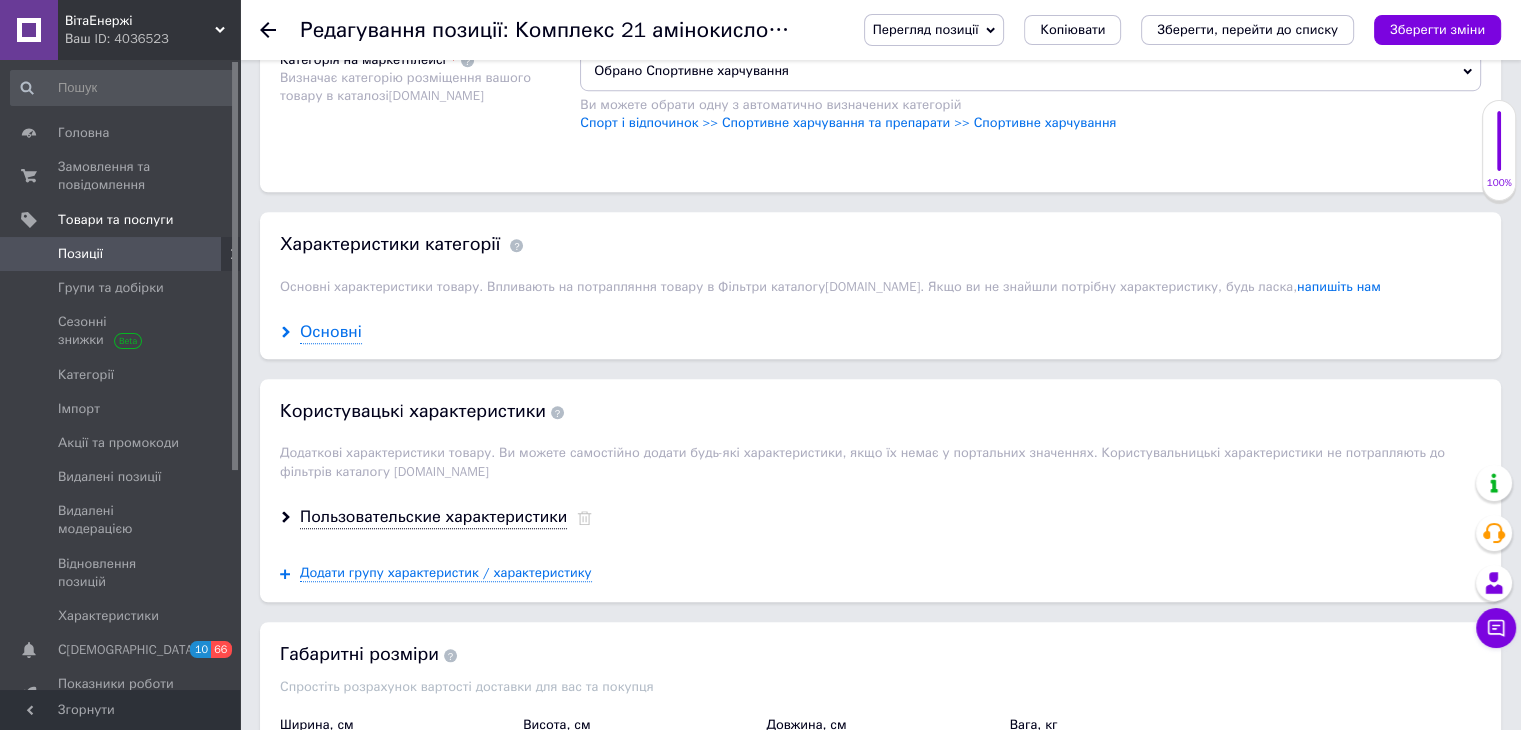 click on "Основні" at bounding box center [331, 332] 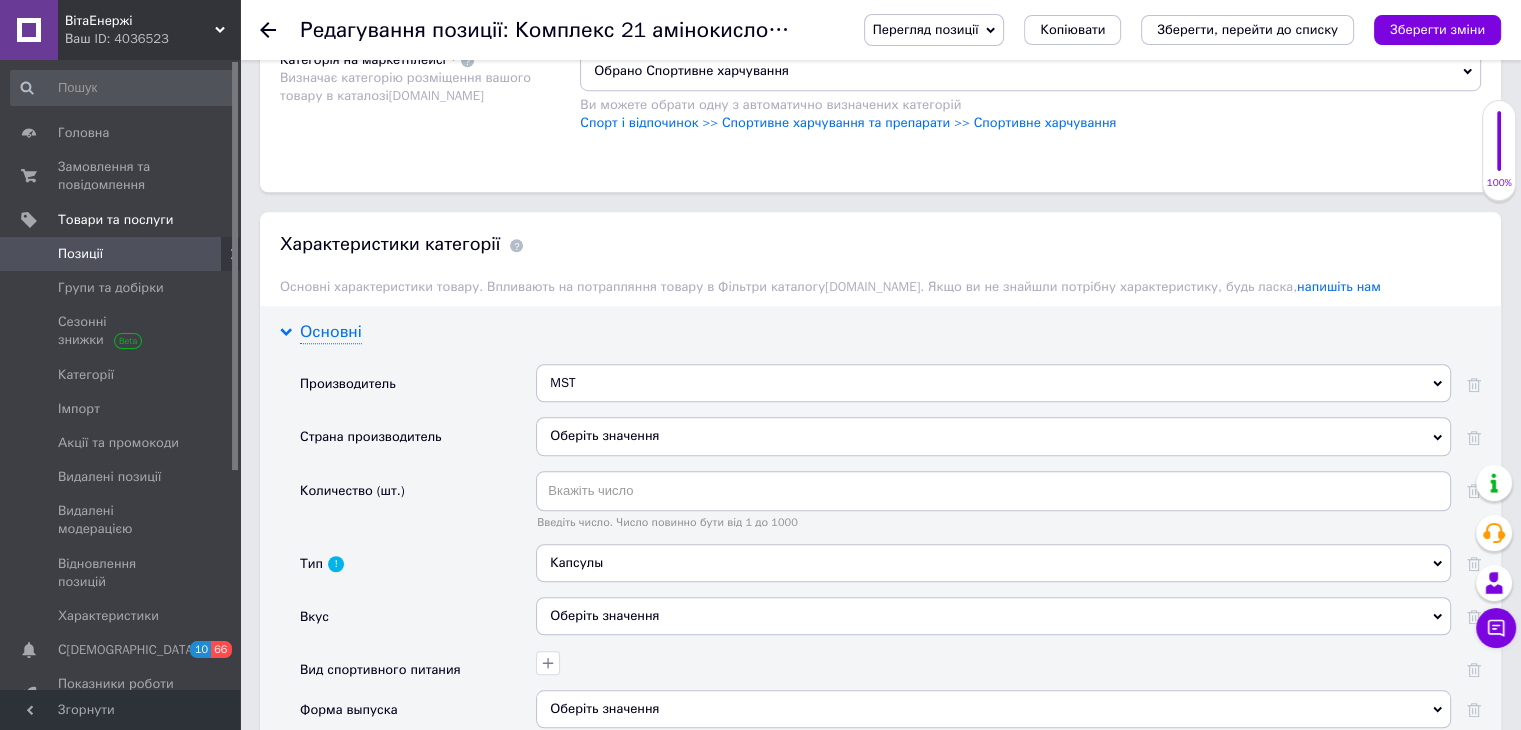 click on "Основні" at bounding box center (331, 332) 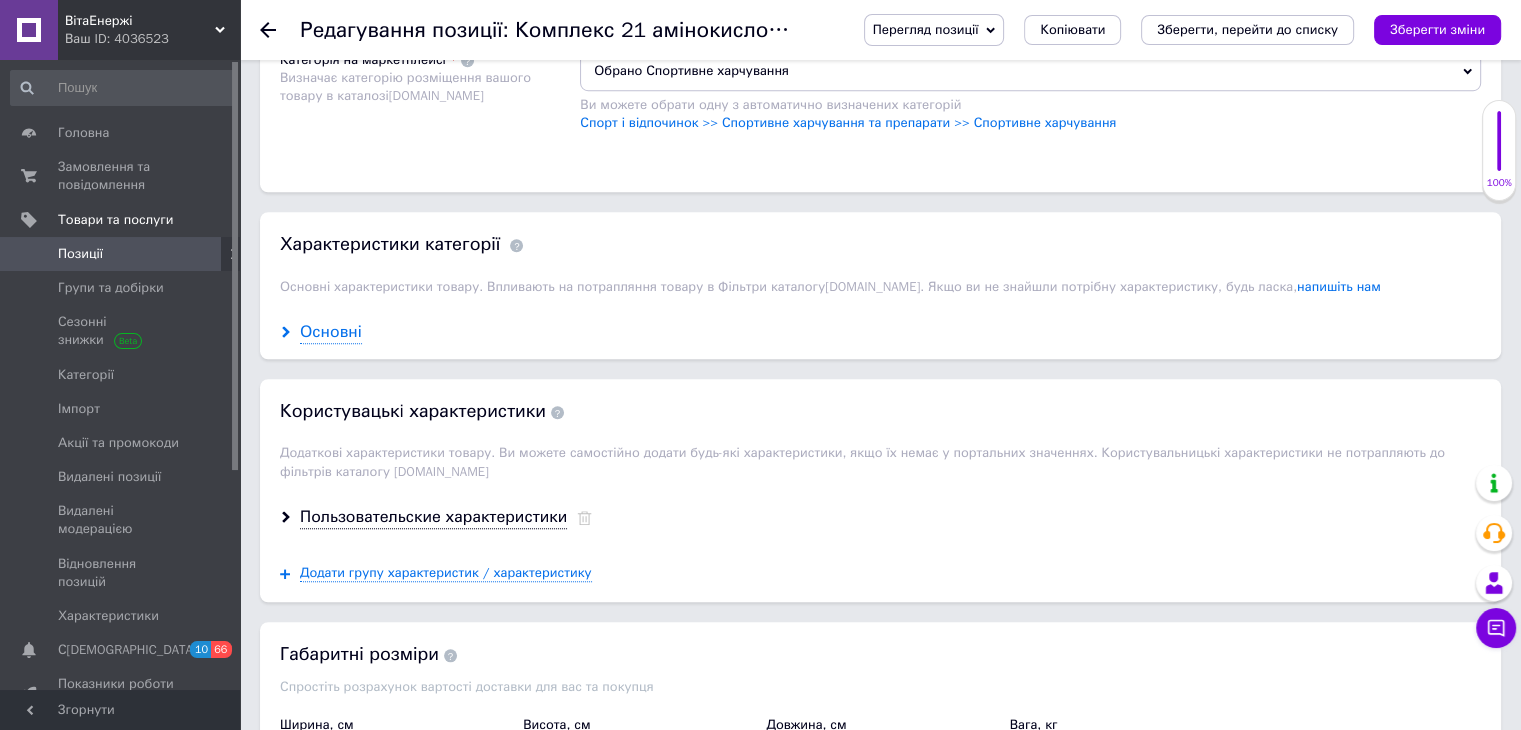 click on "Основні" at bounding box center [331, 332] 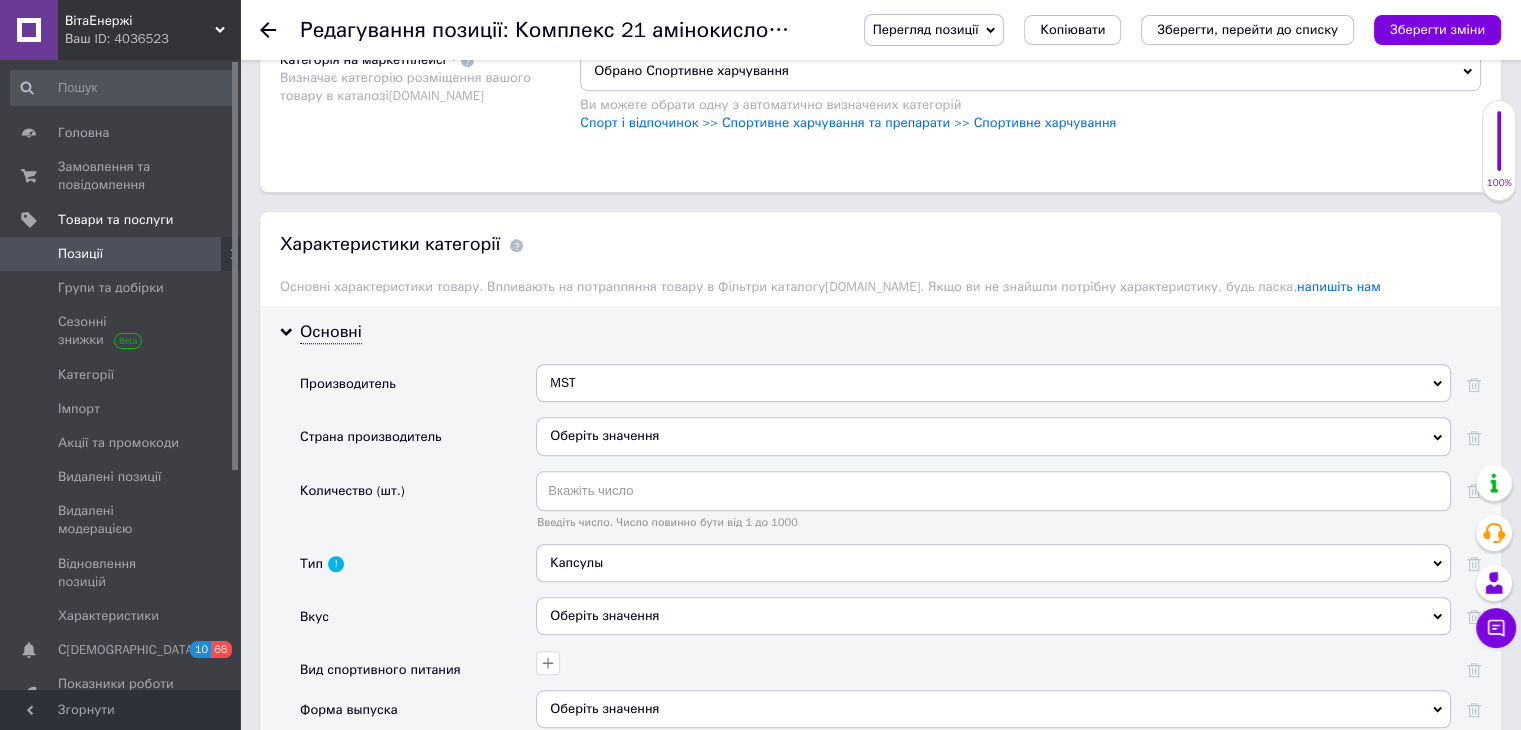 click on "Оберіть значення" at bounding box center (993, 436) 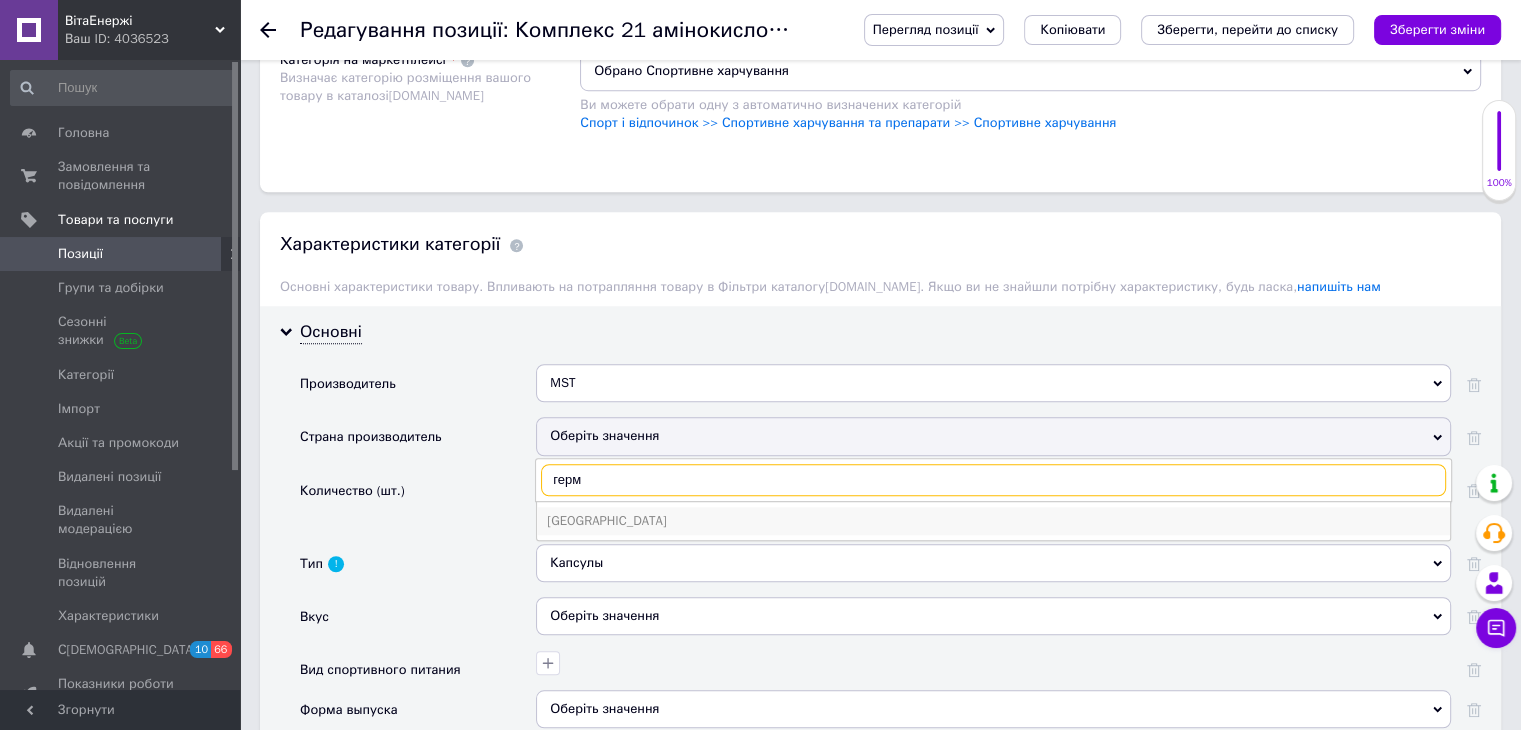 type on "герм" 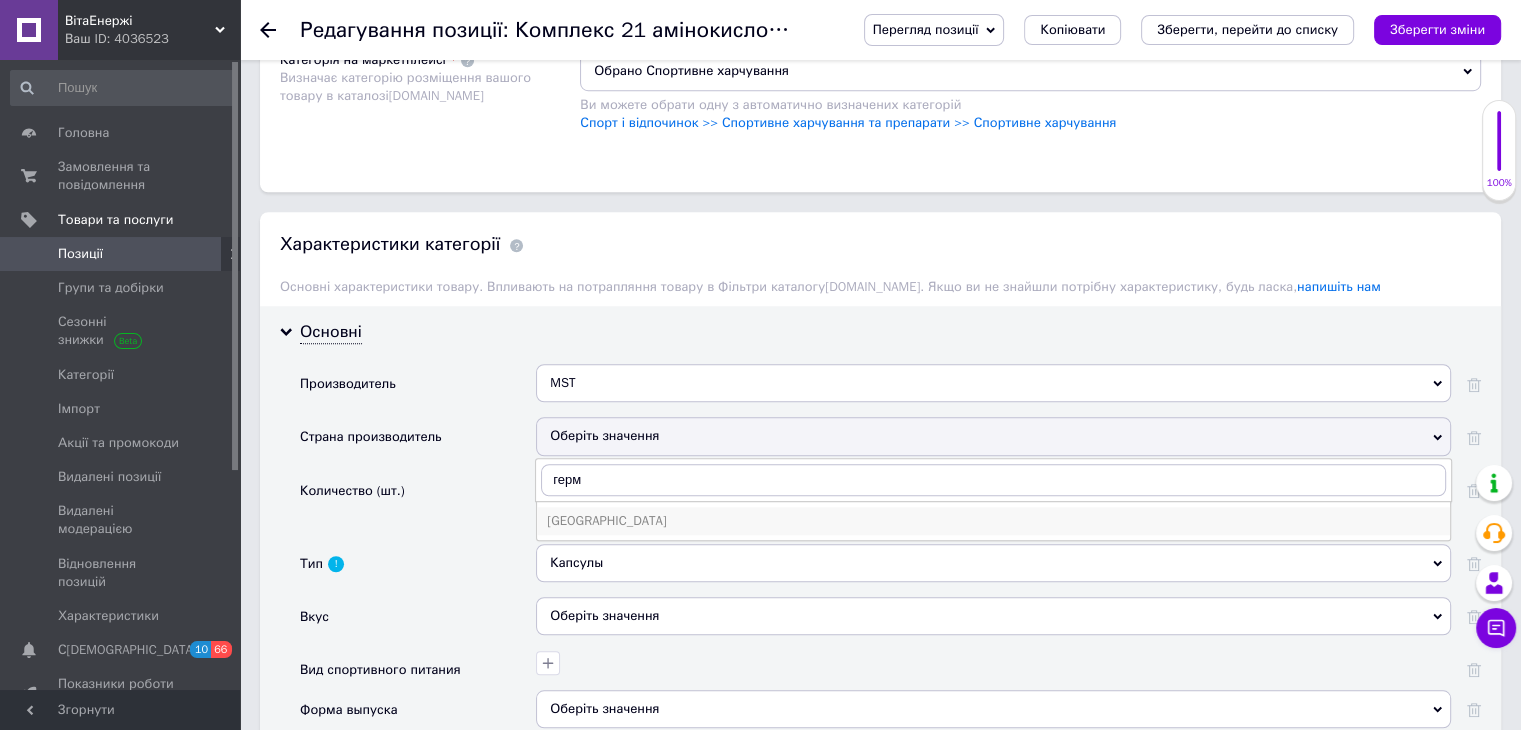 click on "[GEOGRAPHIC_DATA]" at bounding box center [993, 521] 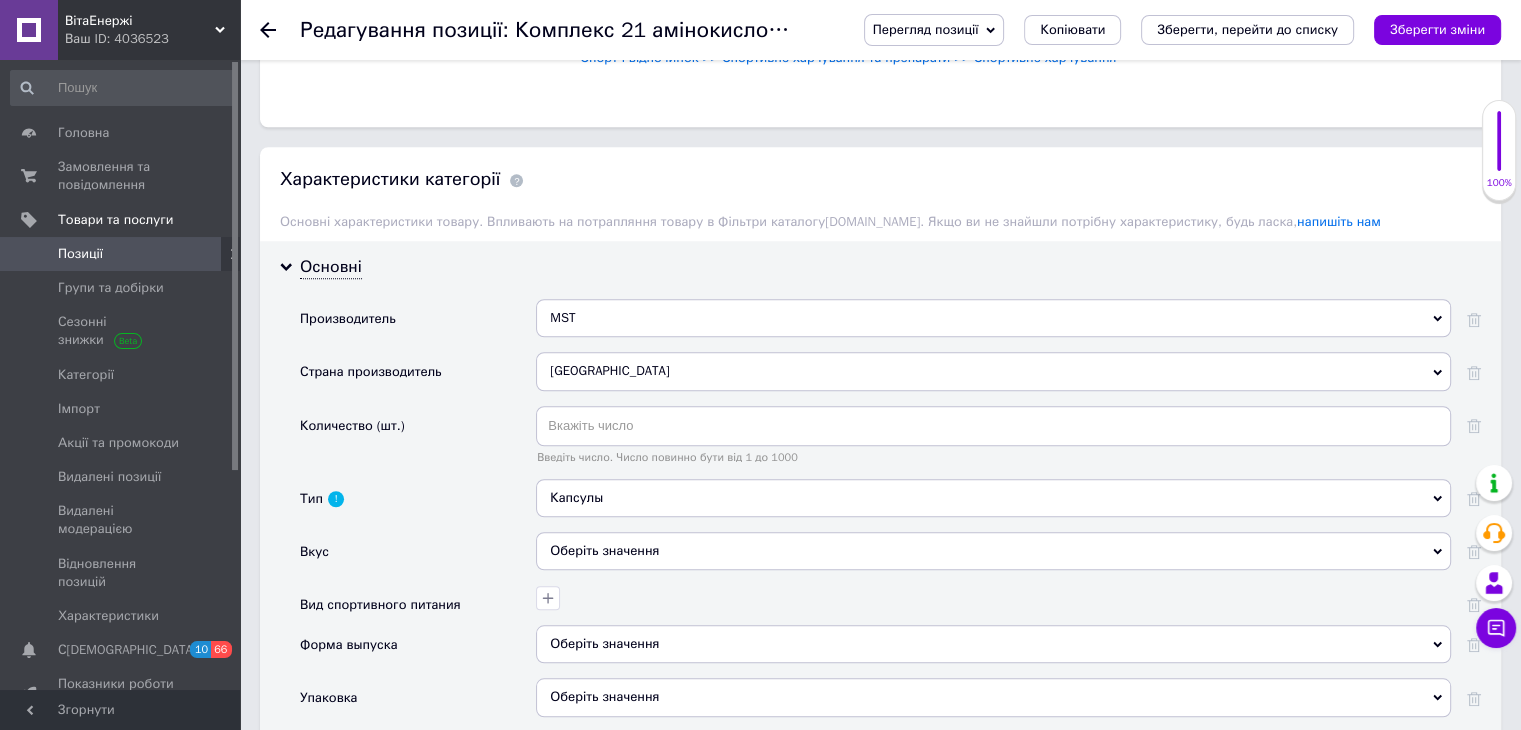 scroll, scrollTop: 1600, scrollLeft: 0, axis: vertical 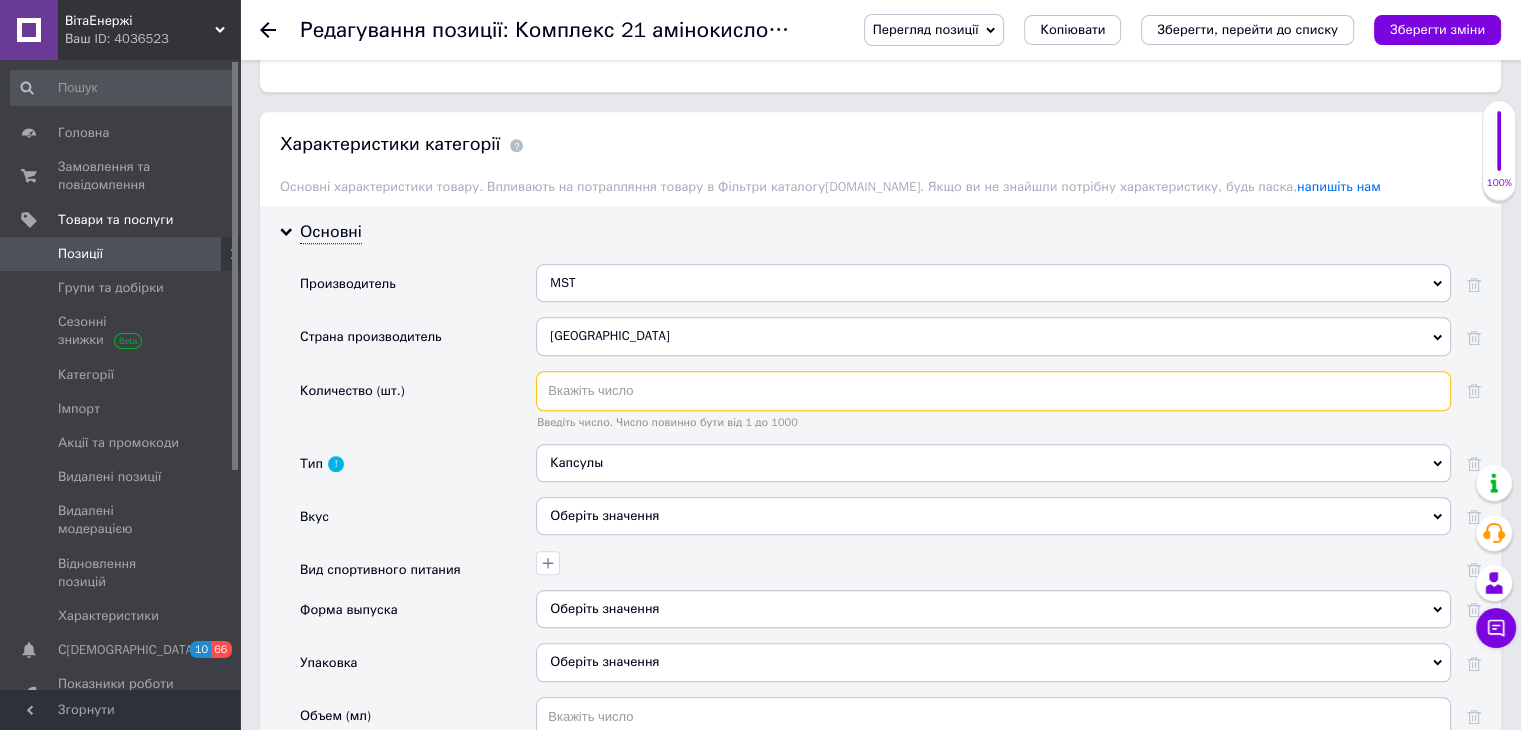 click at bounding box center [993, 391] 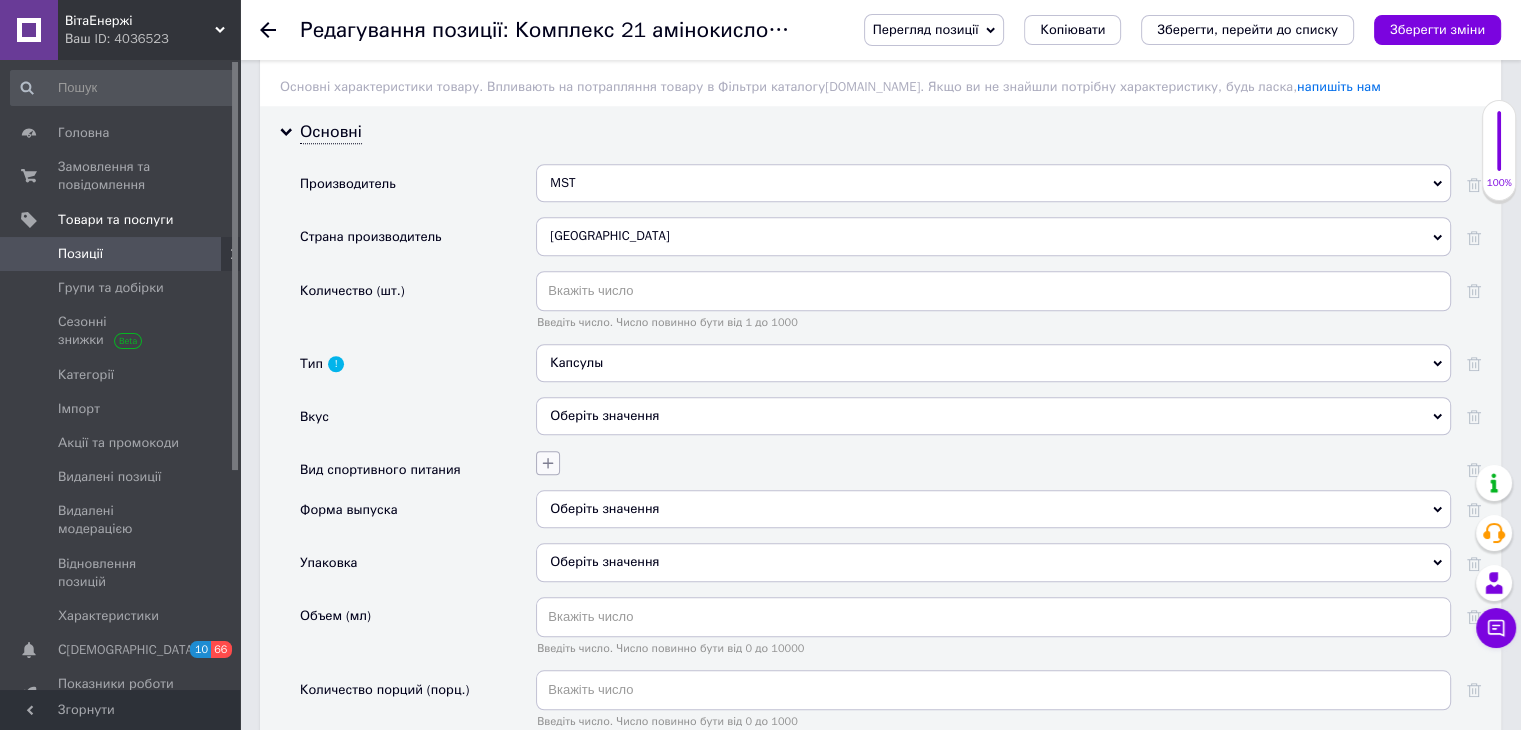 click 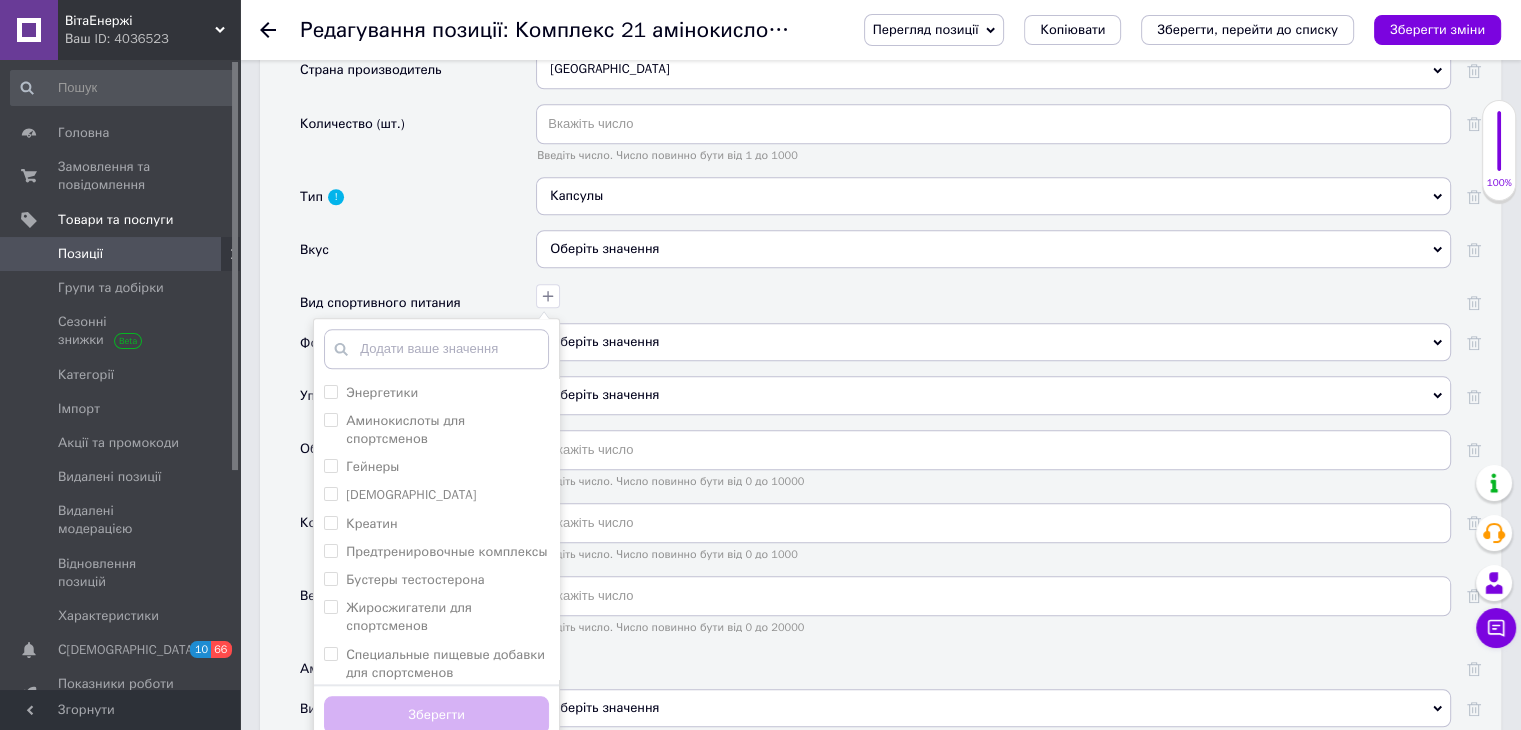 scroll, scrollTop: 1900, scrollLeft: 0, axis: vertical 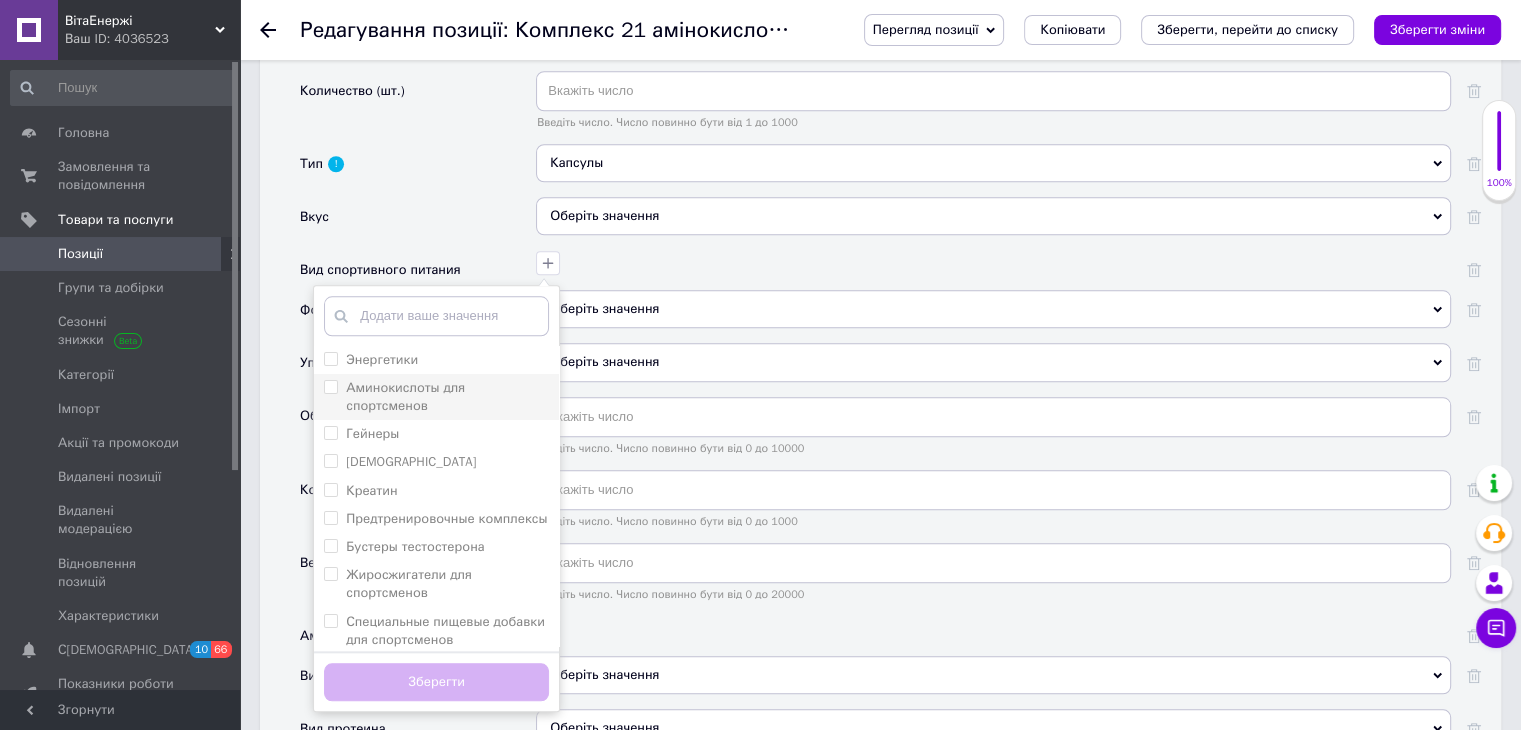 click on "Аминокислоты для спортсменов" at bounding box center [405, 396] 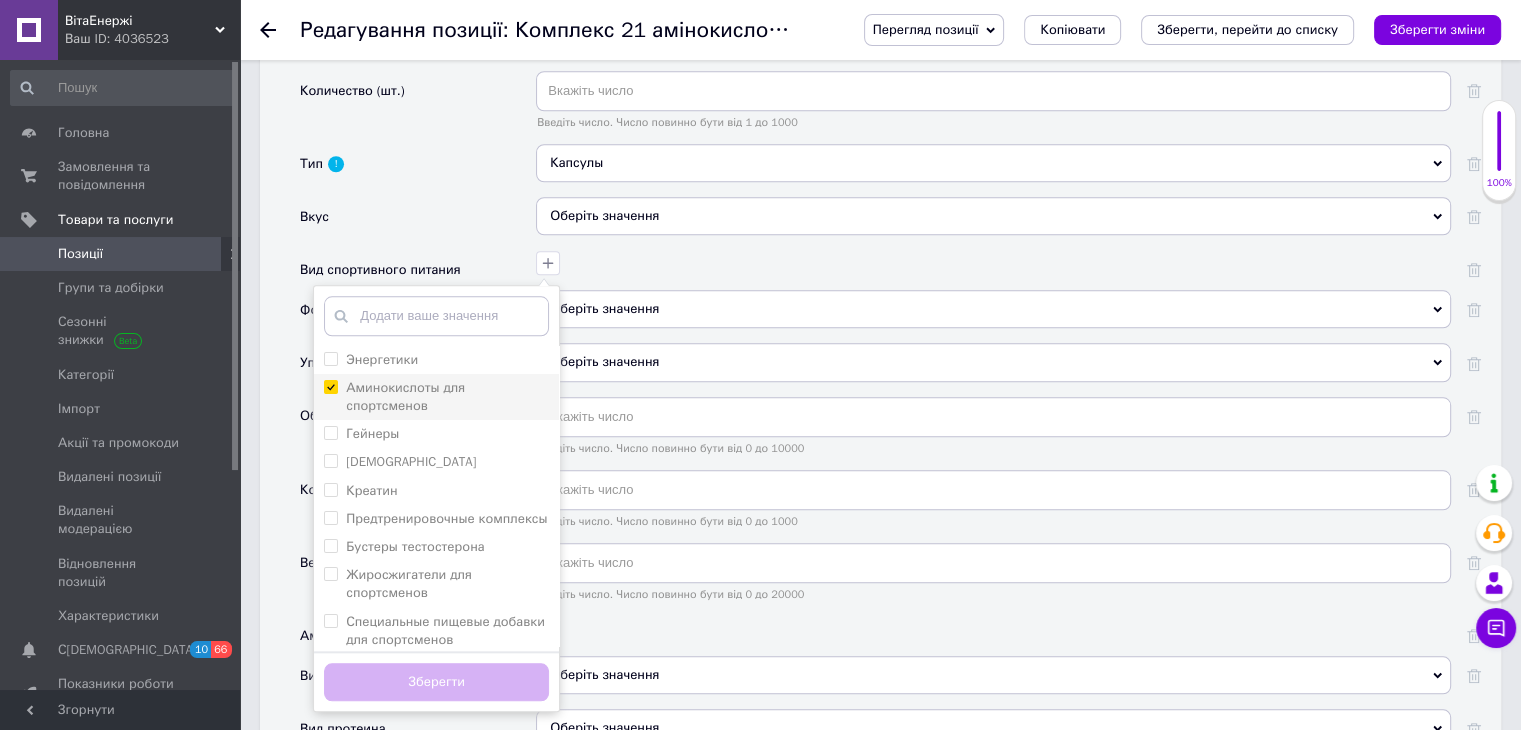 checkbox on "true" 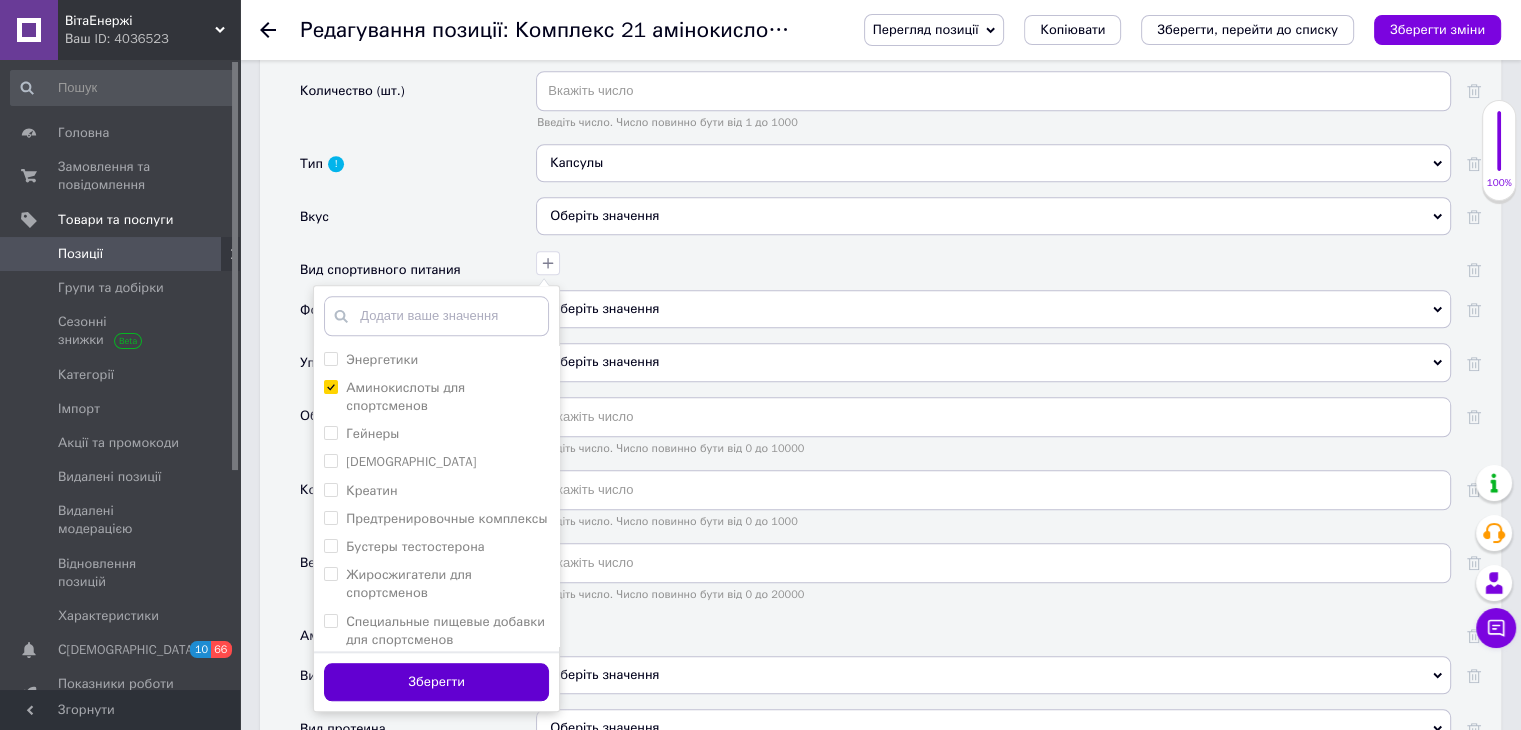 click on "Зберегти" at bounding box center [436, 682] 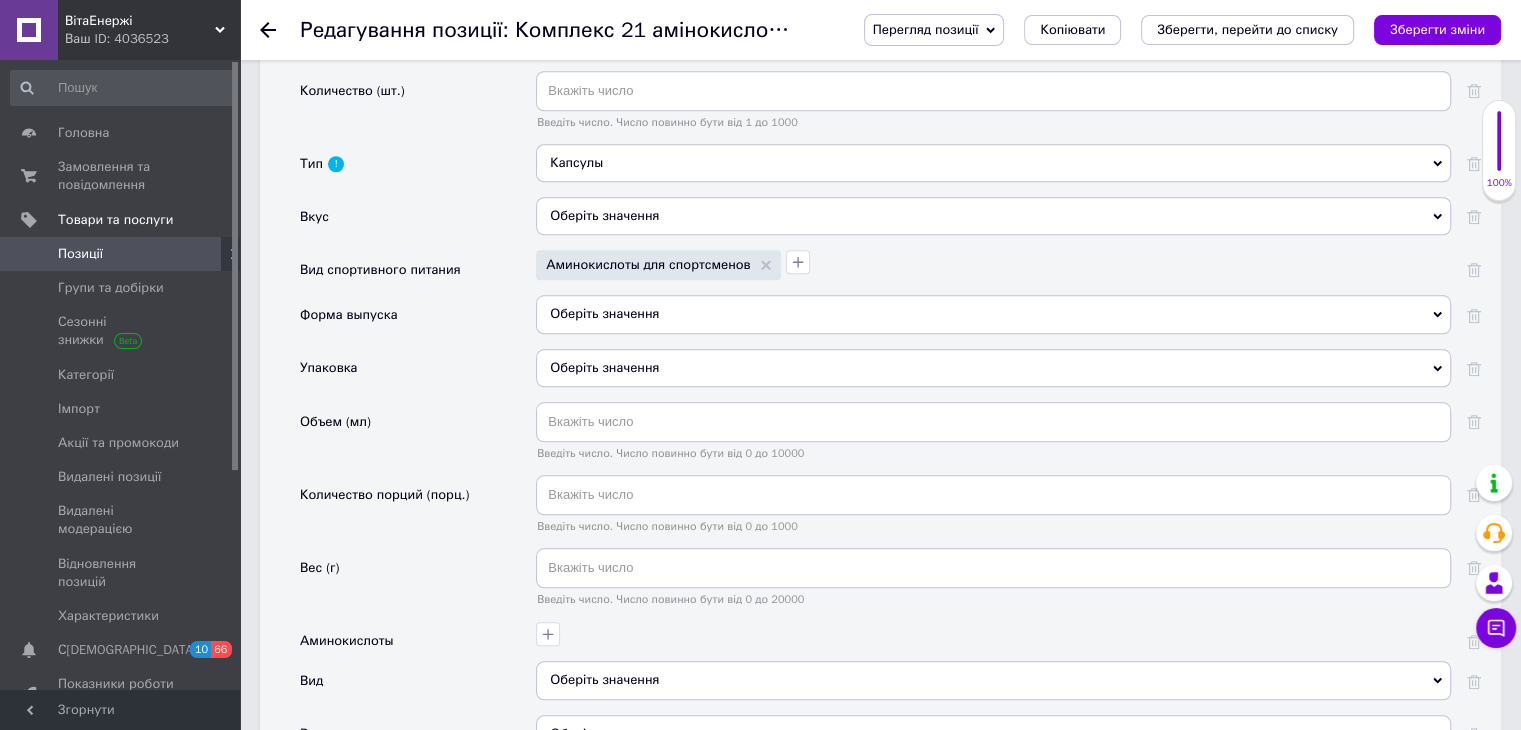 click on "Оберіть значення" at bounding box center [993, 314] 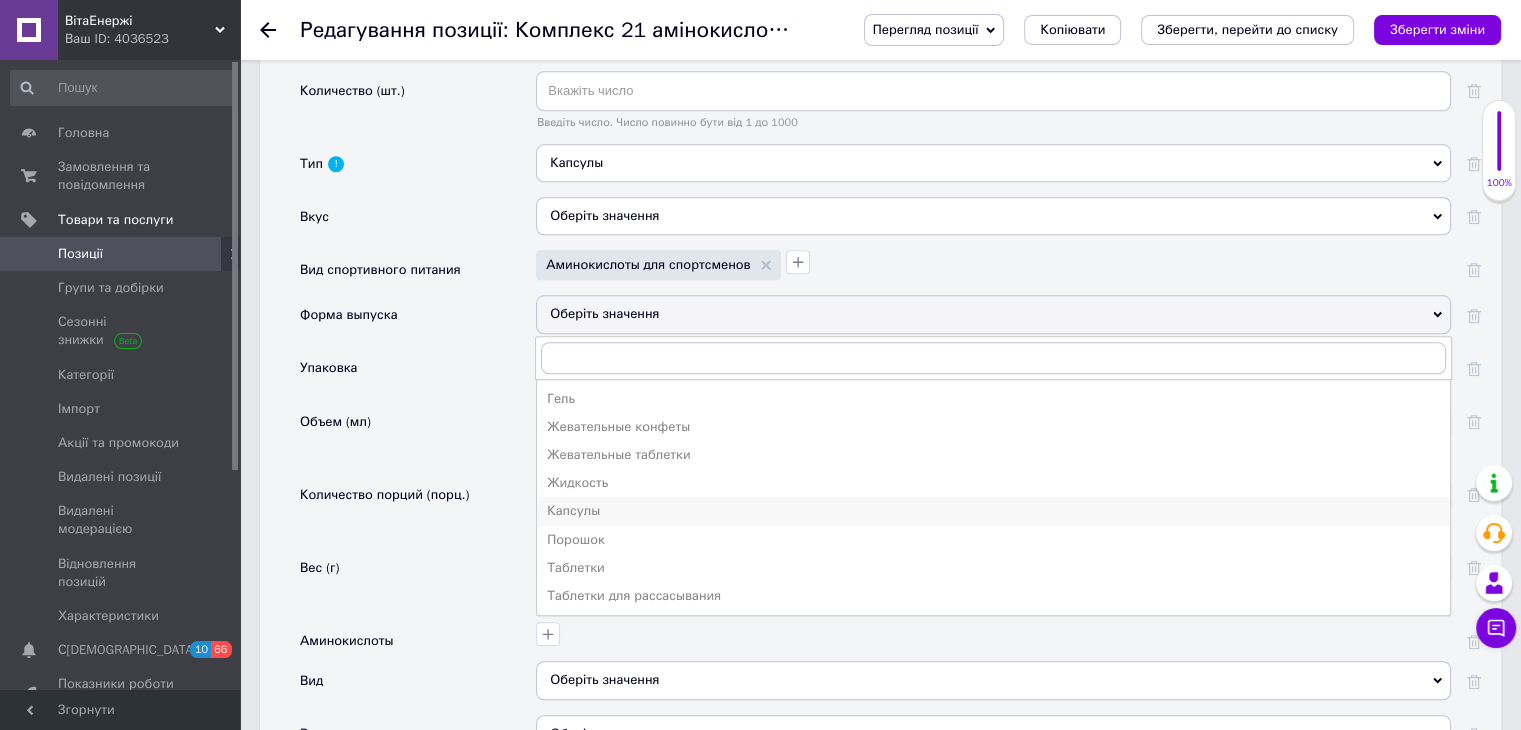 click on "Капсулы" at bounding box center [993, 511] 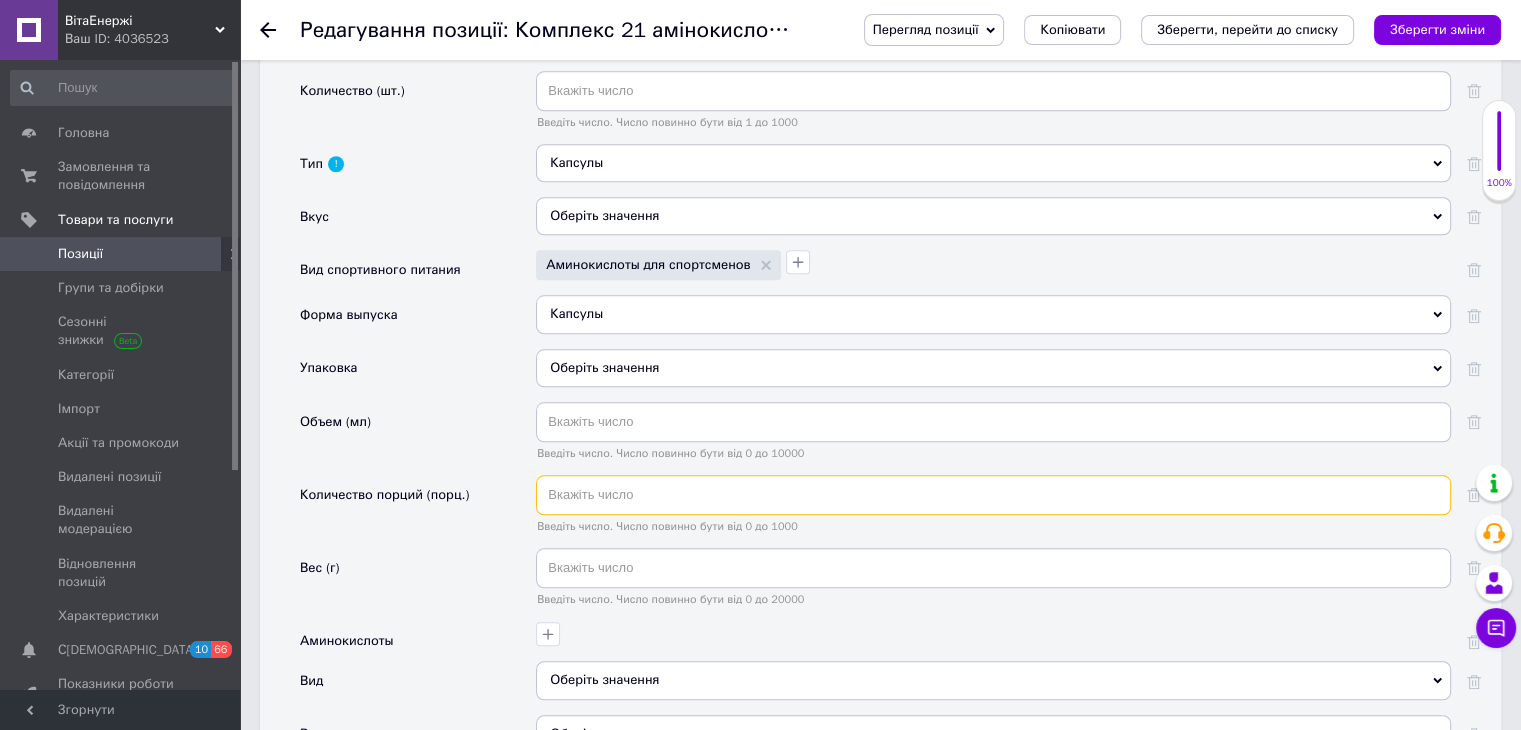click at bounding box center [993, 495] 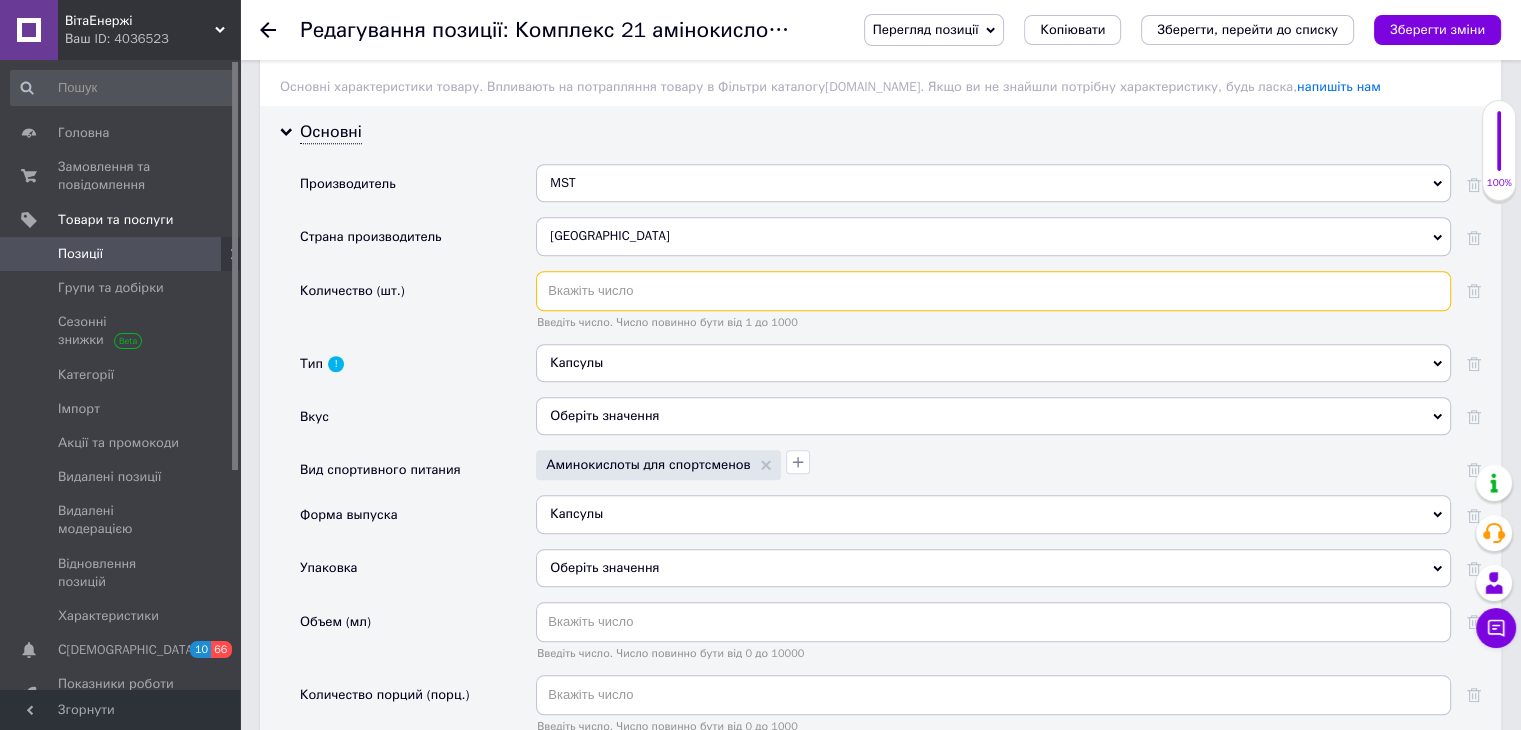 click at bounding box center (993, 291) 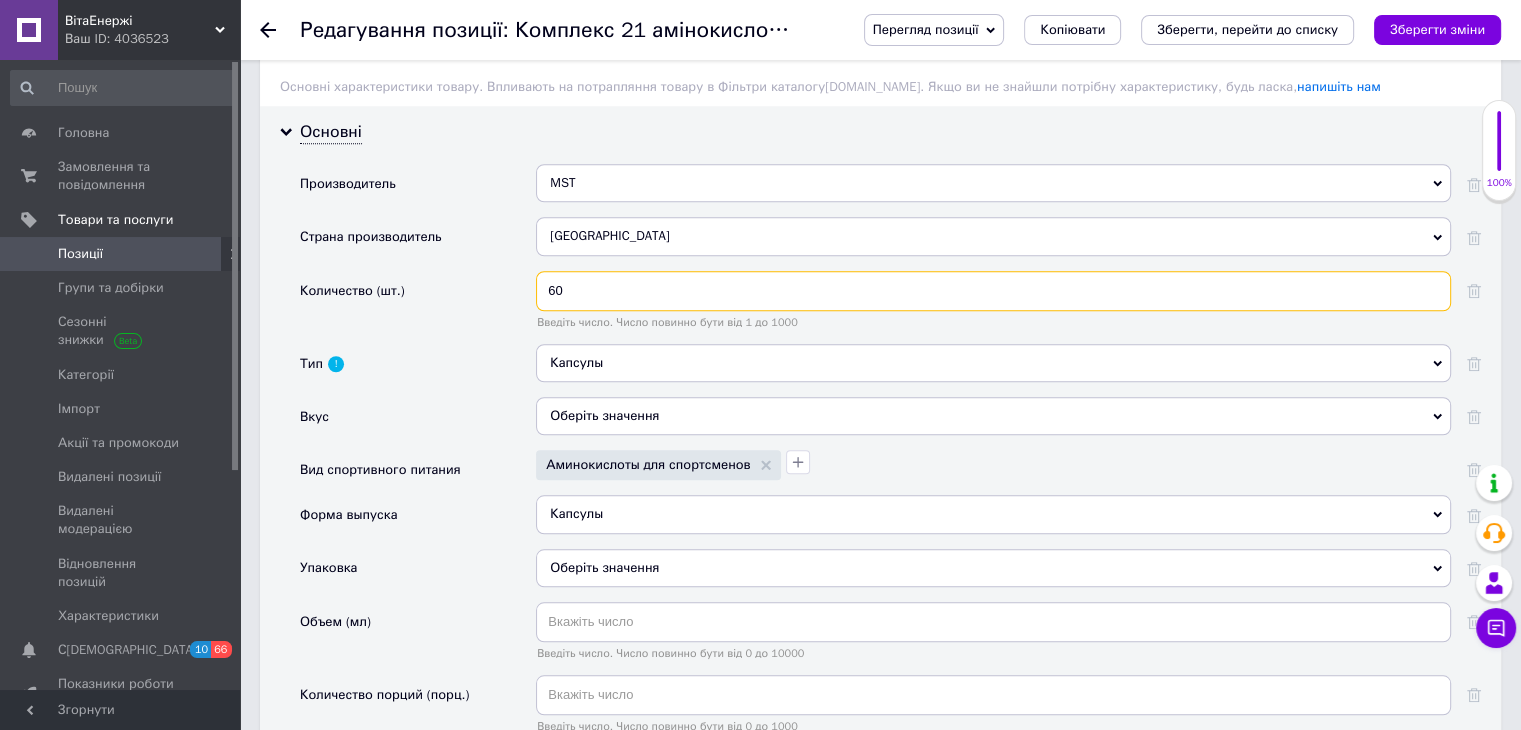 type on "60" 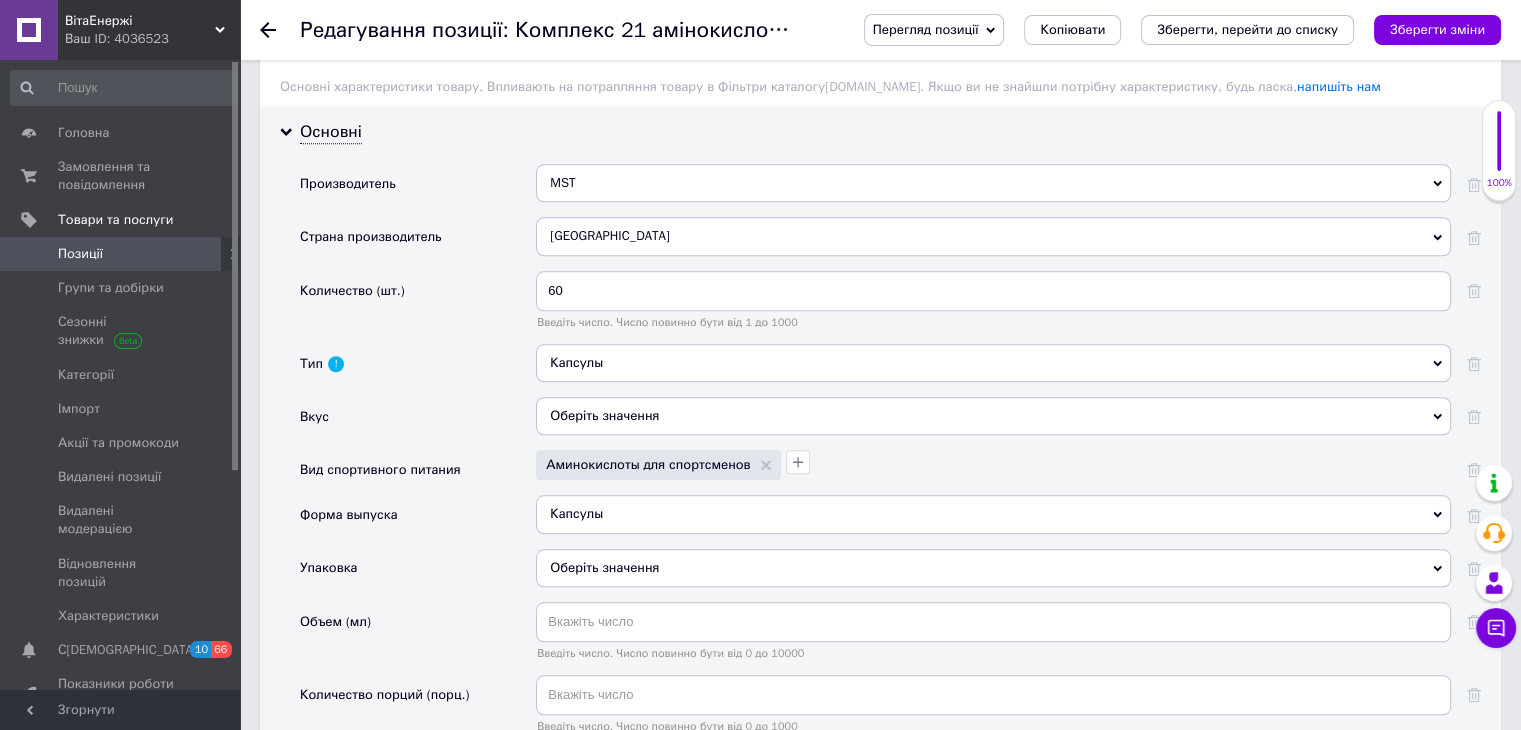 click on "Количество (шт.)" at bounding box center (418, 307) 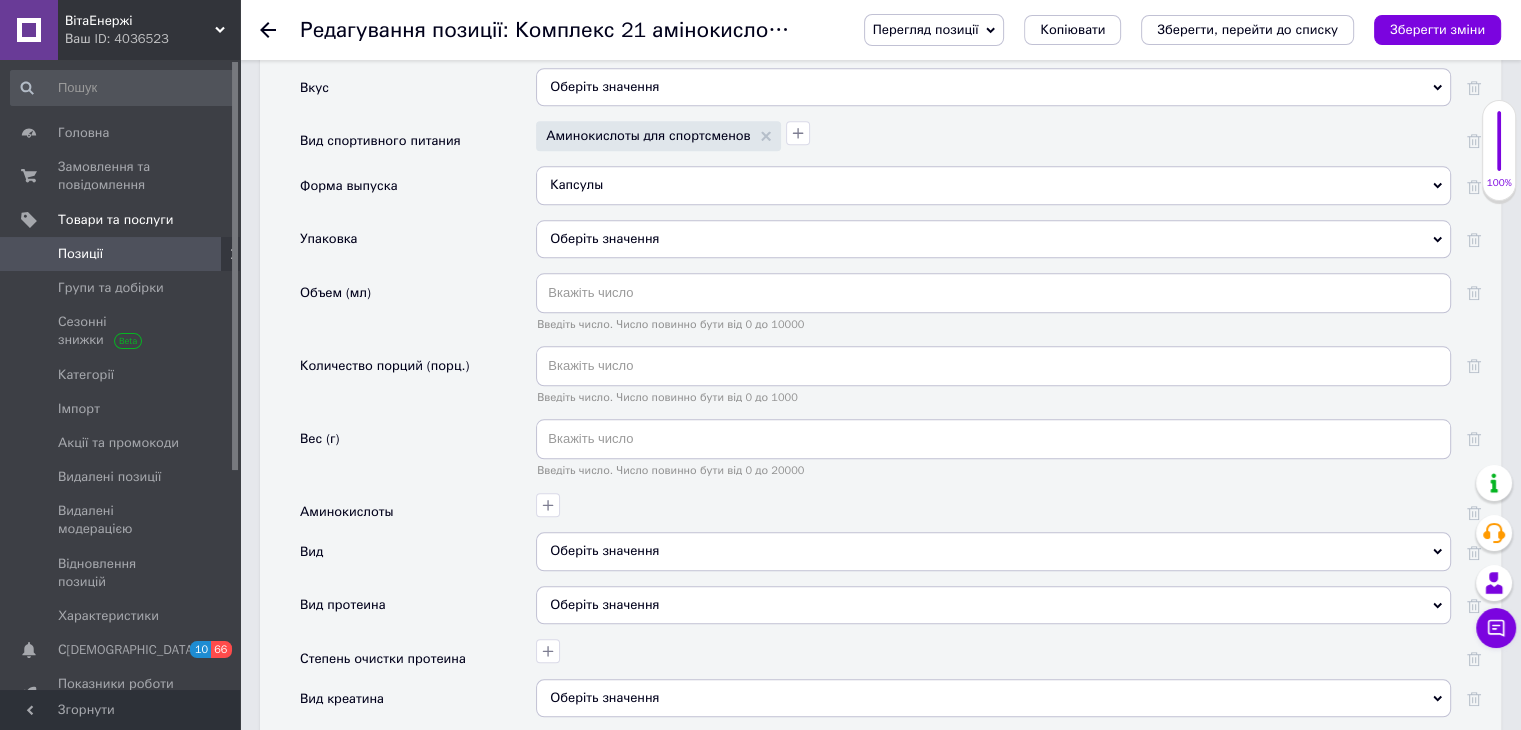 scroll, scrollTop: 2300, scrollLeft: 0, axis: vertical 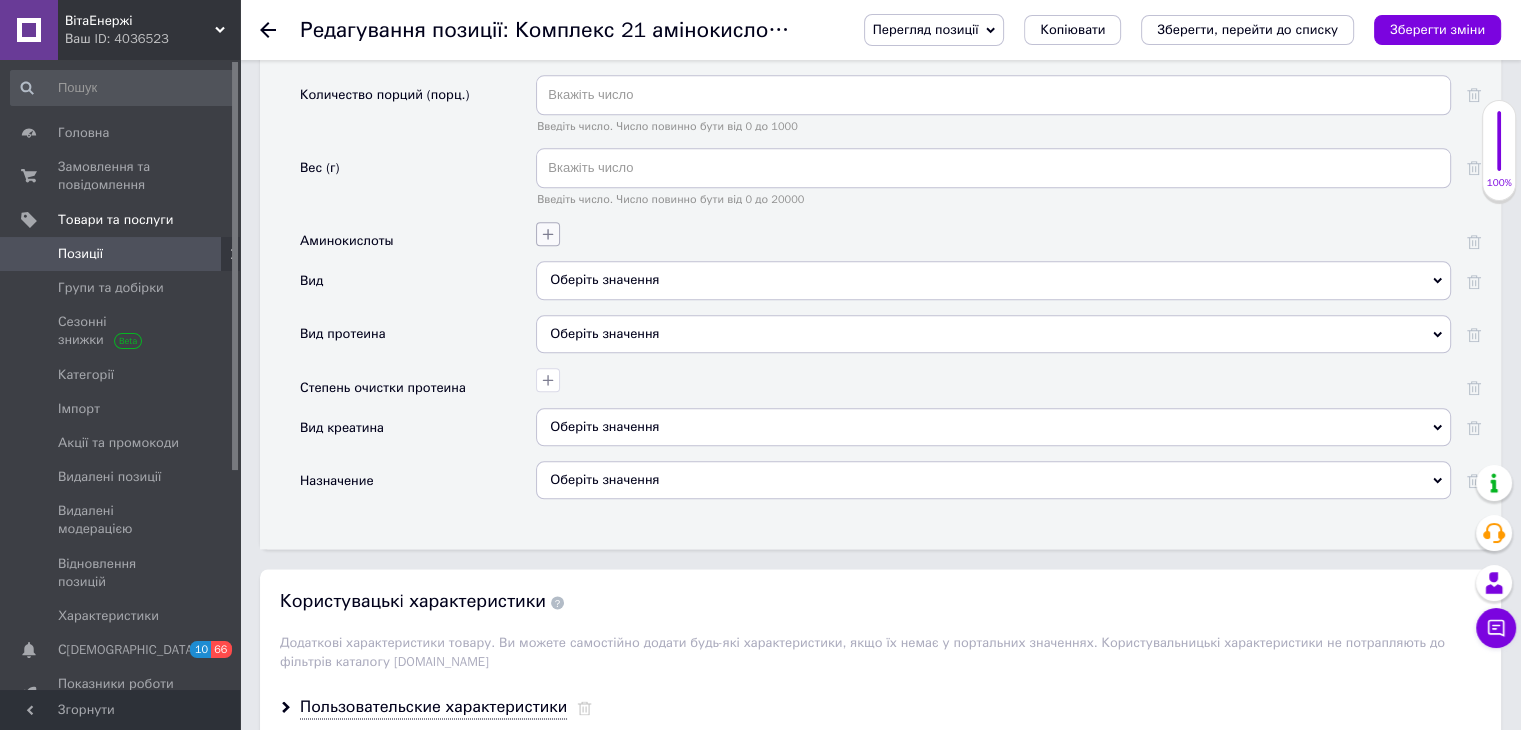 click 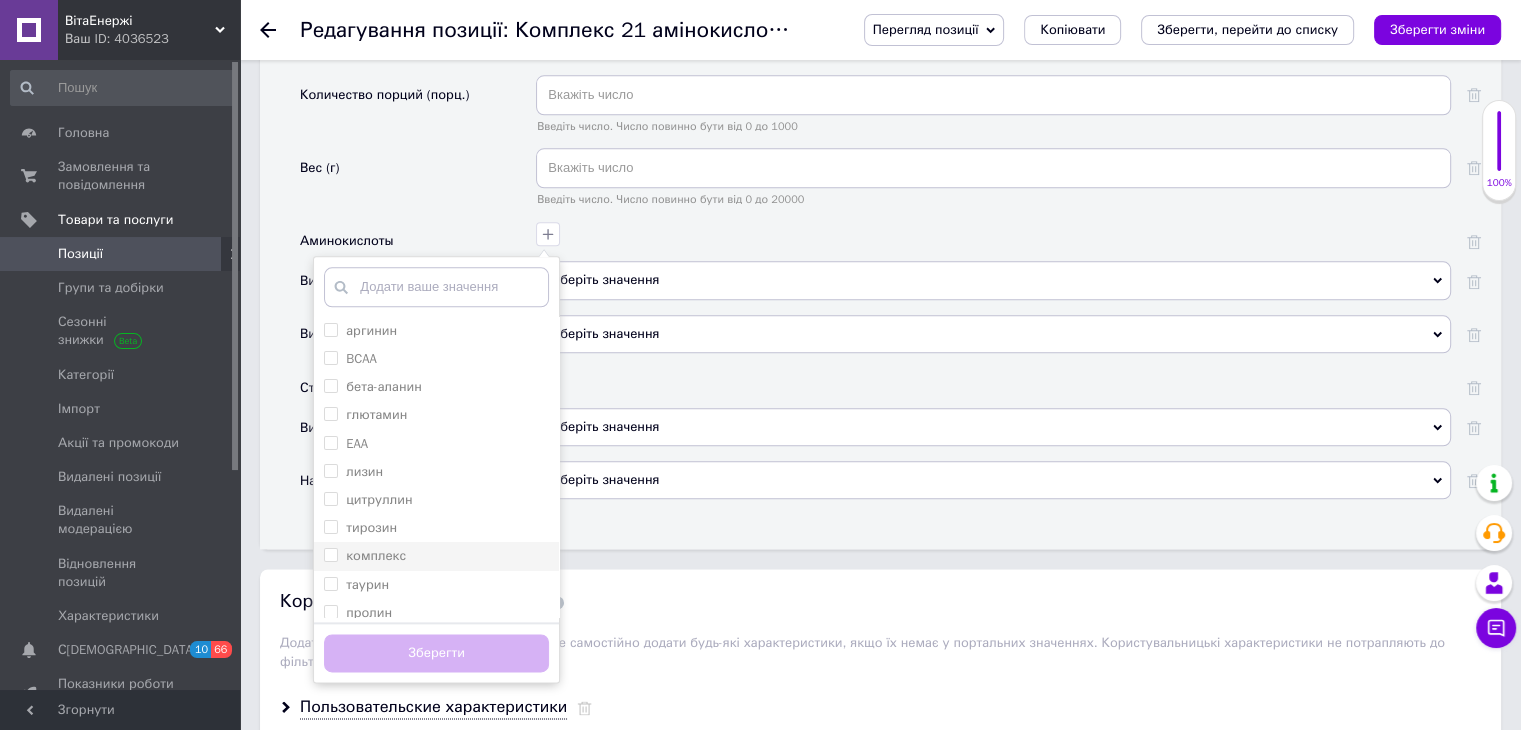 click on "комплекс" at bounding box center [376, 555] 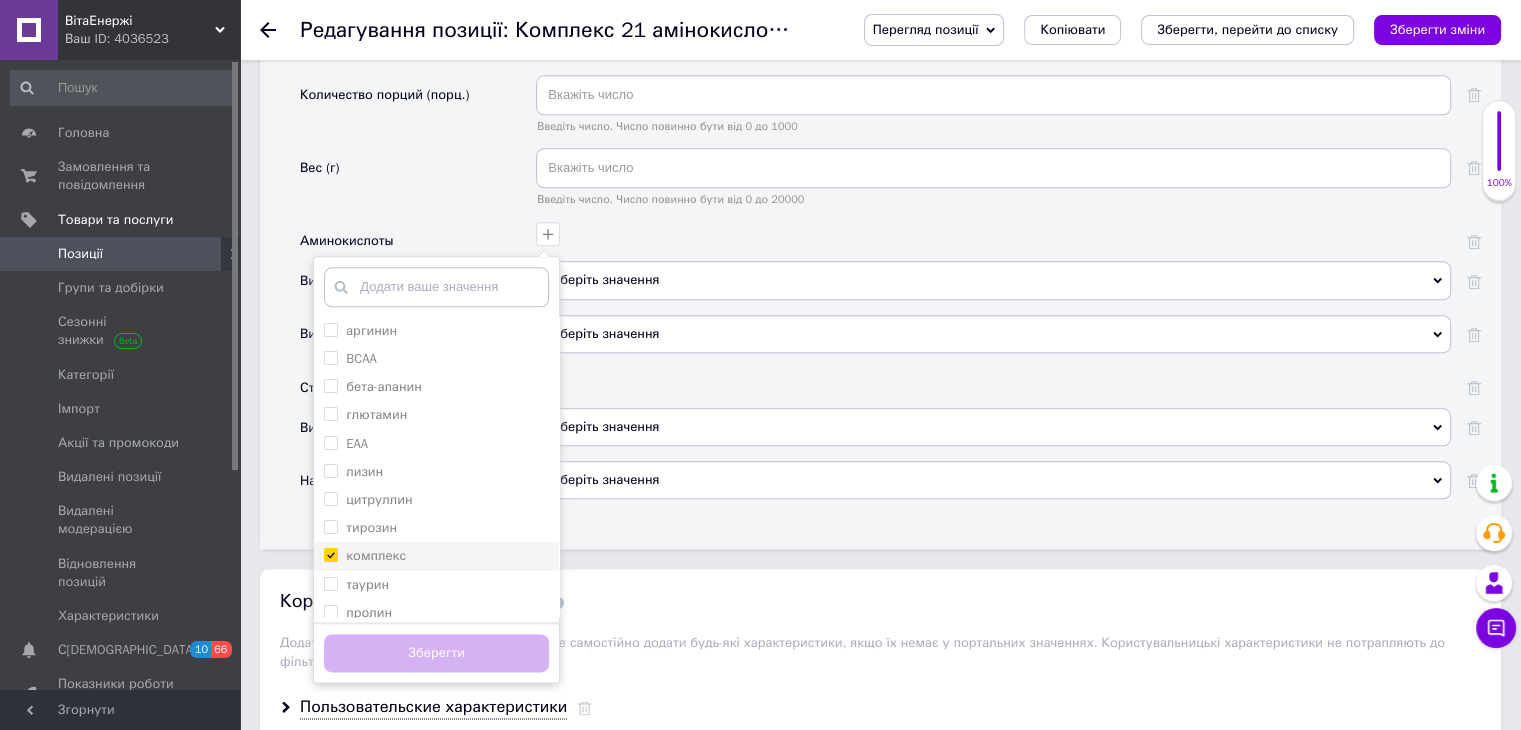 checkbox on "true" 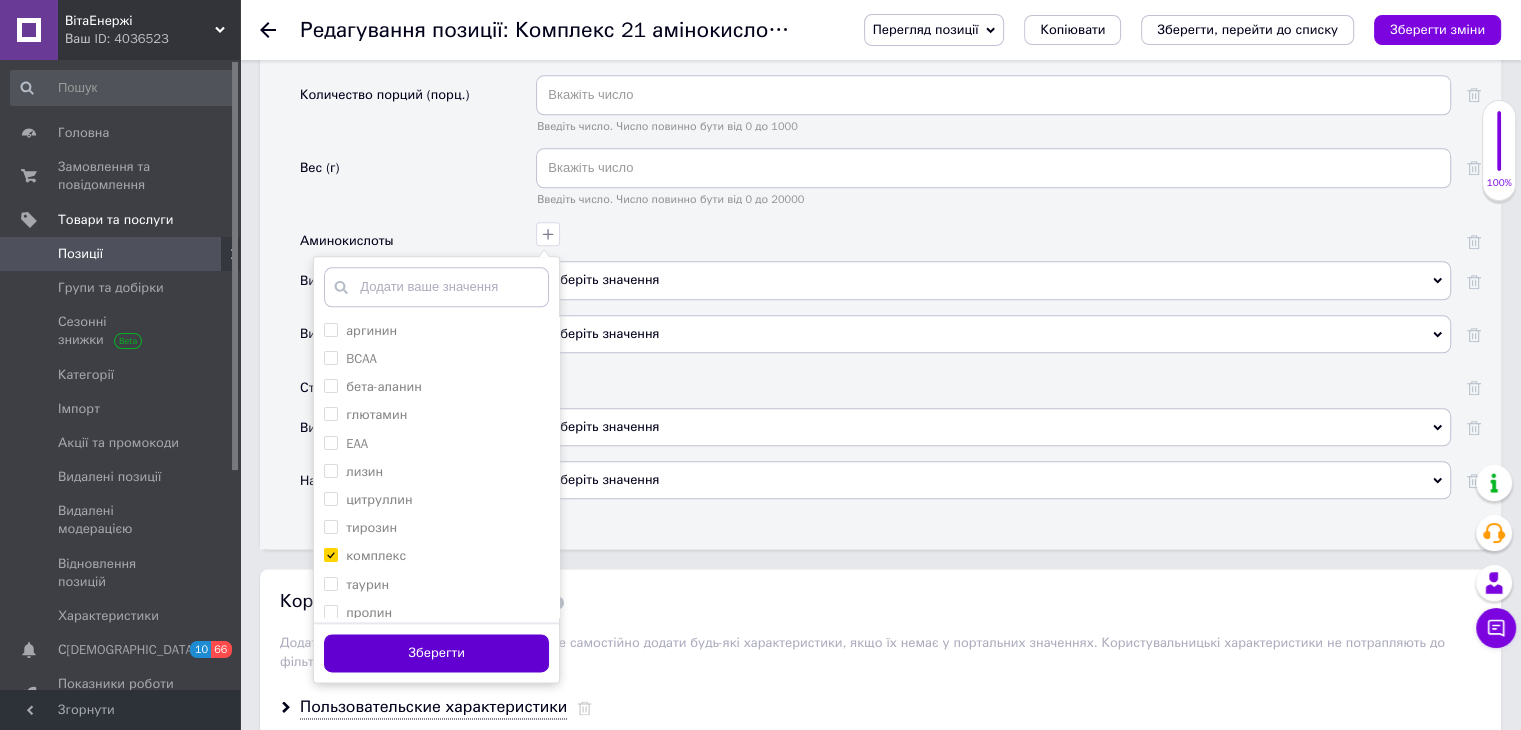 click on "Зберегти" at bounding box center (436, 653) 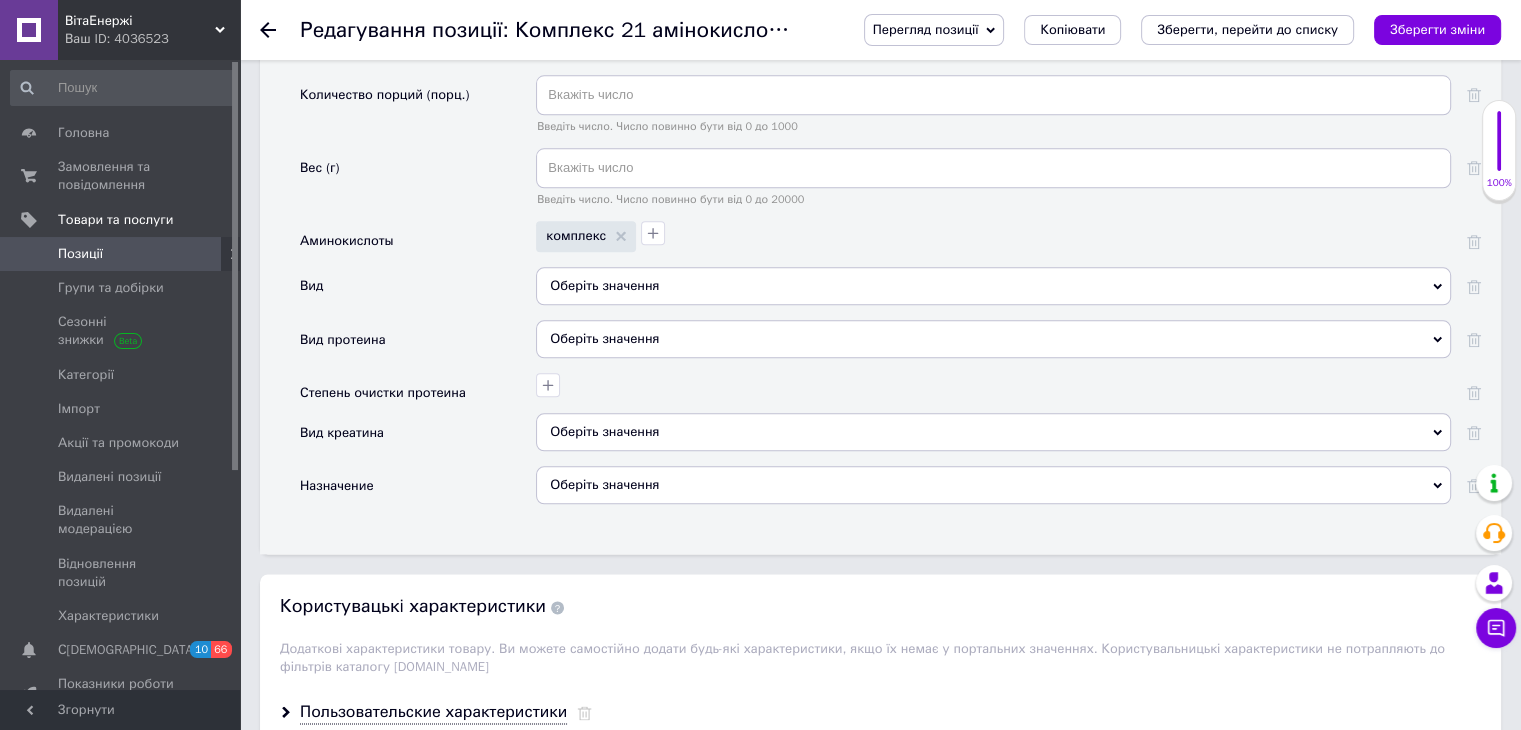 click on "Оберіть значення" at bounding box center [993, 286] 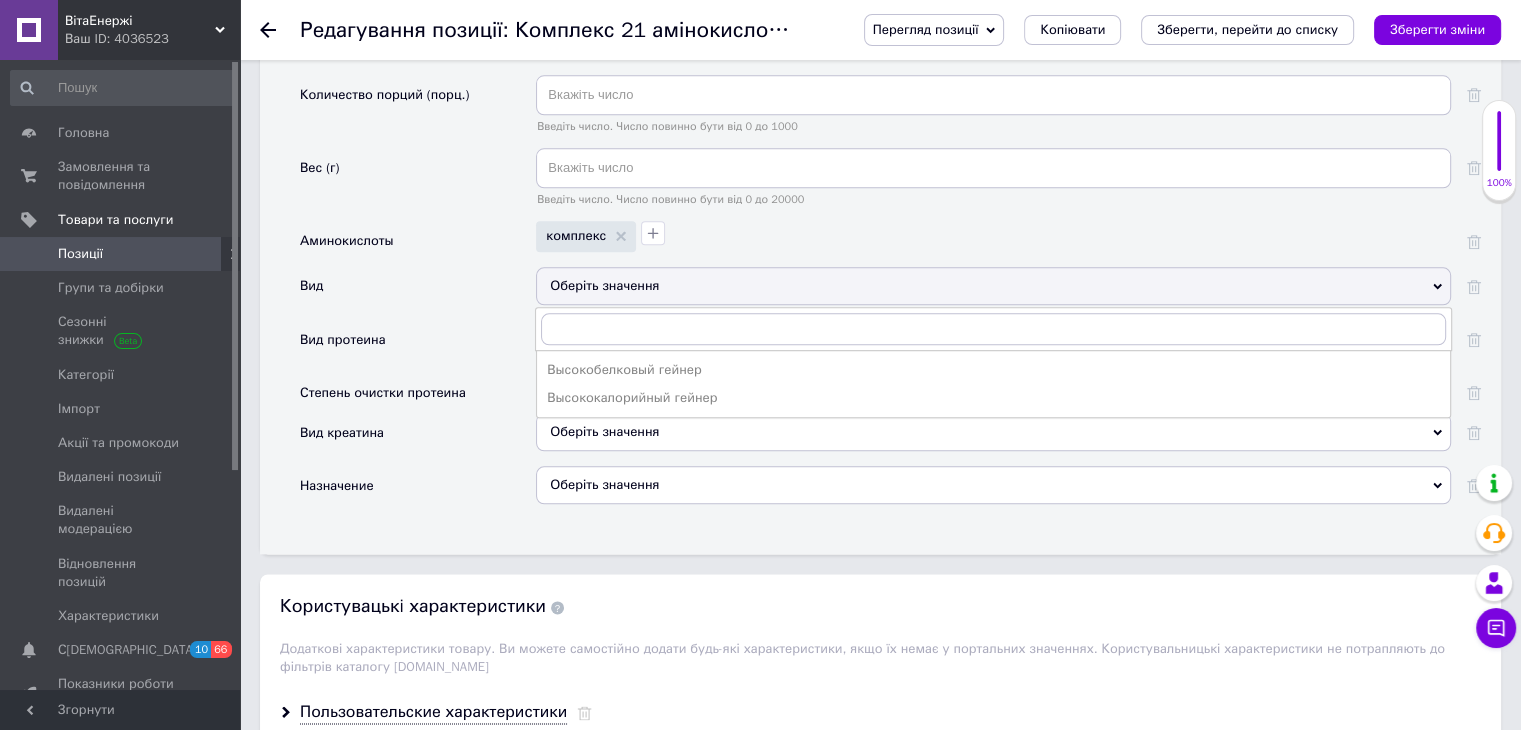 click on "Вид" at bounding box center [418, 293] 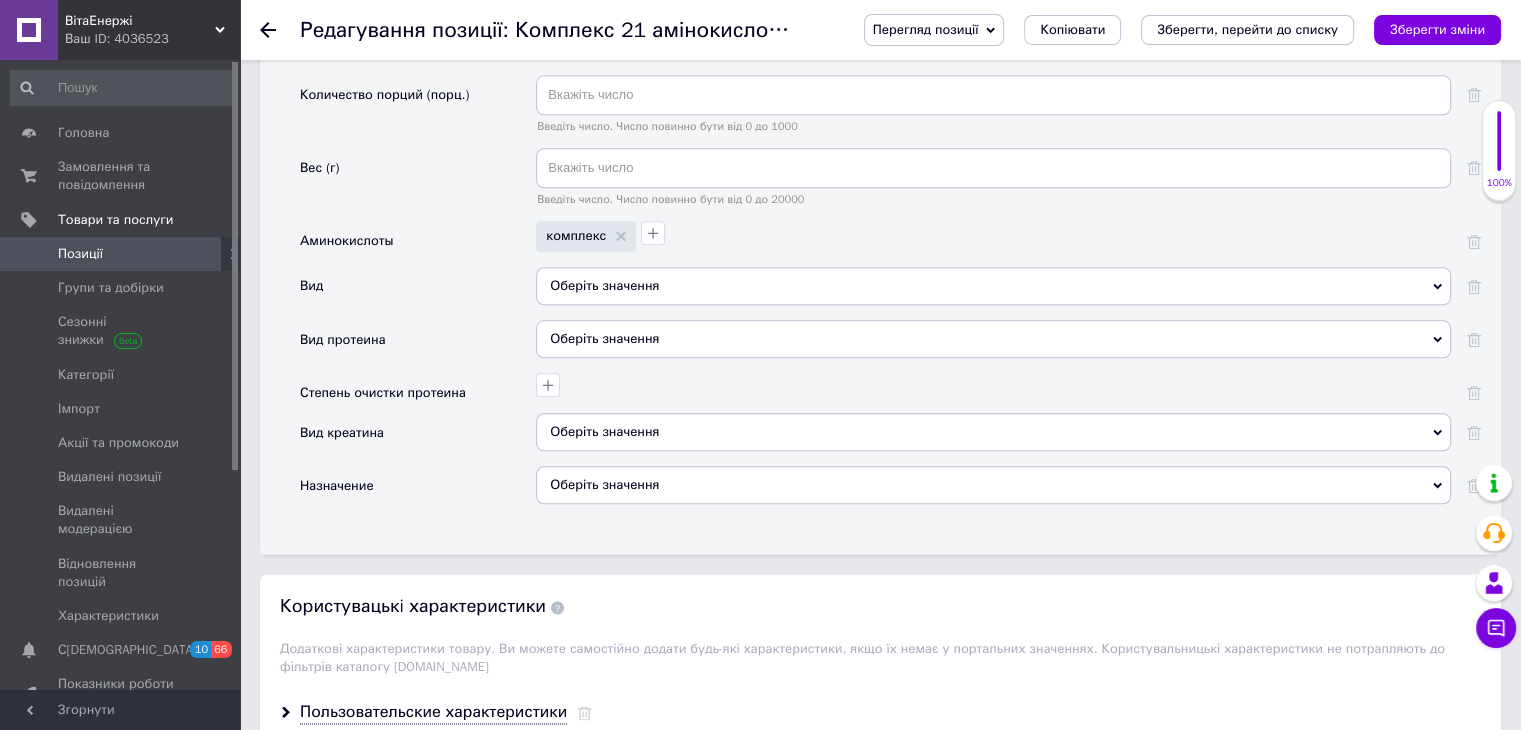 click on "Оберіть значення" at bounding box center (993, 485) 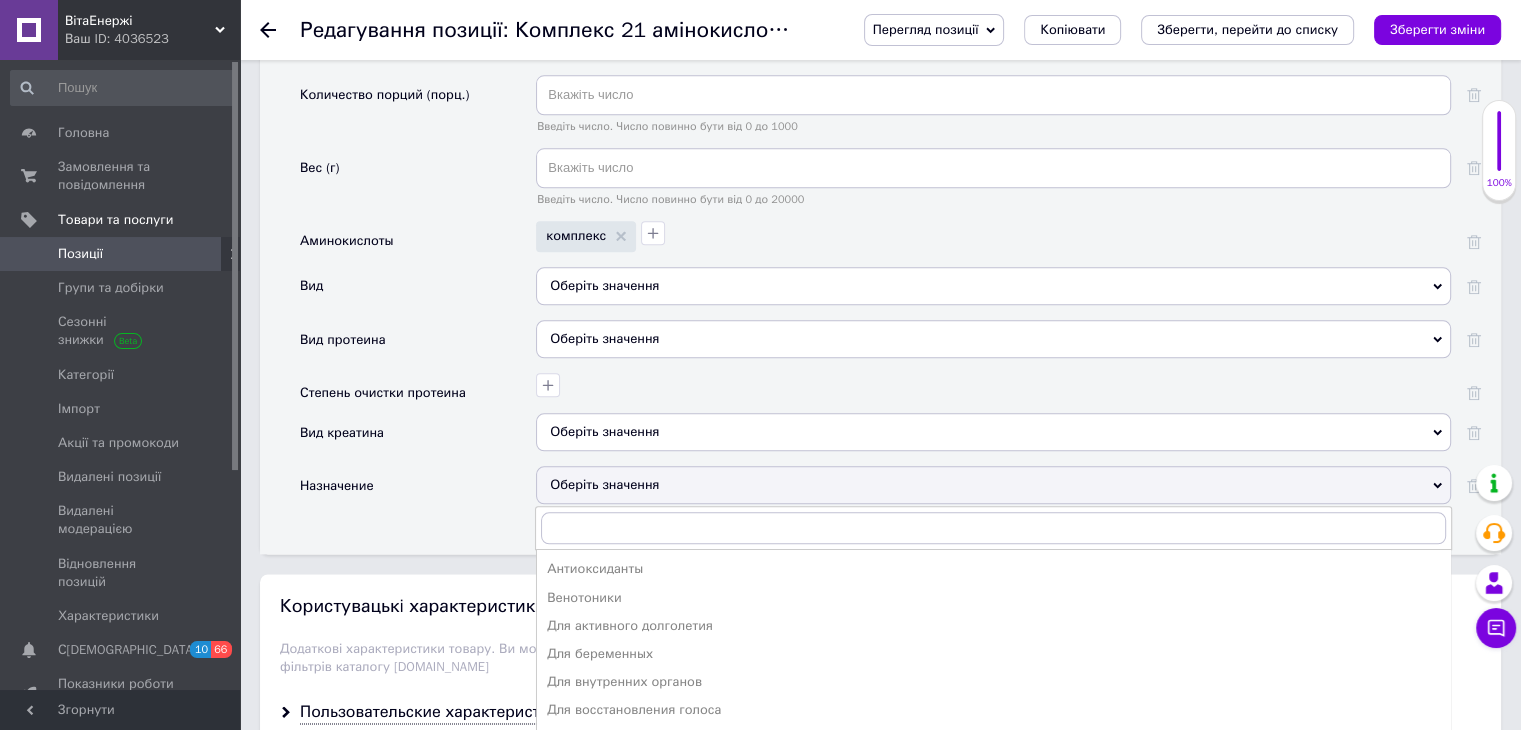 click on "Вид креатина" at bounding box center (418, 439) 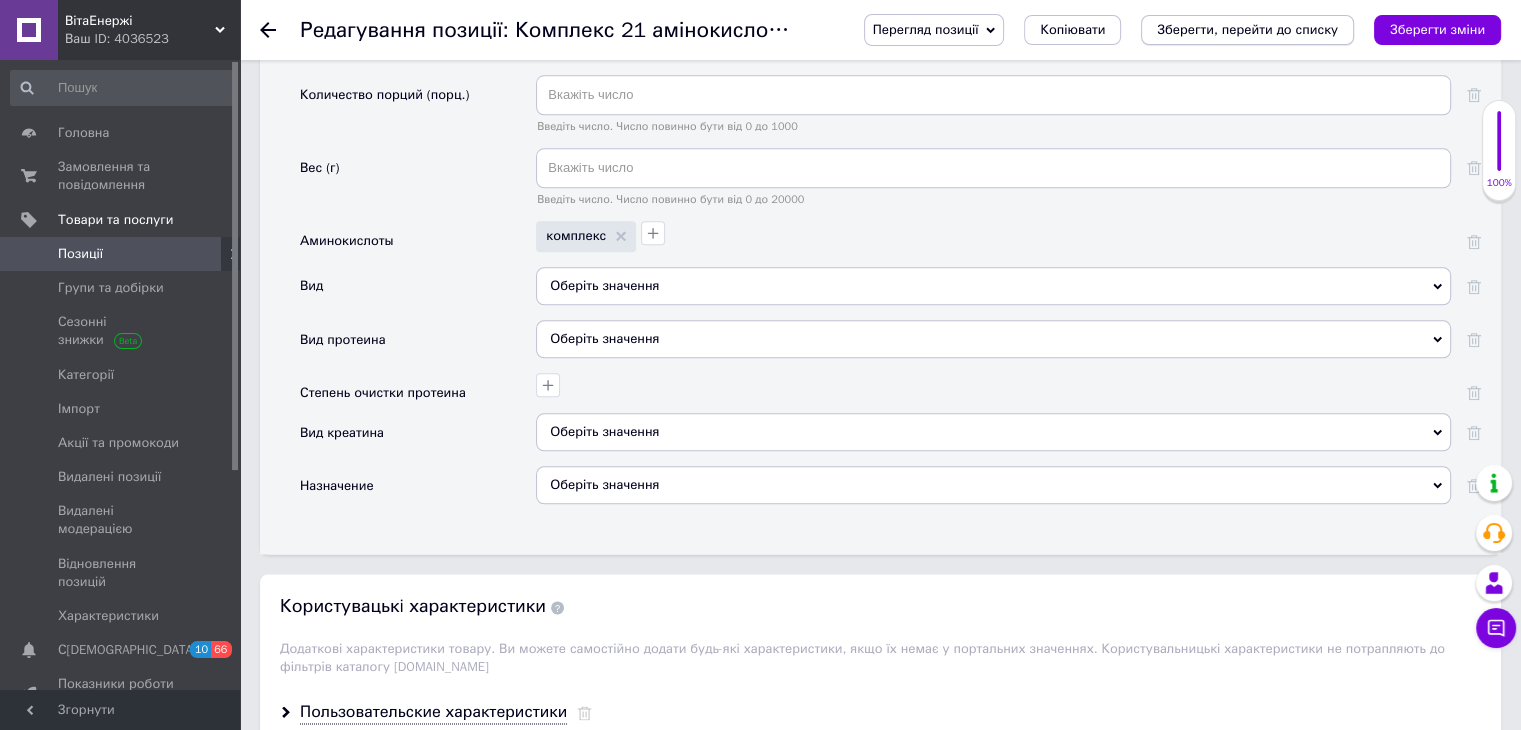 click on "Зберегти, перейти до списку" at bounding box center [1247, 29] 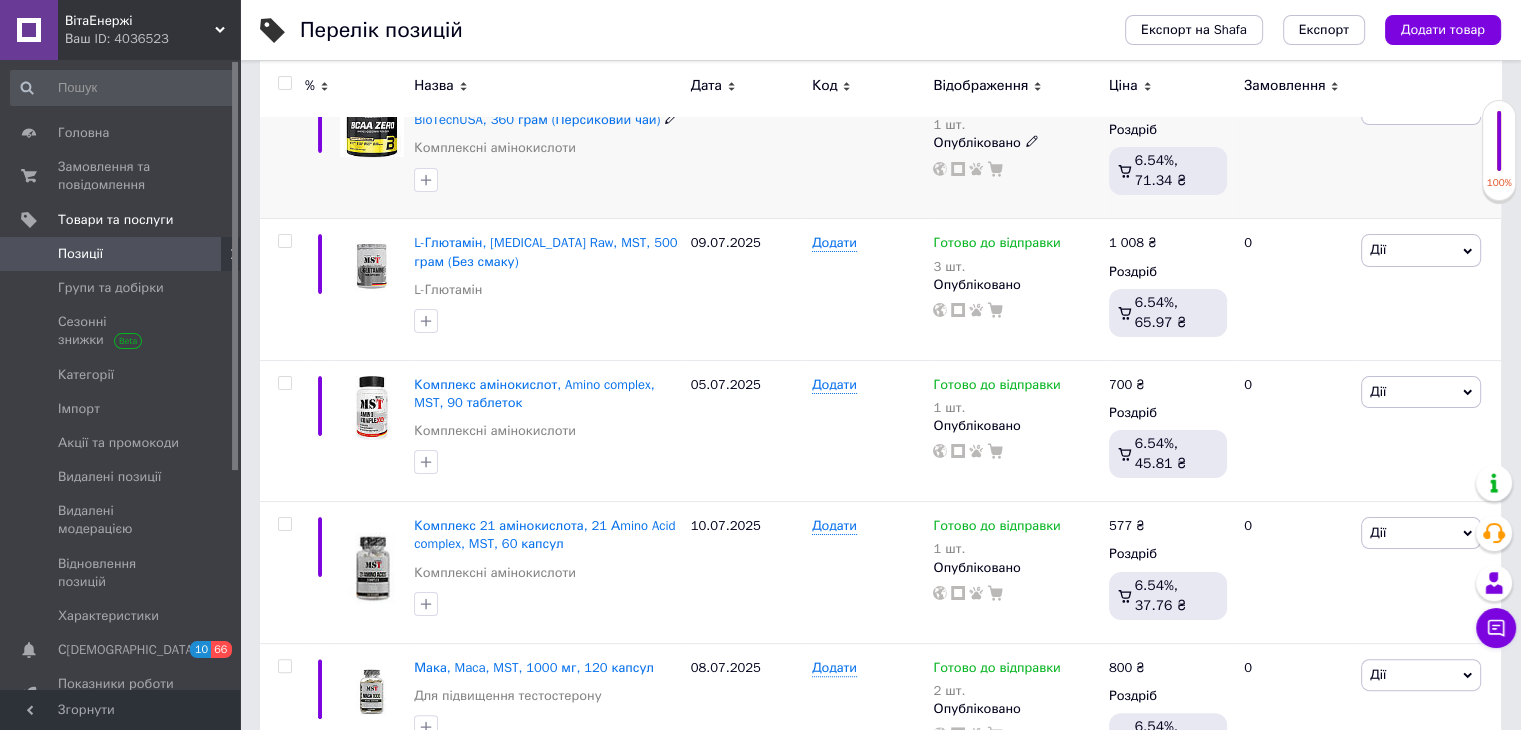 scroll, scrollTop: 400, scrollLeft: 0, axis: vertical 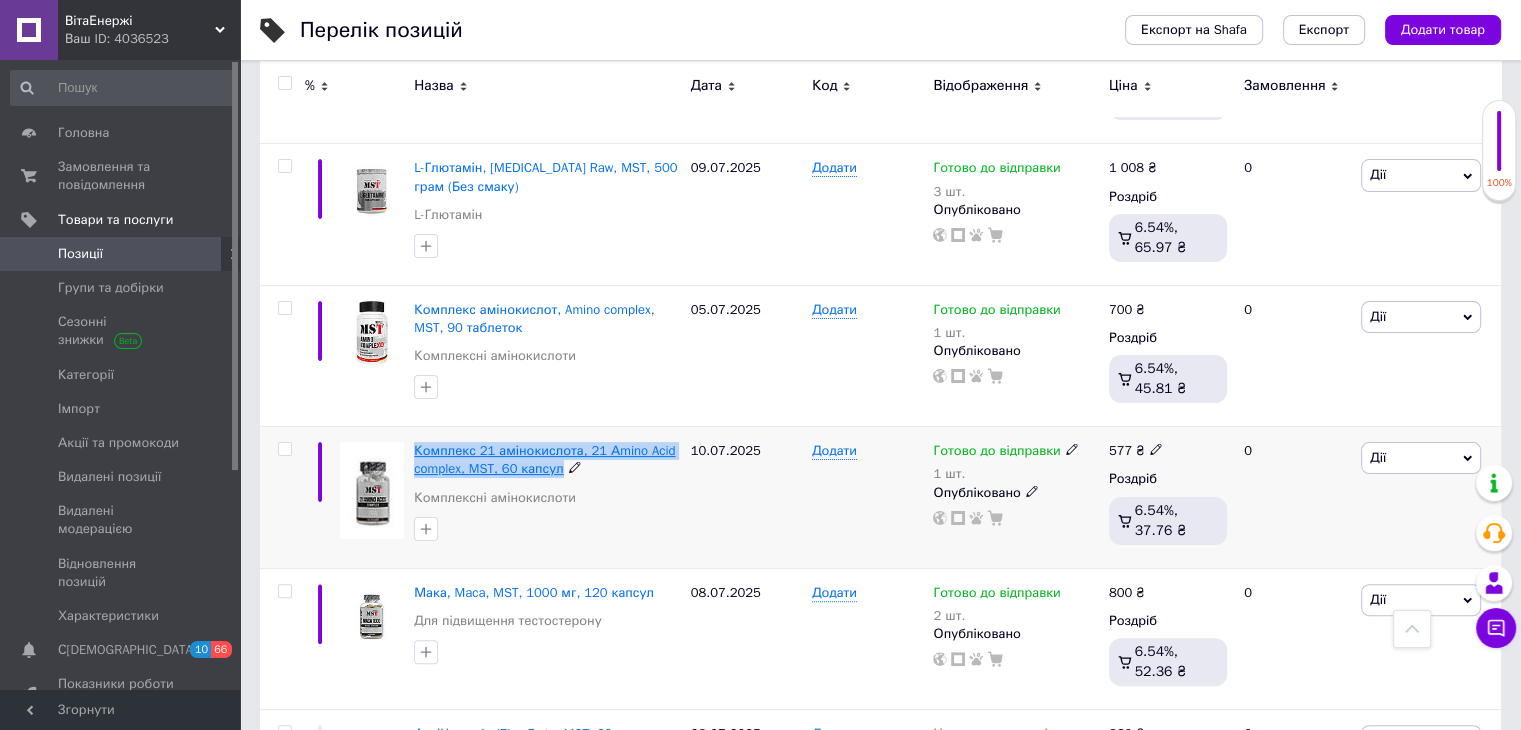 drag, startPoint x: 586, startPoint y: 474, endPoint x: 416, endPoint y: 453, distance: 171.29214 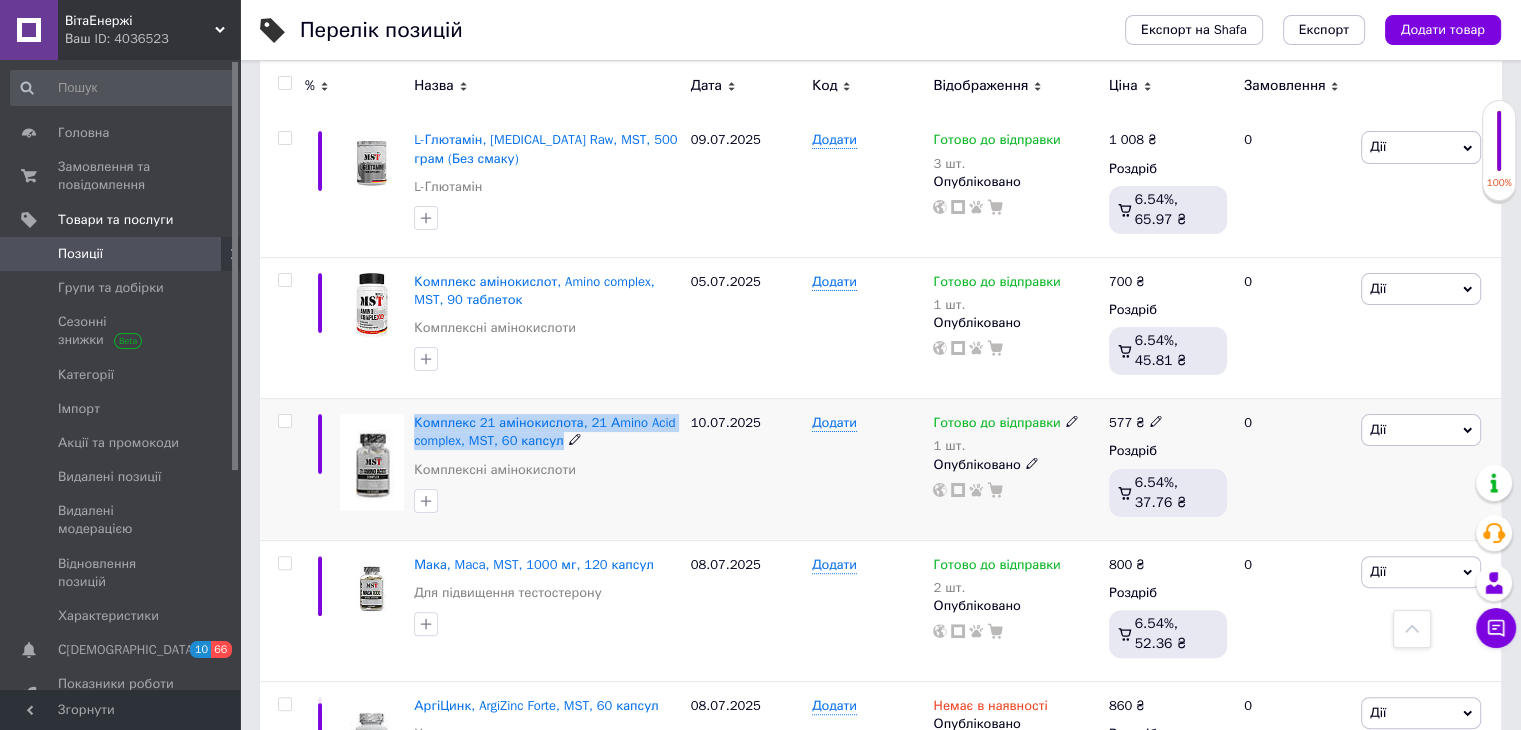 scroll, scrollTop: 400, scrollLeft: 0, axis: vertical 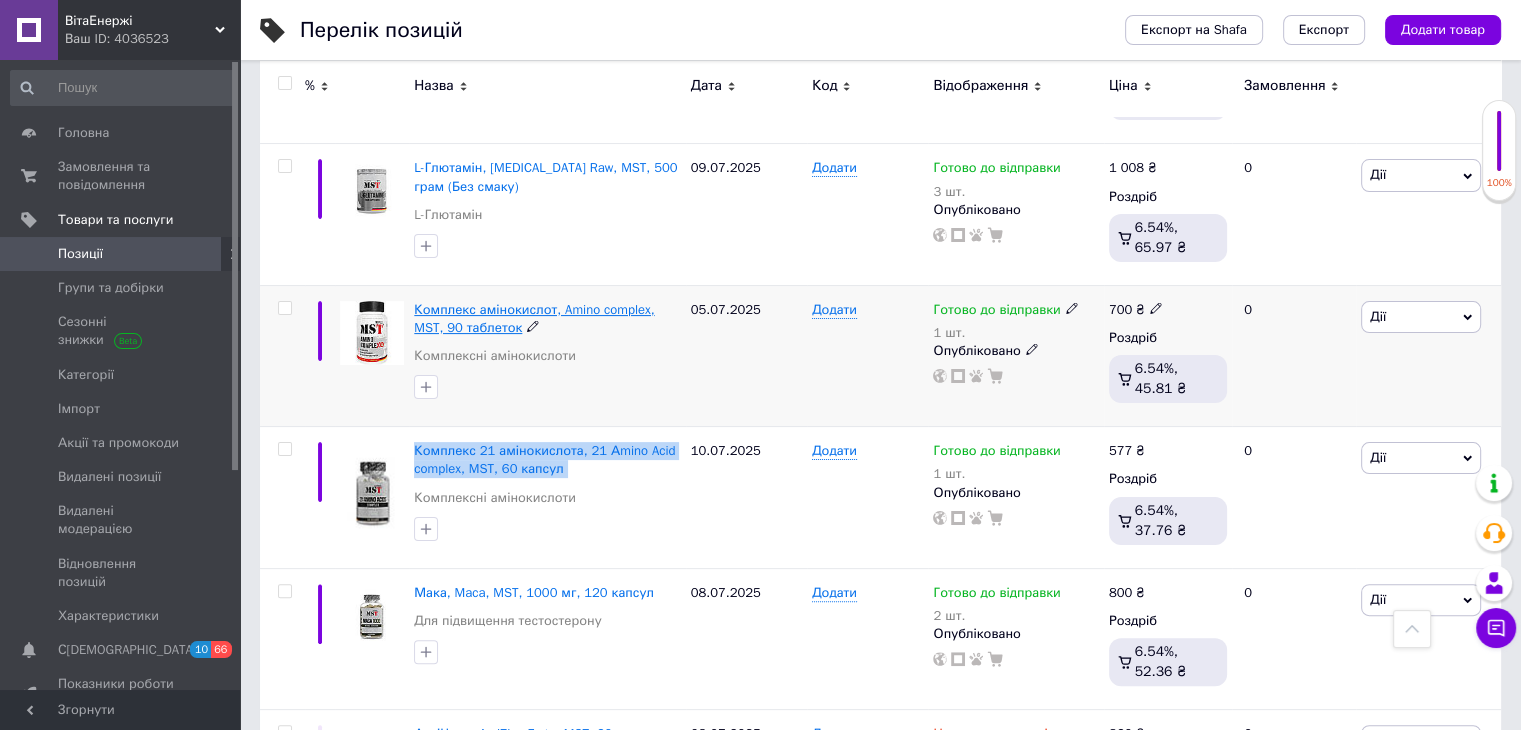 click on "Комплекс амінокислот, Amino complex, MST, 90 таблеток" at bounding box center (534, 318) 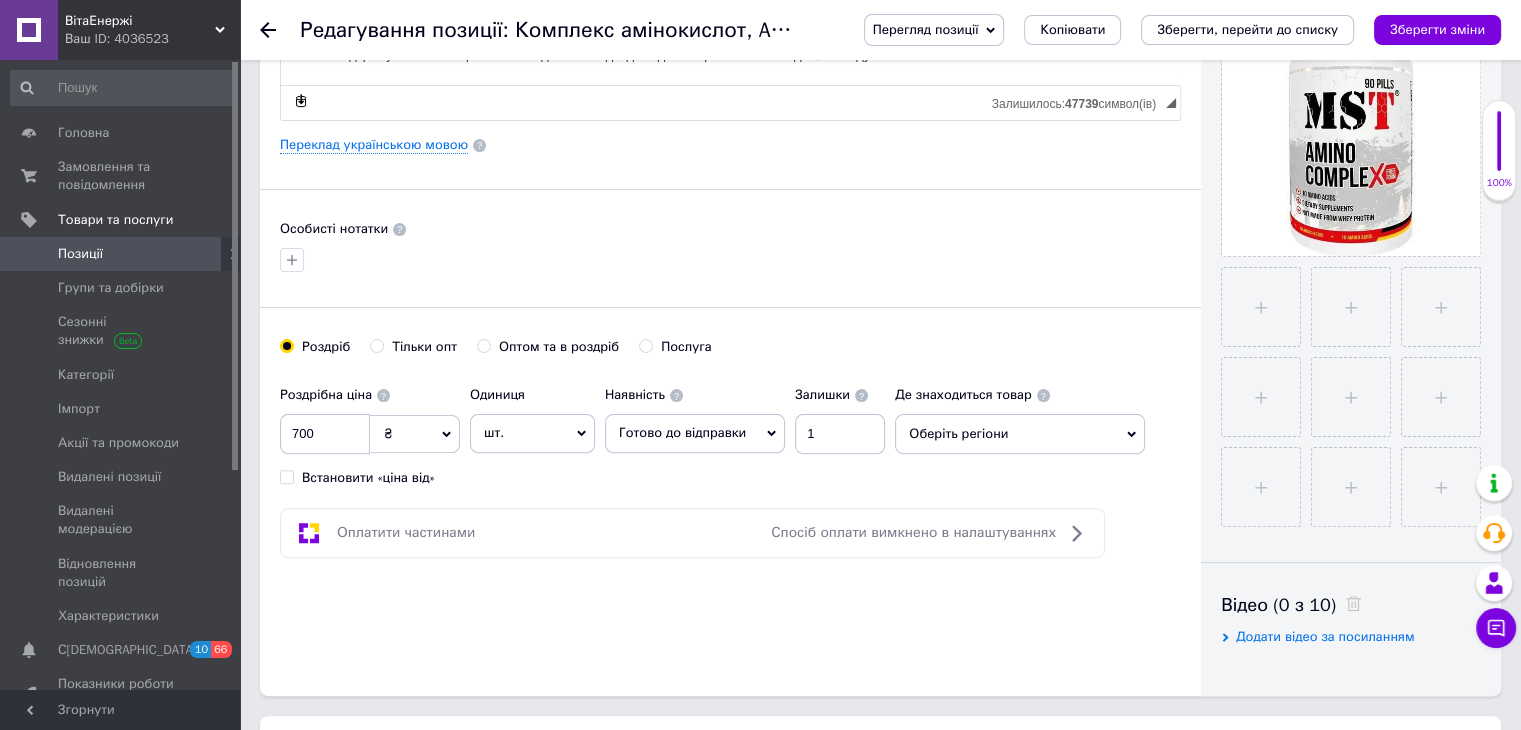 scroll, scrollTop: 1000, scrollLeft: 0, axis: vertical 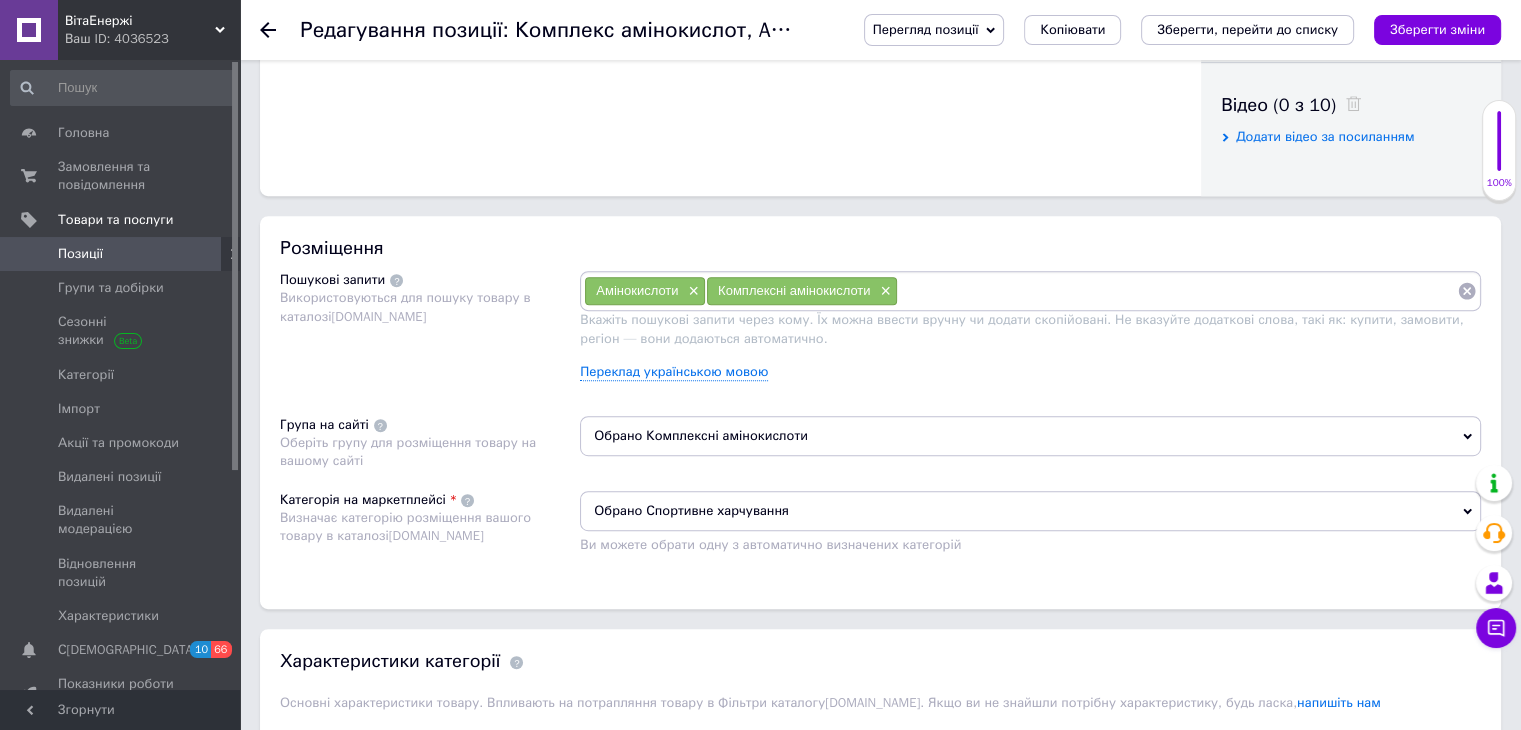 click at bounding box center (1177, 291) 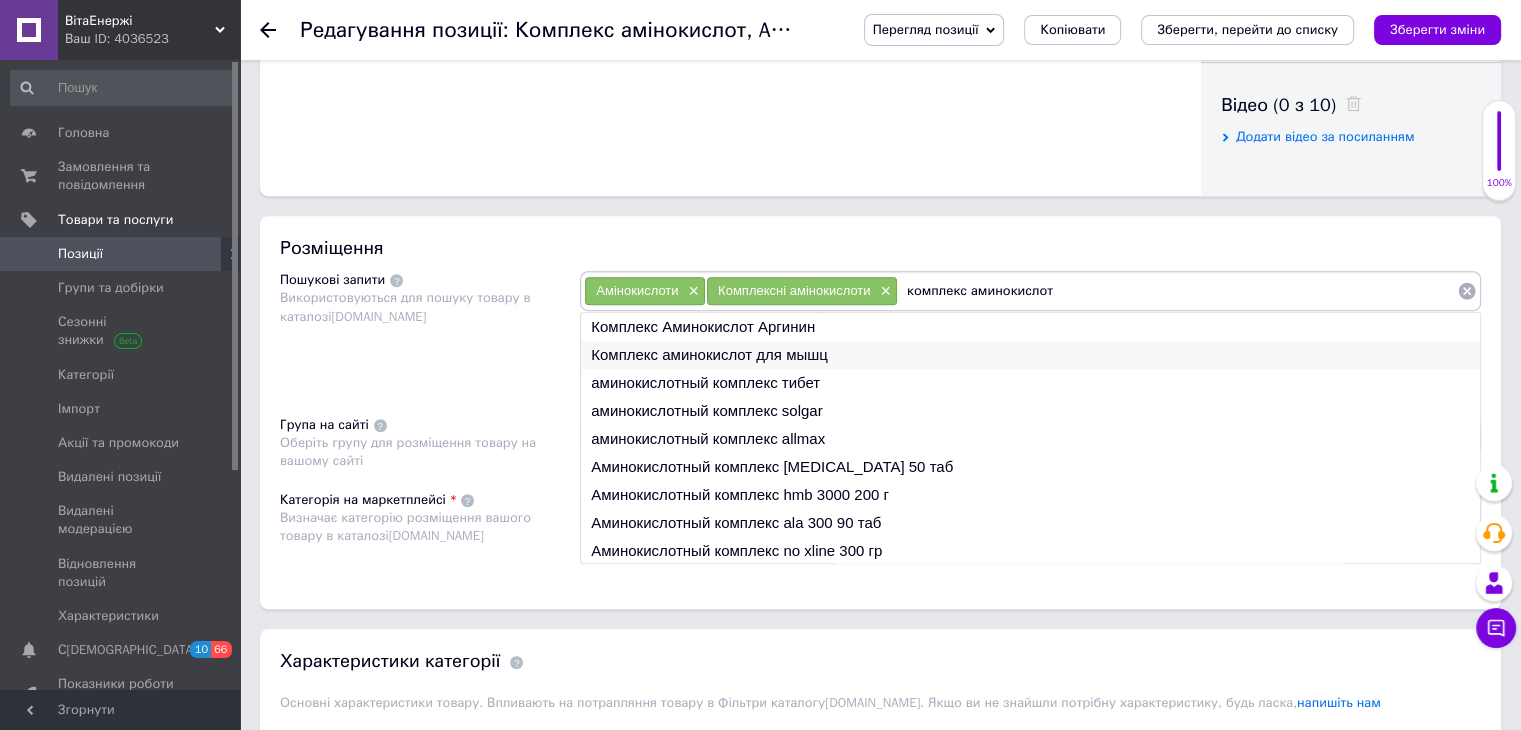 type on "комплекс аминокислот" 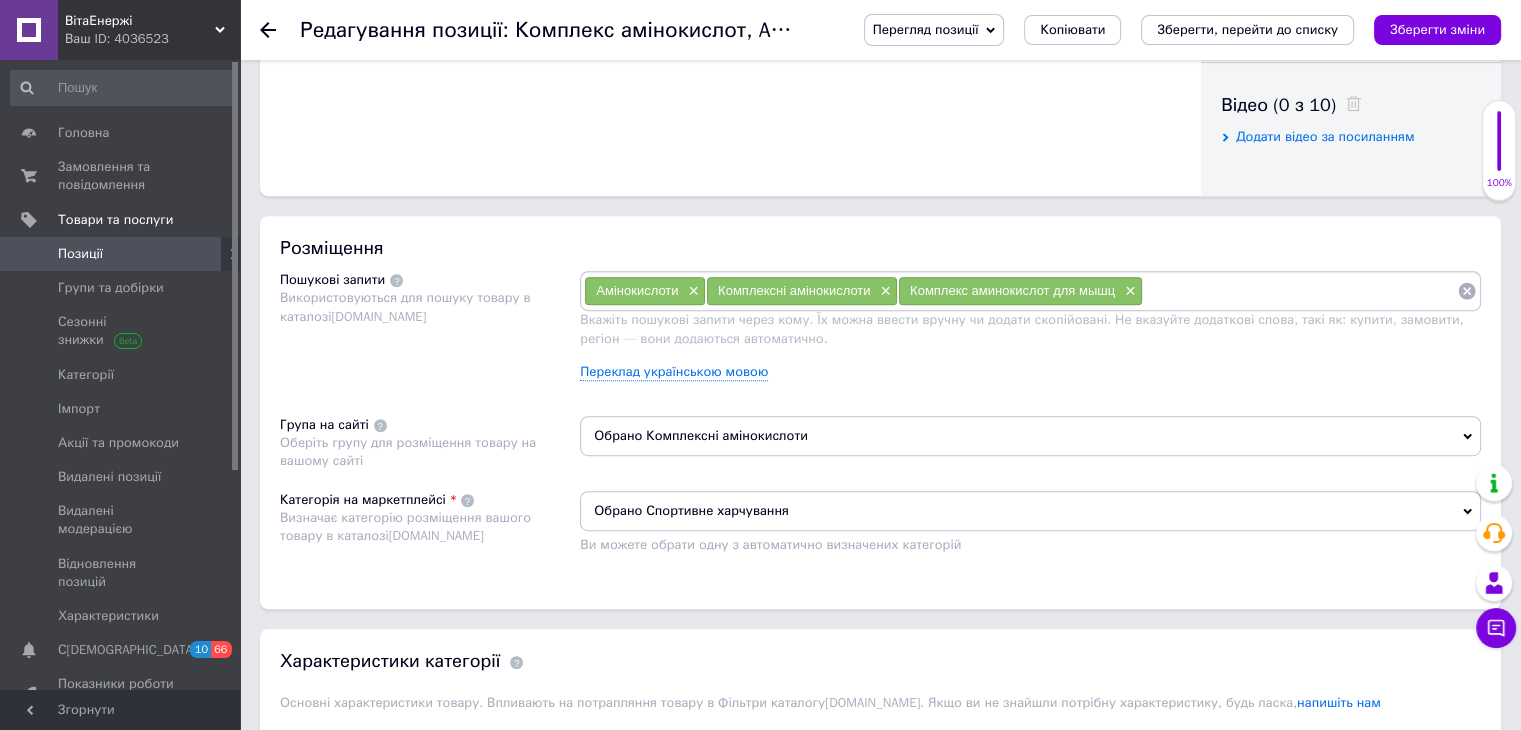click at bounding box center (1300, 291) 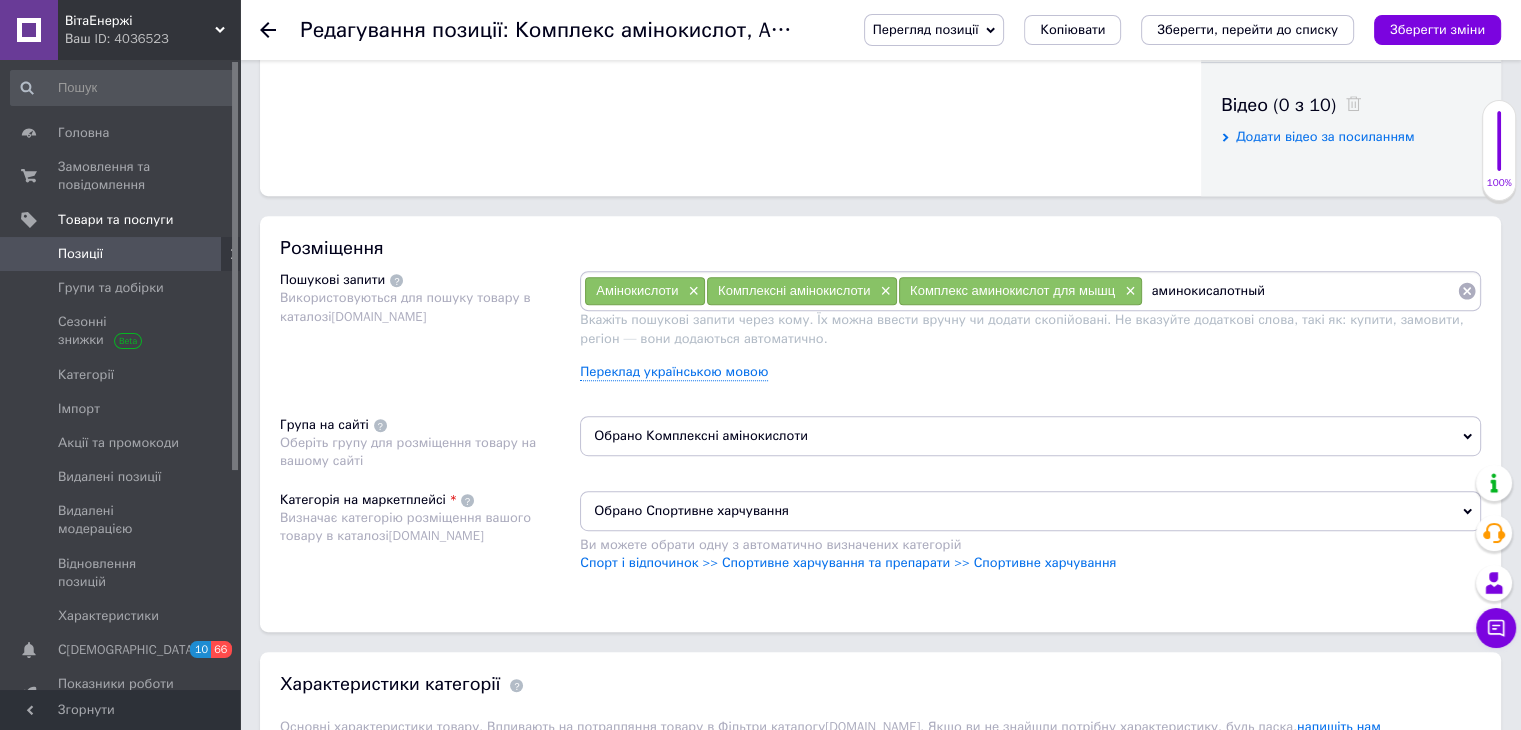 click on "аминокисалотный" at bounding box center [1300, 291] 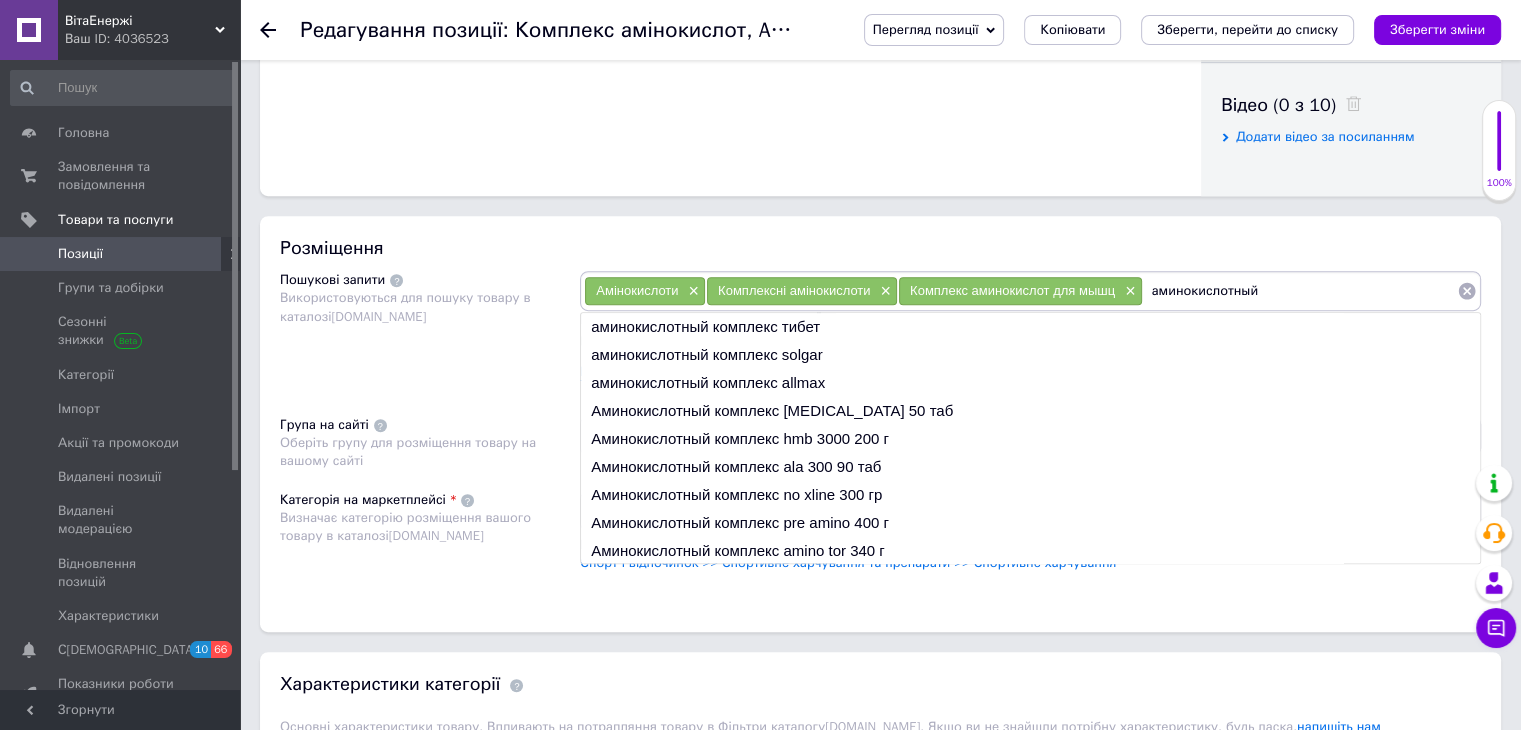 click on "аминокислотный" at bounding box center (1300, 291) 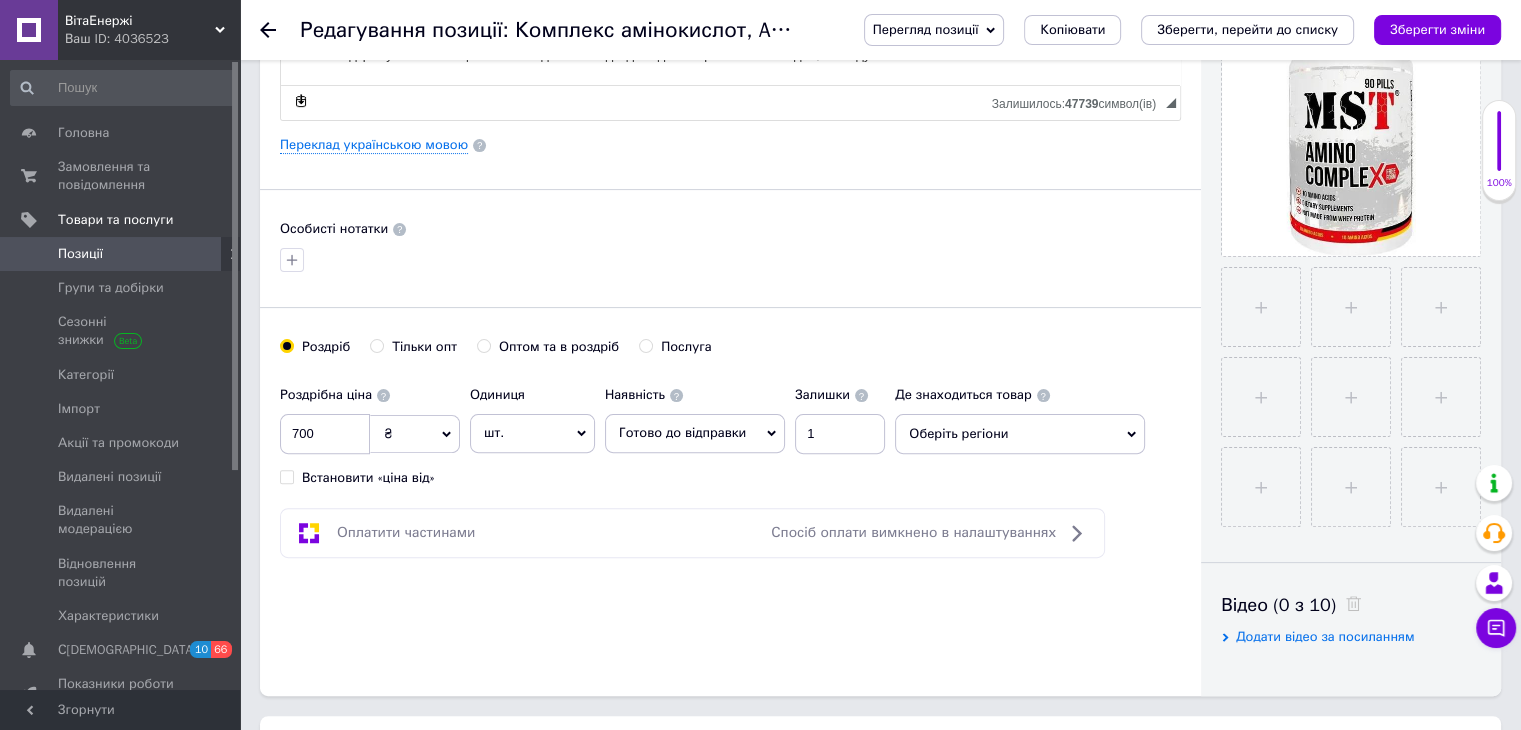 scroll, scrollTop: 0, scrollLeft: 0, axis: both 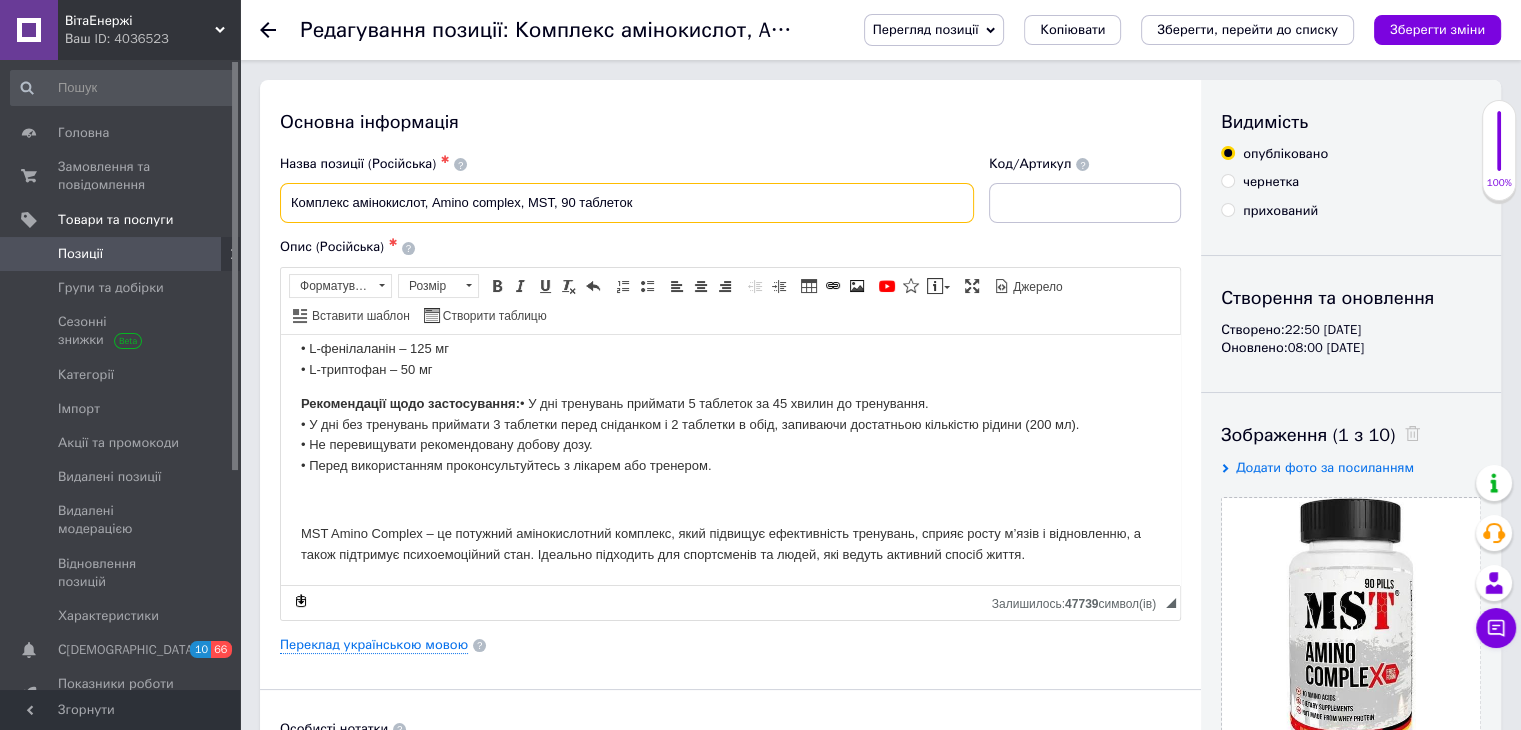 click on "Комплекс амінокислот, Amino complex, MST, 90 таблеток" at bounding box center (627, 203) 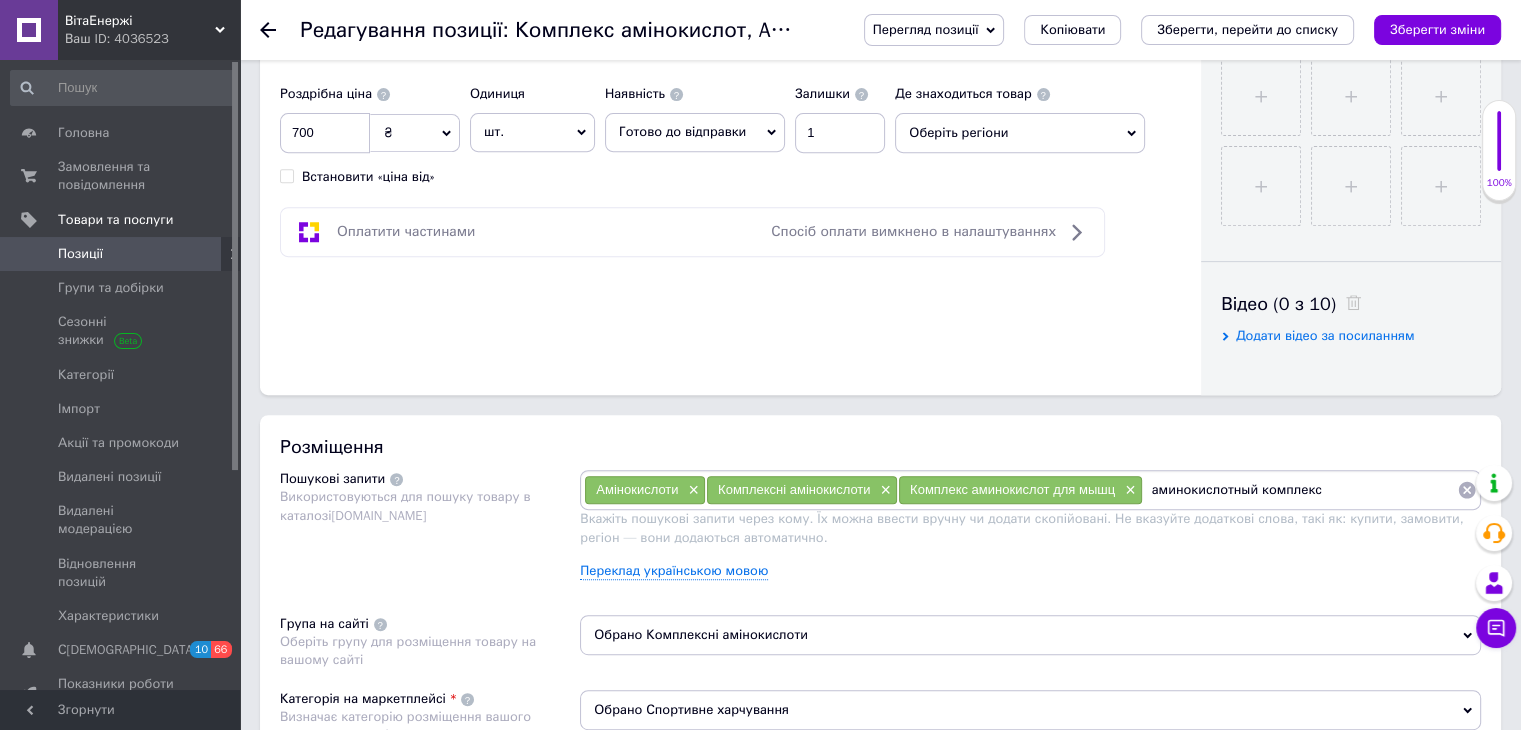 scroll, scrollTop: 1000, scrollLeft: 0, axis: vertical 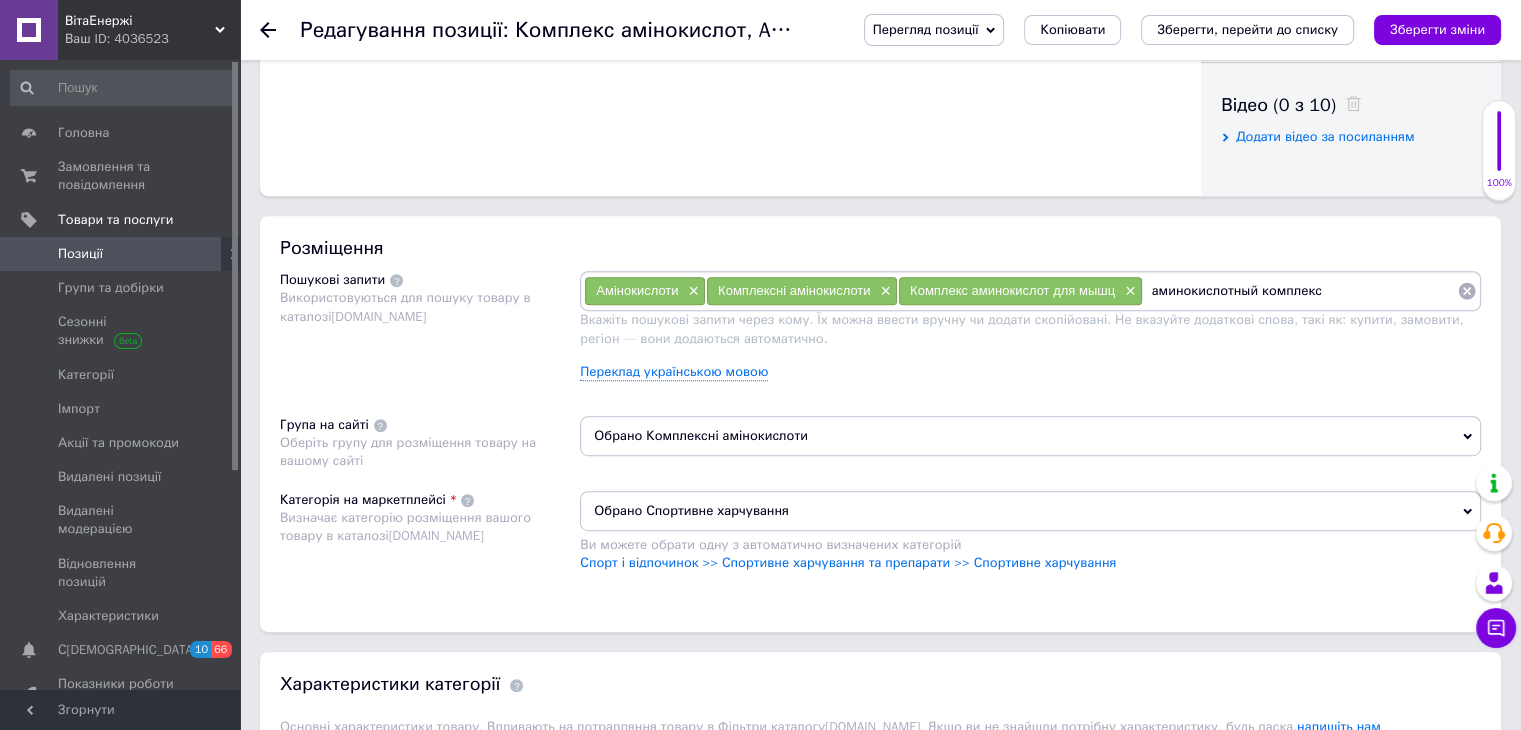 click on "аминокислотный комплекс" at bounding box center [1300, 291] 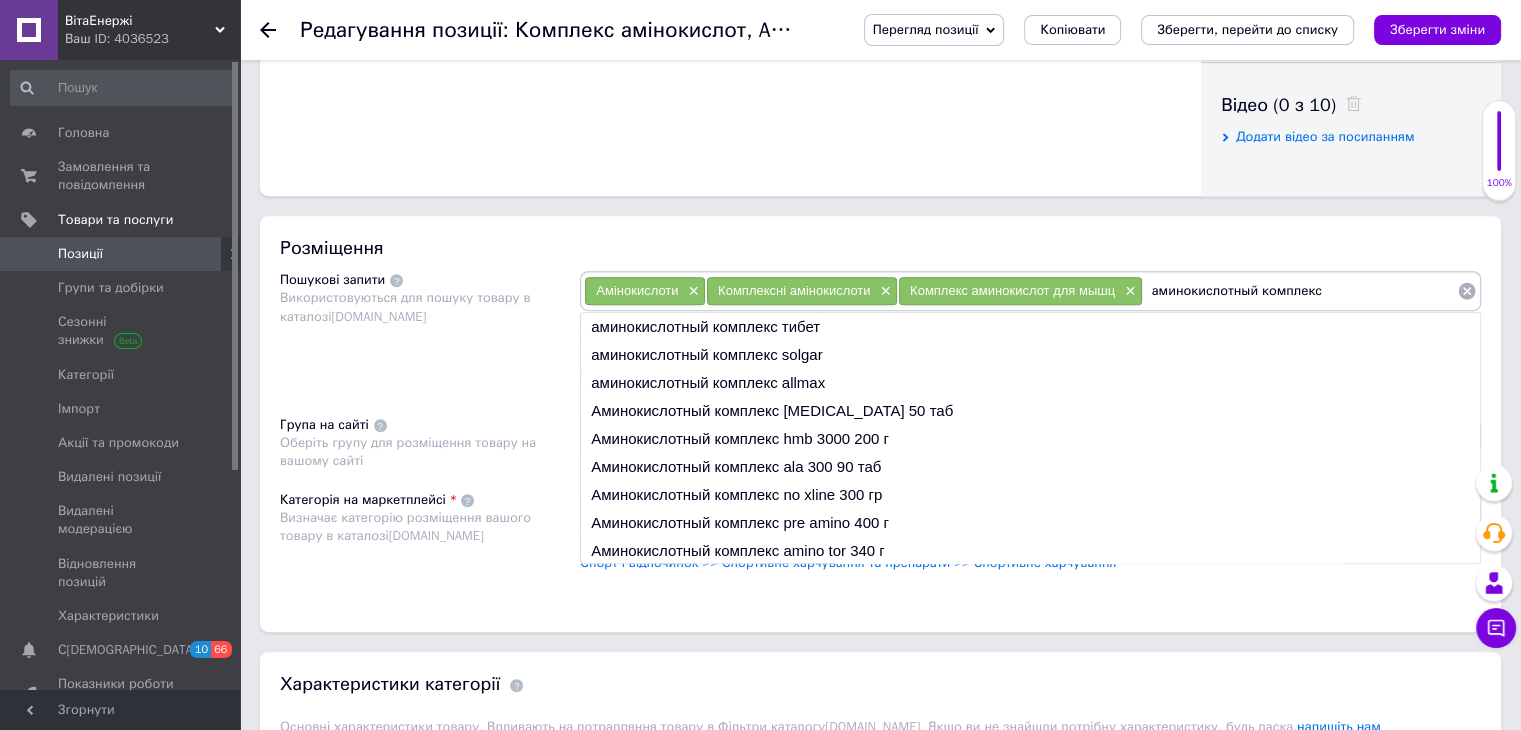 paste on "MST" 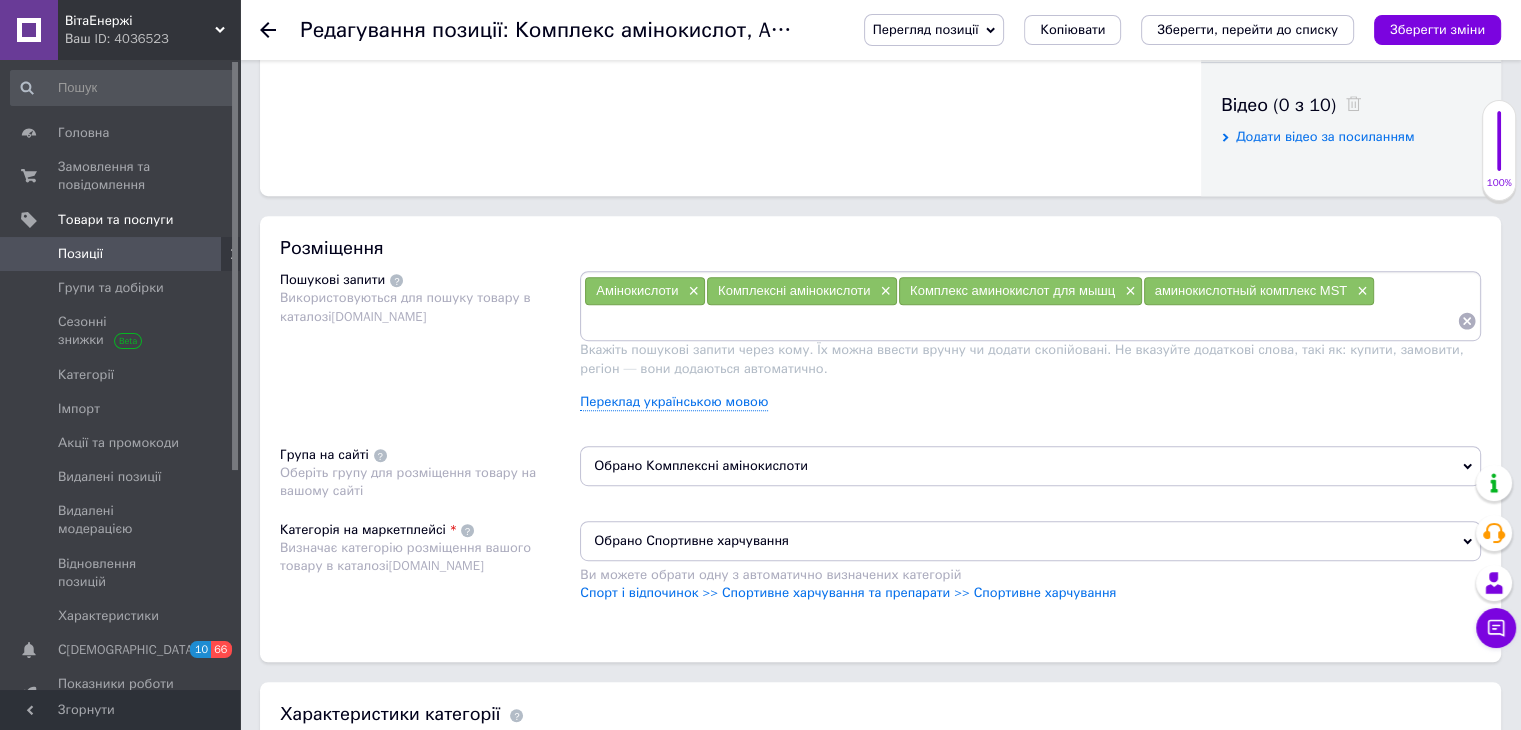 click at bounding box center [1020, 321] 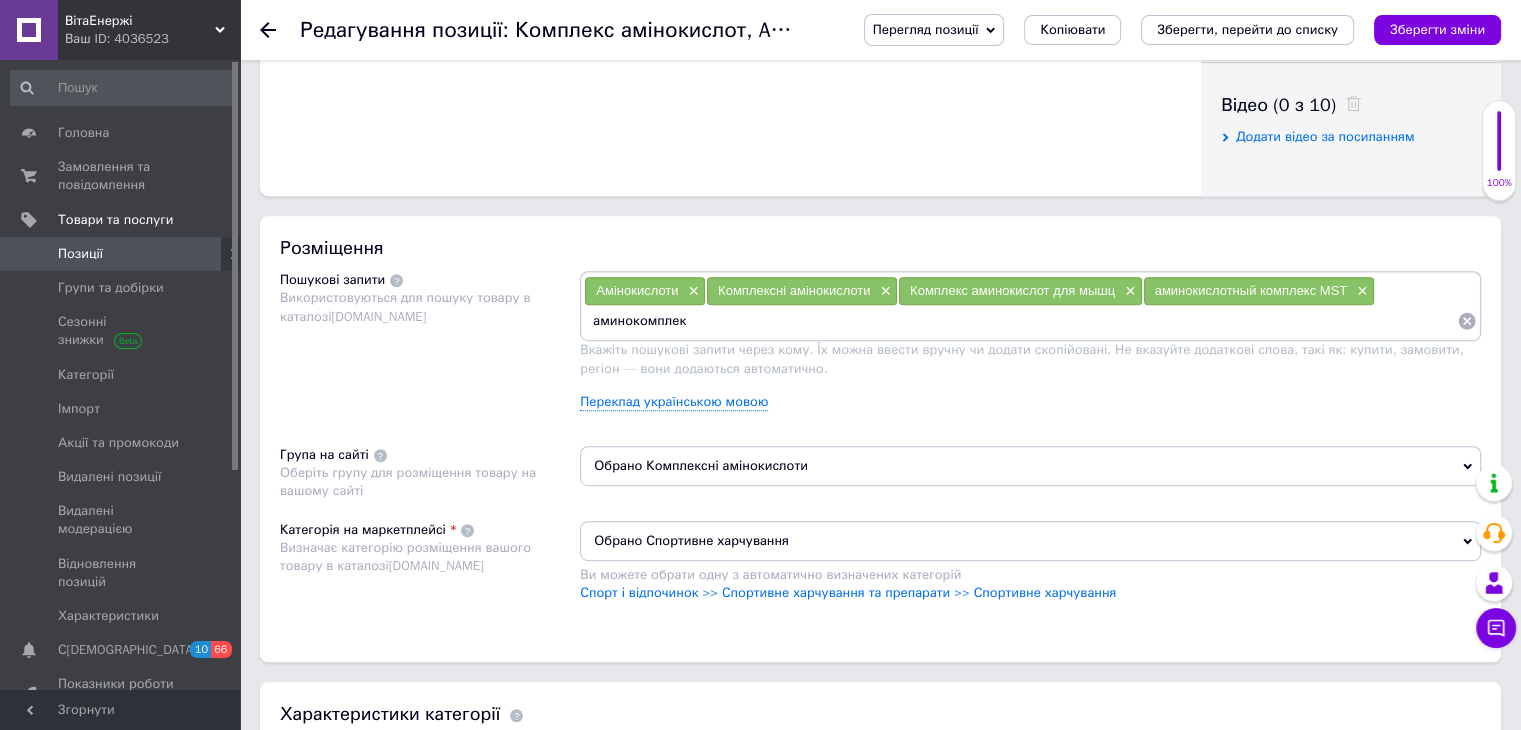 type on "аминокомплекс" 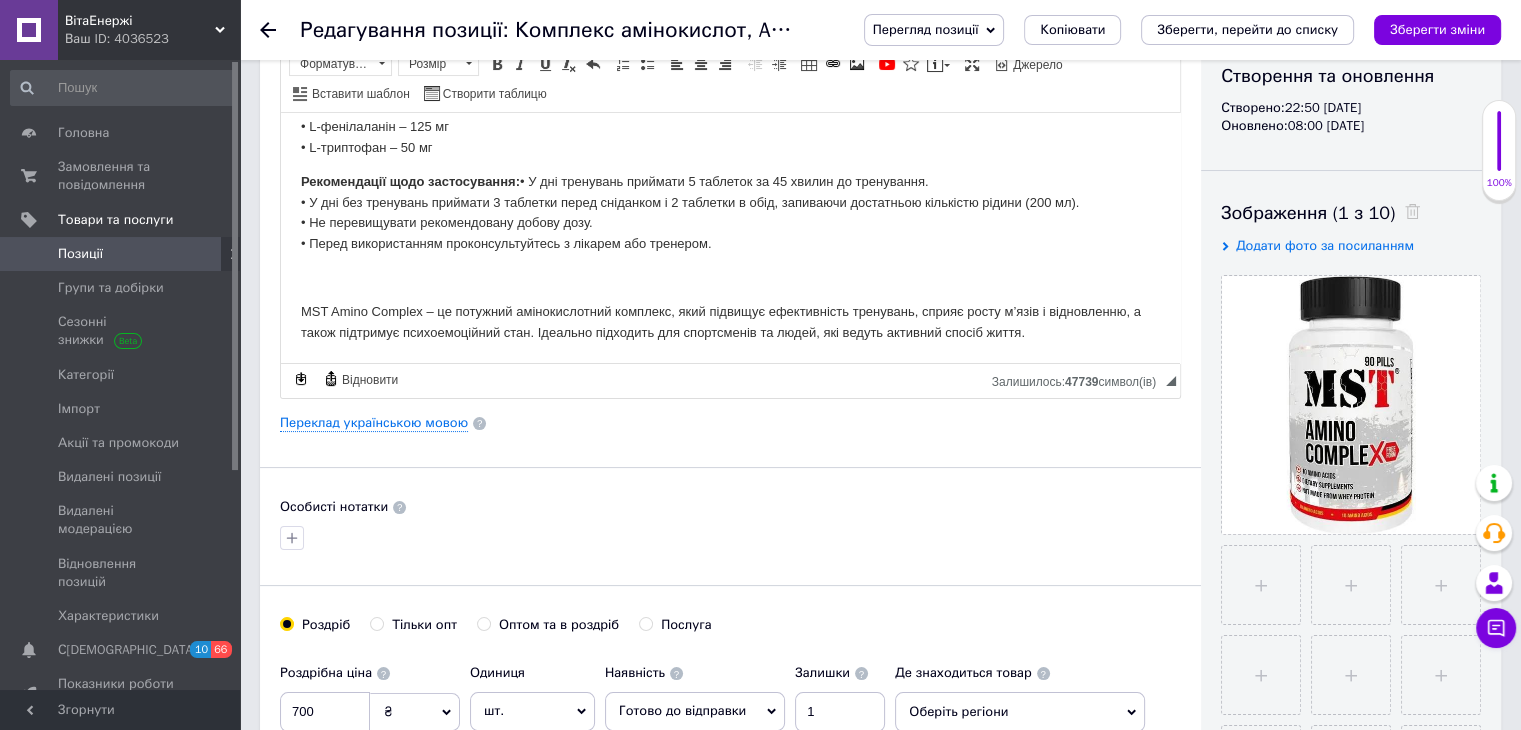 scroll, scrollTop: 0, scrollLeft: 0, axis: both 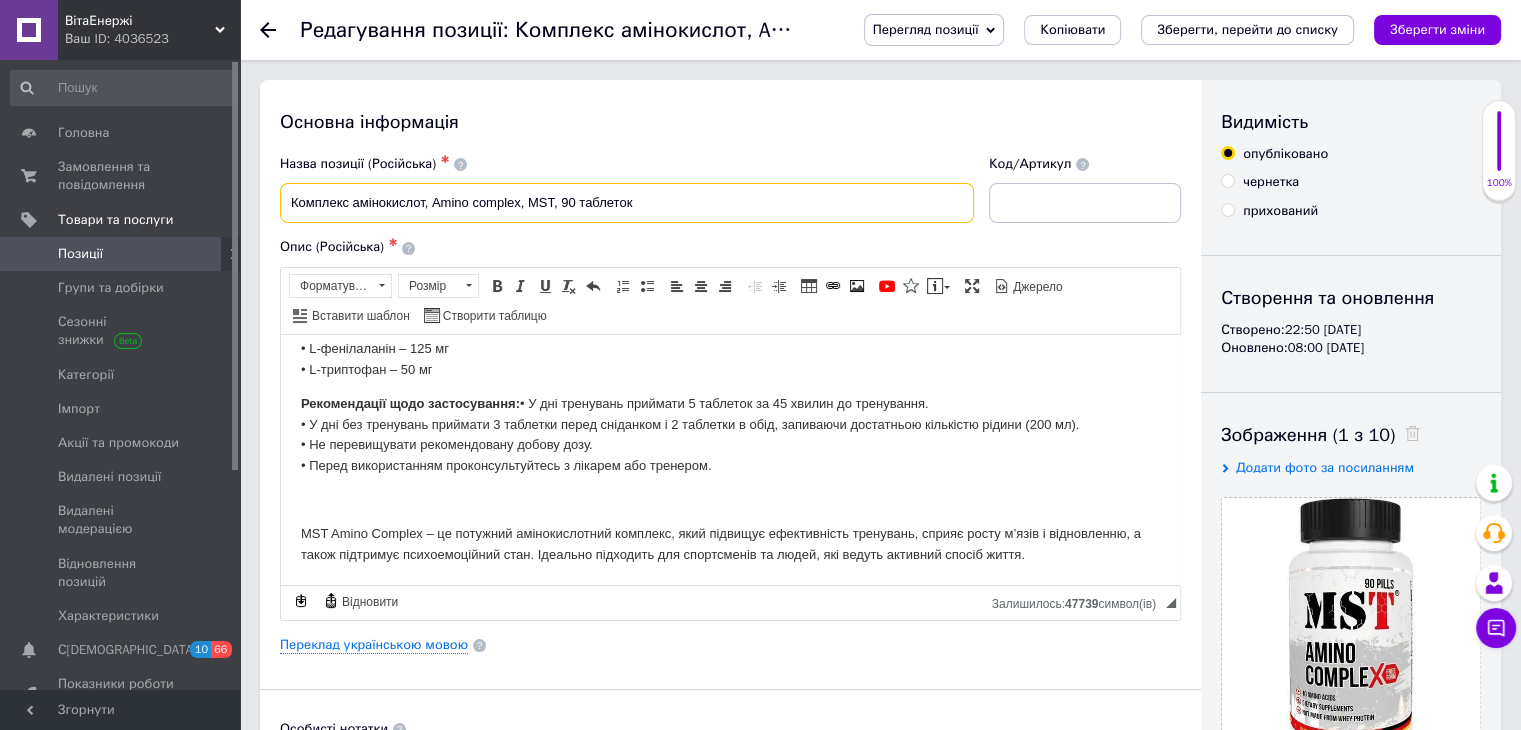 drag, startPoint x: 432, startPoint y: 205, endPoint x: 518, endPoint y: 210, distance: 86.145226 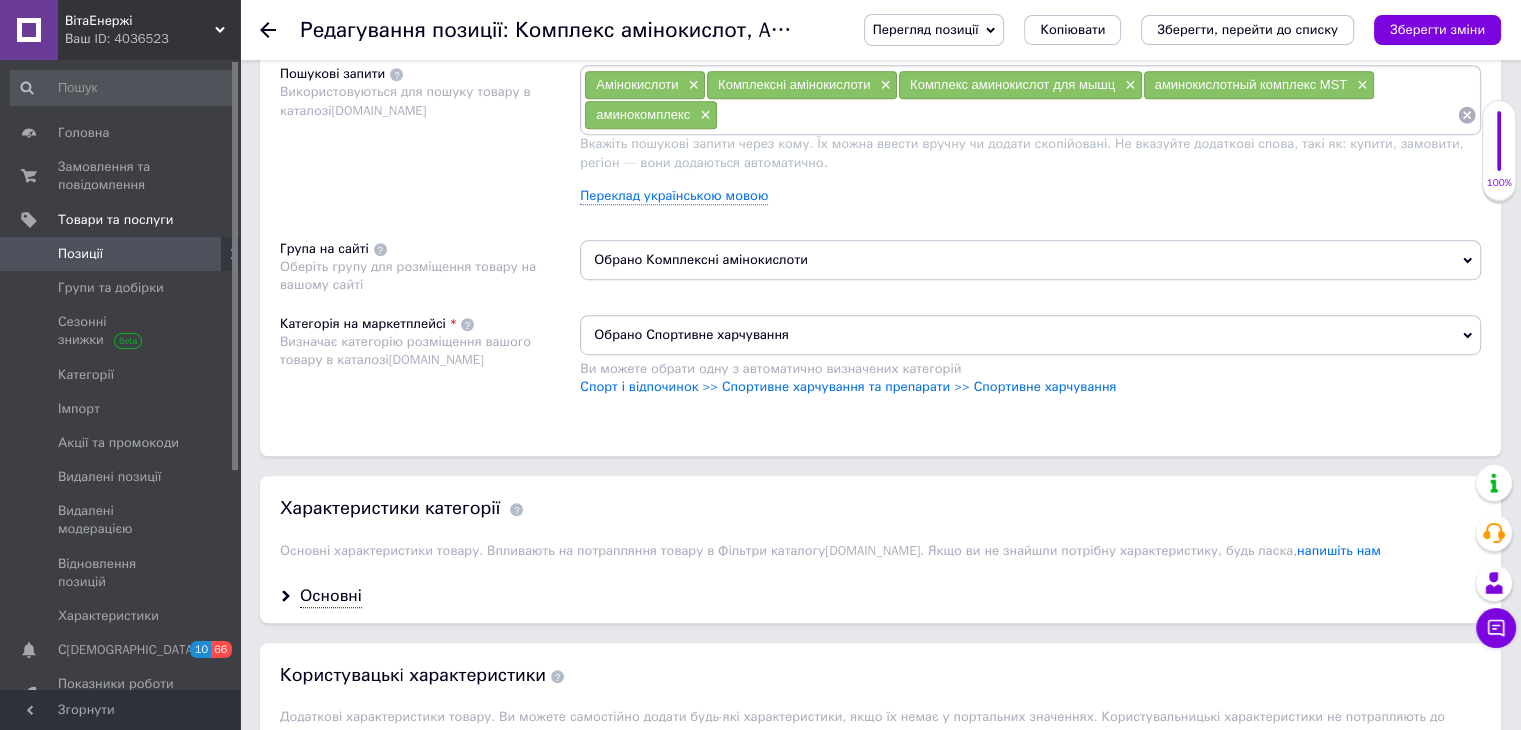 scroll, scrollTop: 1100, scrollLeft: 0, axis: vertical 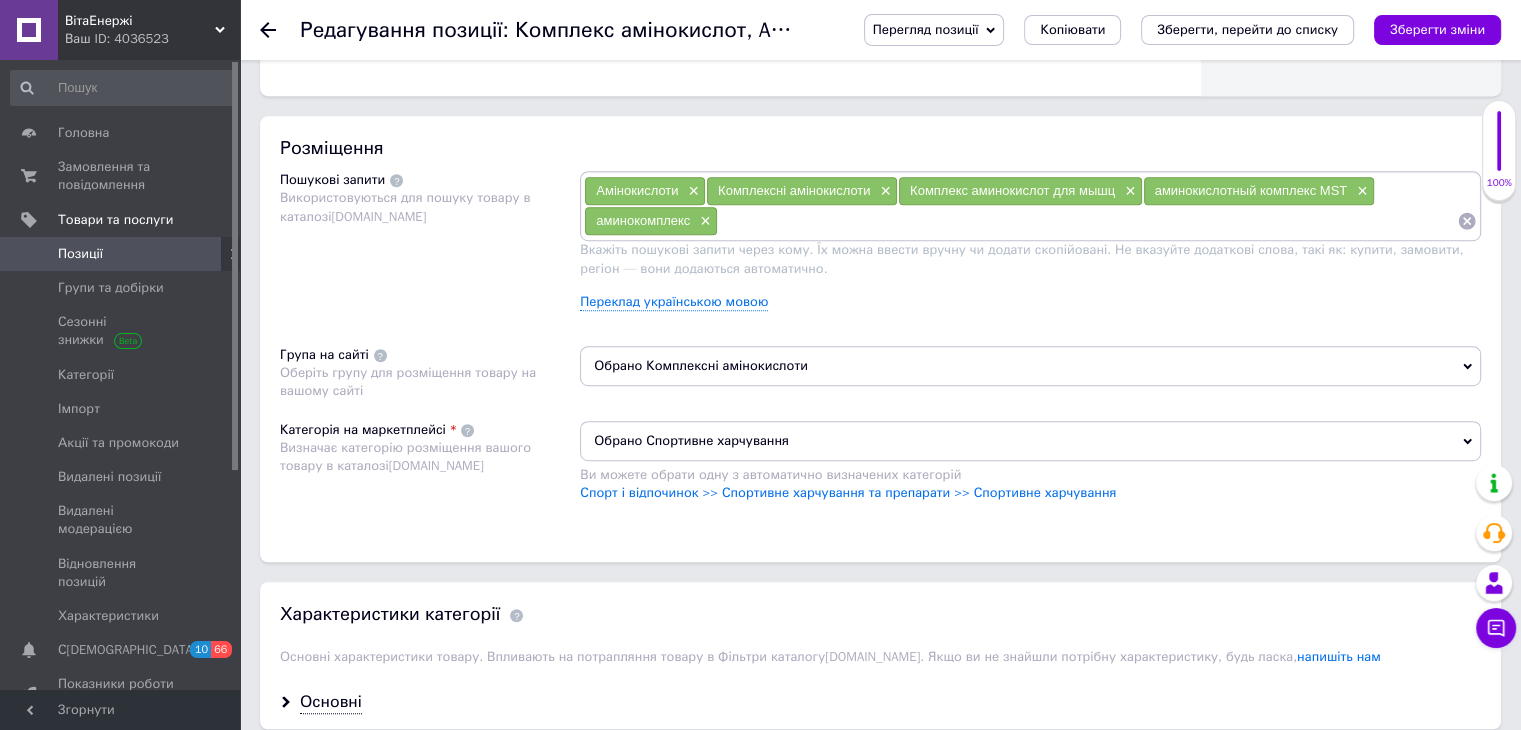 paste on "Amino complex" 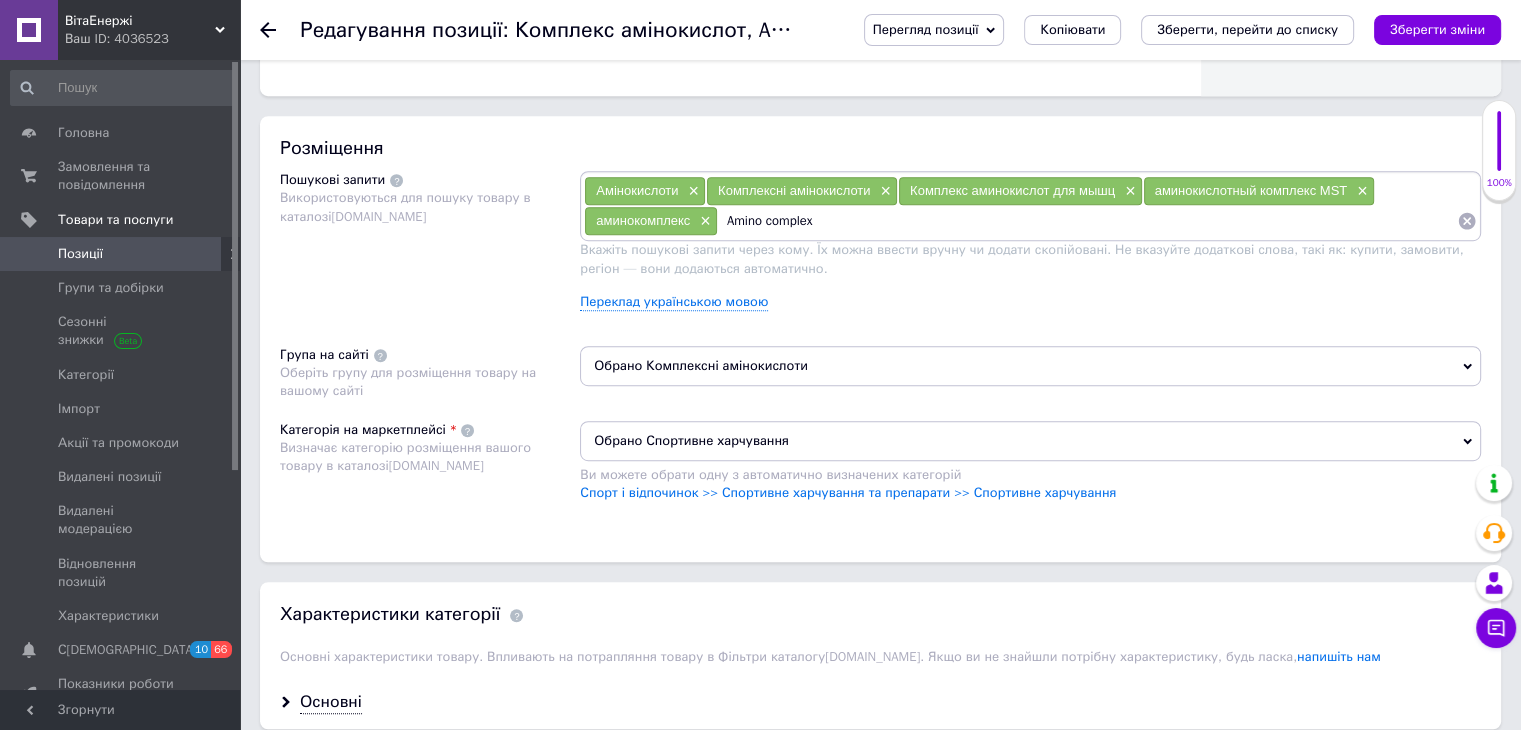 type 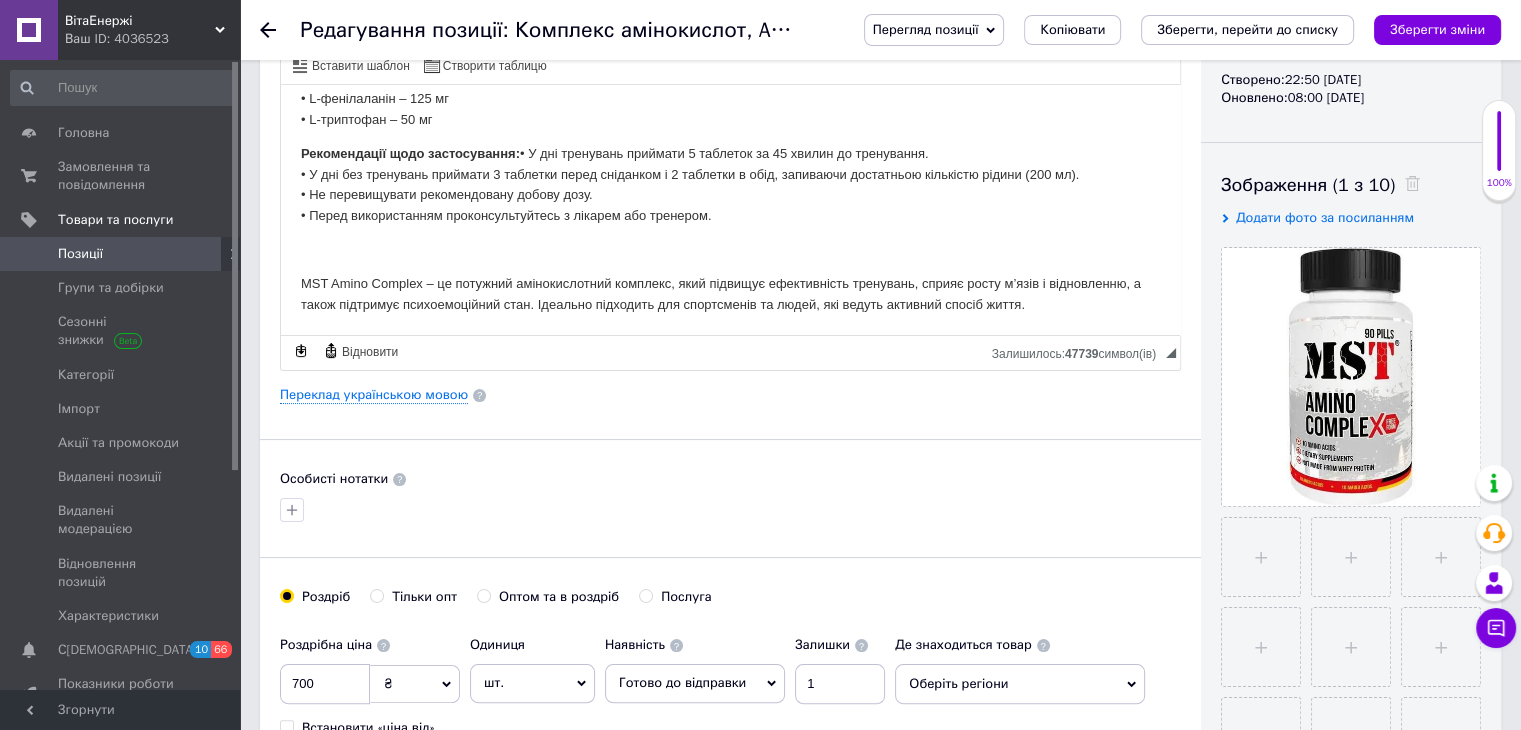 scroll, scrollTop: 0, scrollLeft: 0, axis: both 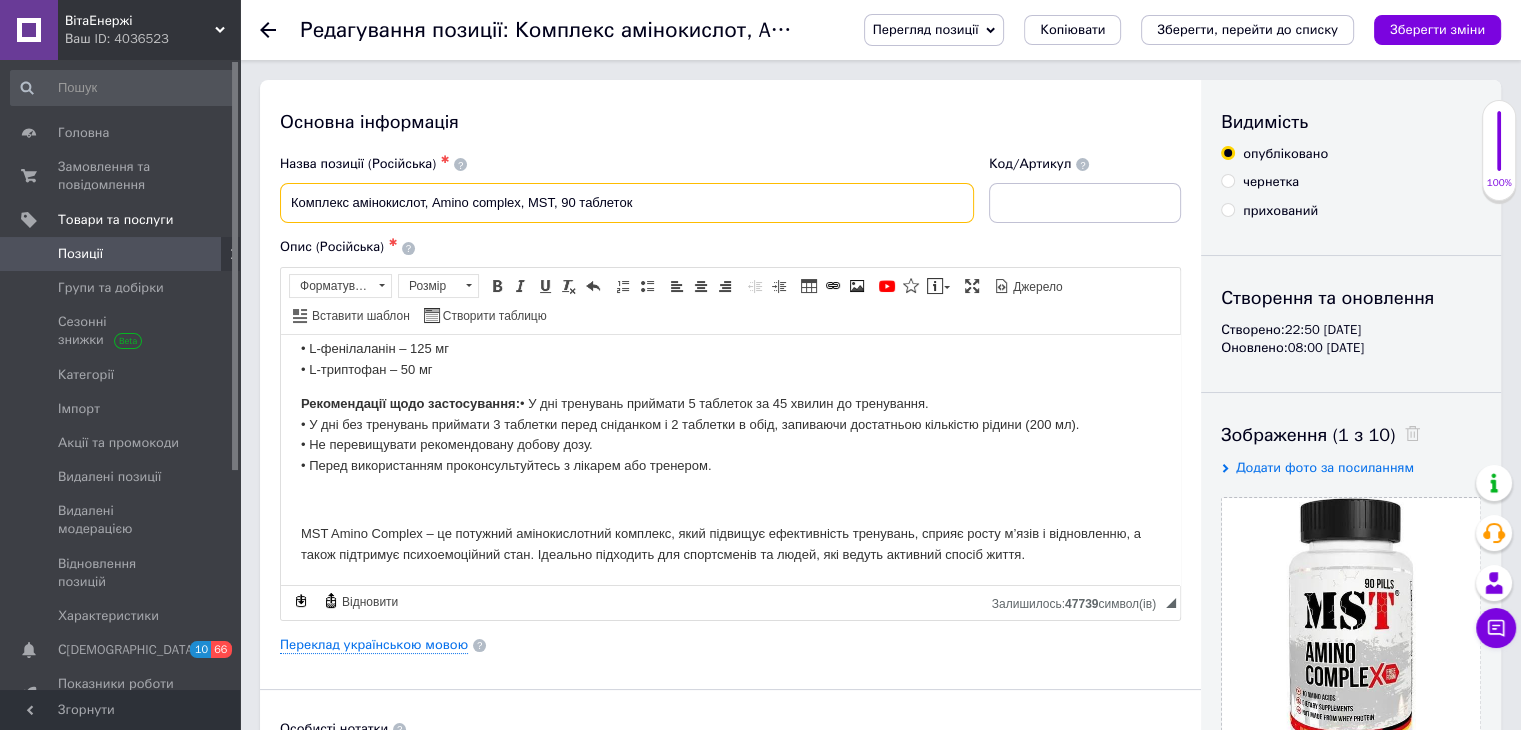 drag, startPoint x: 533, startPoint y: 203, endPoint x: 528, endPoint y: 194, distance: 10.29563 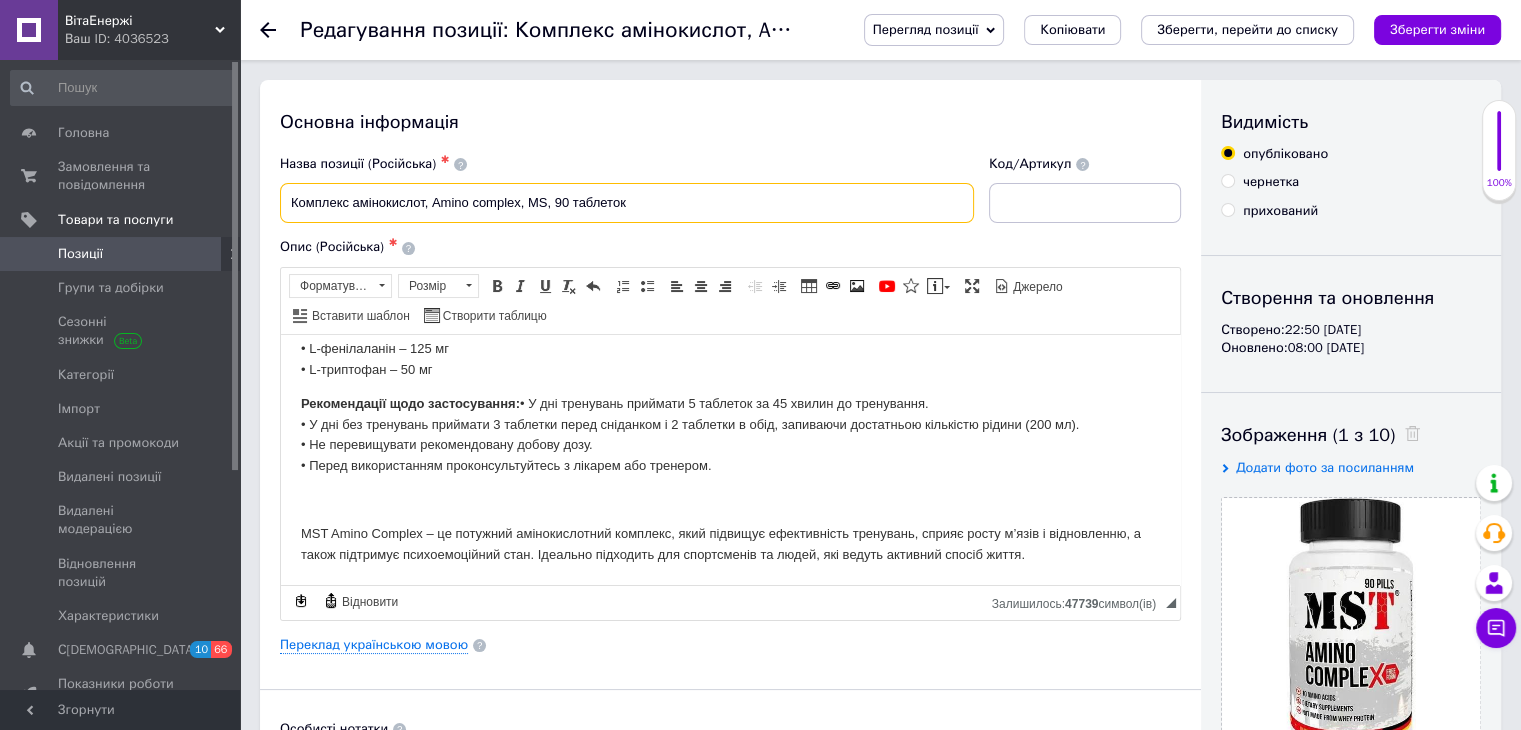 type on "Комплекс амінокислот, Amino complex, MST, 90 таблеток" 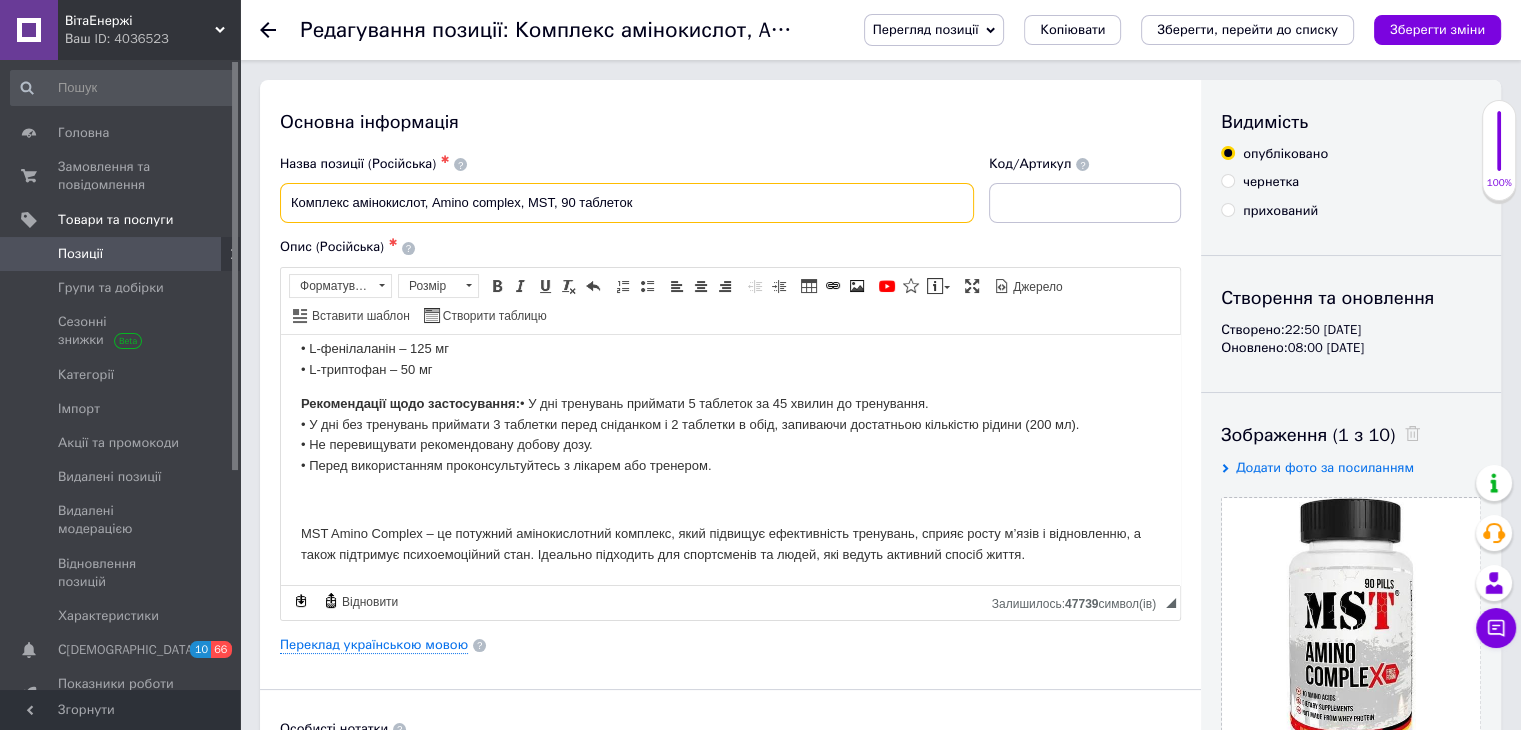 click on "Комплекс амінокислот, Amino complex, MST, 90 таблеток" at bounding box center (627, 203) 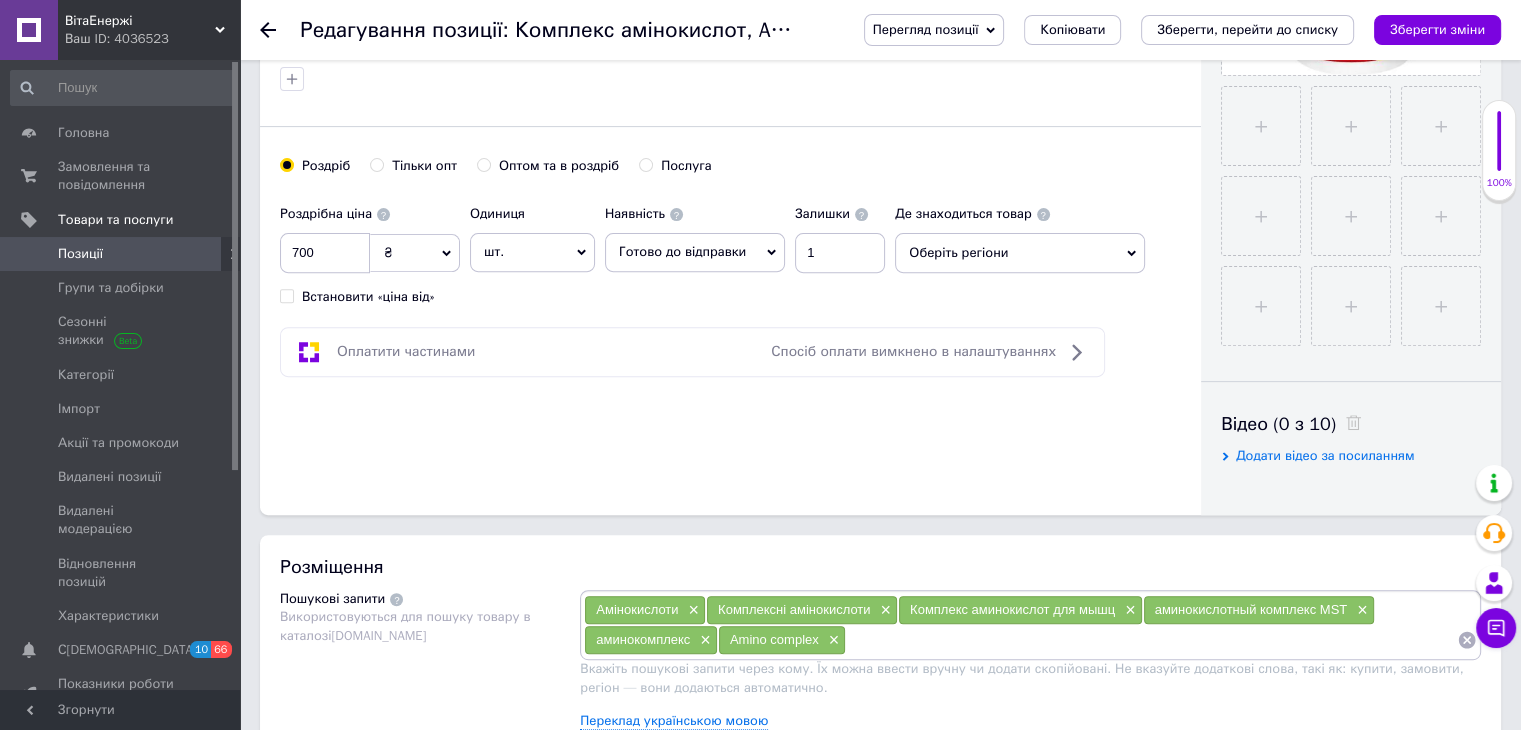 scroll, scrollTop: 900, scrollLeft: 0, axis: vertical 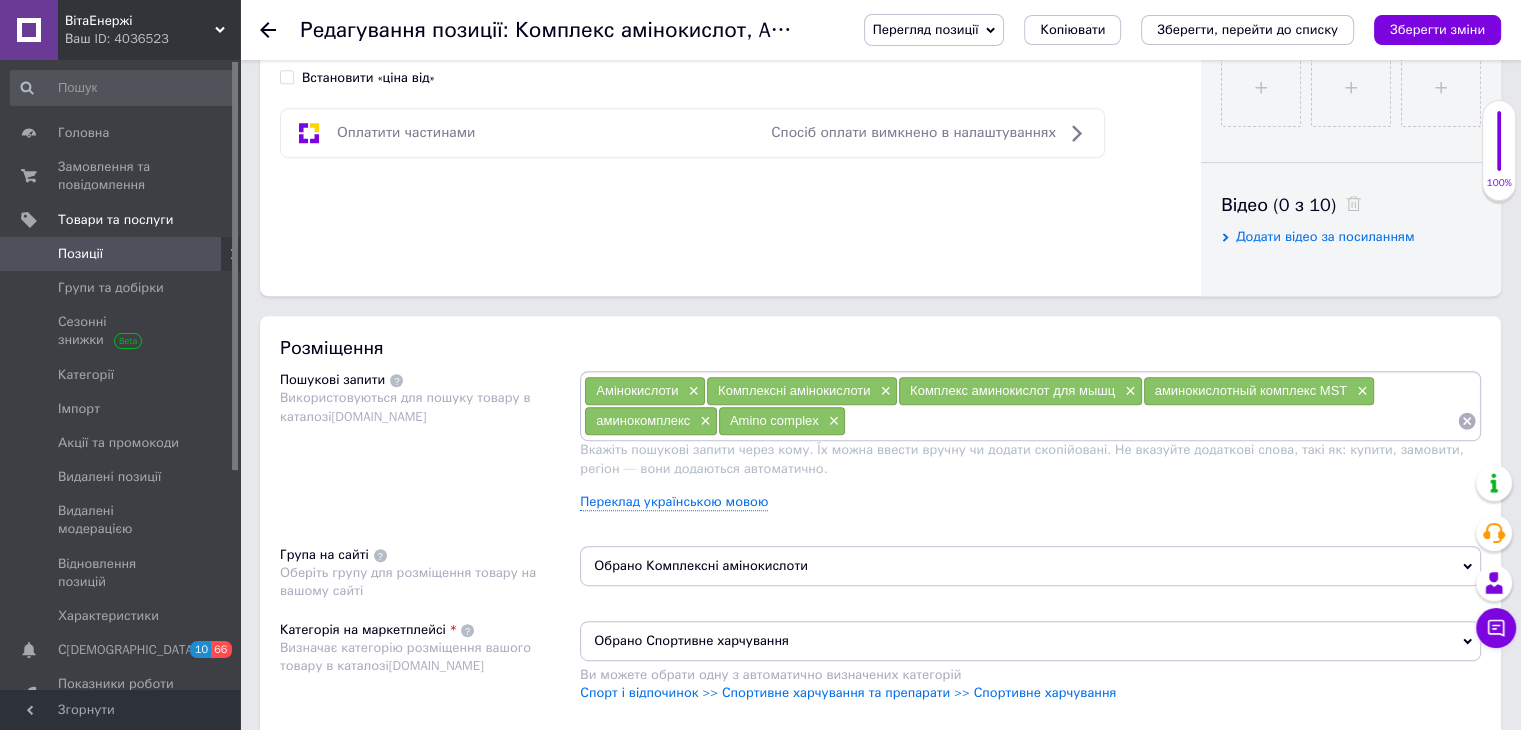 paste on "MST" 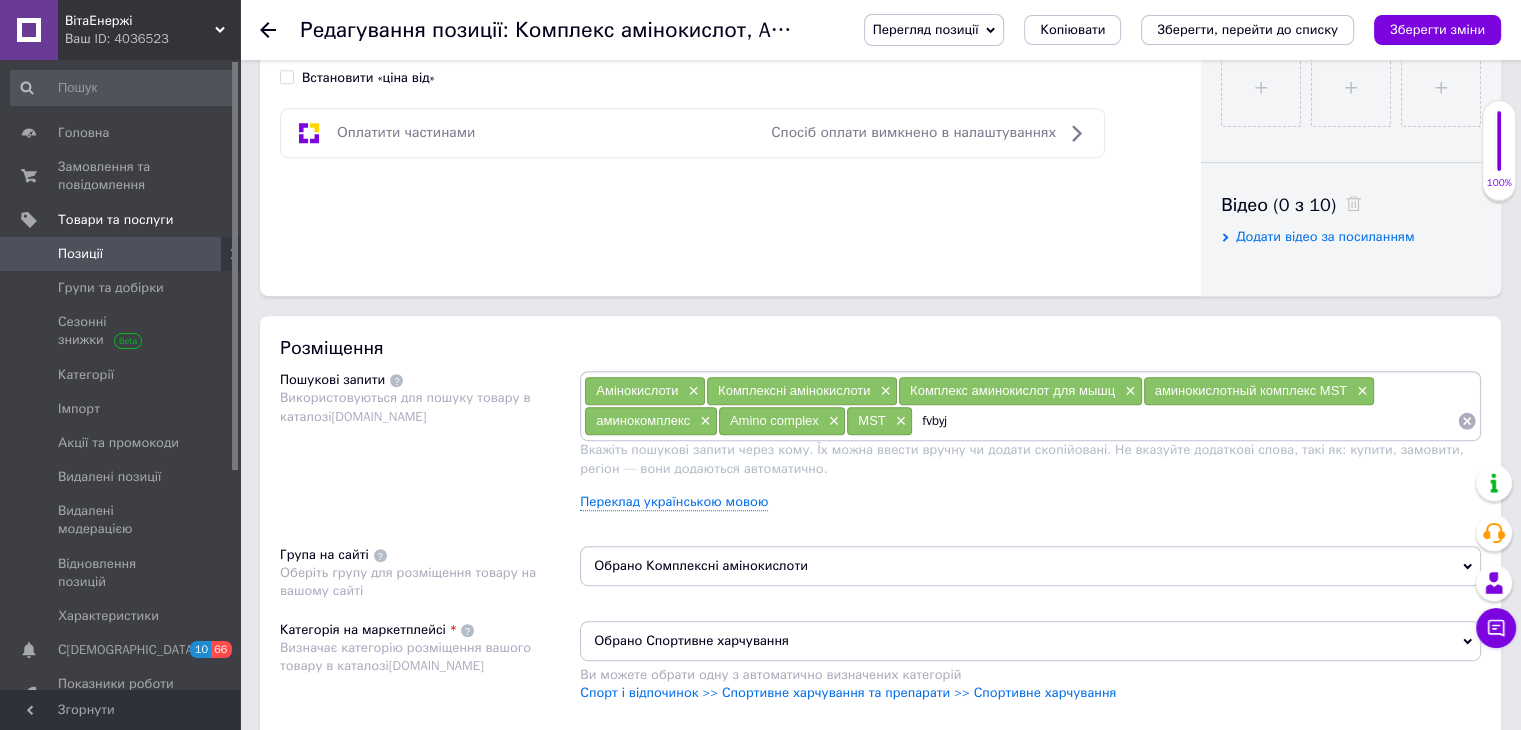 click on "fvbyj" at bounding box center (1185, 421) 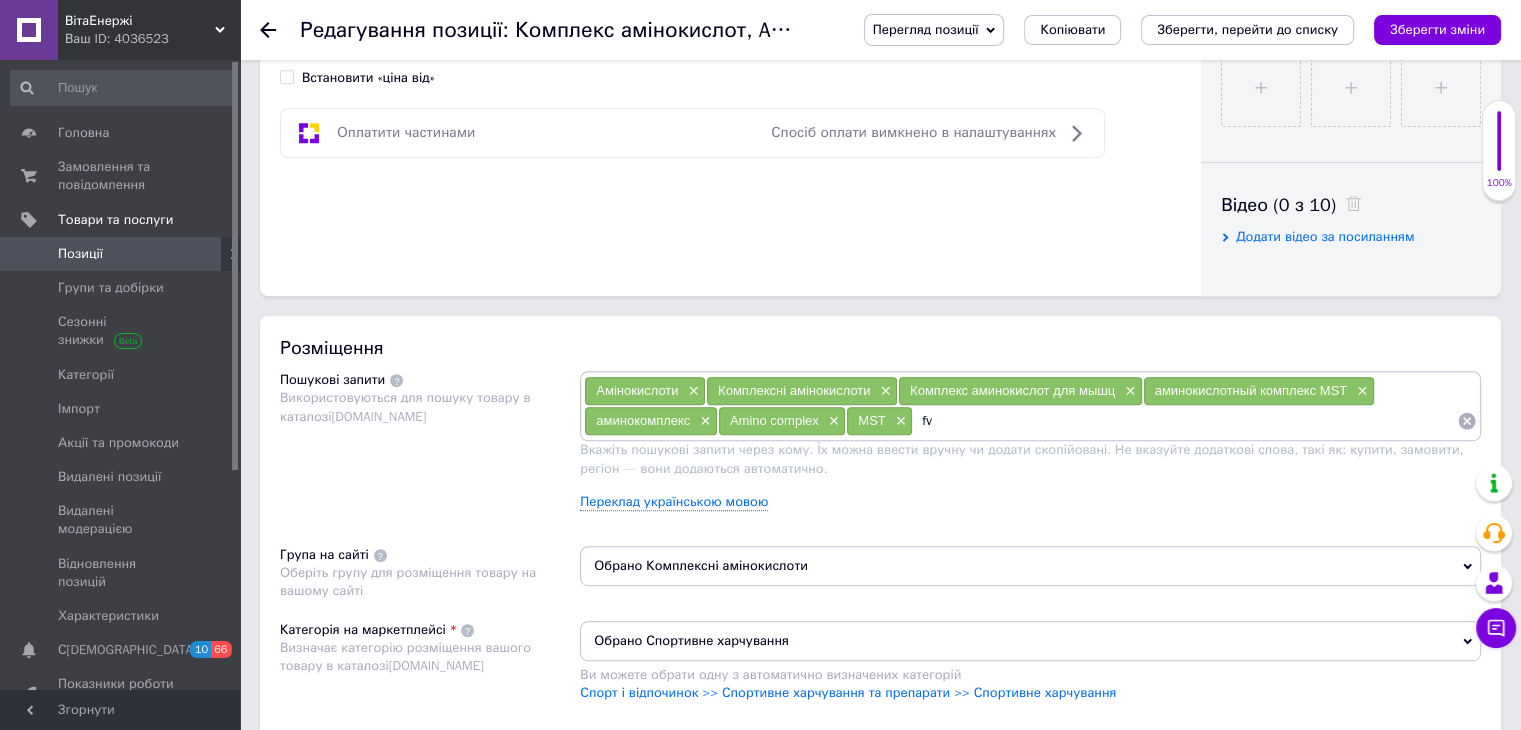 type on "f" 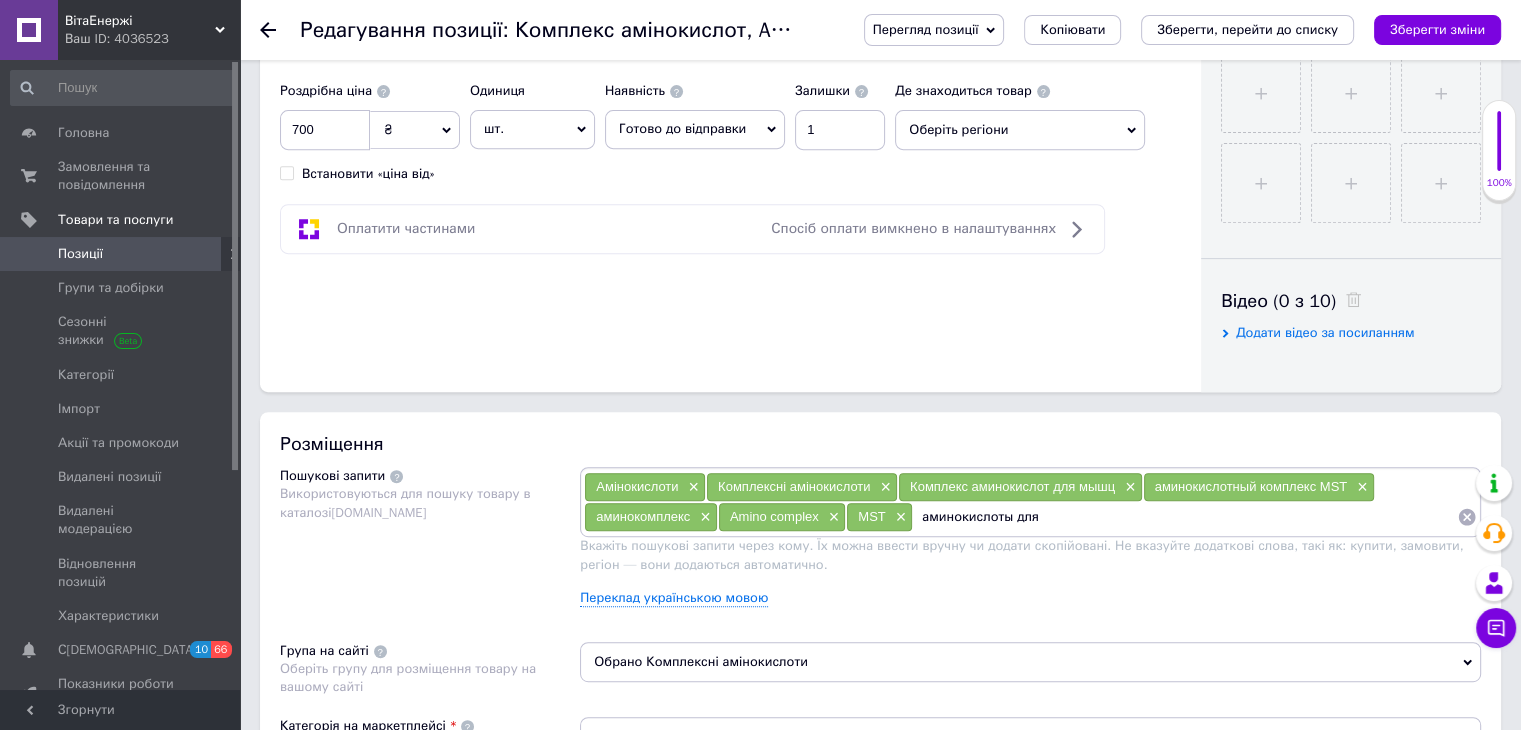 scroll, scrollTop: 1000, scrollLeft: 0, axis: vertical 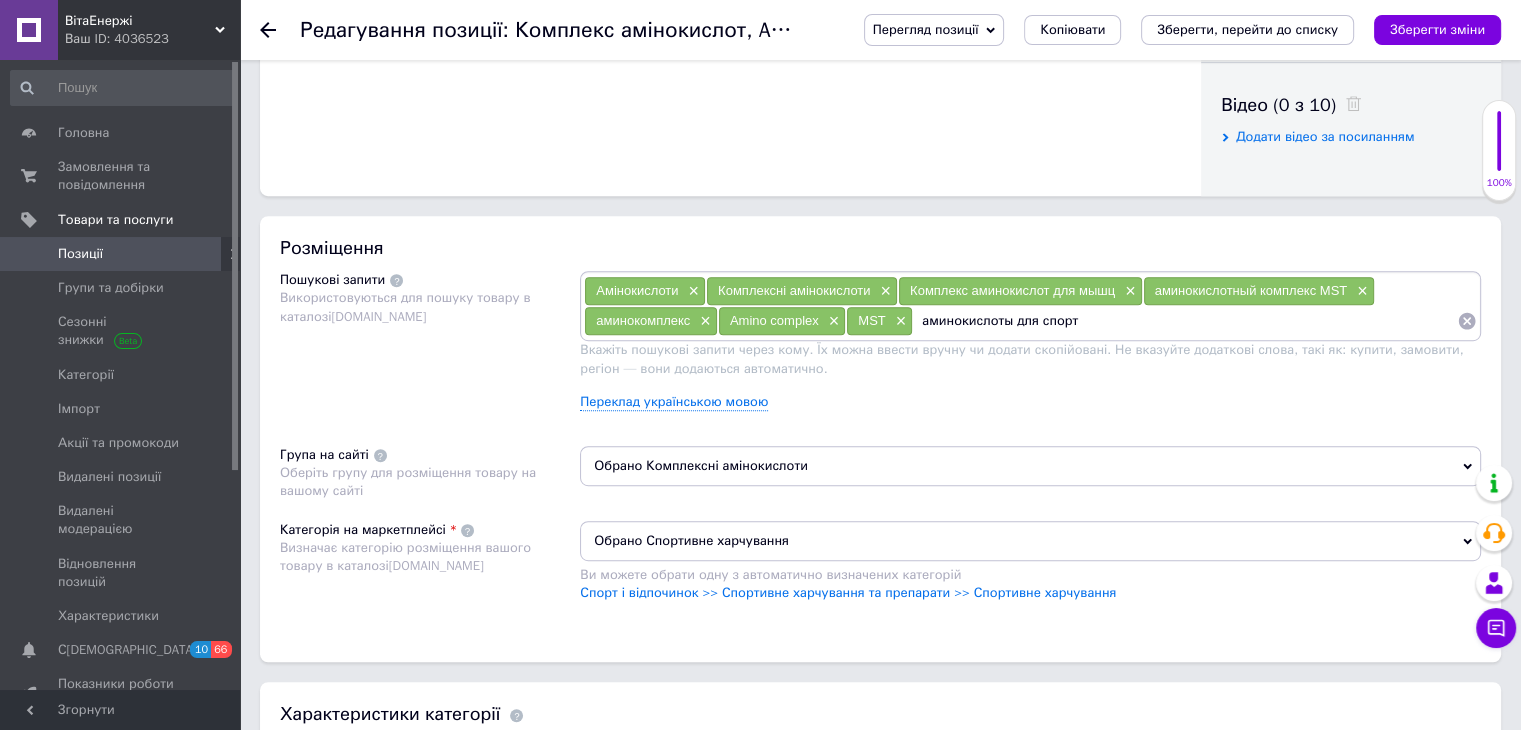 type on "аминокислоты для спорта" 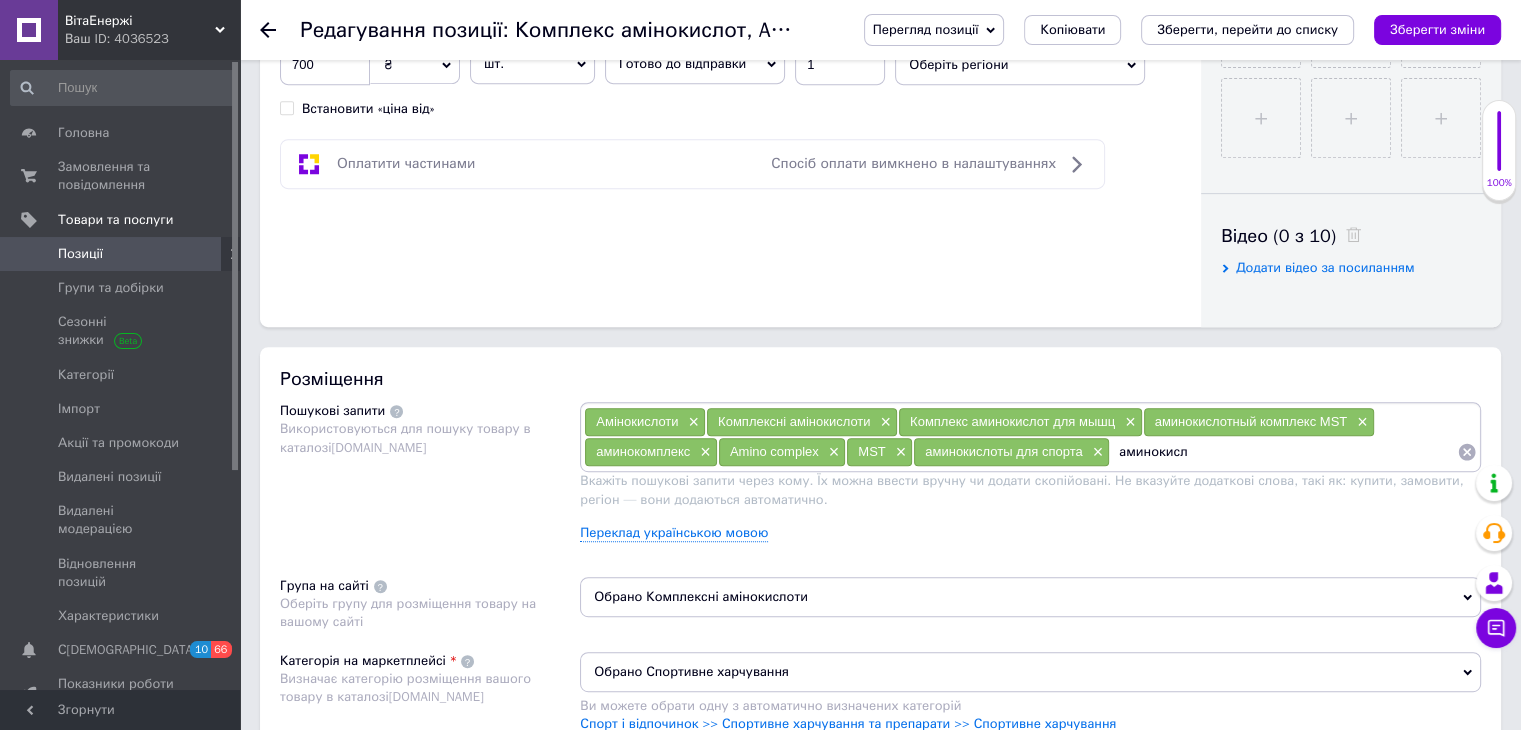 scroll, scrollTop: 1100, scrollLeft: 0, axis: vertical 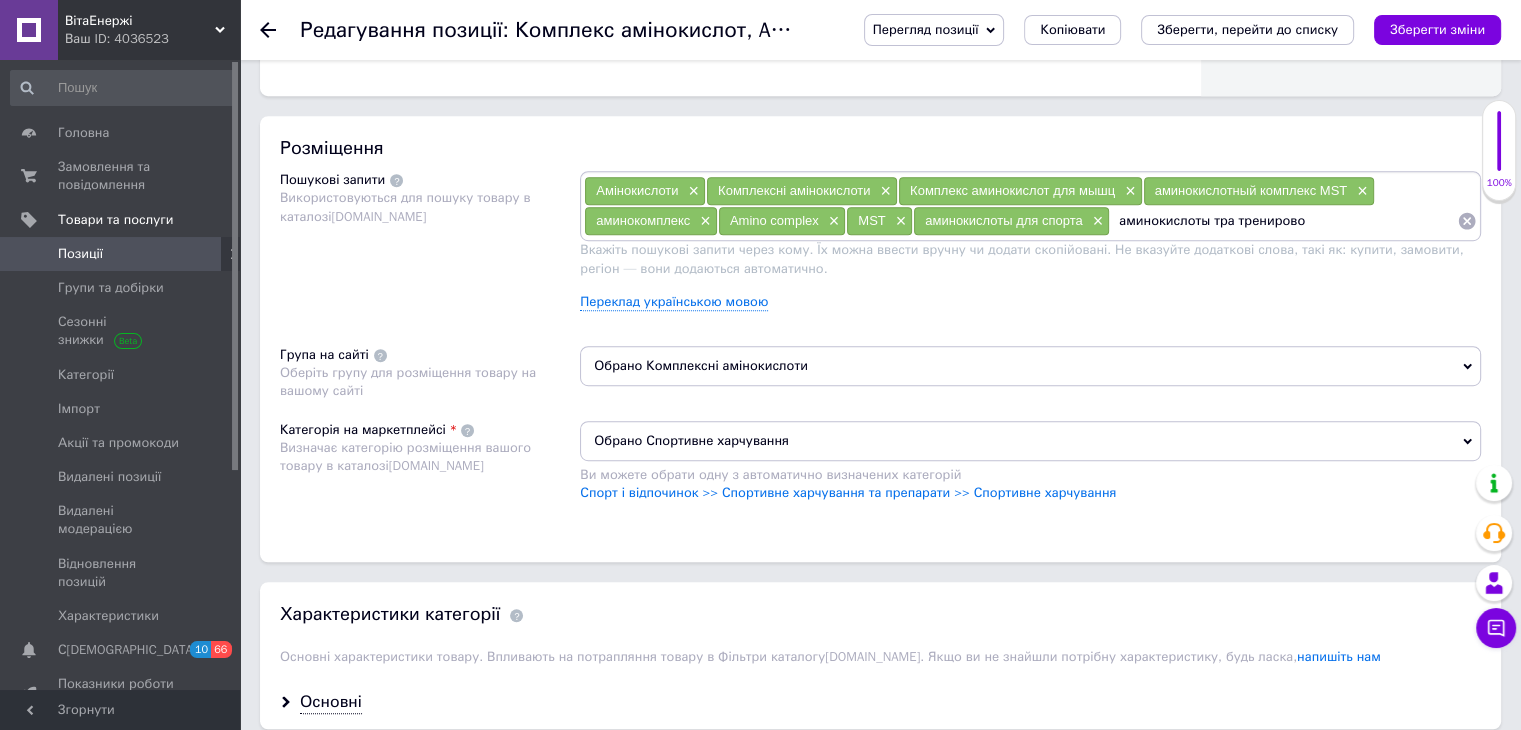 type on "аминокислоты тра тренировок" 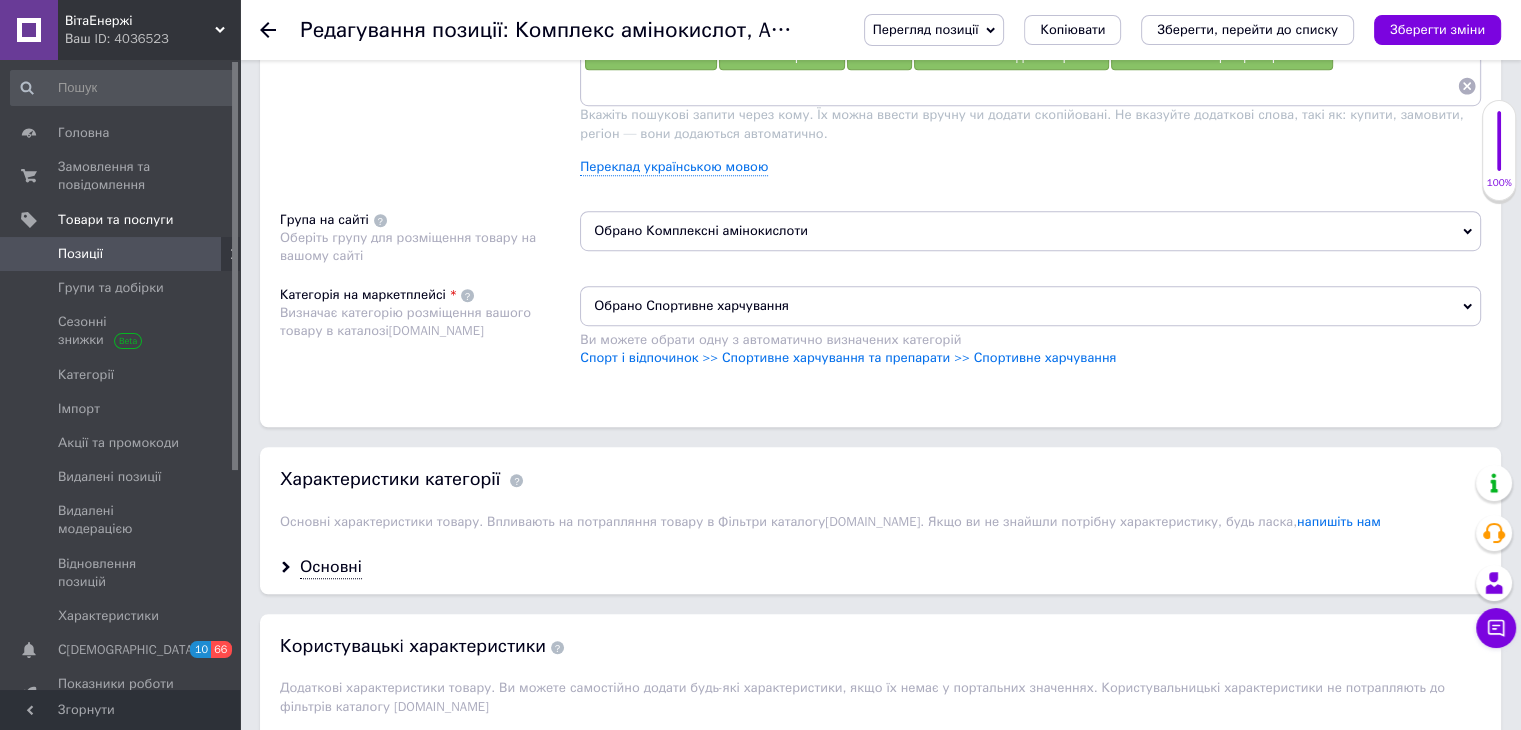 scroll, scrollTop: 1300, scrollLeft: 0, axis: vertical 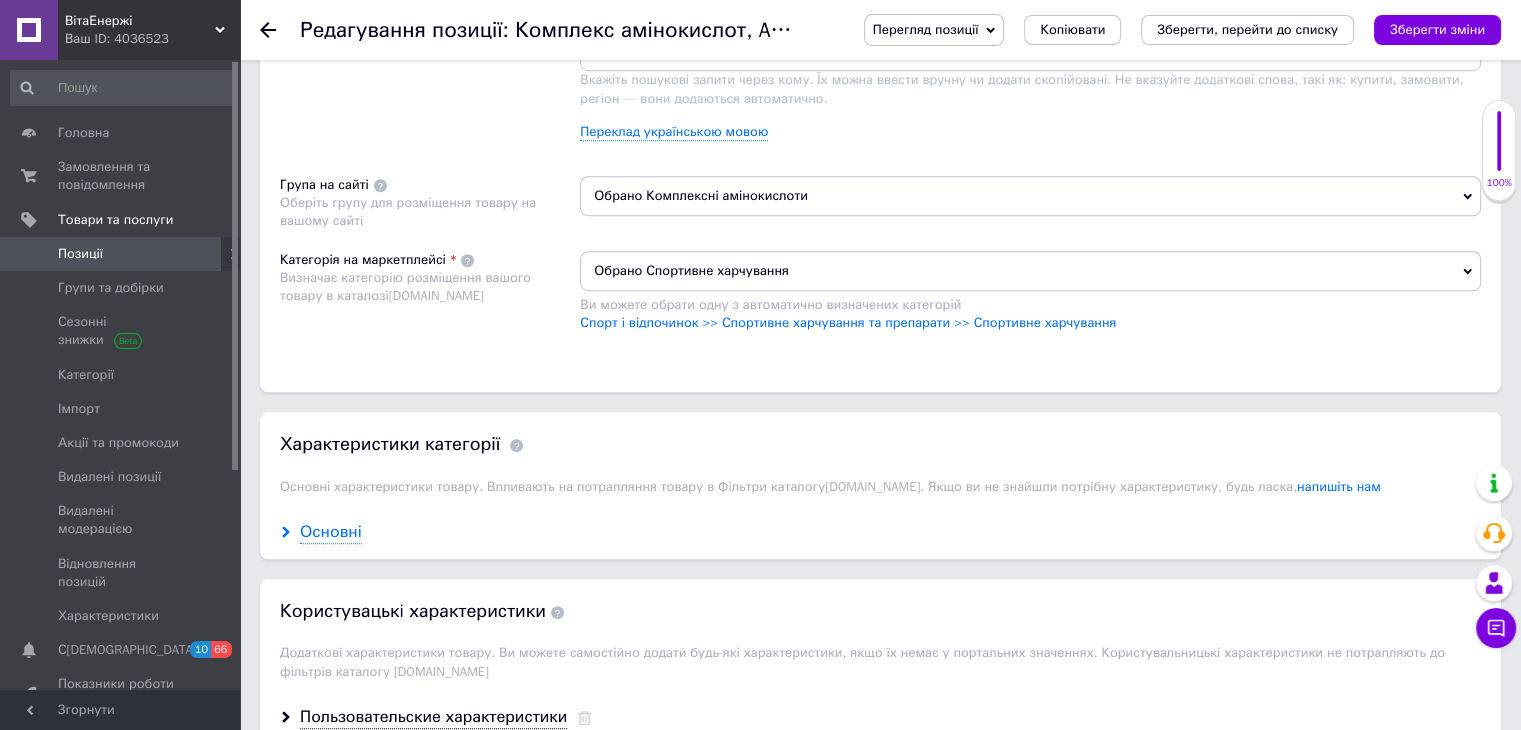 type 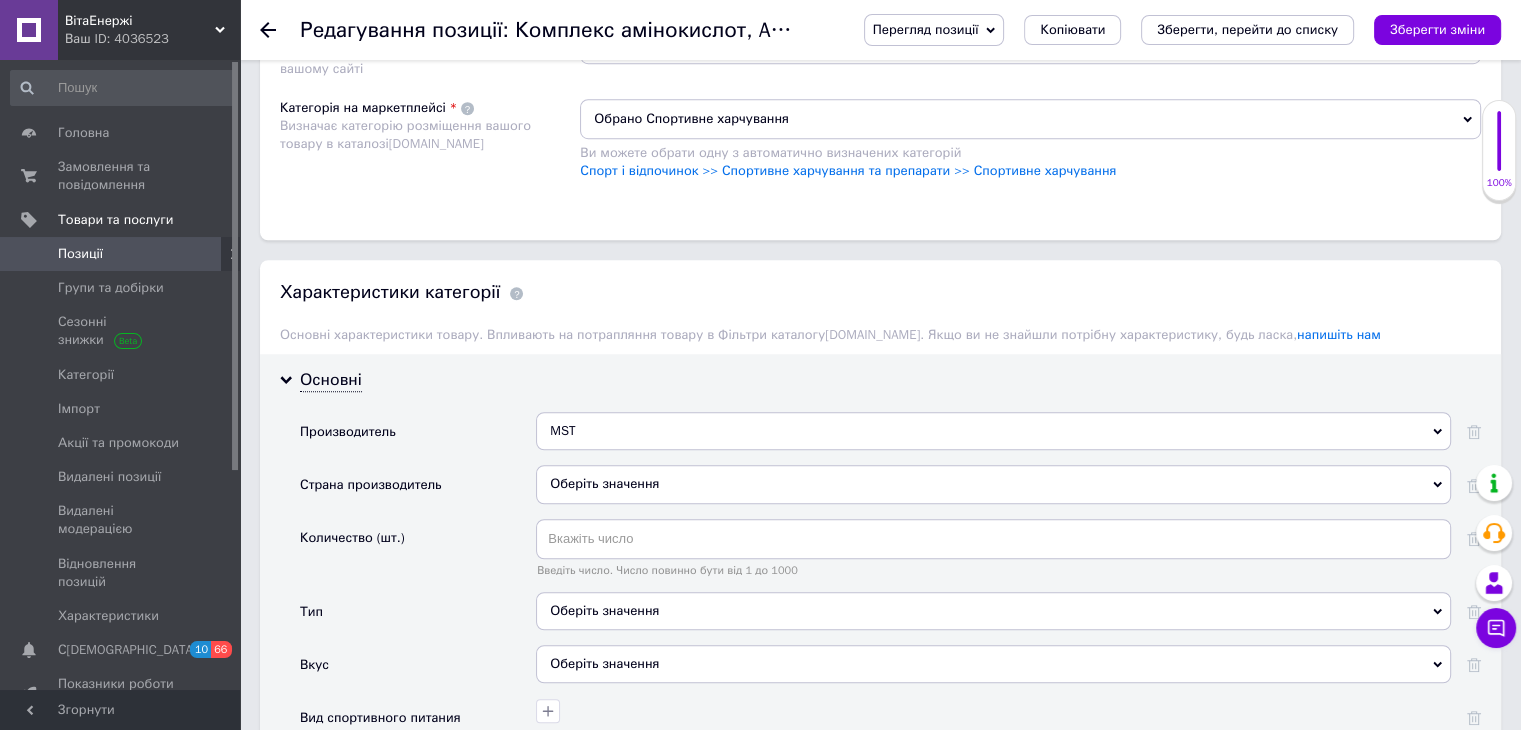 scroll, scrollTop: 1600, scrollLeft: 0, axis: vertical 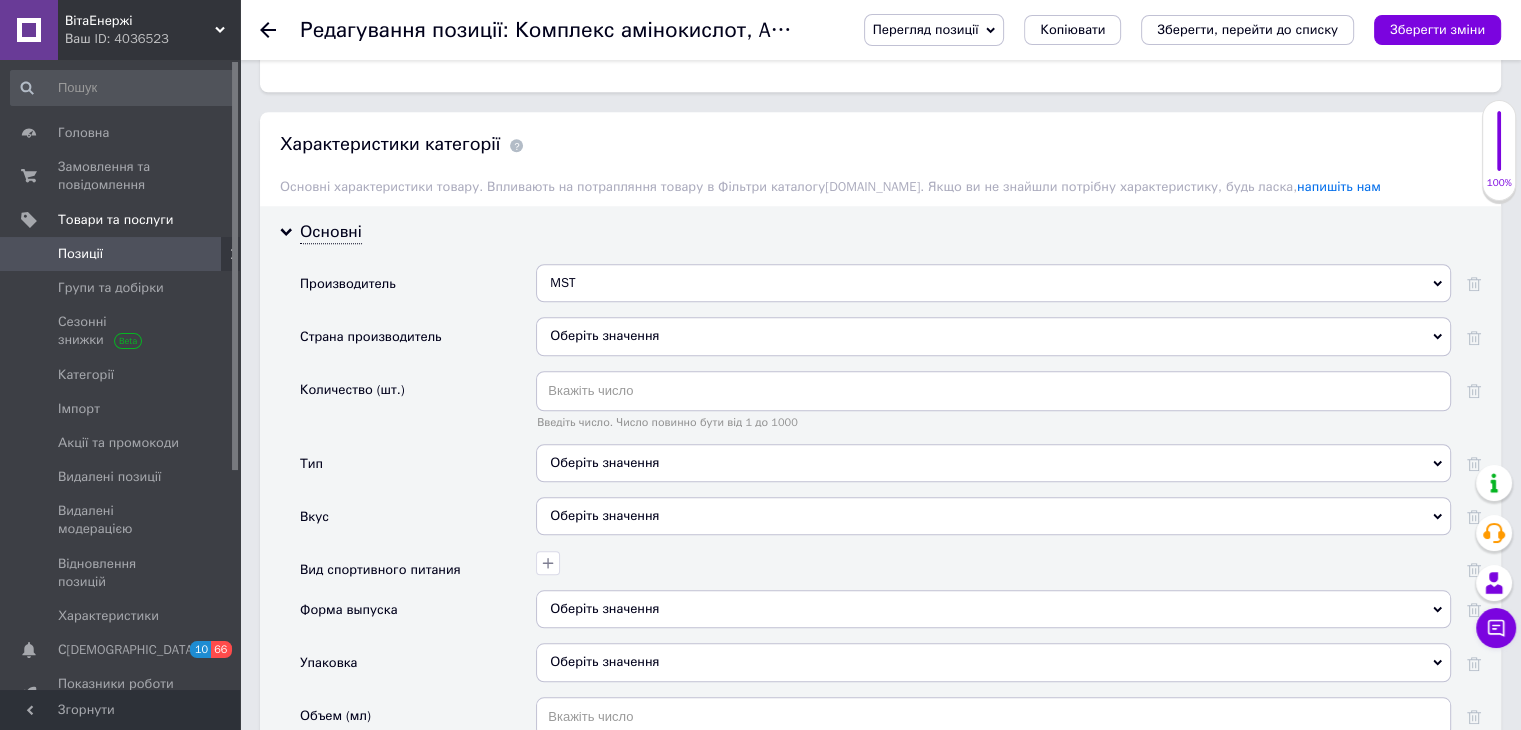 click on "Оберіть значення" at bounding box center (993, 336) 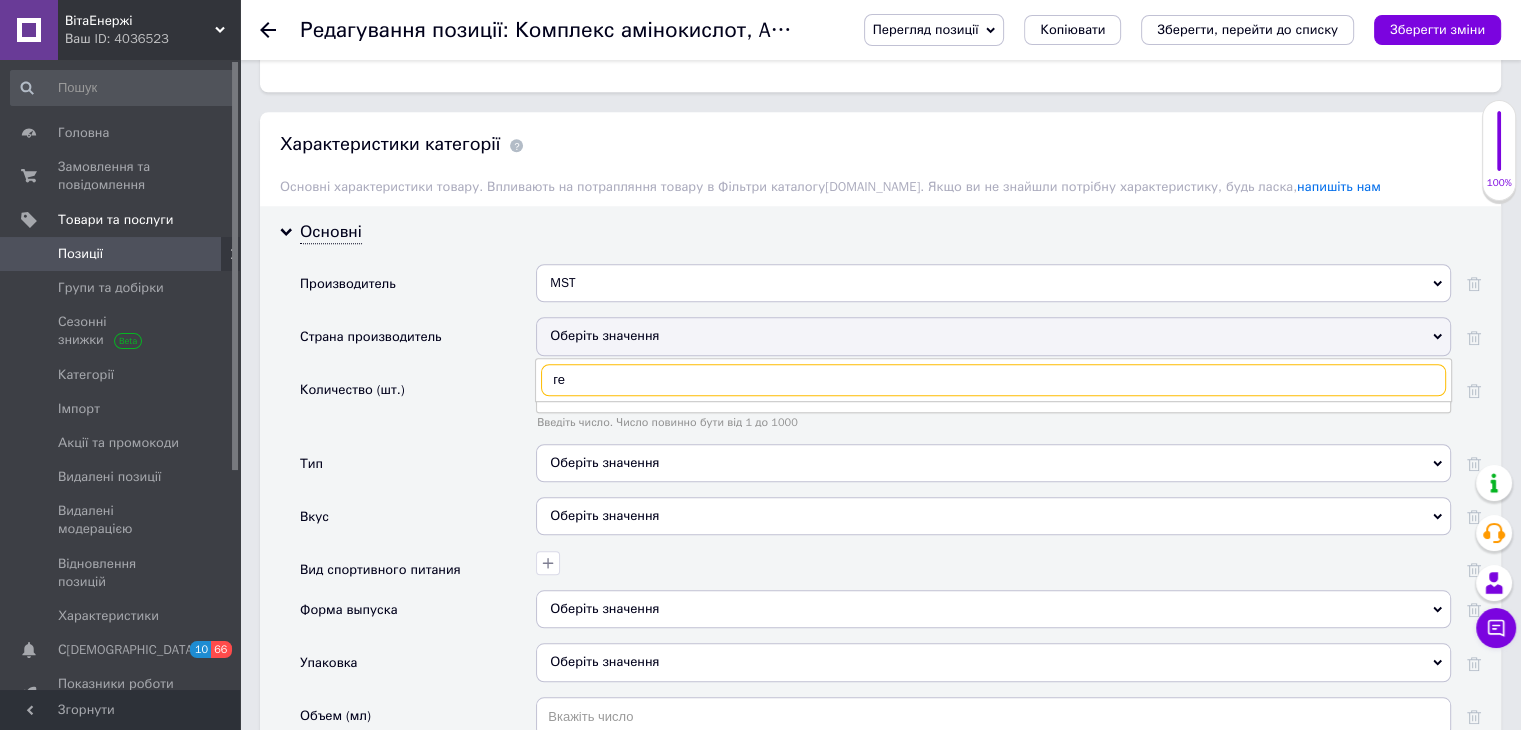 type on "г" 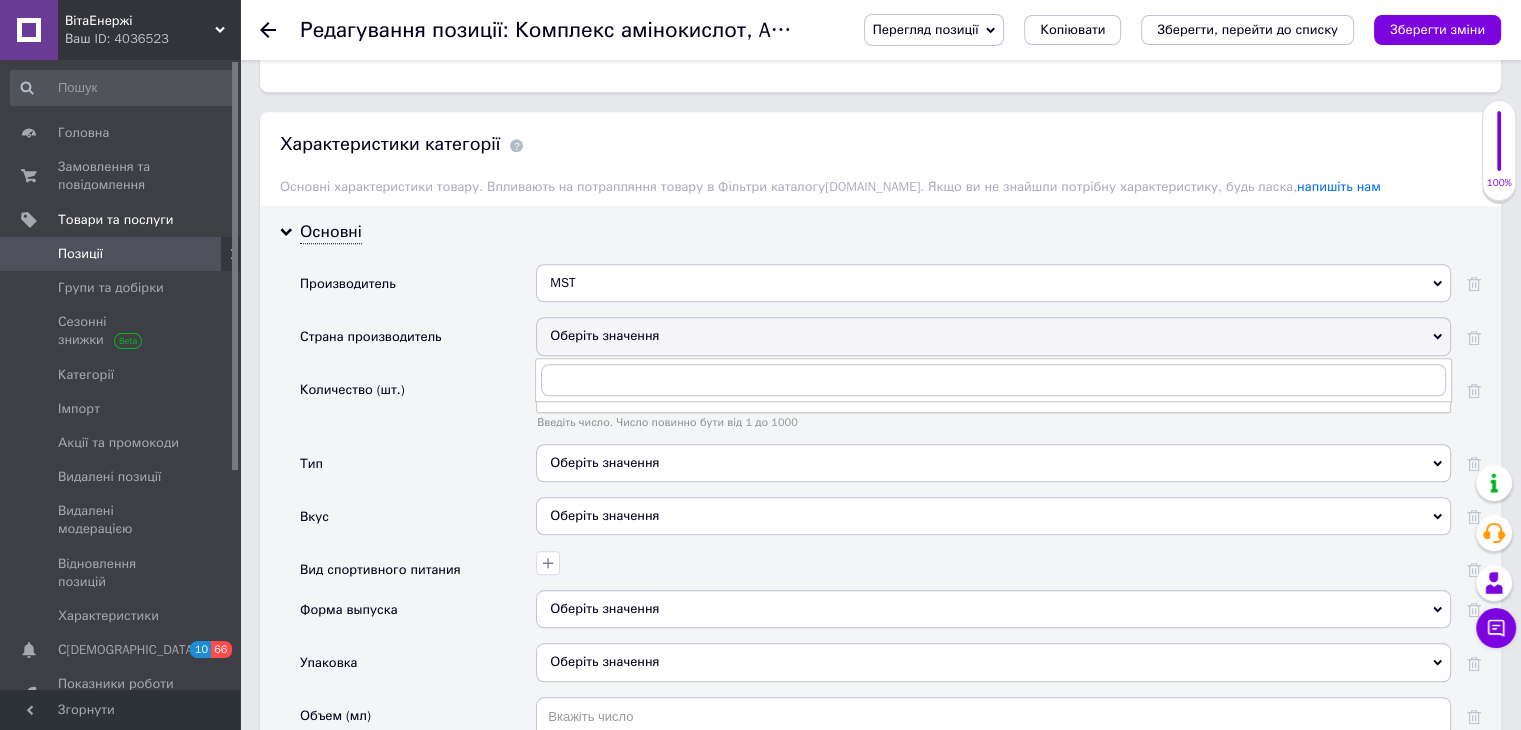 click on "Страна производитель" at bounding box center (418, 343) 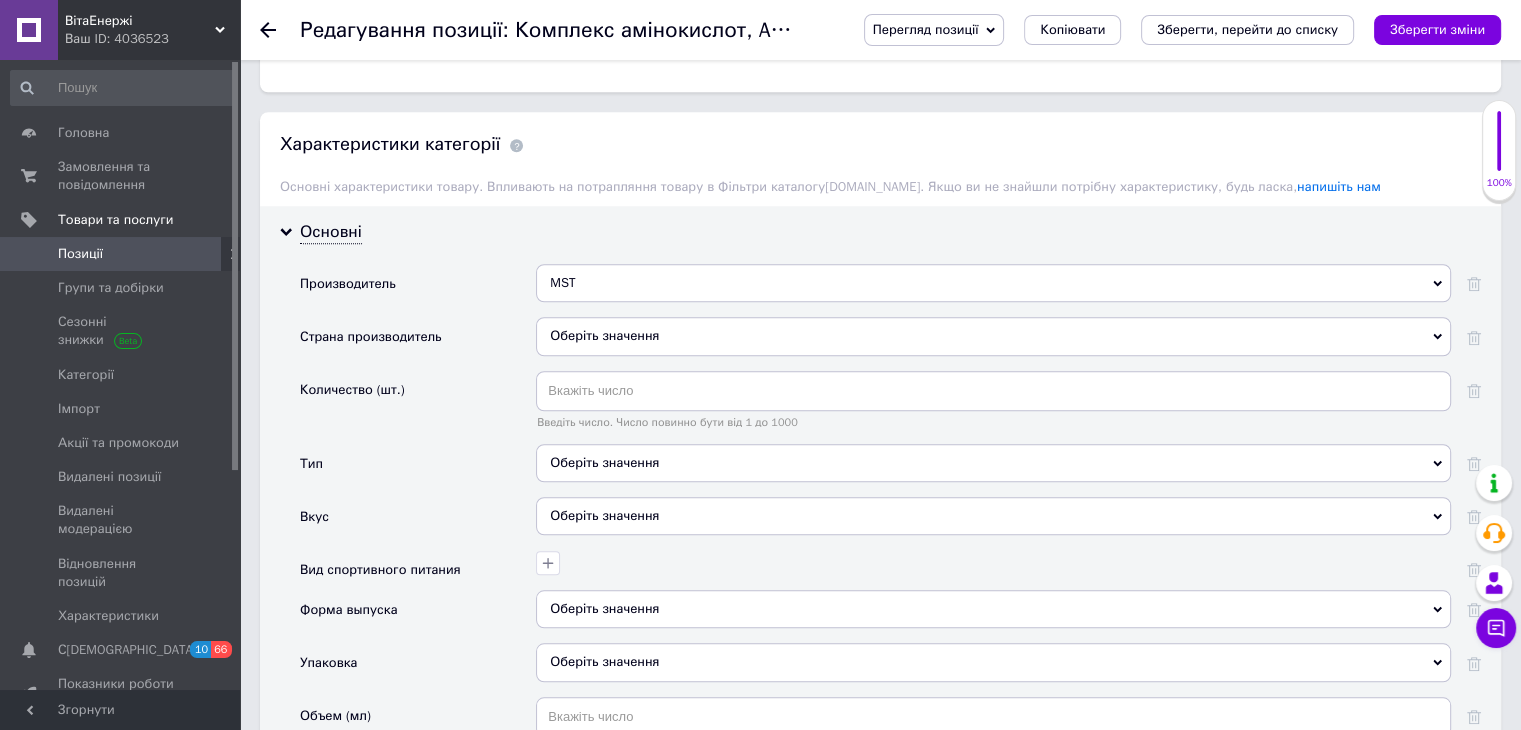 click on "Оберіть значення" at bounding box center (993, 336) 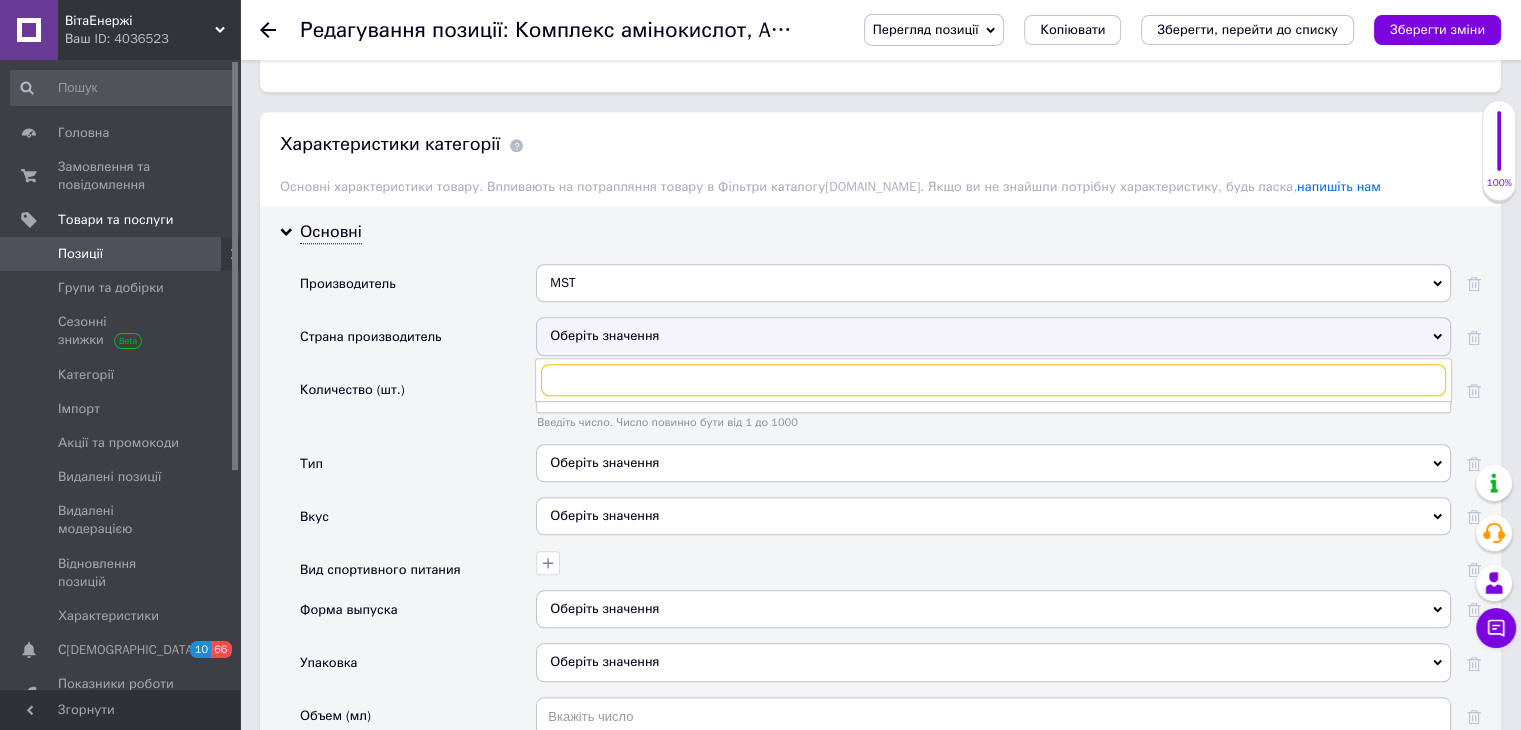 drag, startPoint x: 604, startPoint y: 371, endPoint x: 604, endPoint y: 385, distance: 14 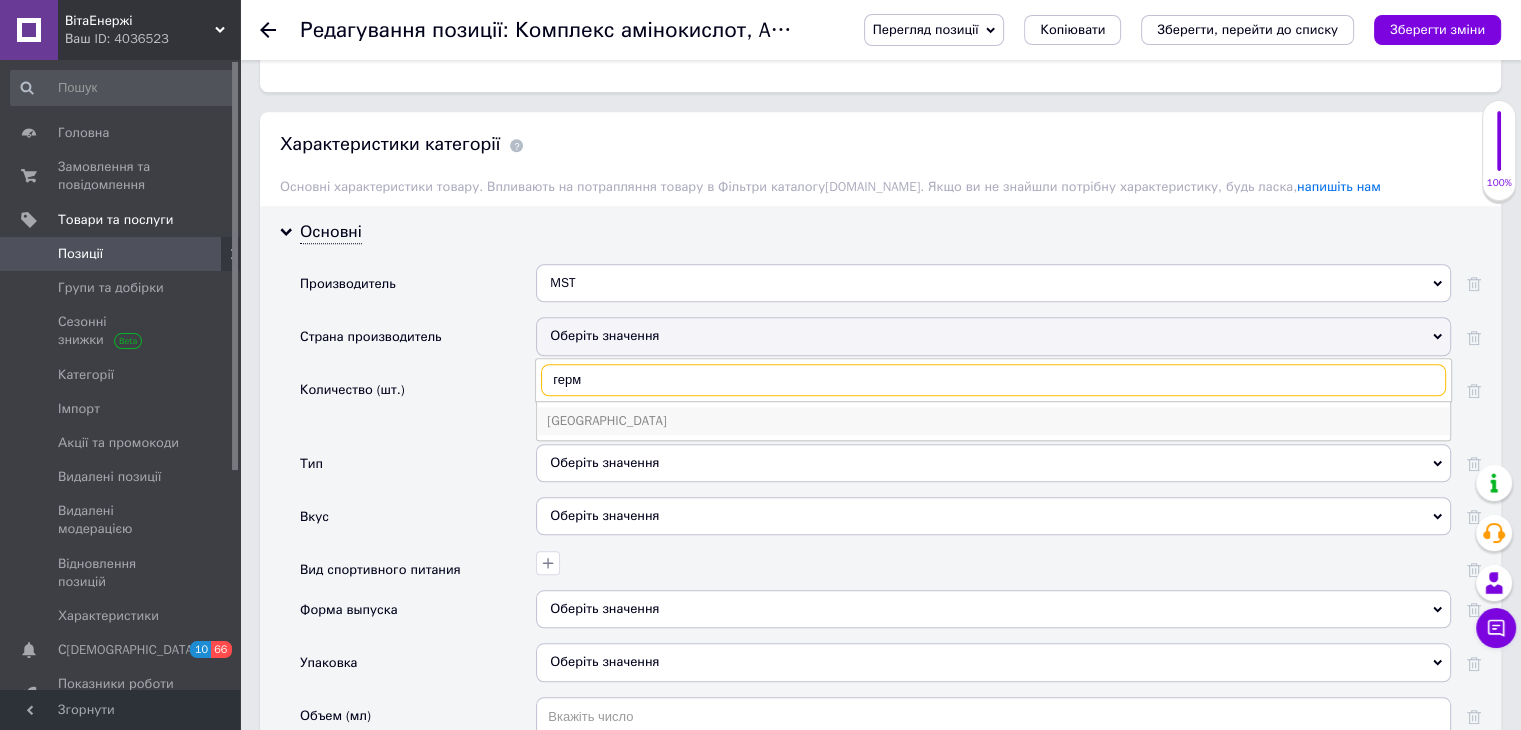 type on "герм" 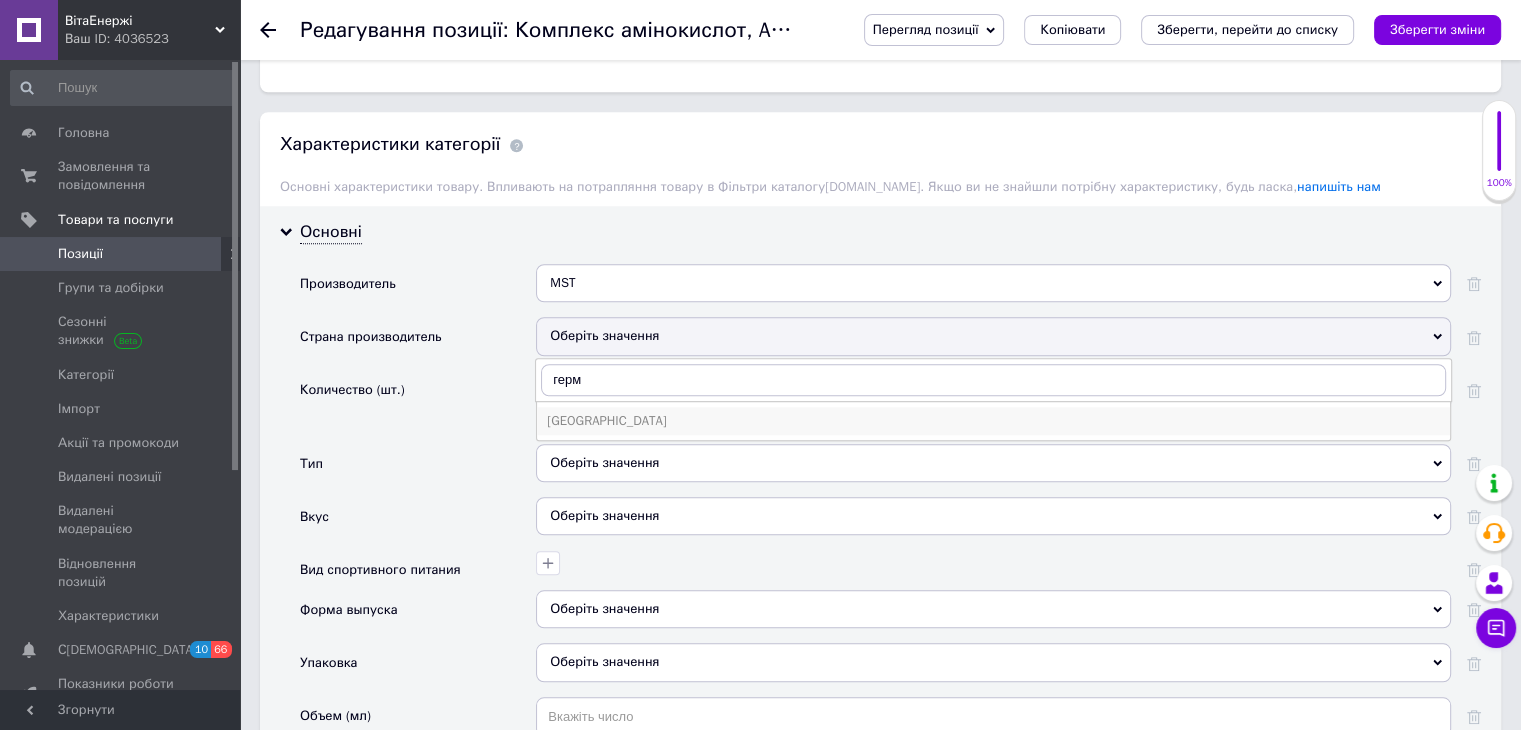 click on "[GEOGRAPHIC_DATA]" at bounding box center (993, 421) 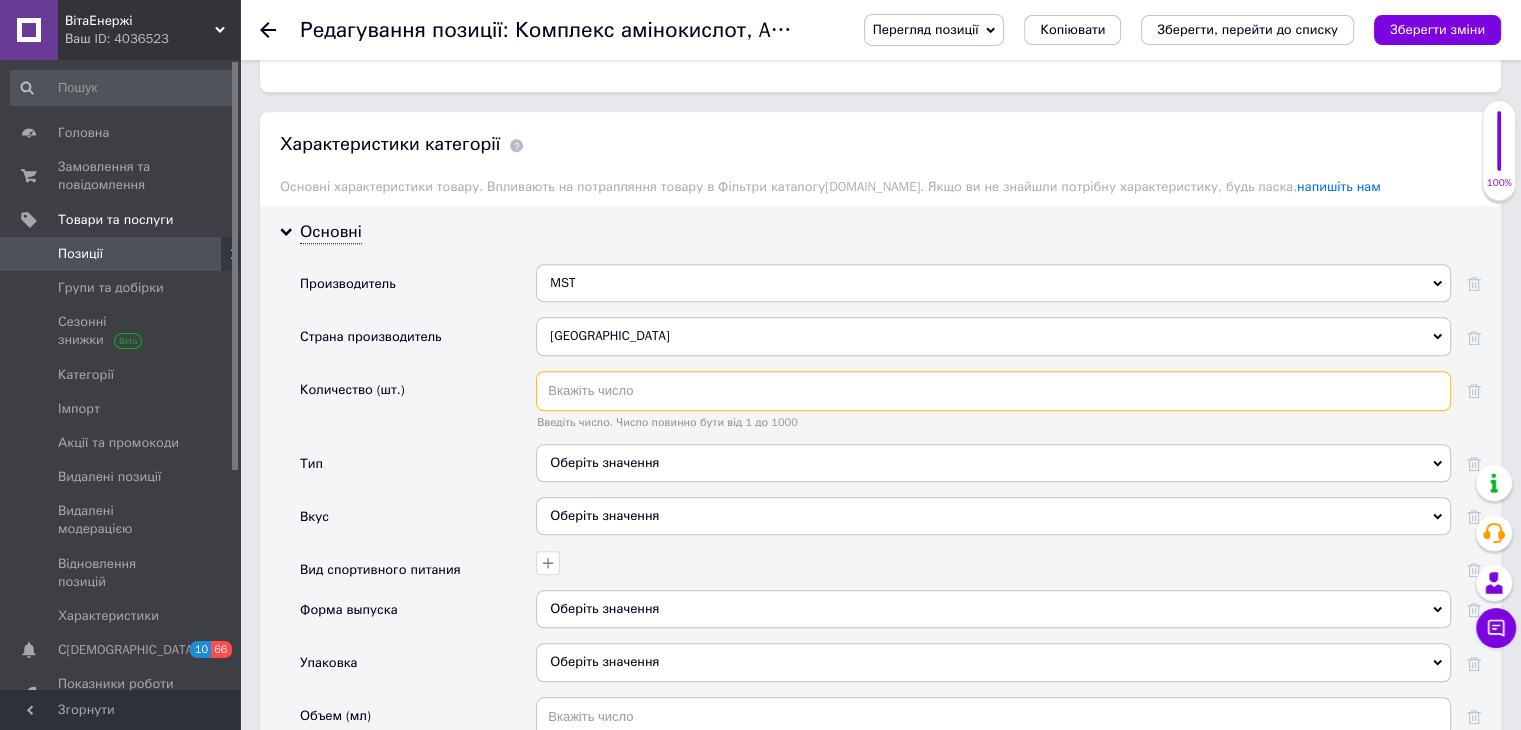 click at bounding box center [993, 391] 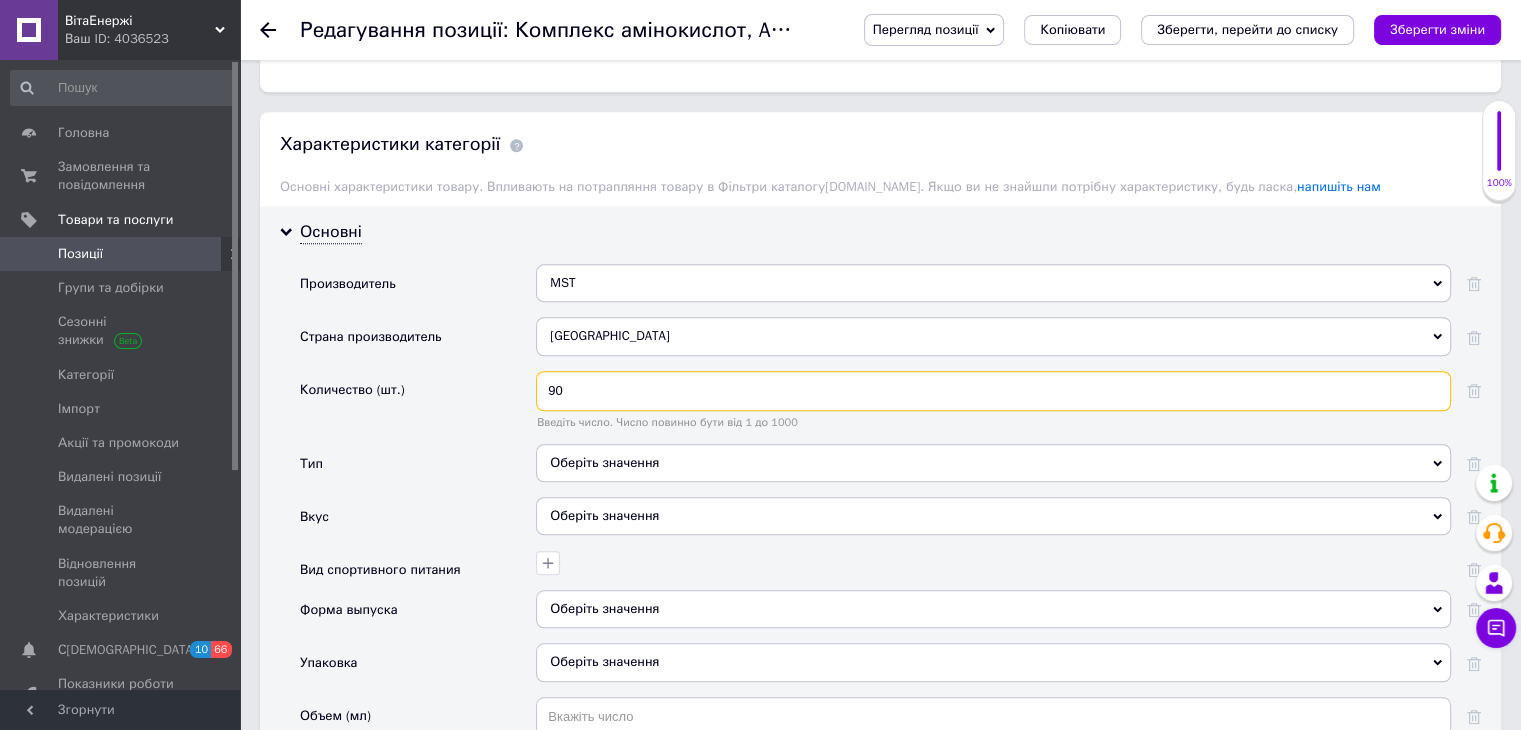 type on "90" 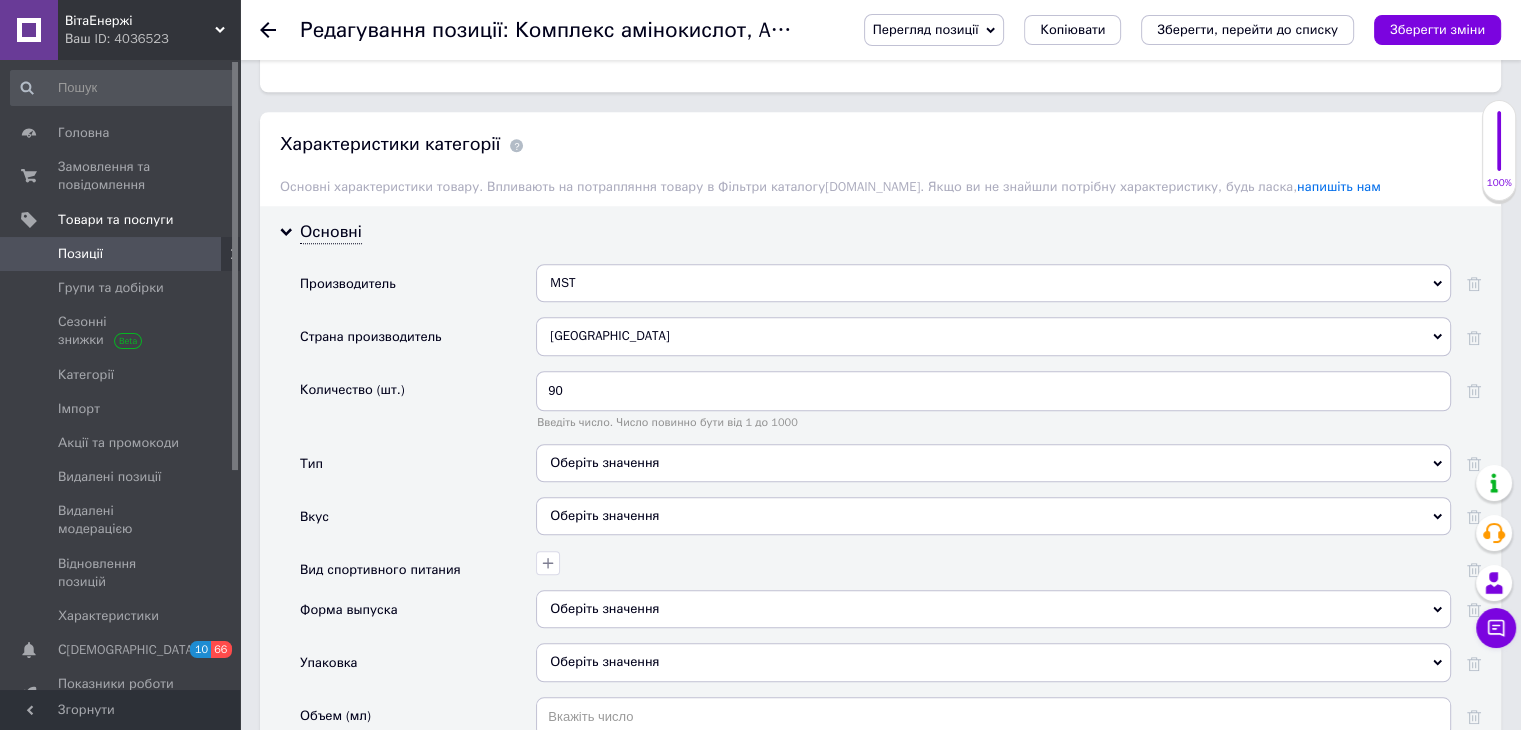 click on "Тип" at bounding box center (418, 470) 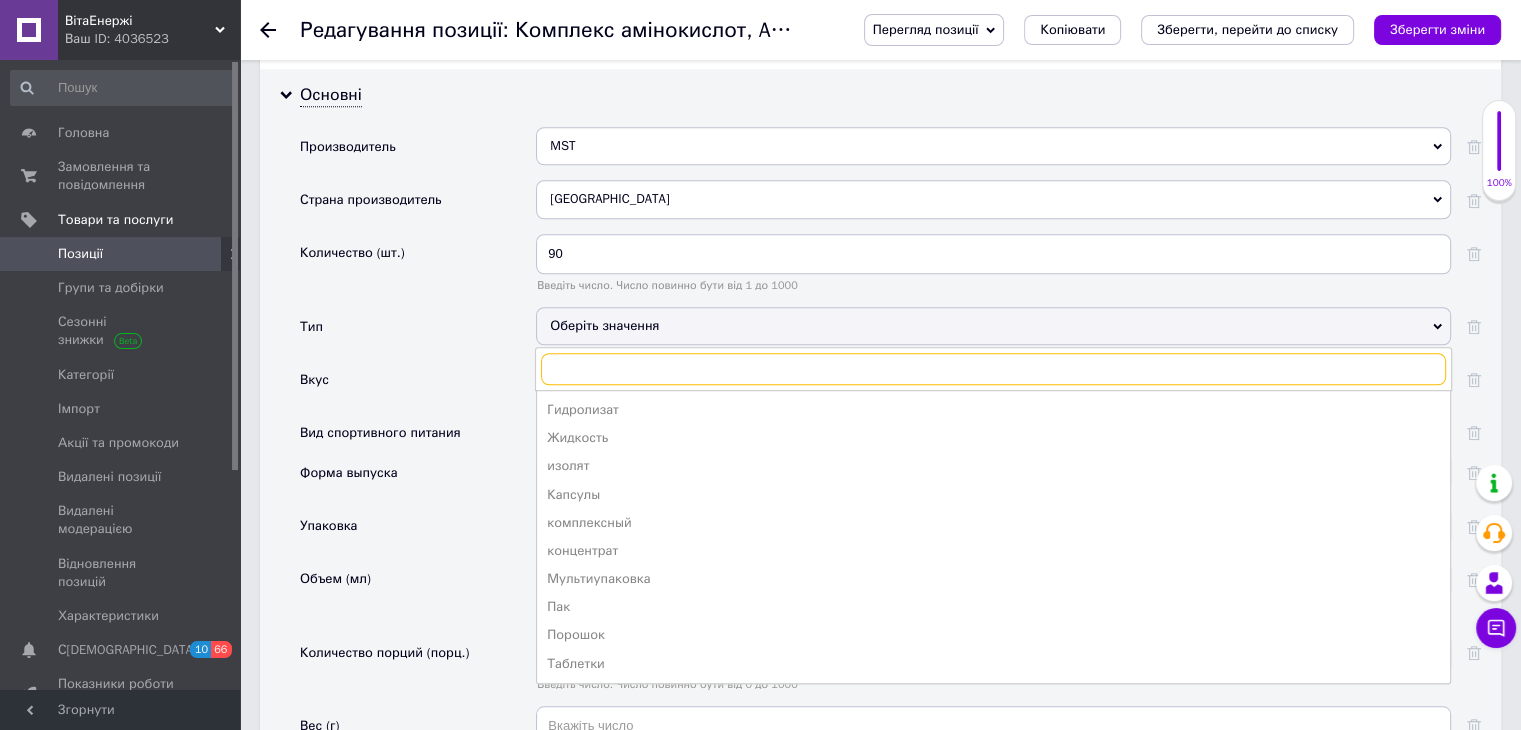 scroll, scrollTop: 1900, scrollLeft: 0, axis: vertical 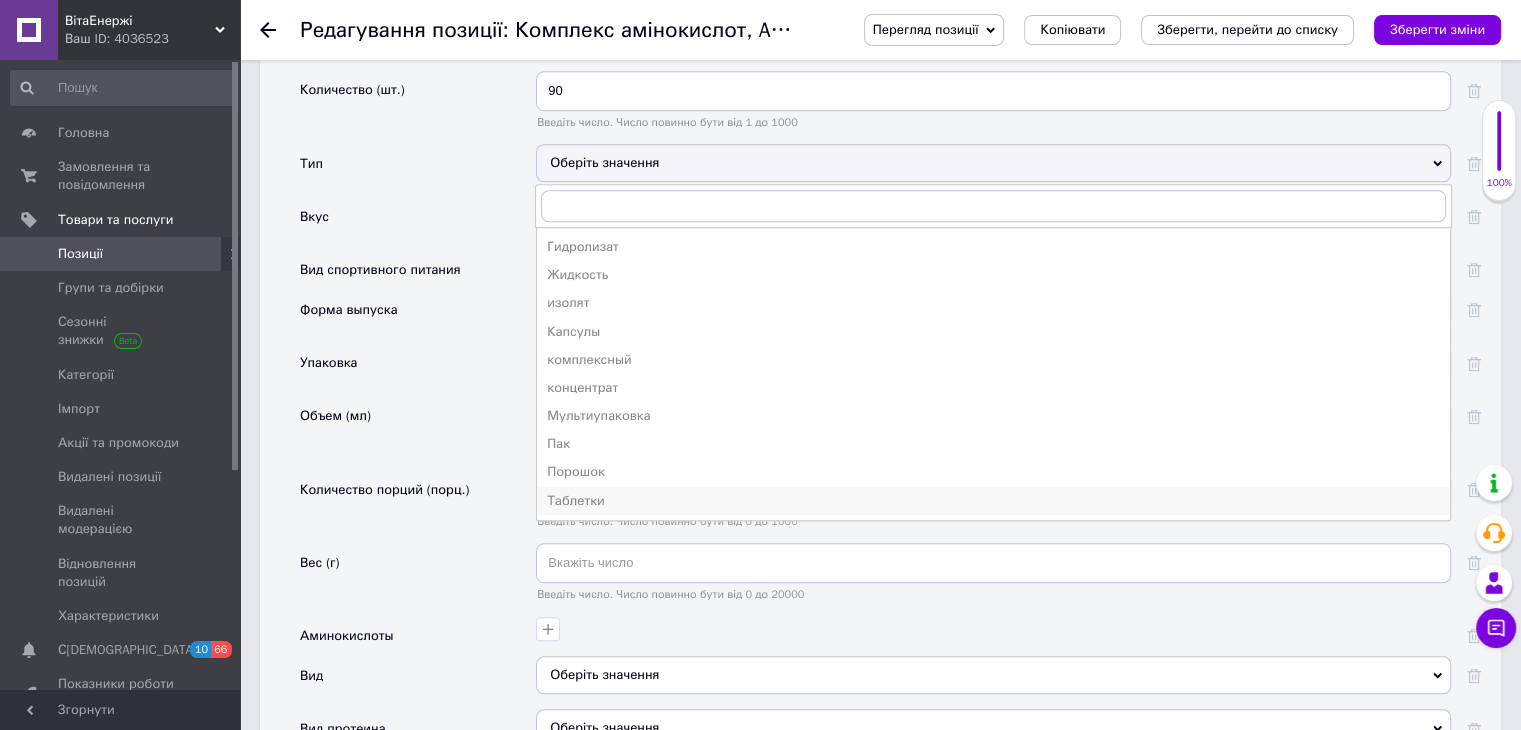 click on "Таблетки" at bounding box center (993, 501) 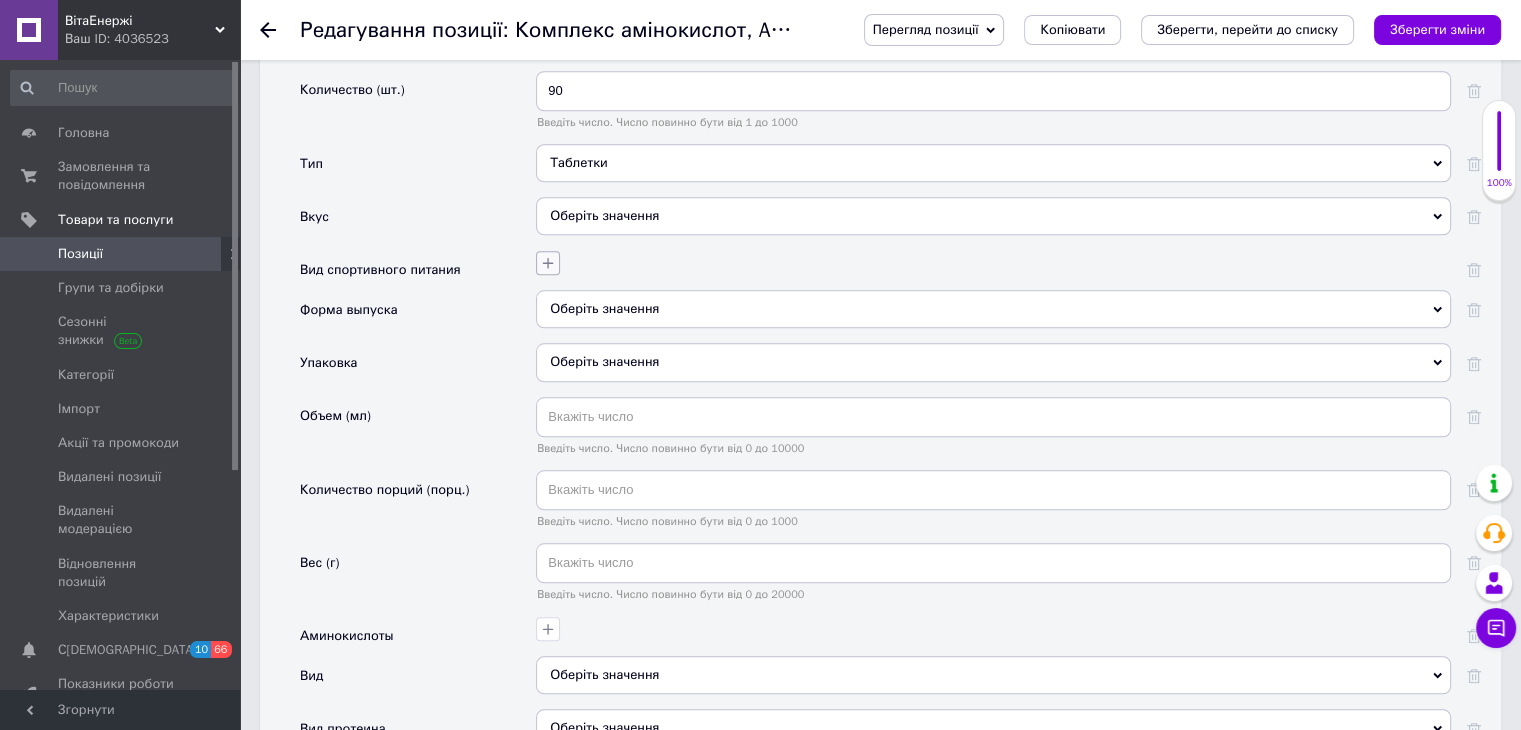 click 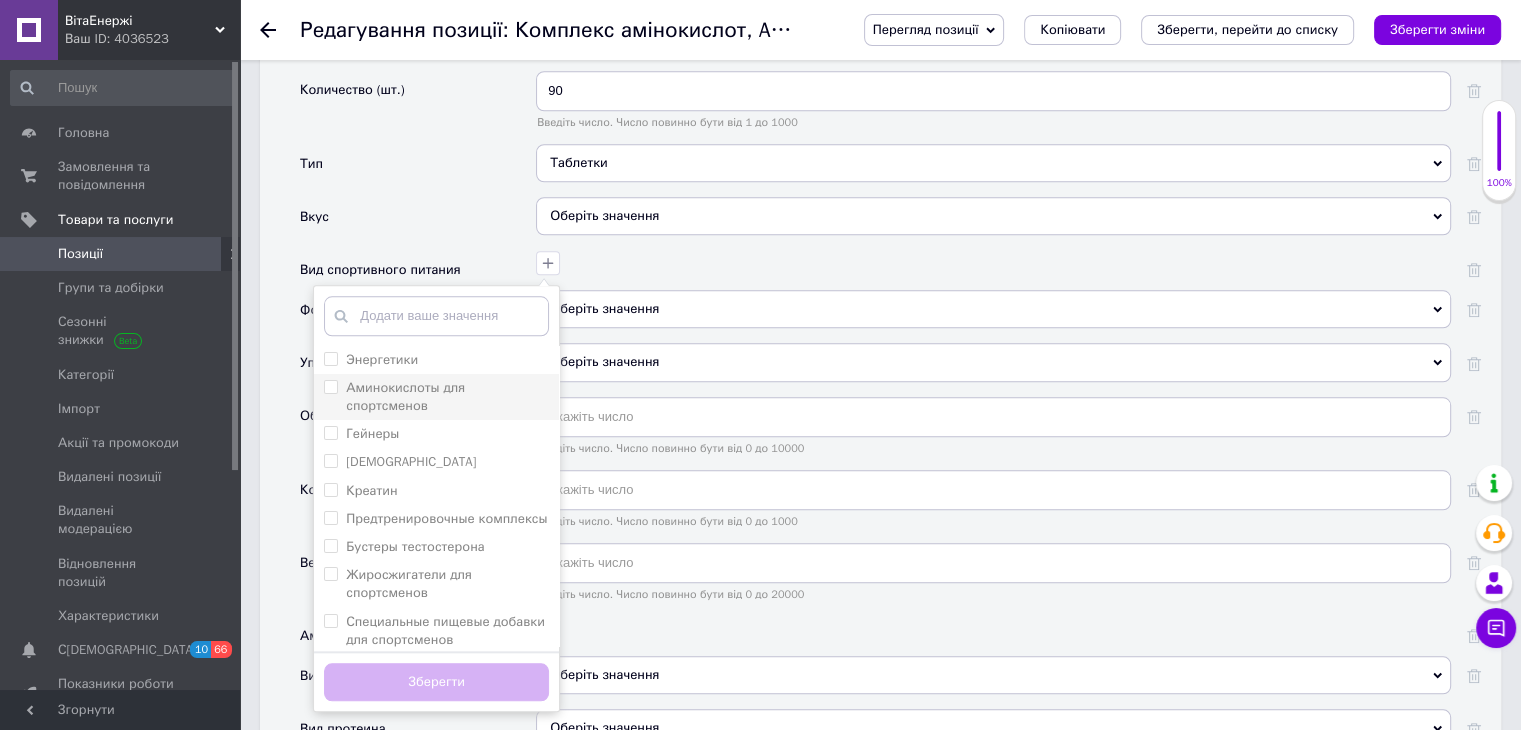 click on "Аминокислоты для спортсменов" at bounding box center [405, 396] 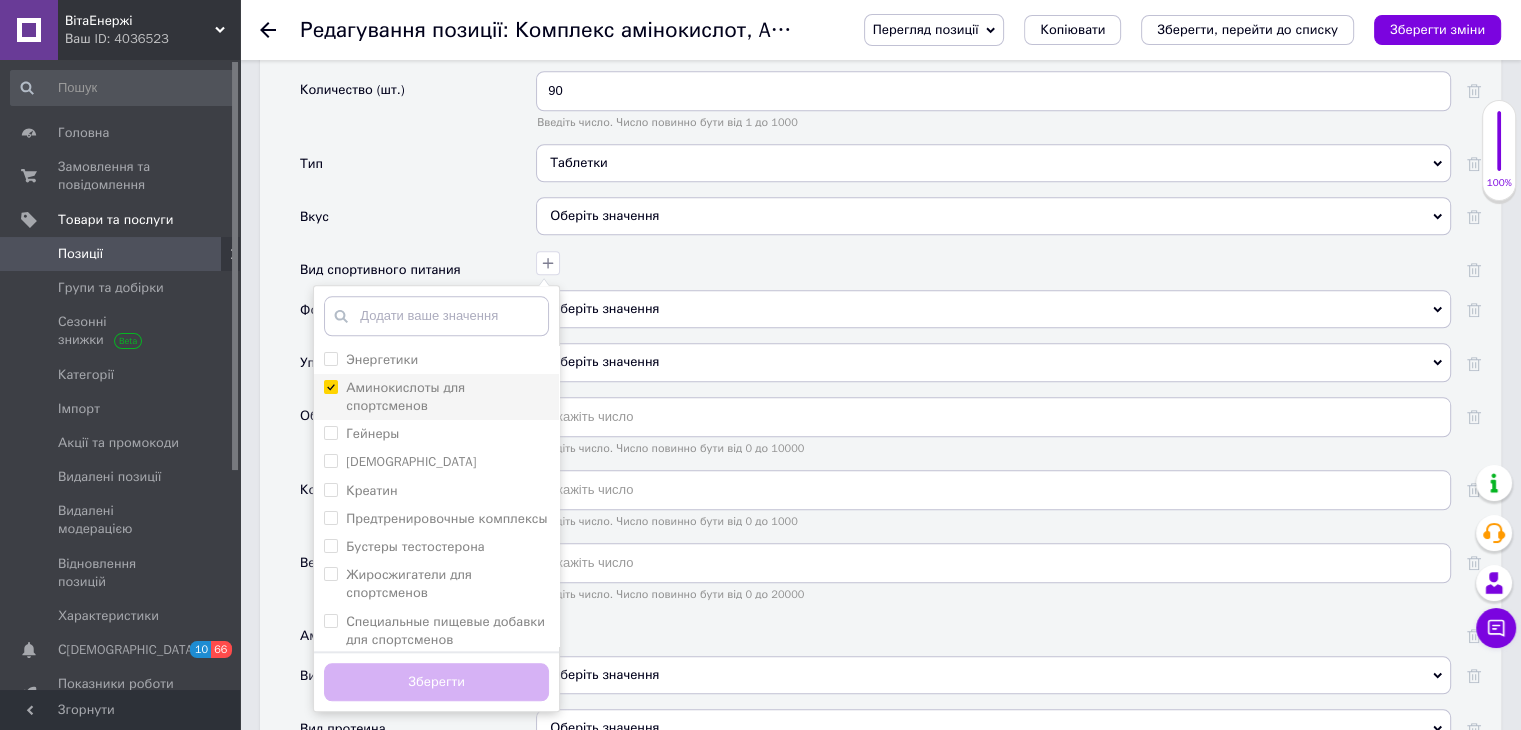 checkbox on "true" 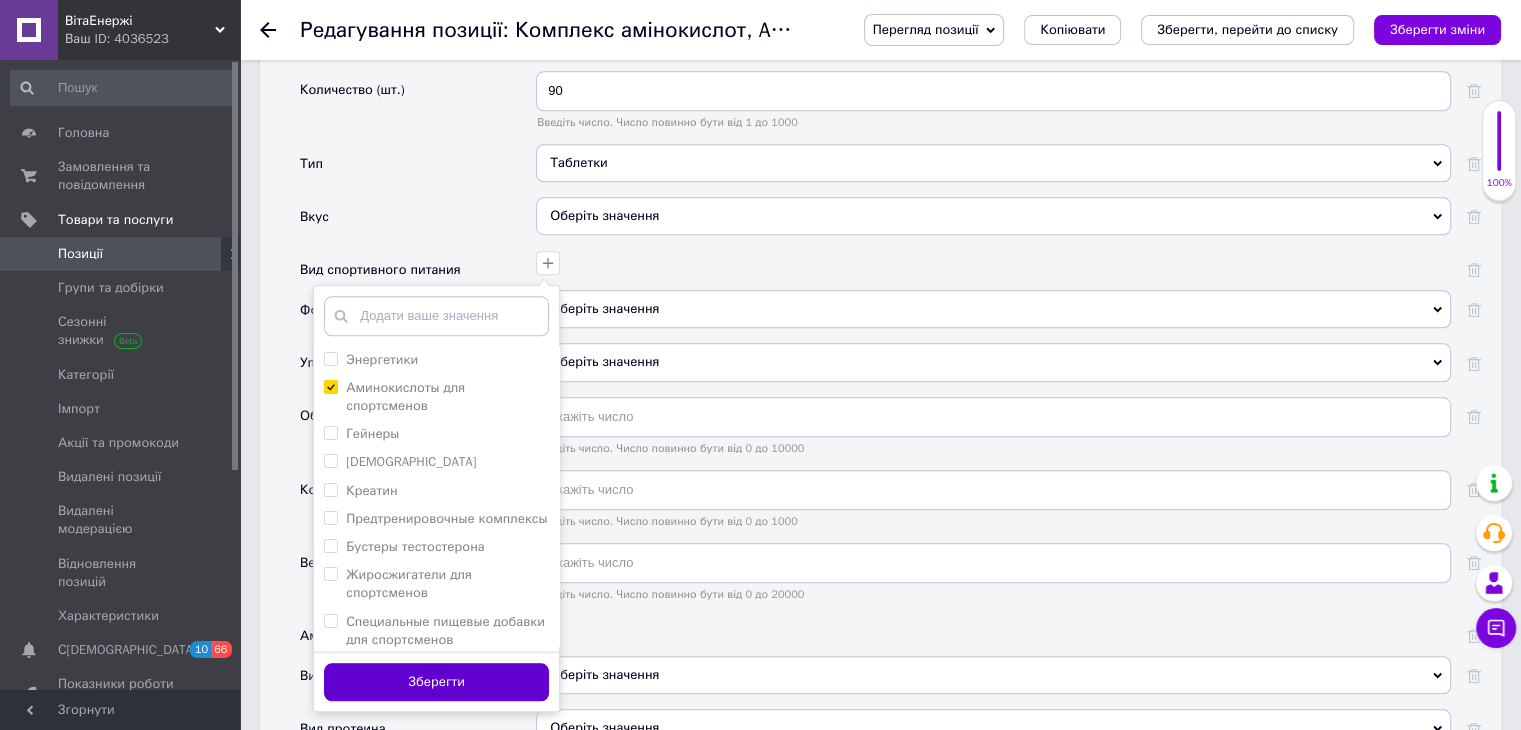 click on "Зберегти" at bounding box center [436, 682] 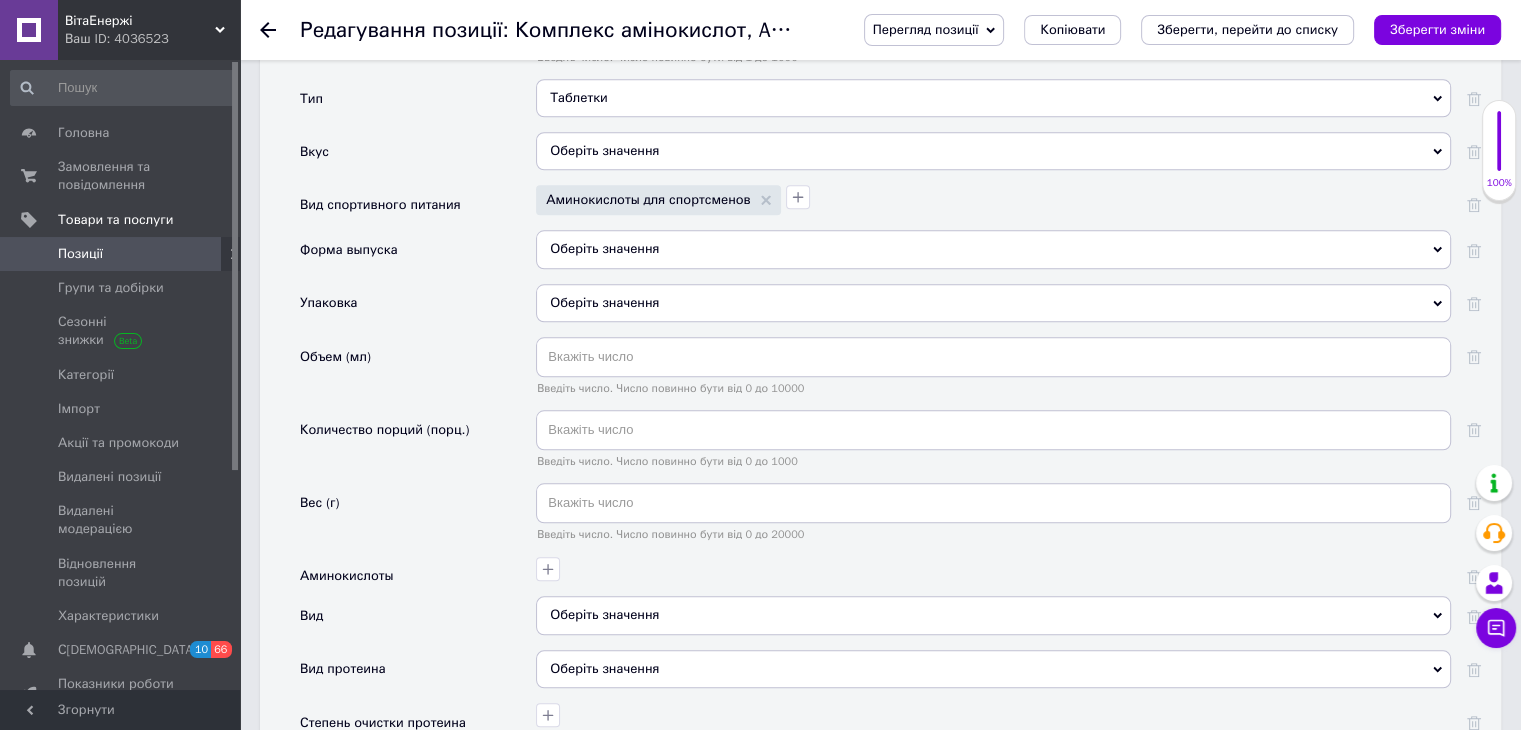 scroll, scrollTop: 2000, scrollLeft: 0, axis: vertical 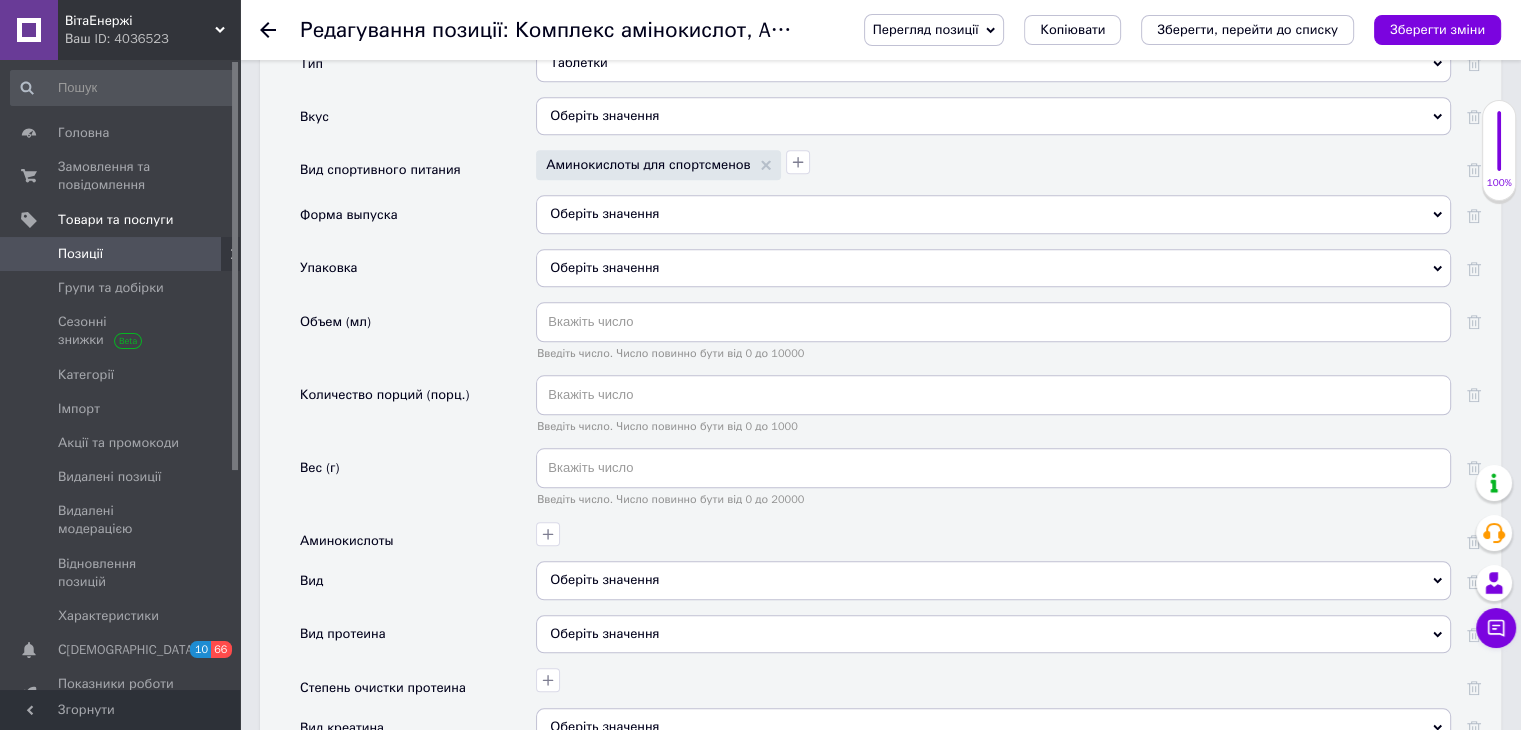 click on "Оберіть значення" at bounding box center [993, 214] 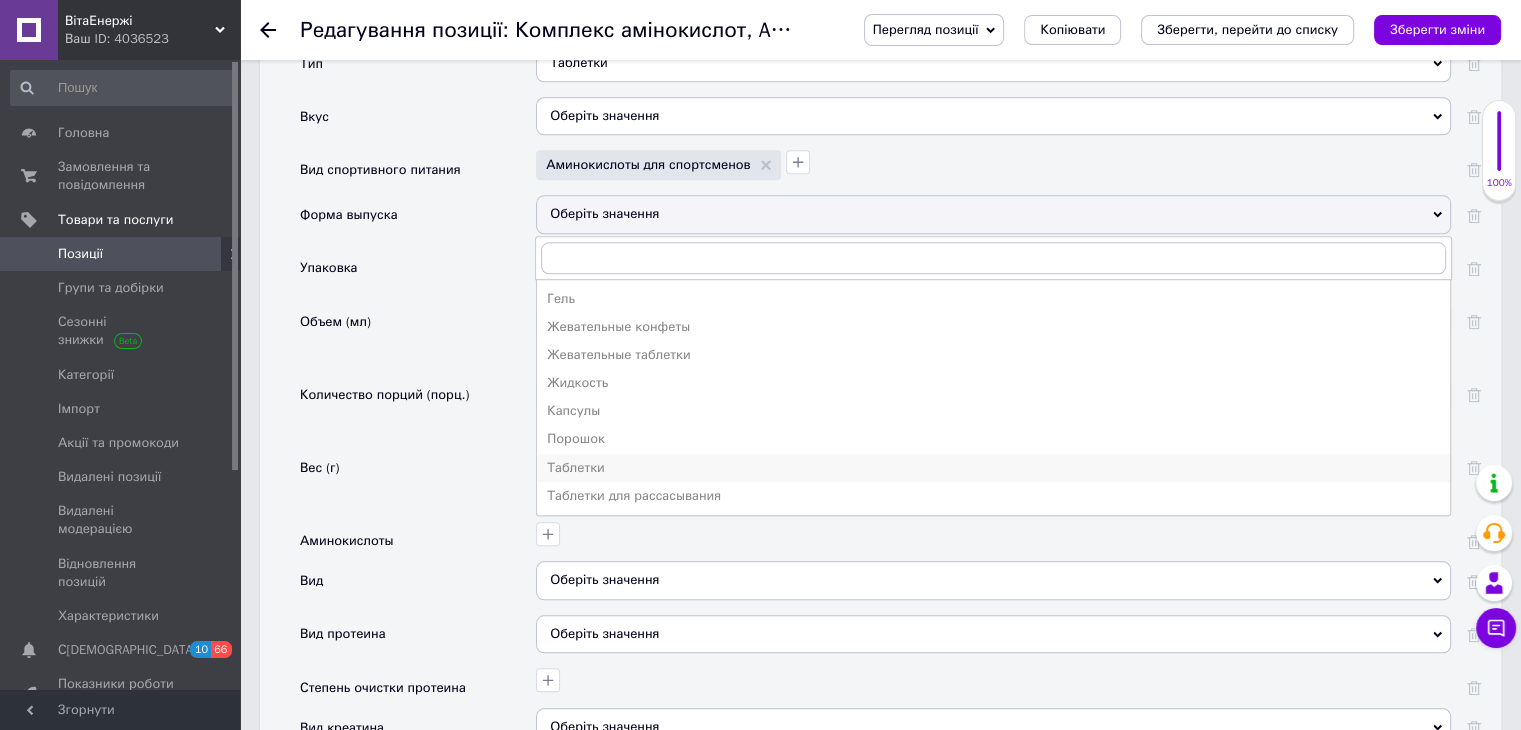 click on "Таблетки" at bounding box center [993, 468] 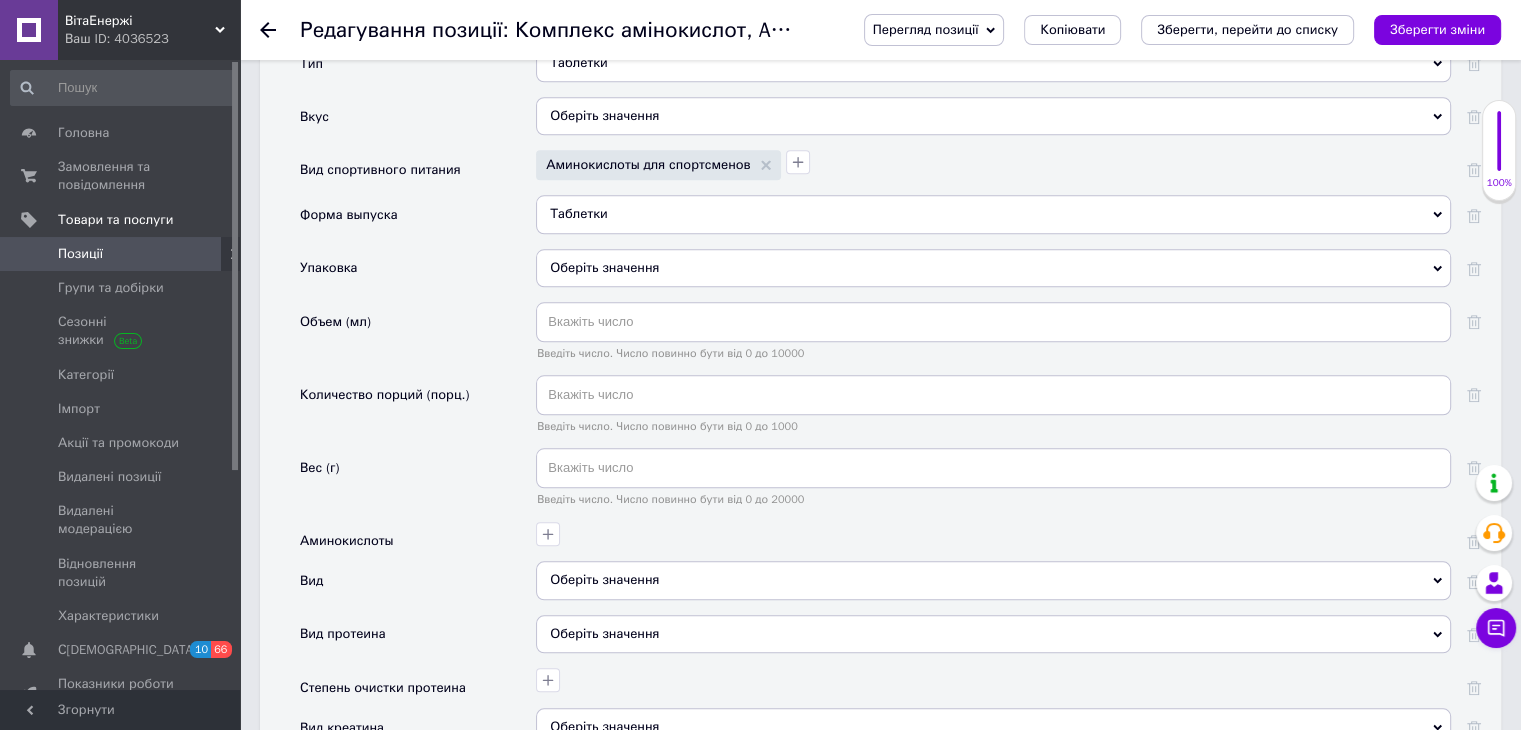 click on "Оберіть значення" at bounding box center (993, 116) 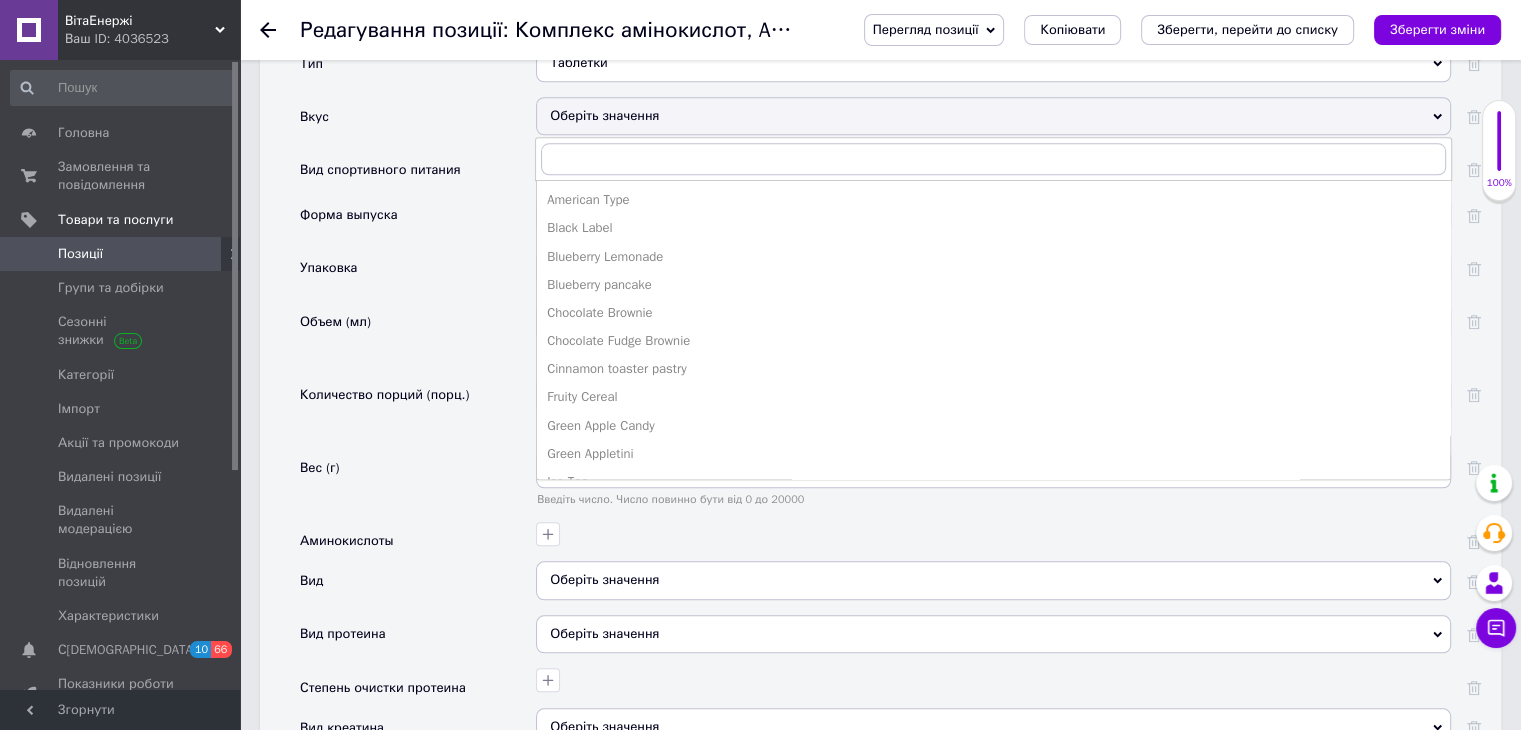 click on "Форма выпуска" at bounding box center [418, 221] 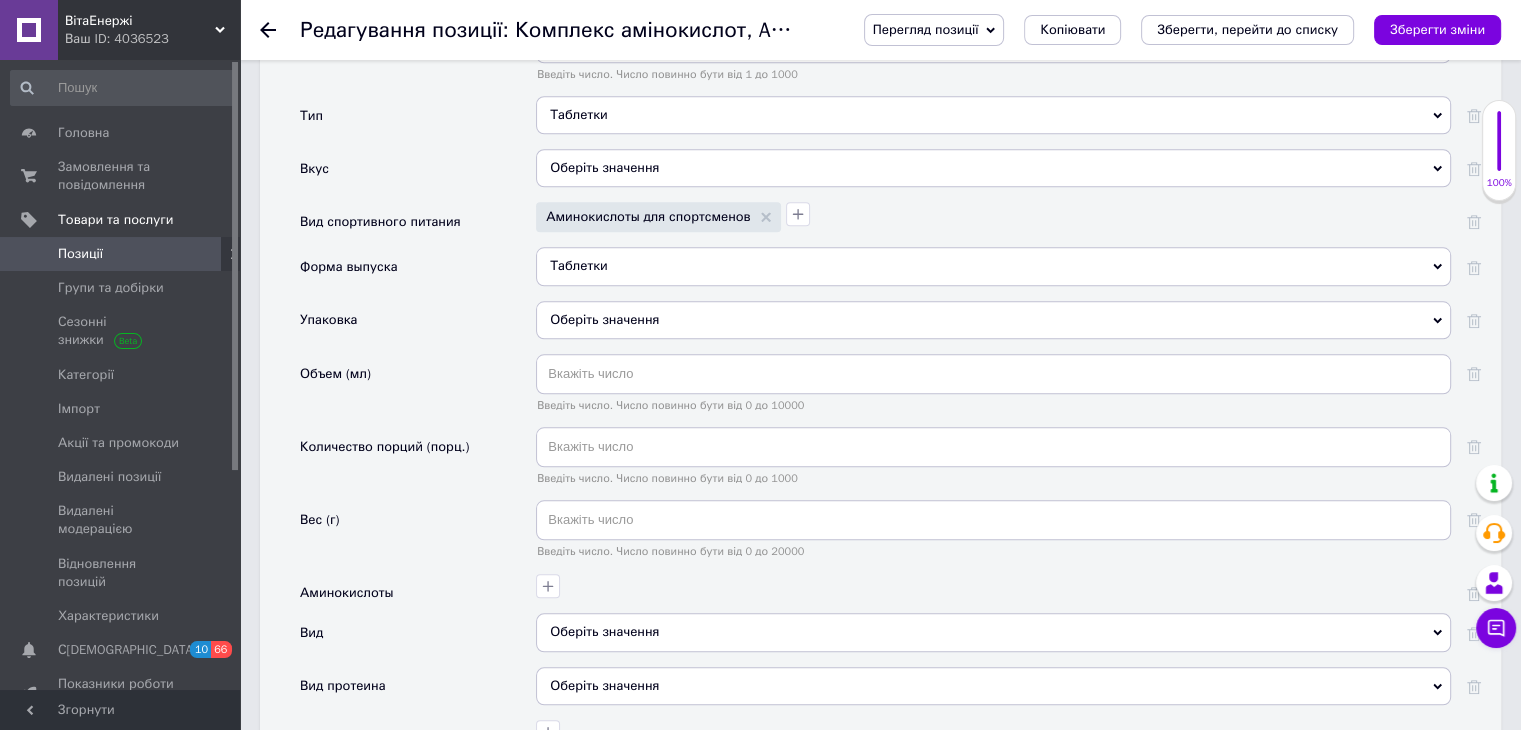scroll, scrollTop: 1900, scrollLeft: 0, axis: vertical 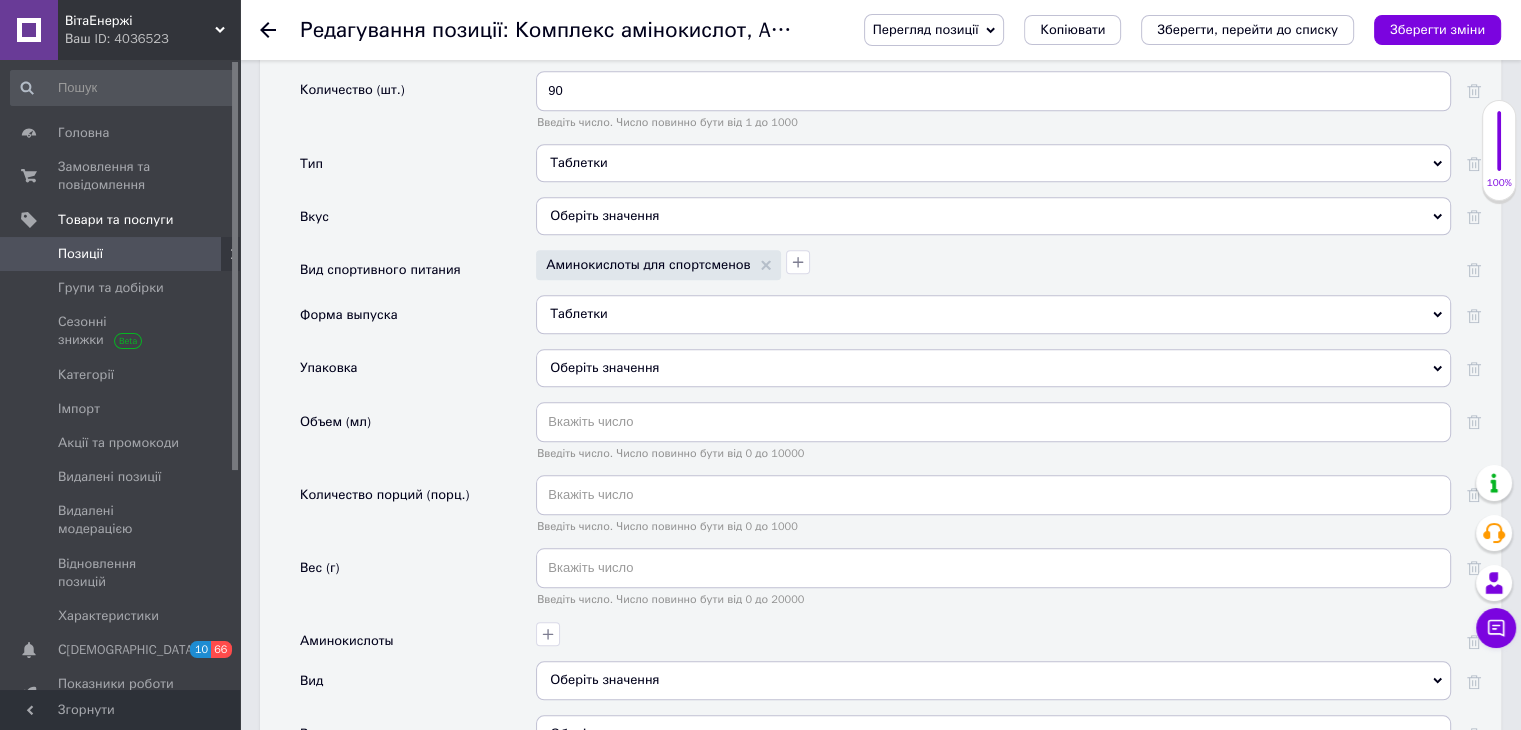 click on "Таблетки" at bounding box center [993, 163] 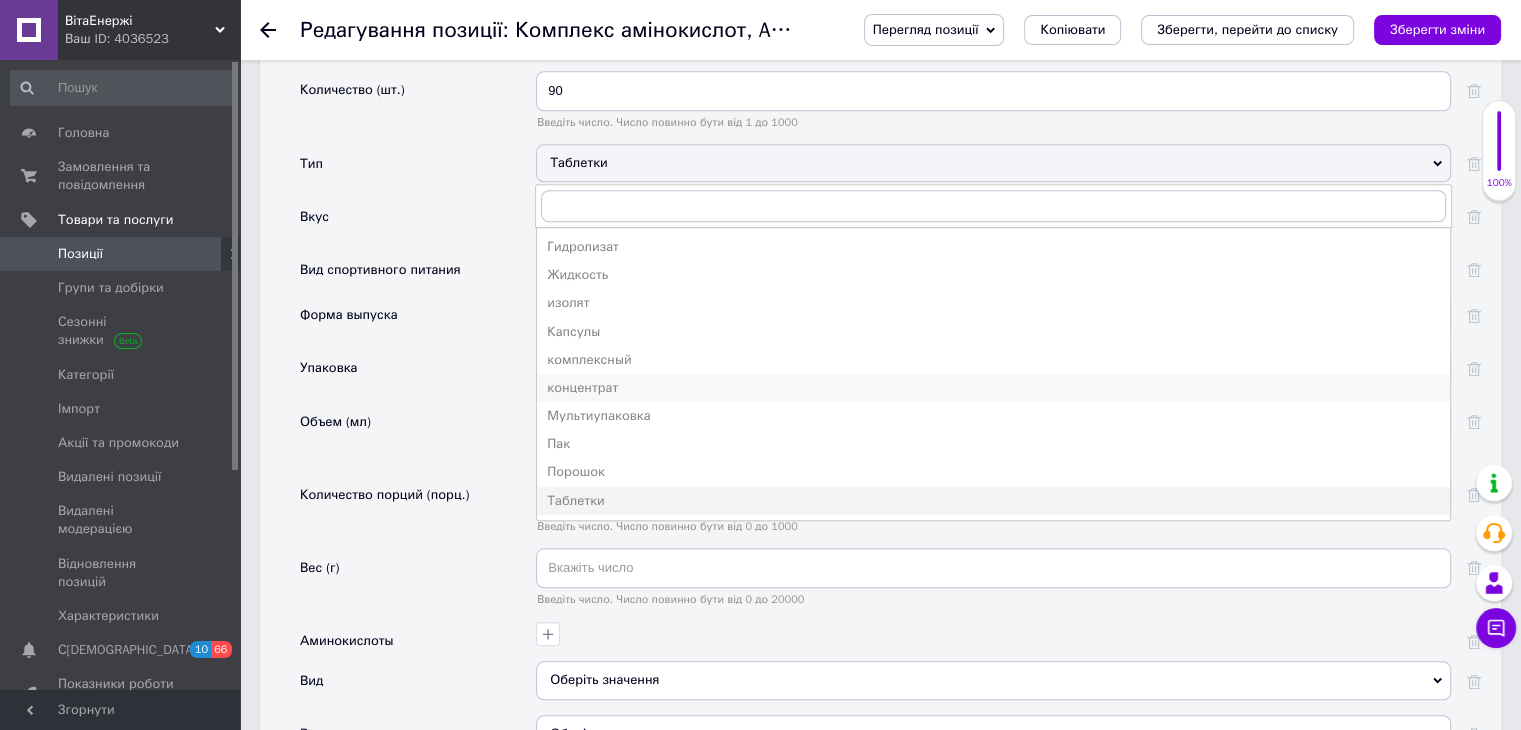click on "концентрат" at bounding box center (993, 388) 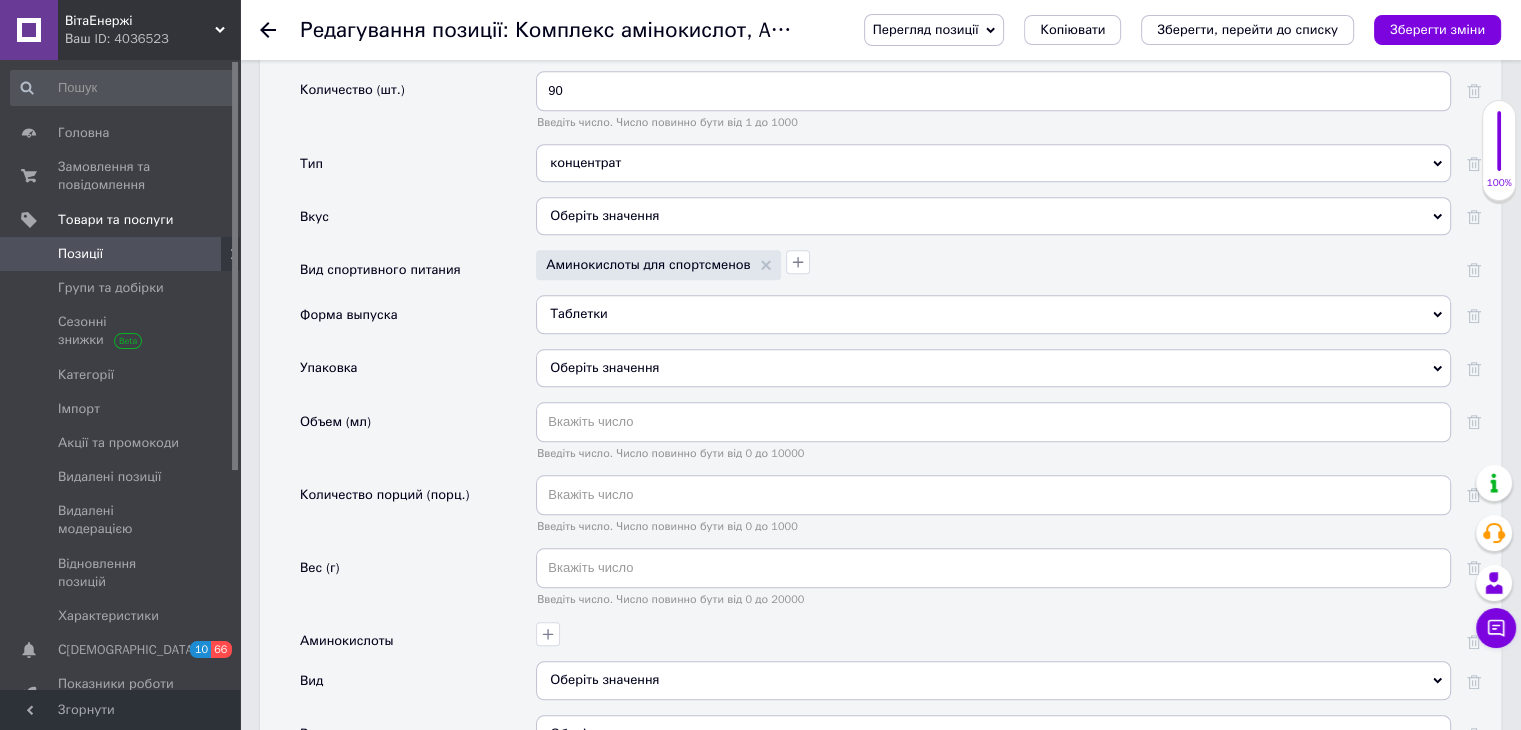 click on "90 Введіть число. Число повинно бути від 1 до 1000" at bounding box center [993, 107] 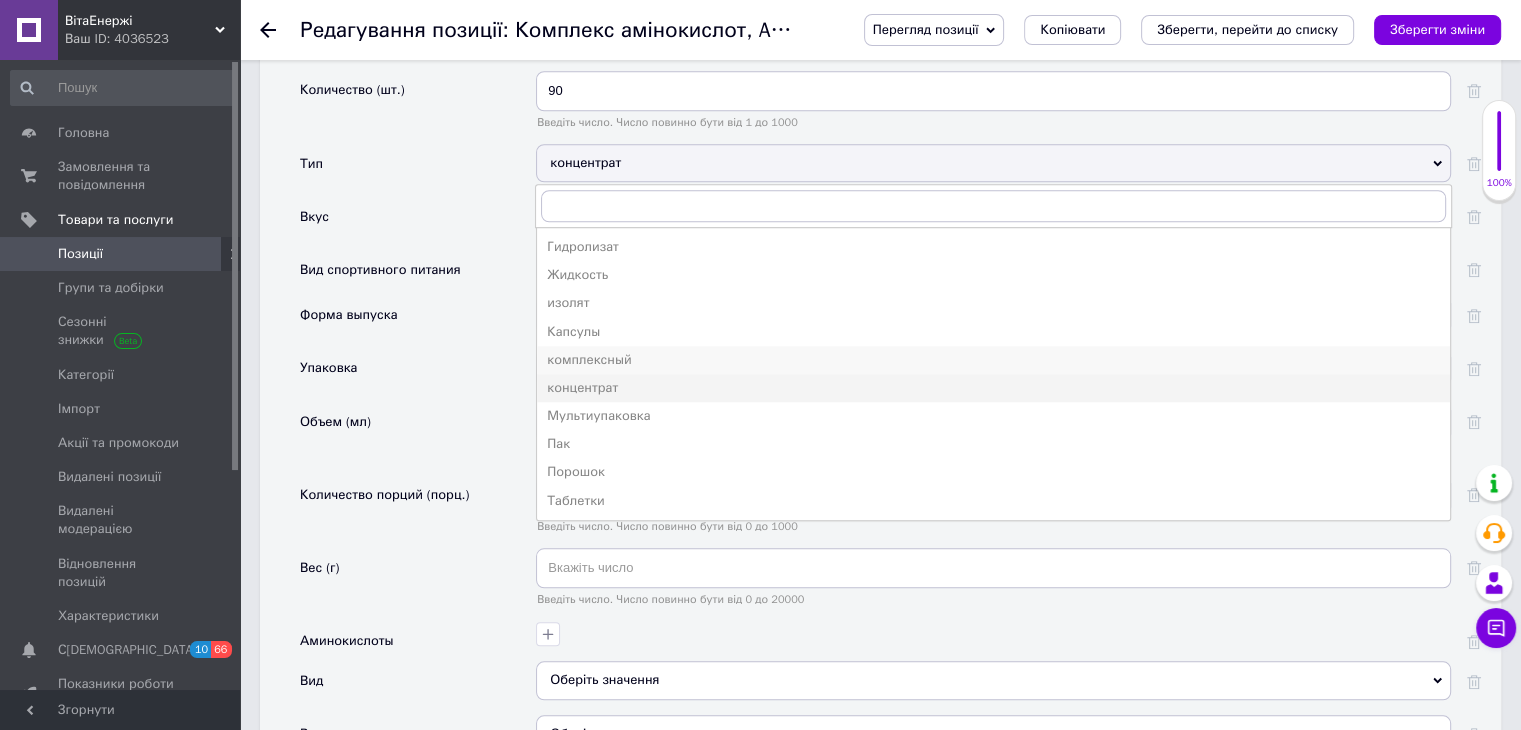 click on "комплексный" at bounding box center (993, 360) 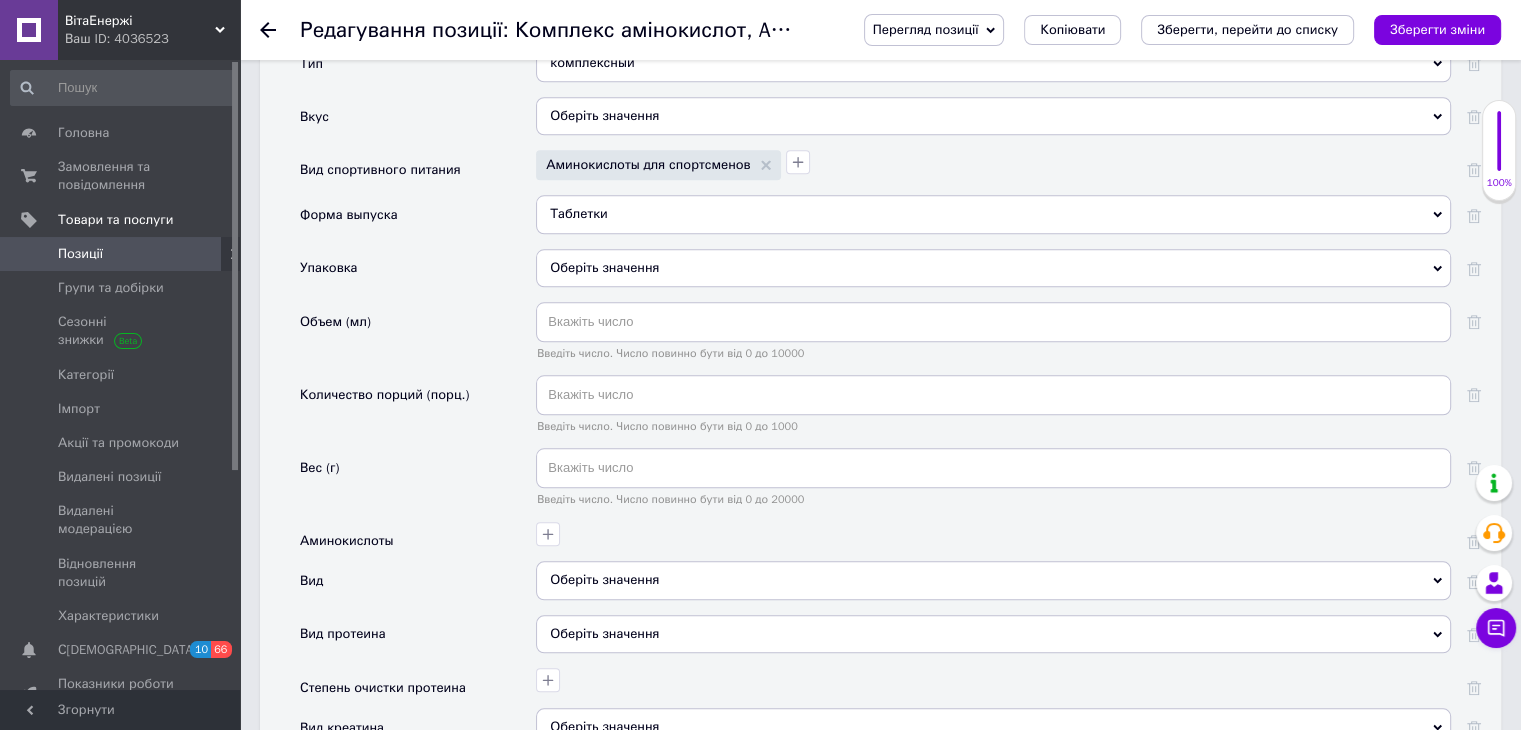 scroll, scrollTop: 2100, scrollLeft: 0, axis: vertical 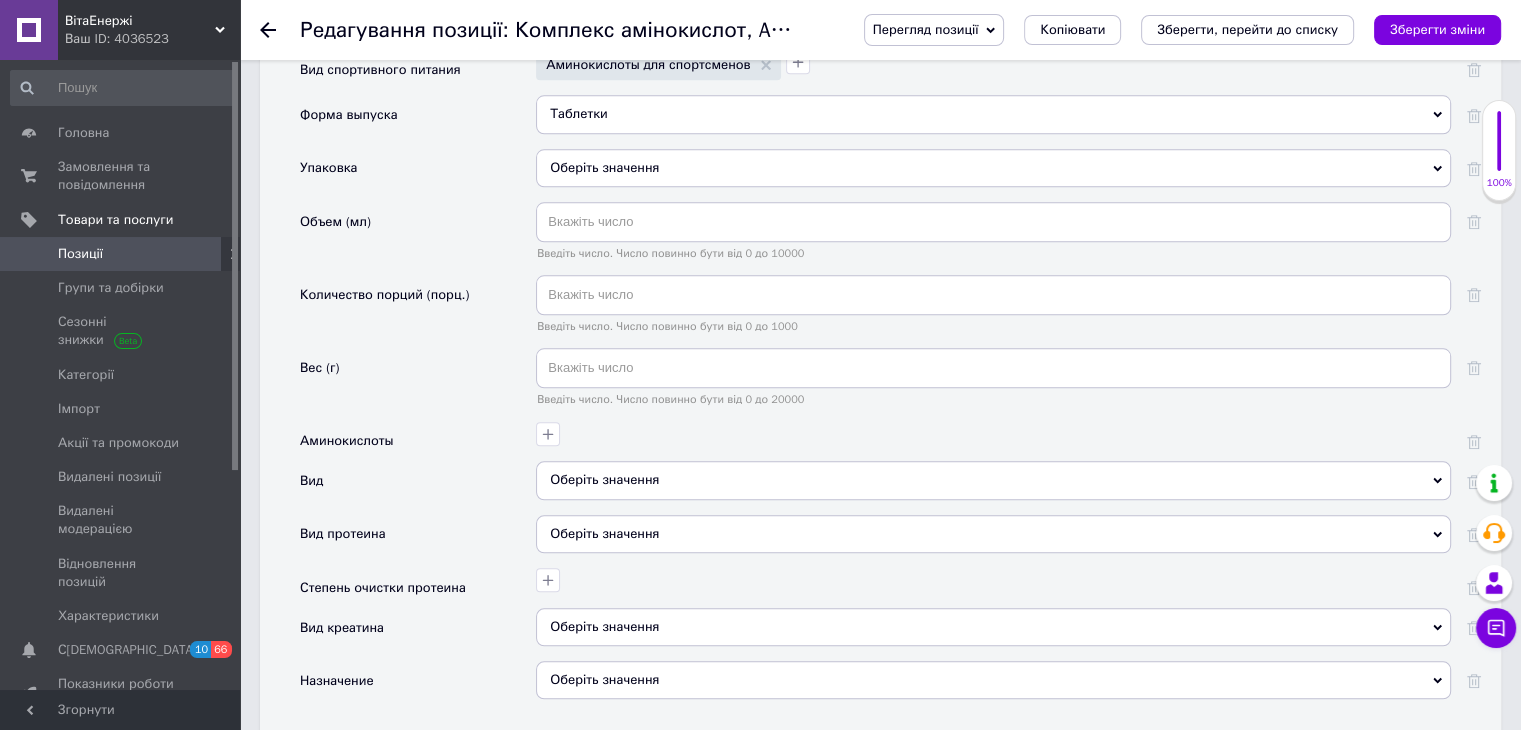 click at bounding box center (991, 431) 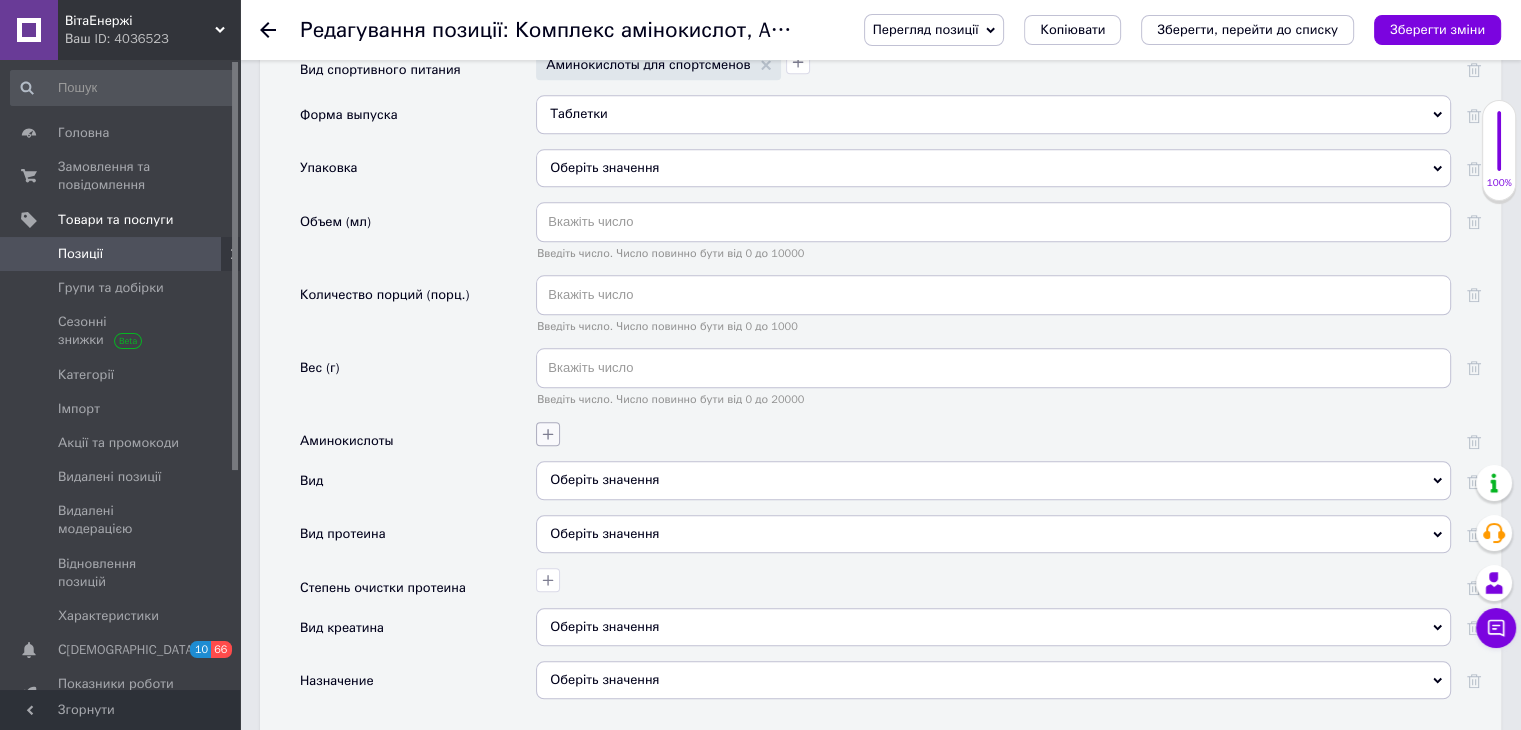 click 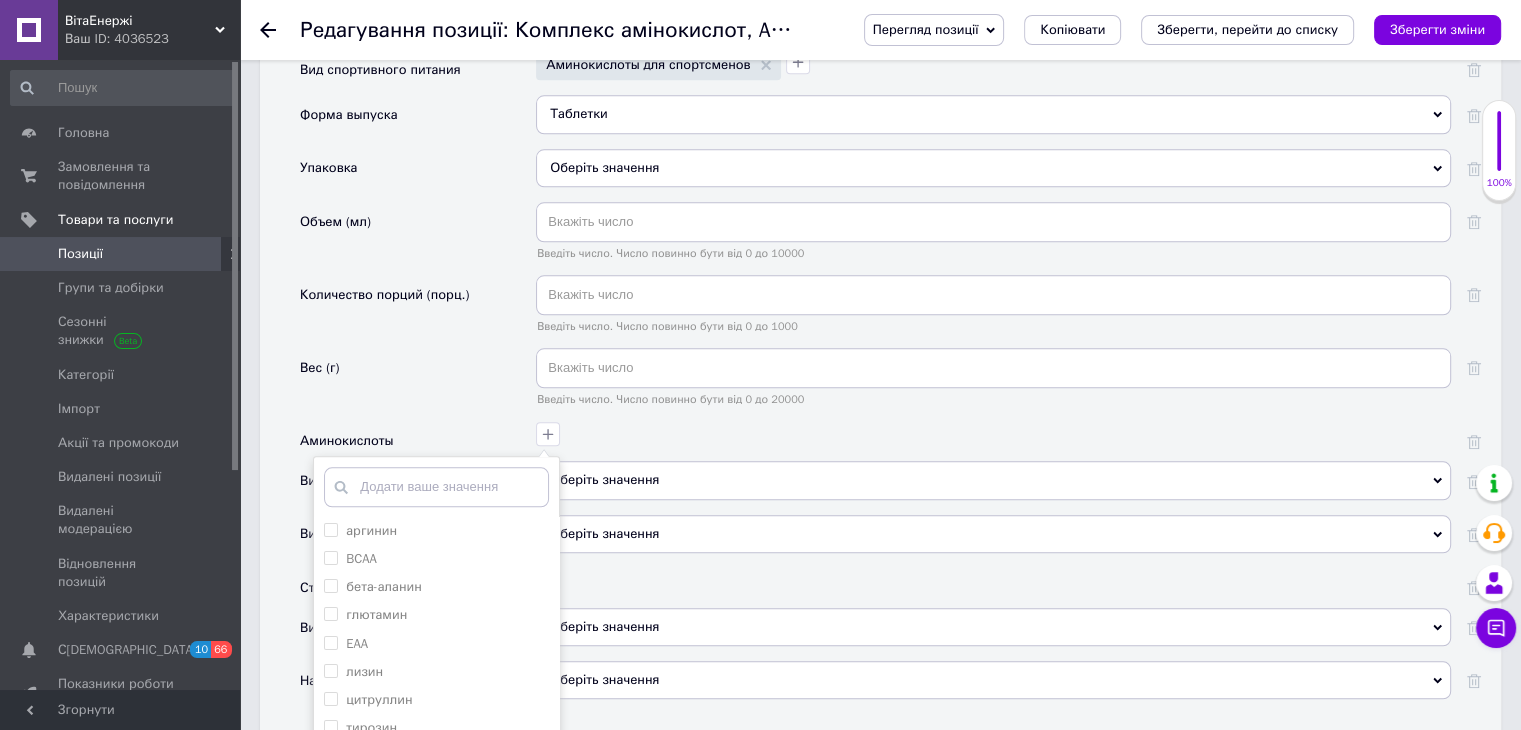 scroll, scrollTop: 2300, scrollLeft: 0, axis: vertical 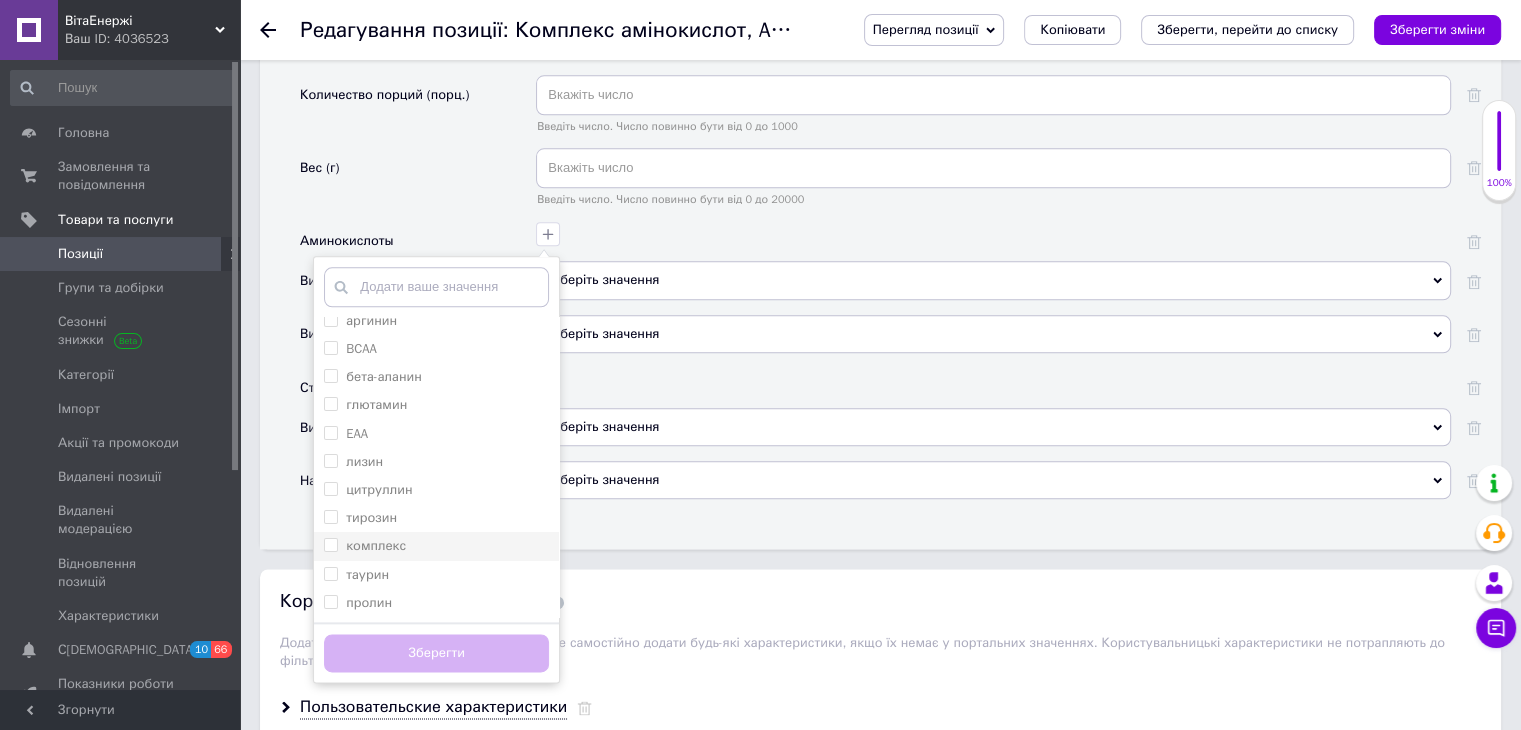 click on "комплекс" at bounding box center [376, 545] 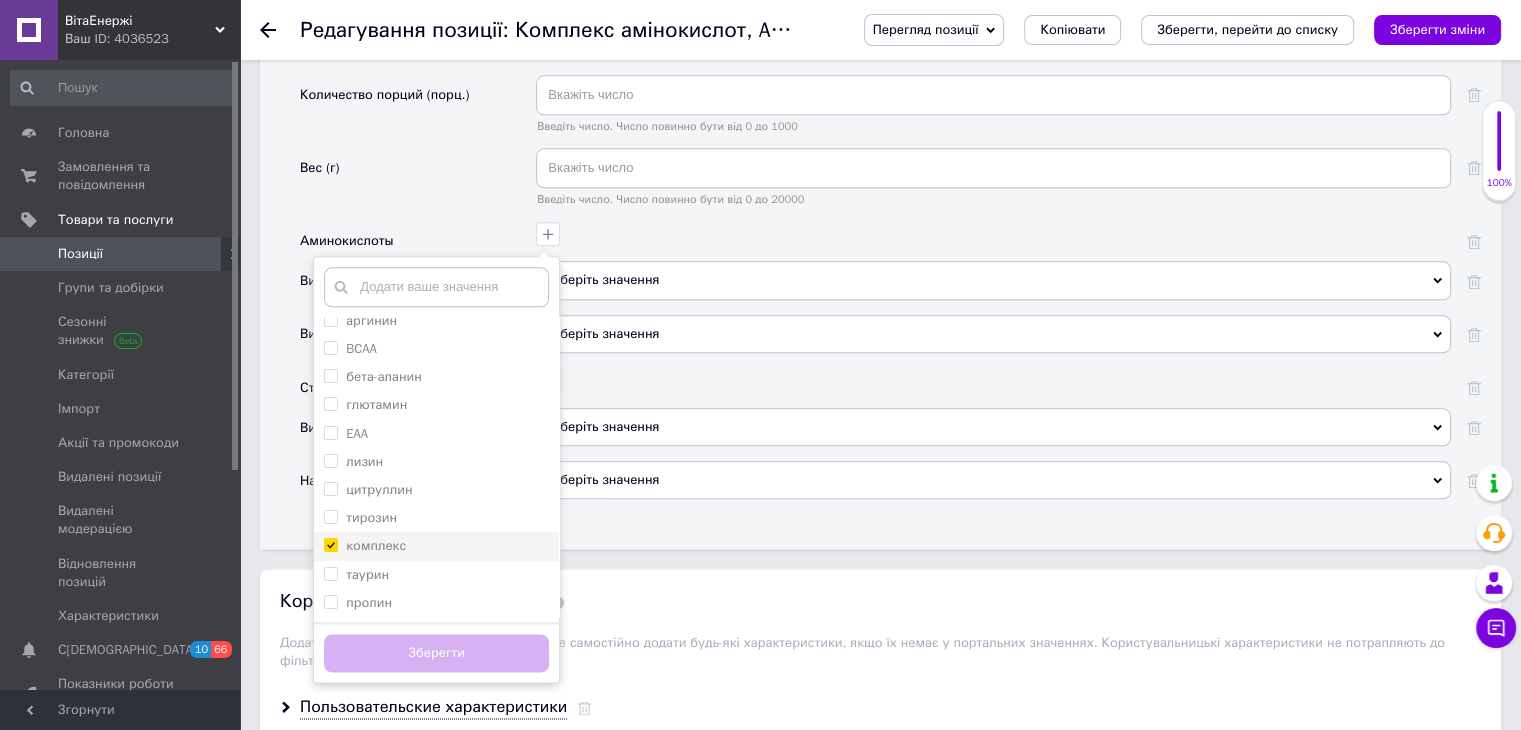 checkbox on "true" 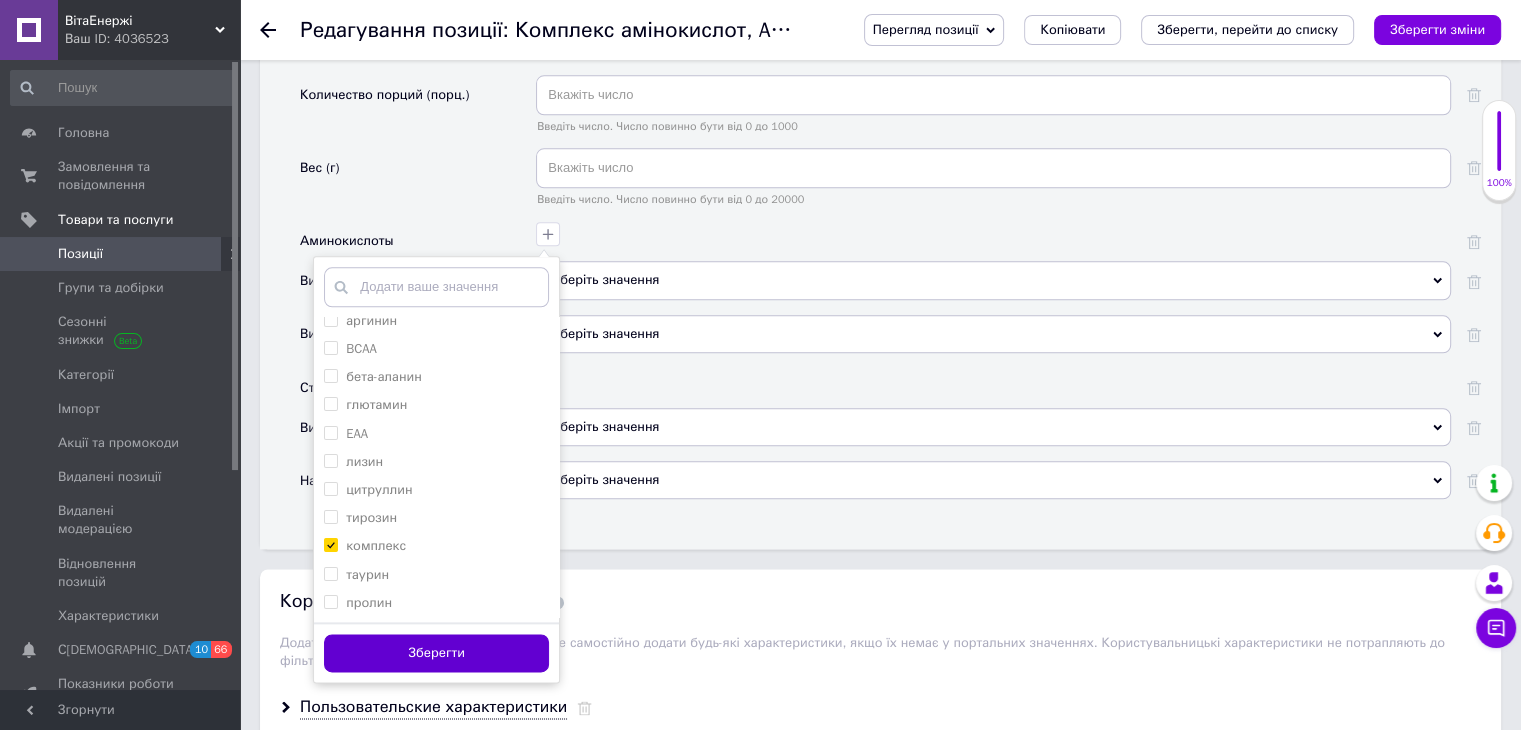 click on "Зберегти" at bounding box center (436, 653) 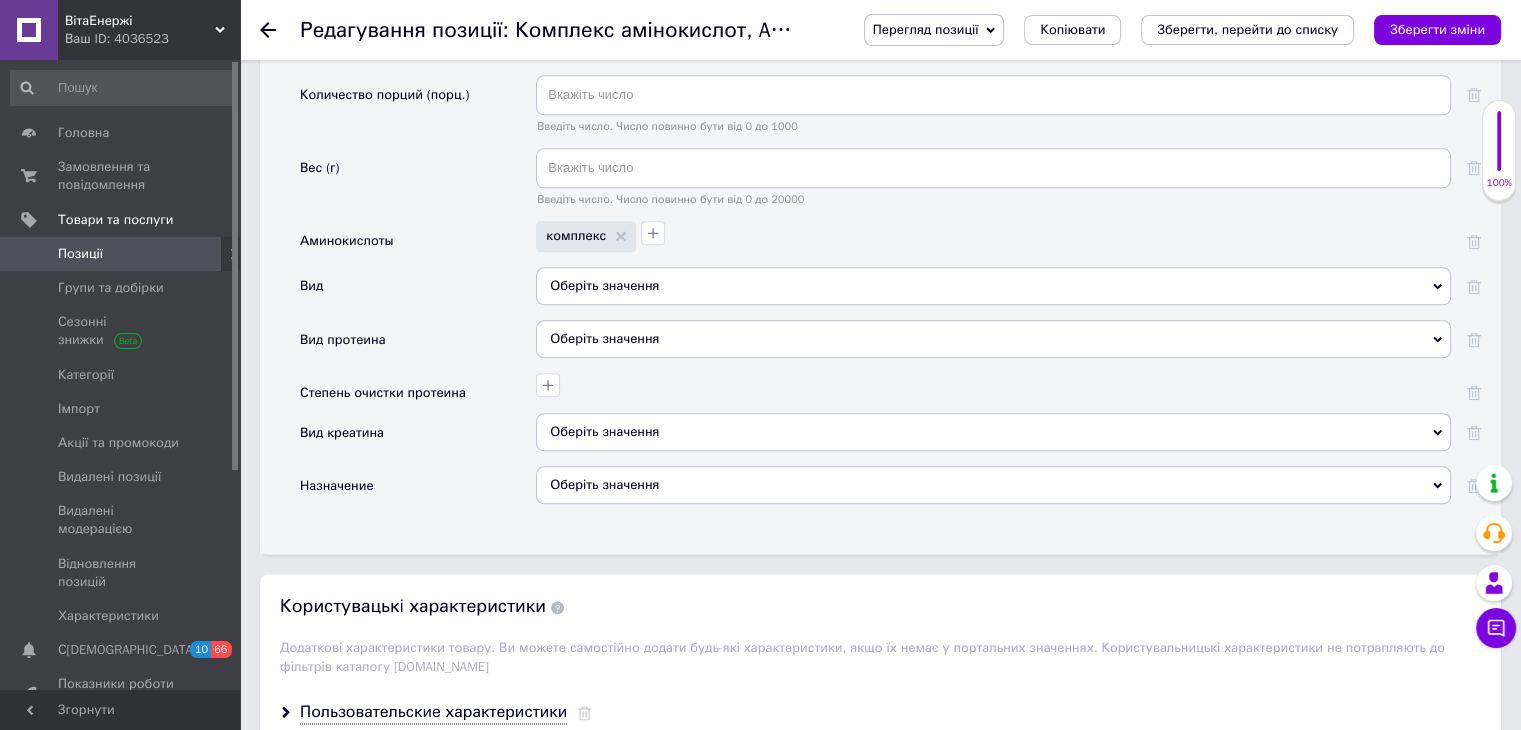 click on "Оберіть значення" at bounding box center [993, 485] 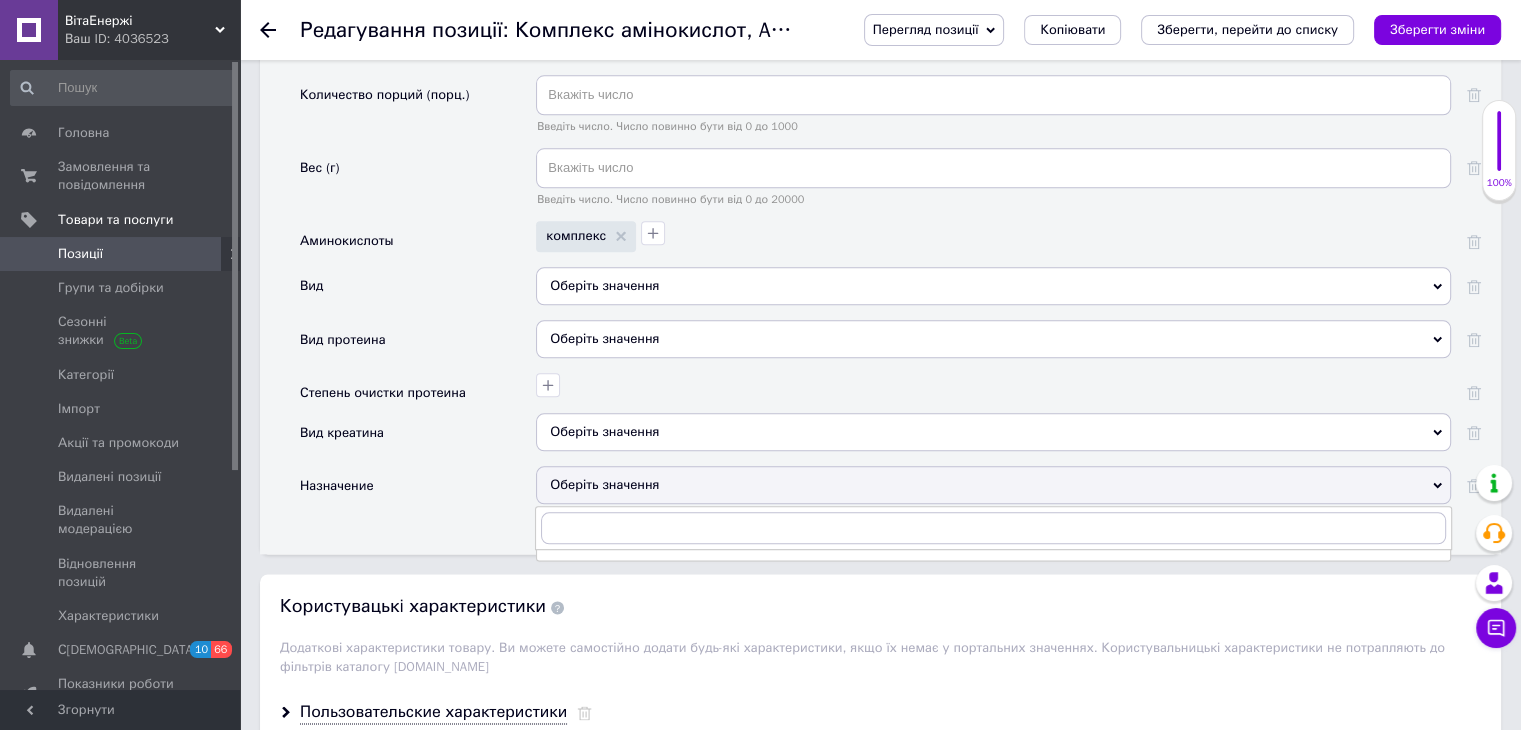 click on "Назначение" at bounding box center (418, 492) 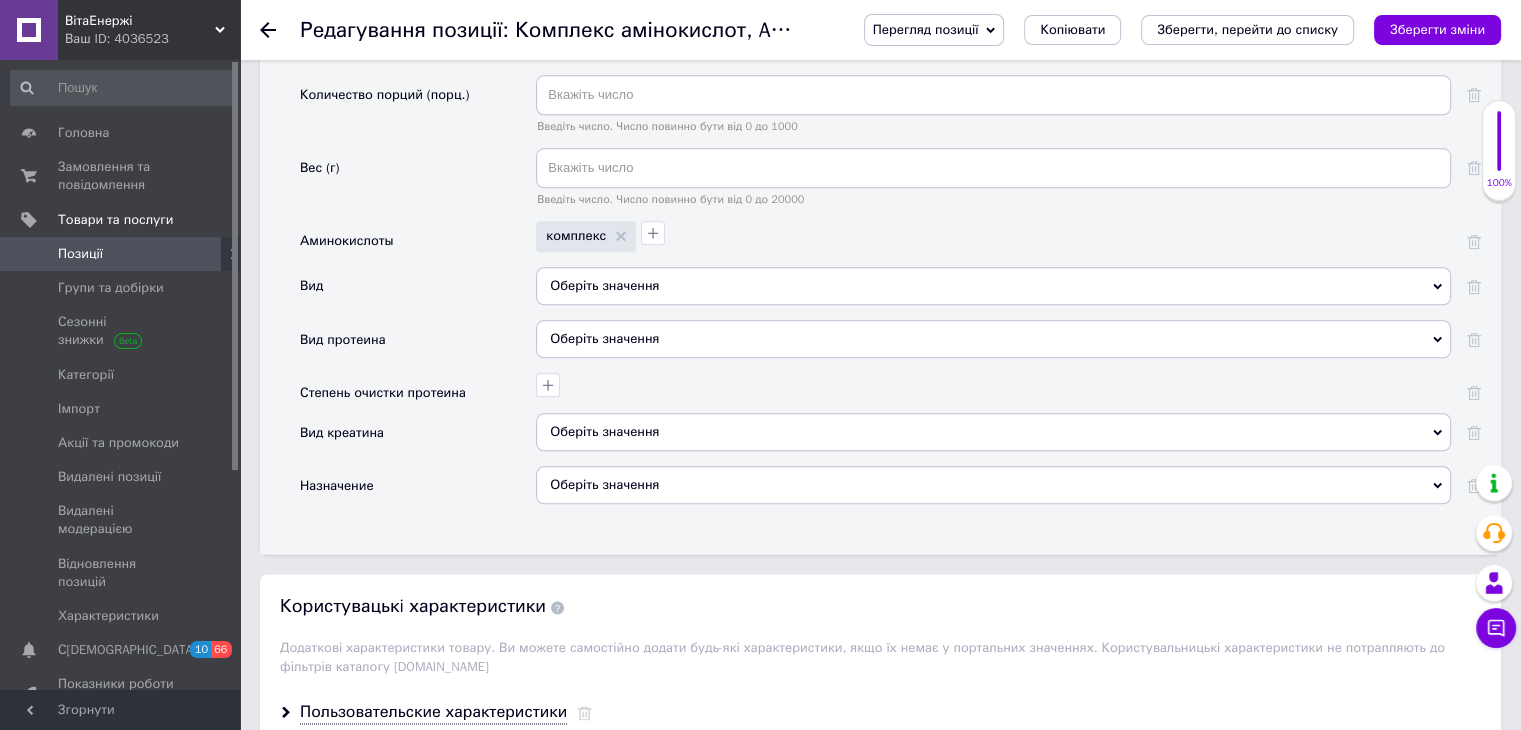 click on "Оберіть значення" at bounding box center [993, 485] 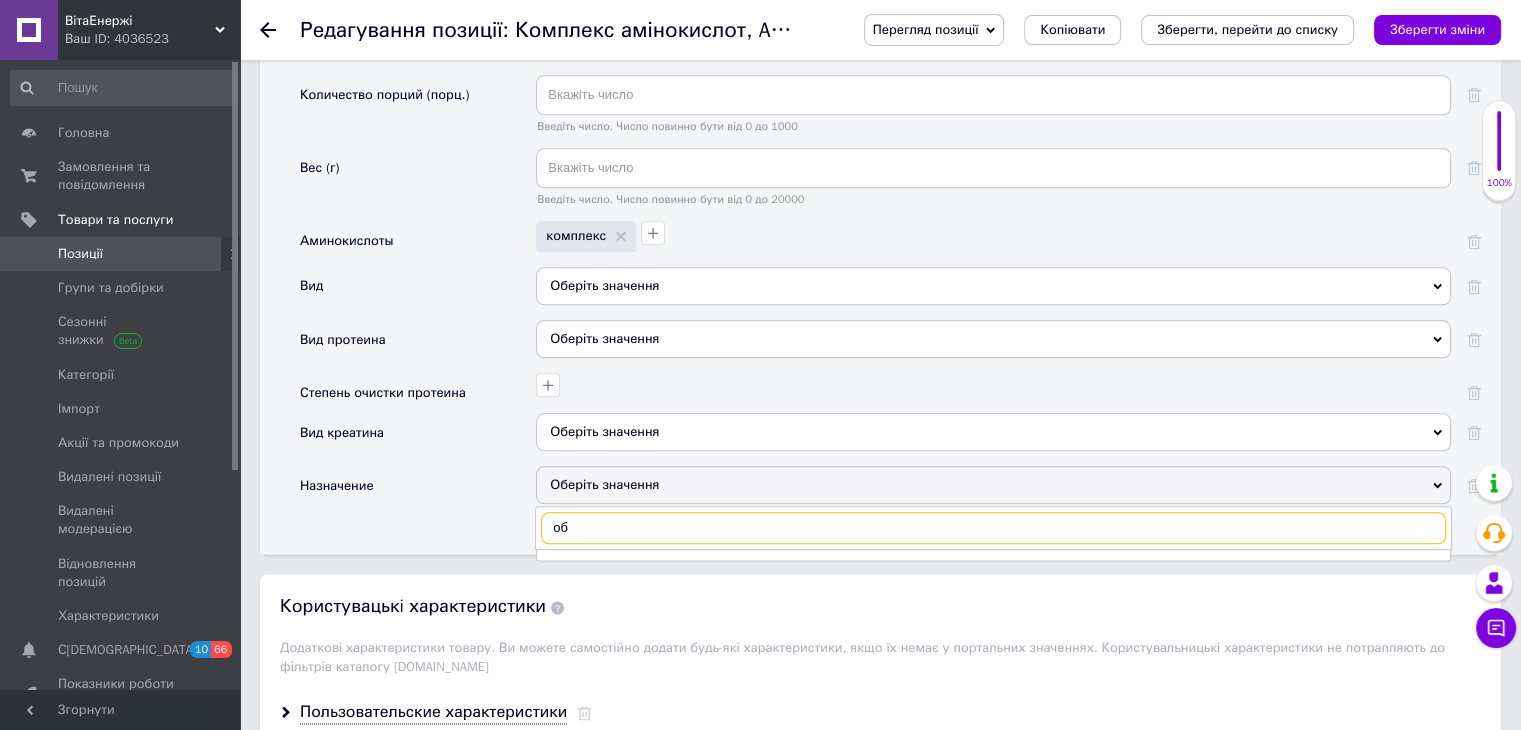 type on "о" 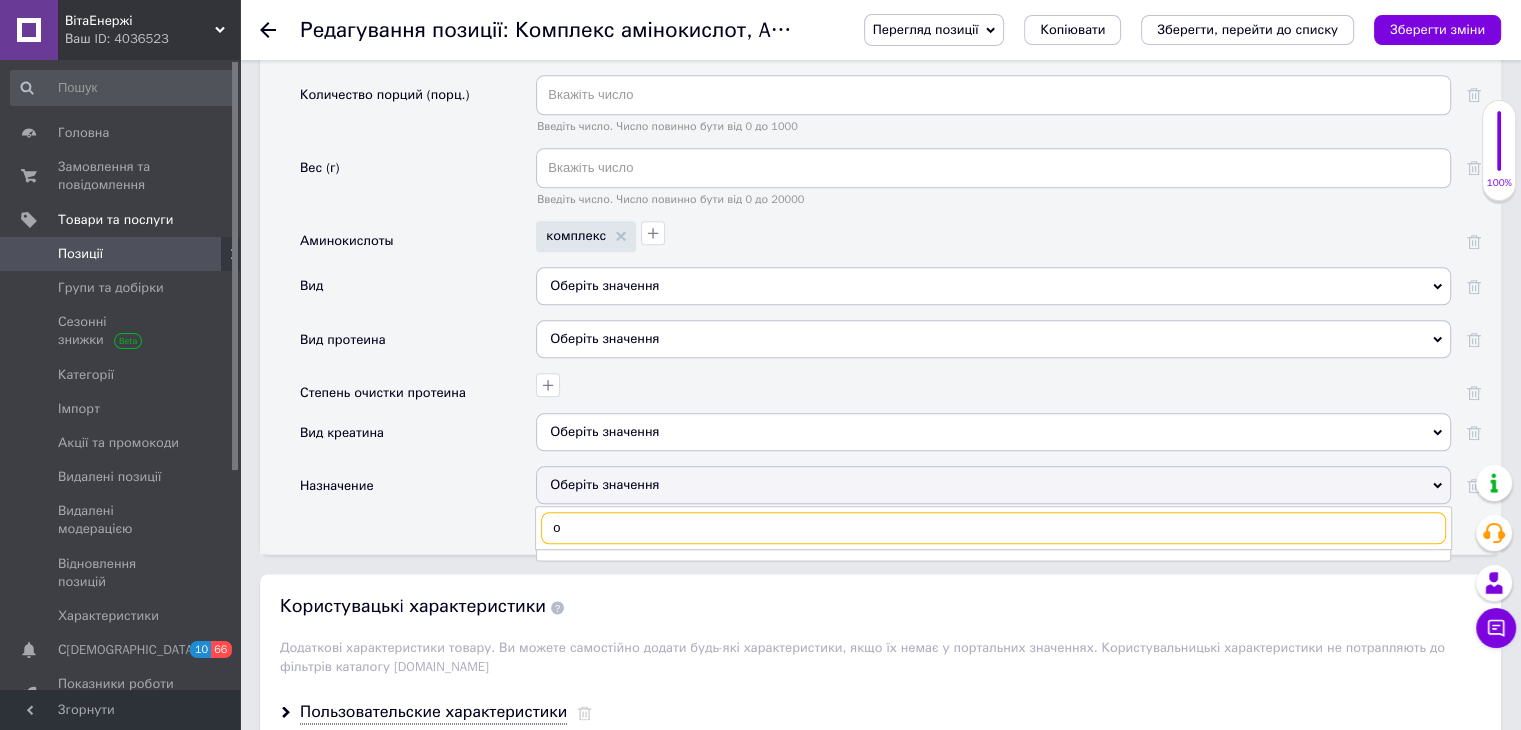 type 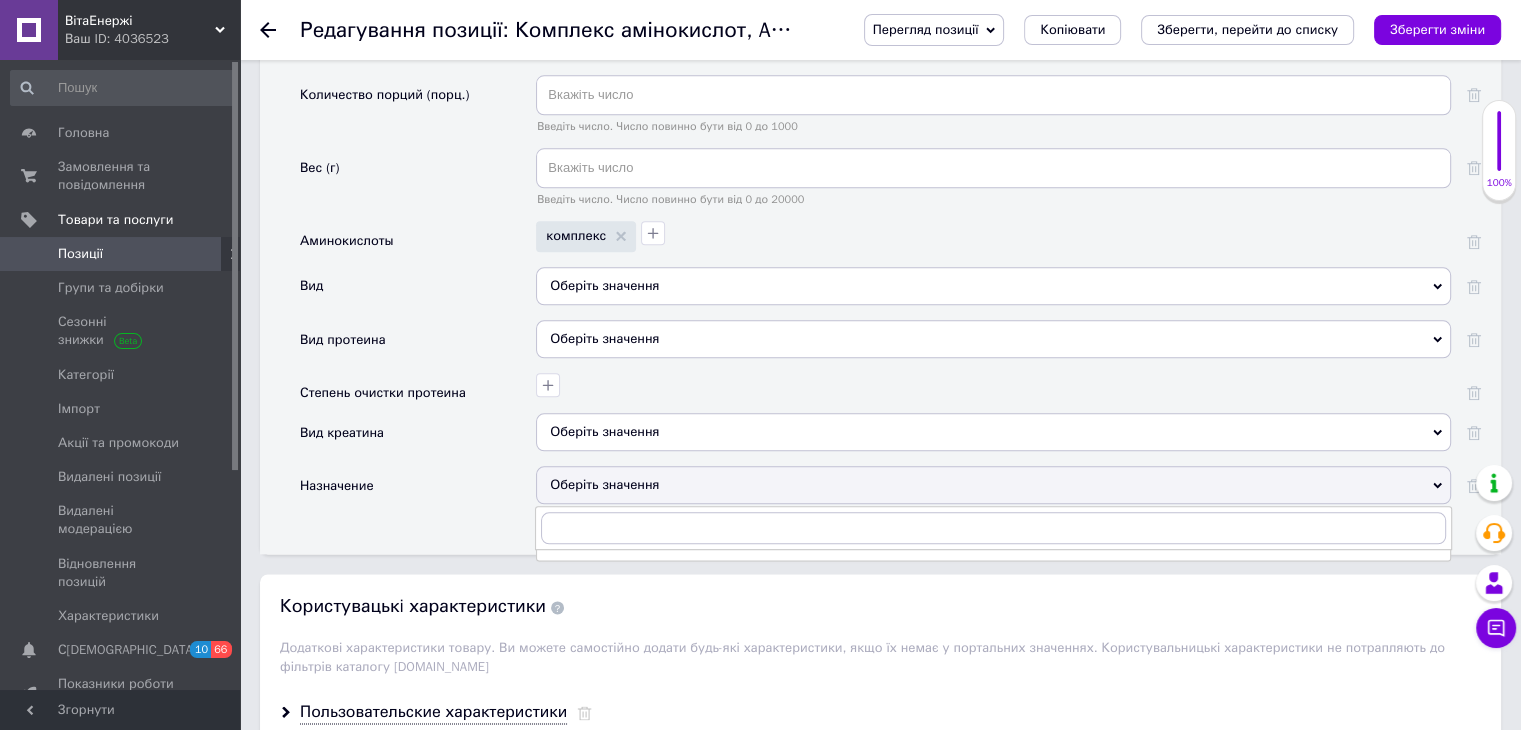 click on "Вид креатина" at bounding box center [418, 439] 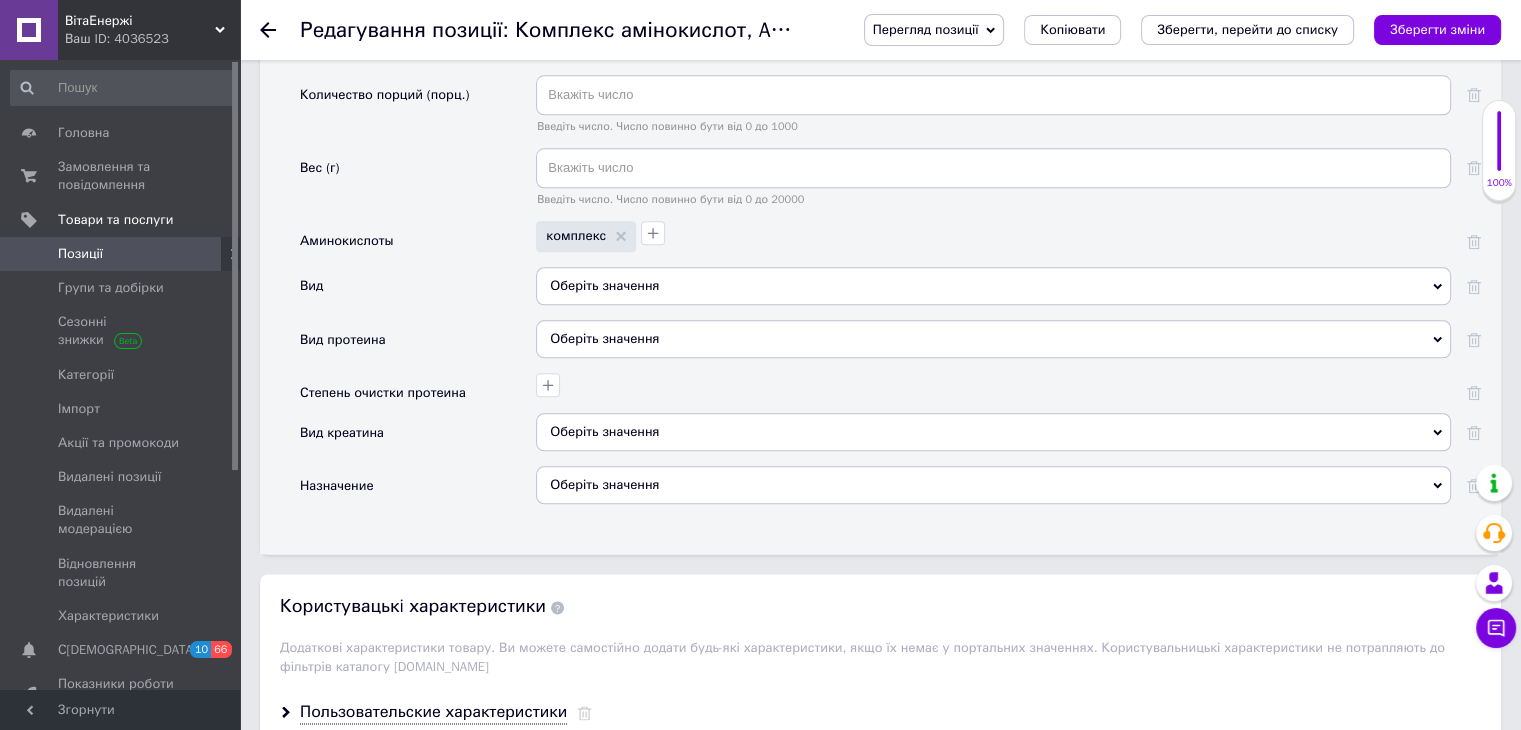 click on "Зберегти, перейти до списку" at bounding box center (1247, 29) 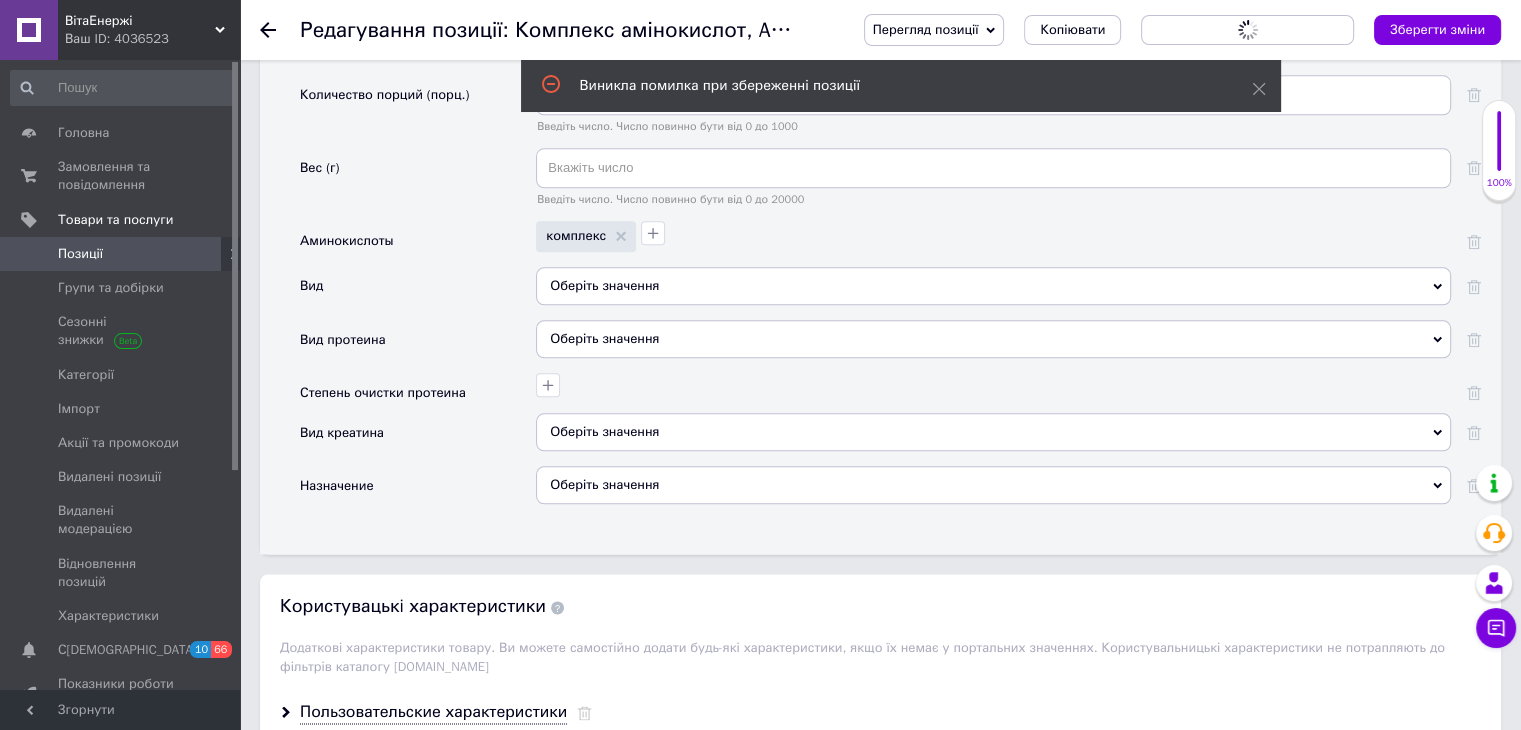 click on "Вид" at bounding box center [418, 293] 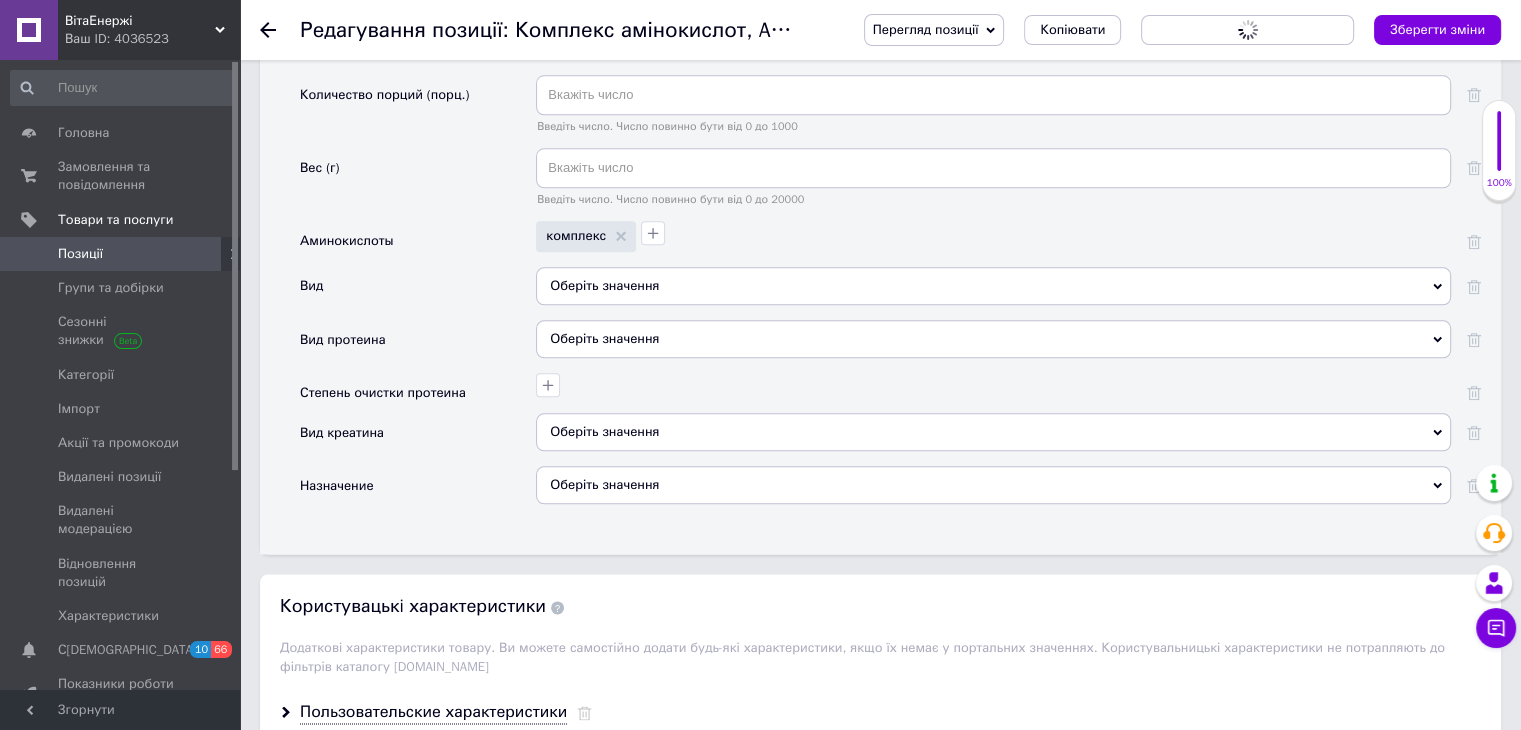 click on "Аминокислоты" at bounding box center (418, 243) 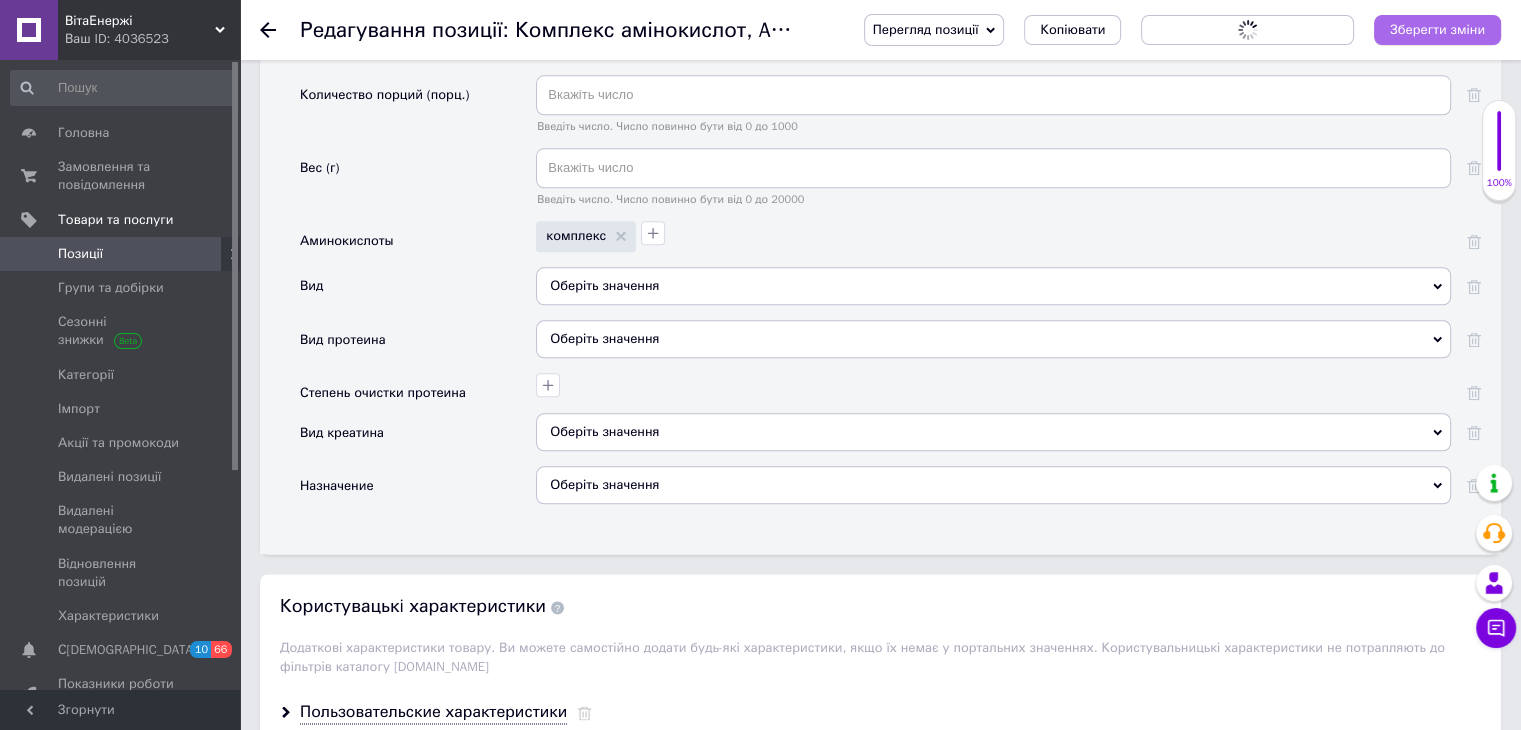 click on "Зберегти зміни" at bounding box center (1437, 29) 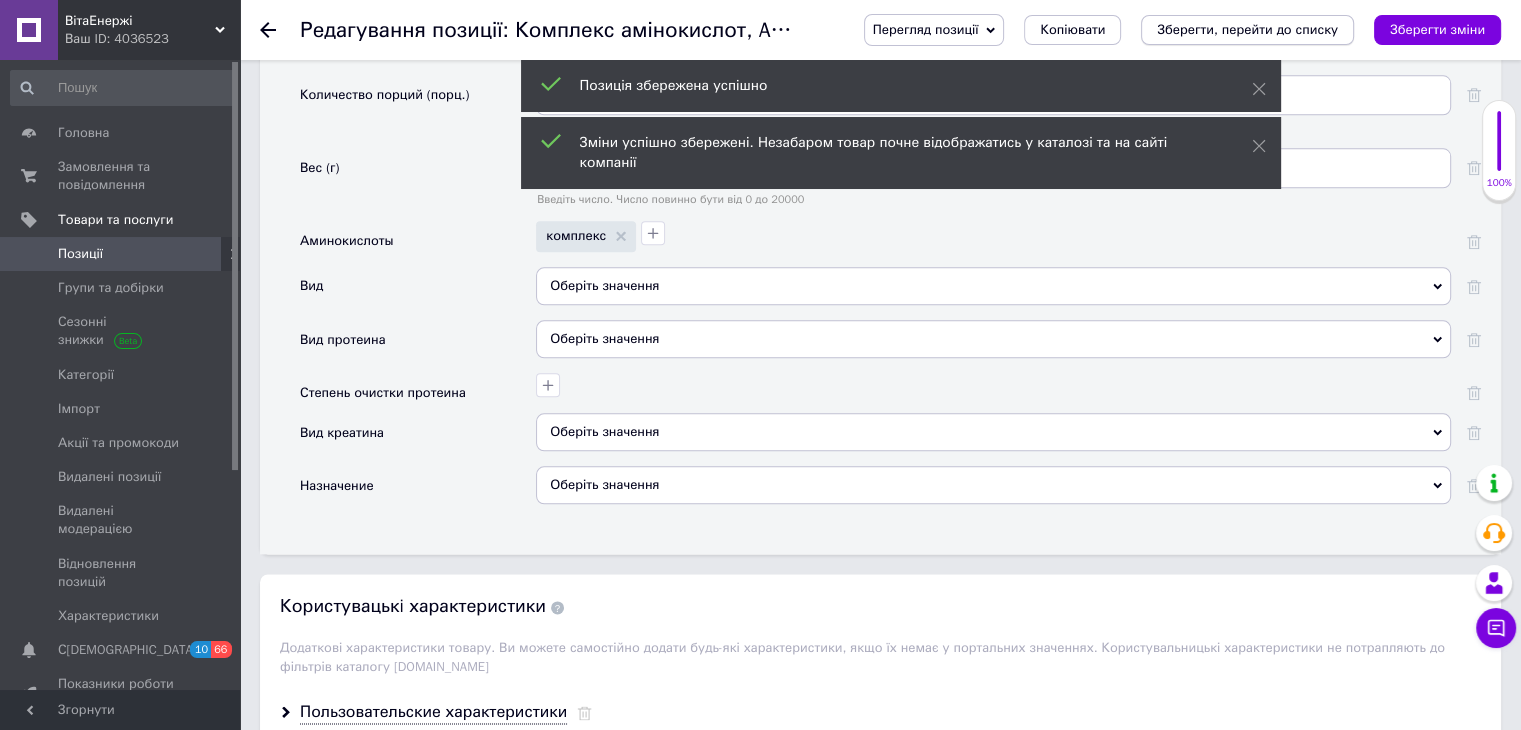 click on "Зберегти, перейти до списку" at bounding box center (1247, 29) 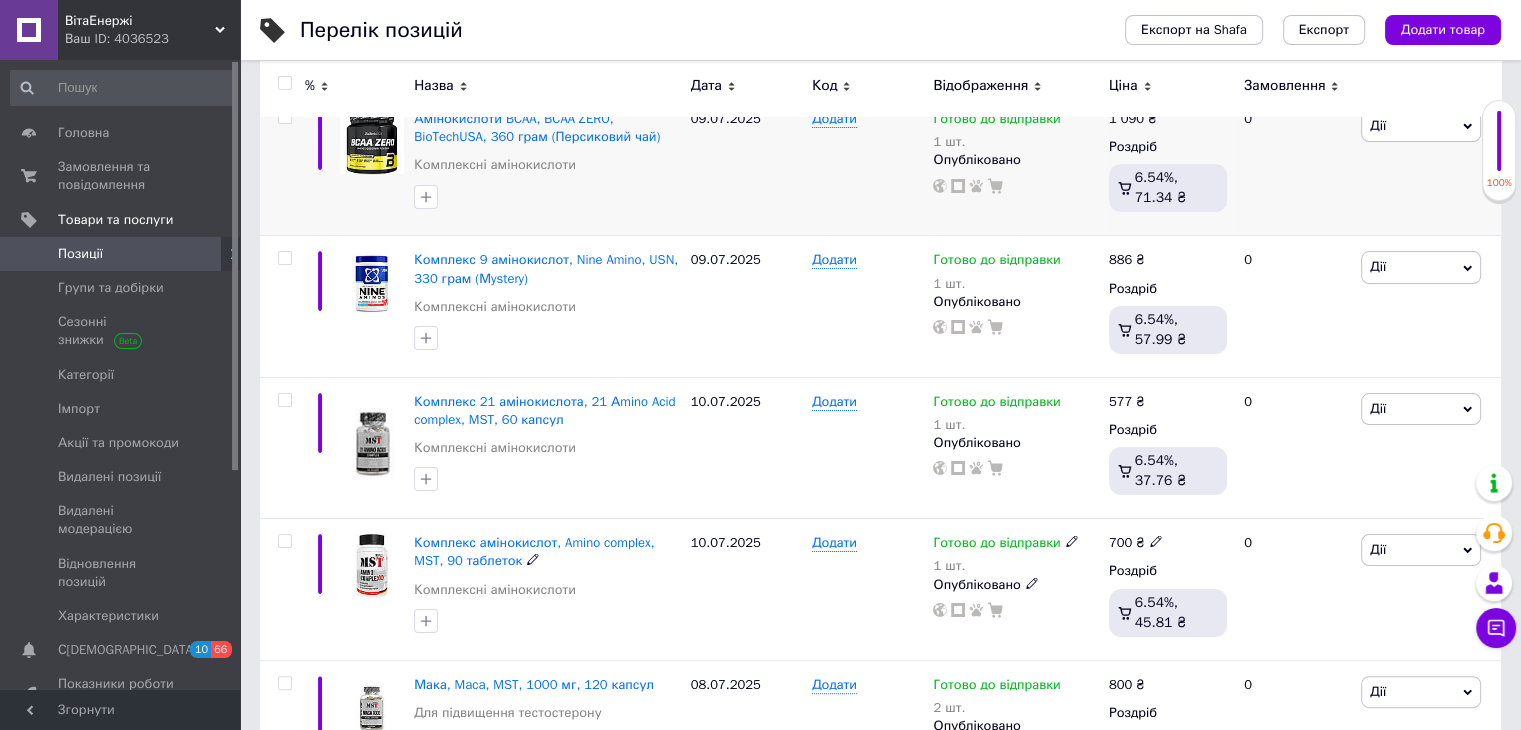 scroll, scrollTop: 400, scrollLeft: 0, axis: vertical 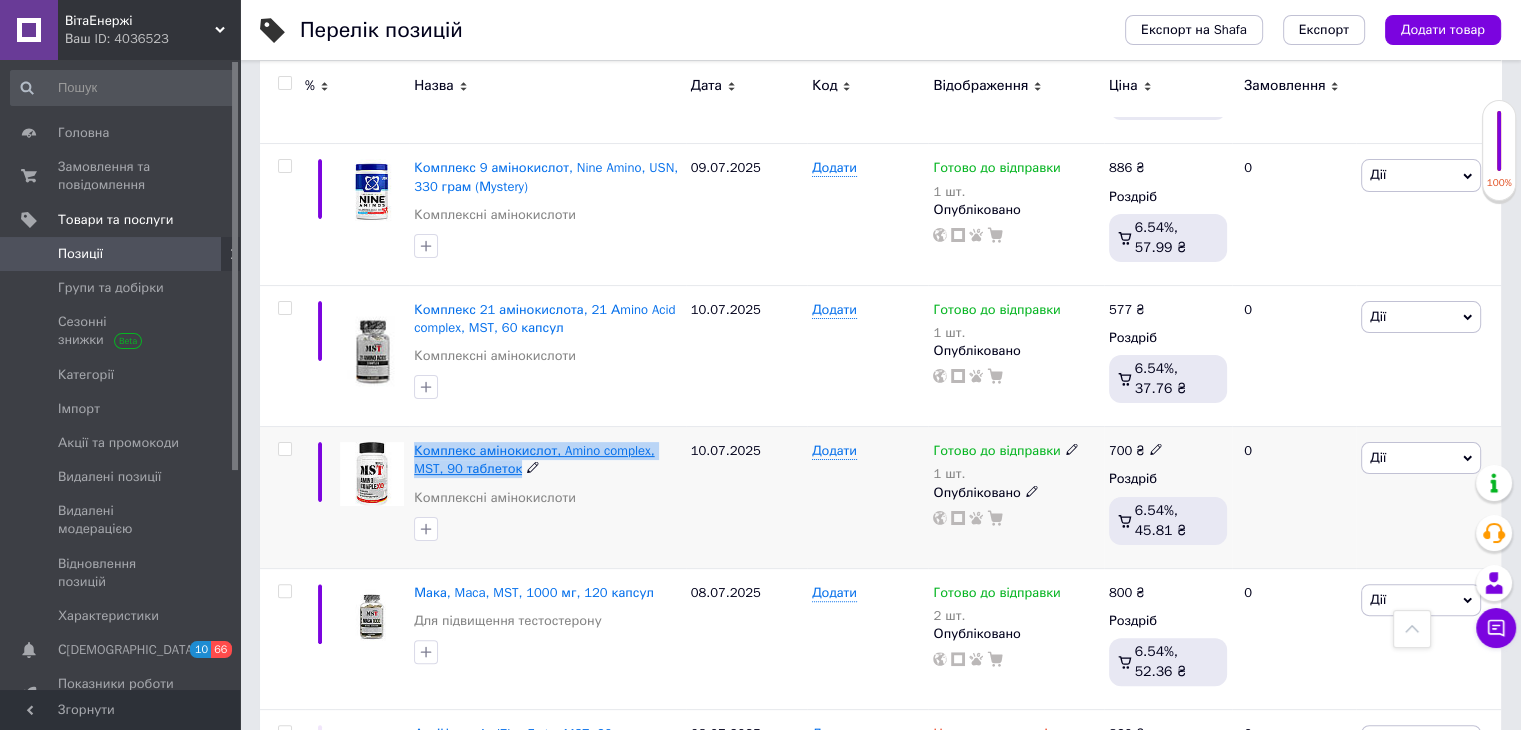 drag, startPoint x: 526, startPoint y: 469, endPoint x: 413, endPoint y: 454, distance: 113.99123 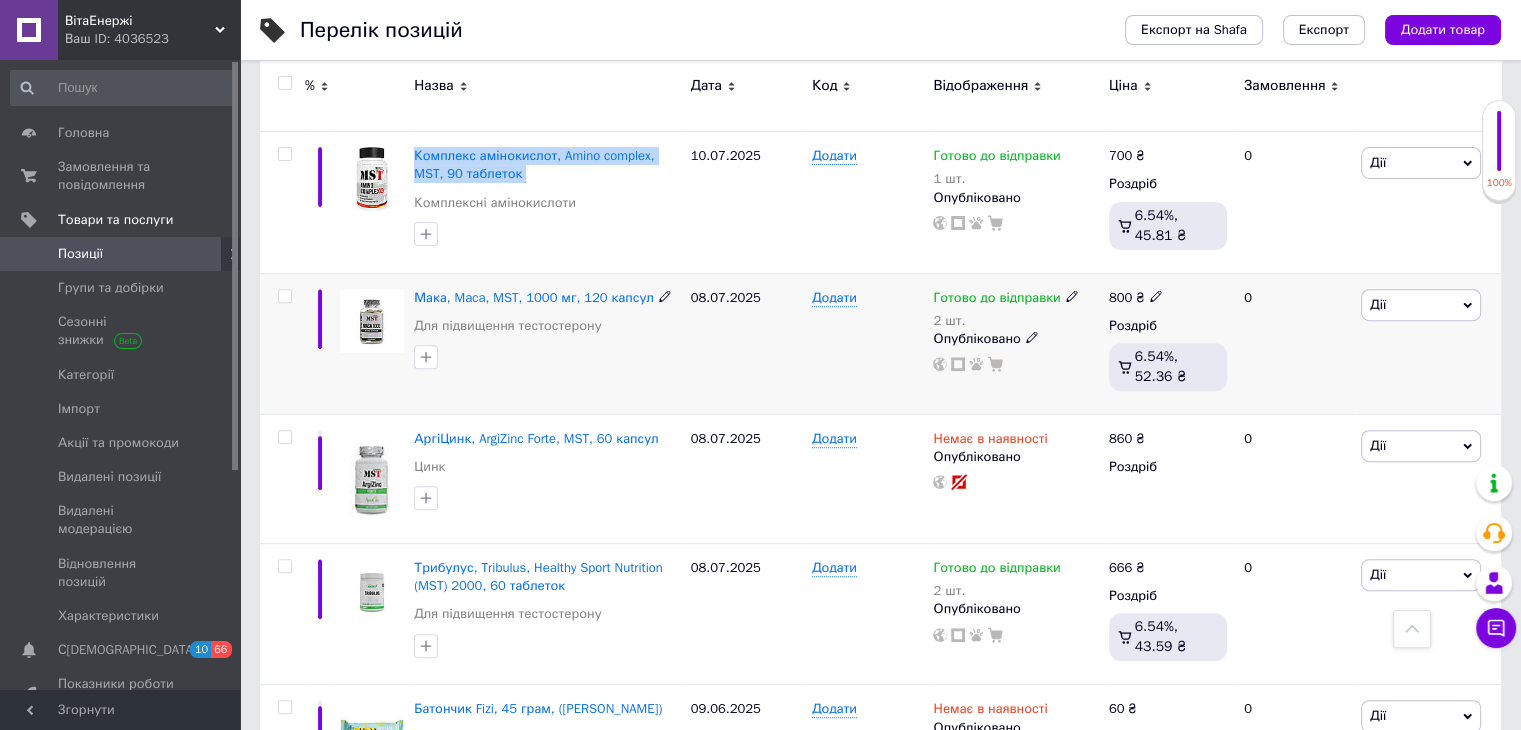 scroll, scrollTop: 700, scrollLeft: 0, axis: vertical 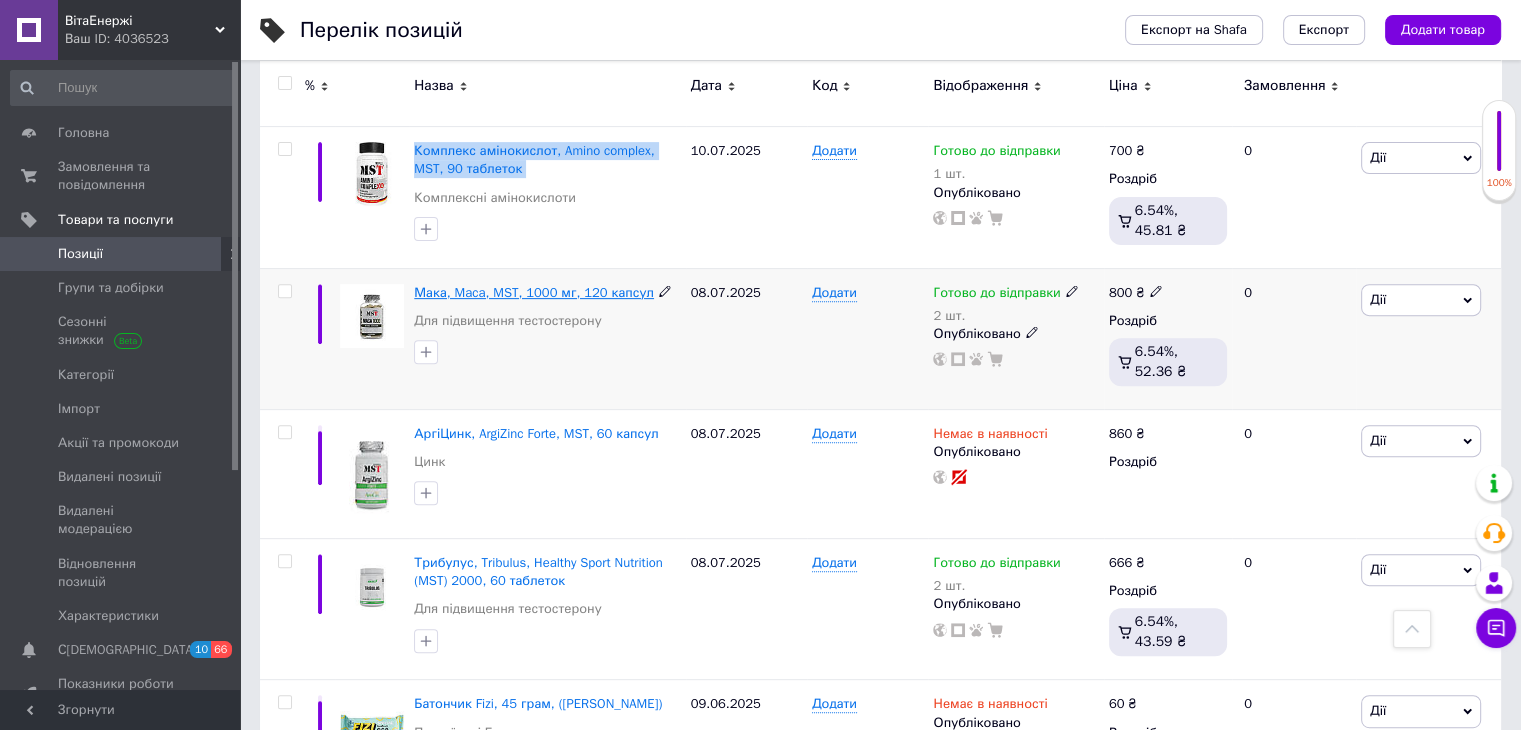 click on "Мака, Maca, MST, 1000 мг, 120 капсул" at bounding box center (534, 292) 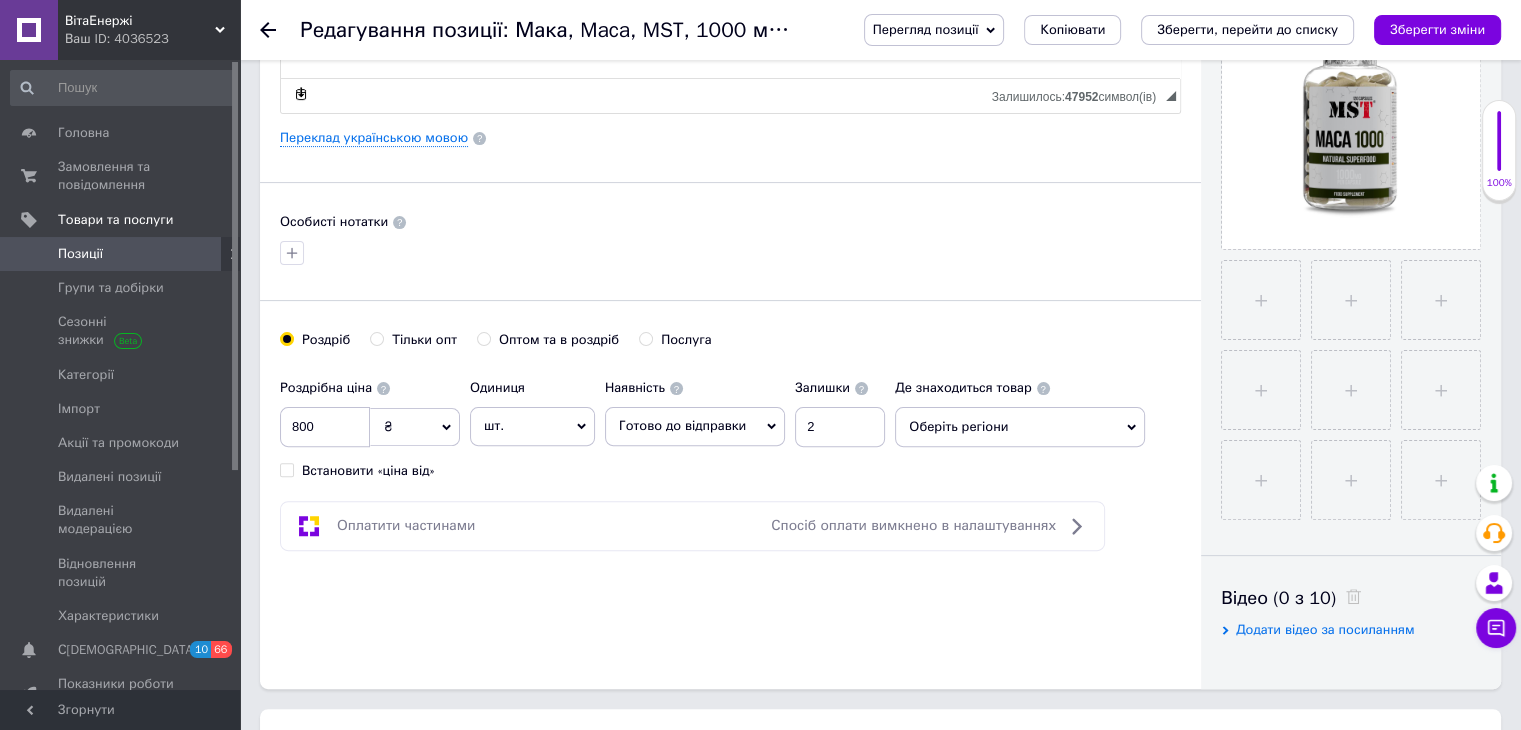 scroll, scrollTop: 900, scrollLeft: 0, axis: vertical 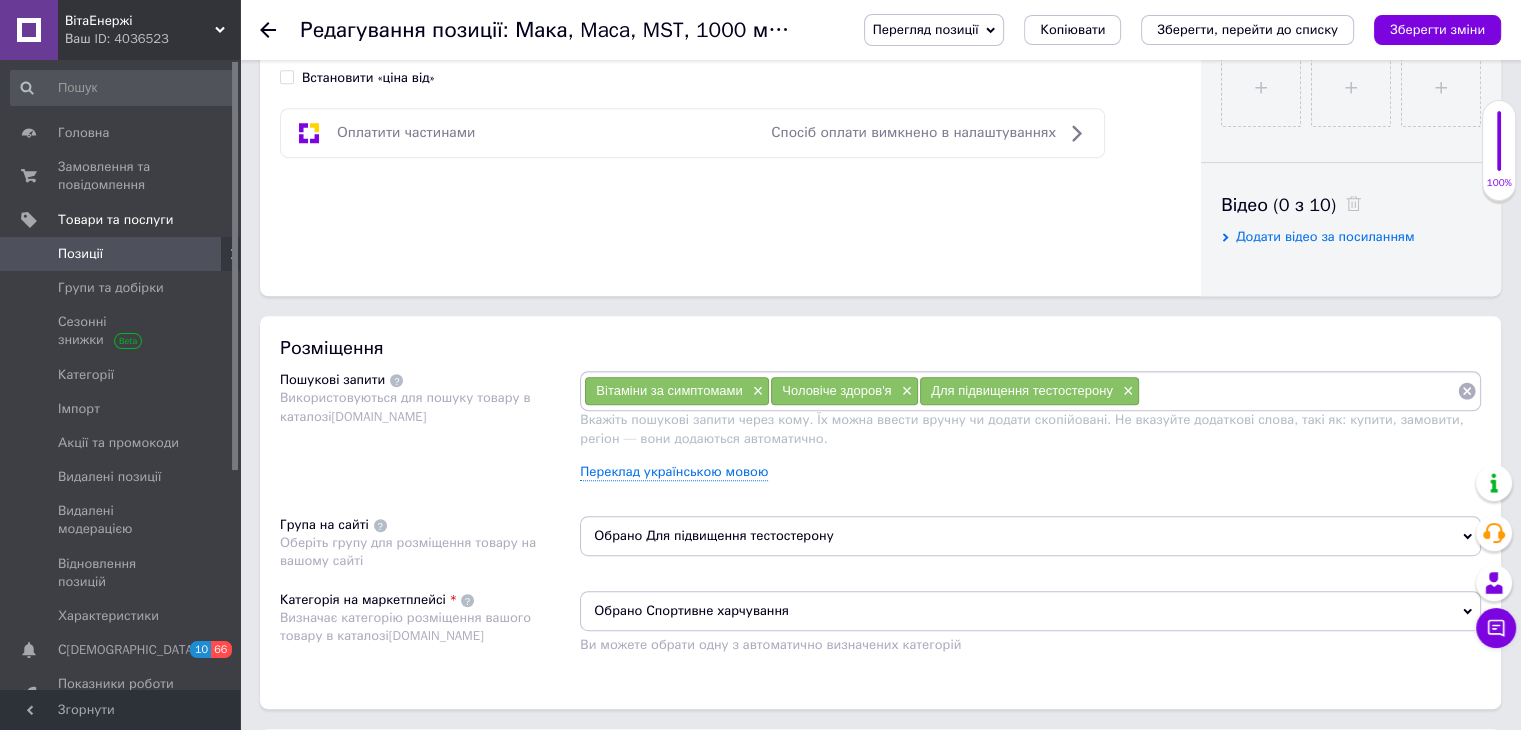click at bounding box center (1298, 391) 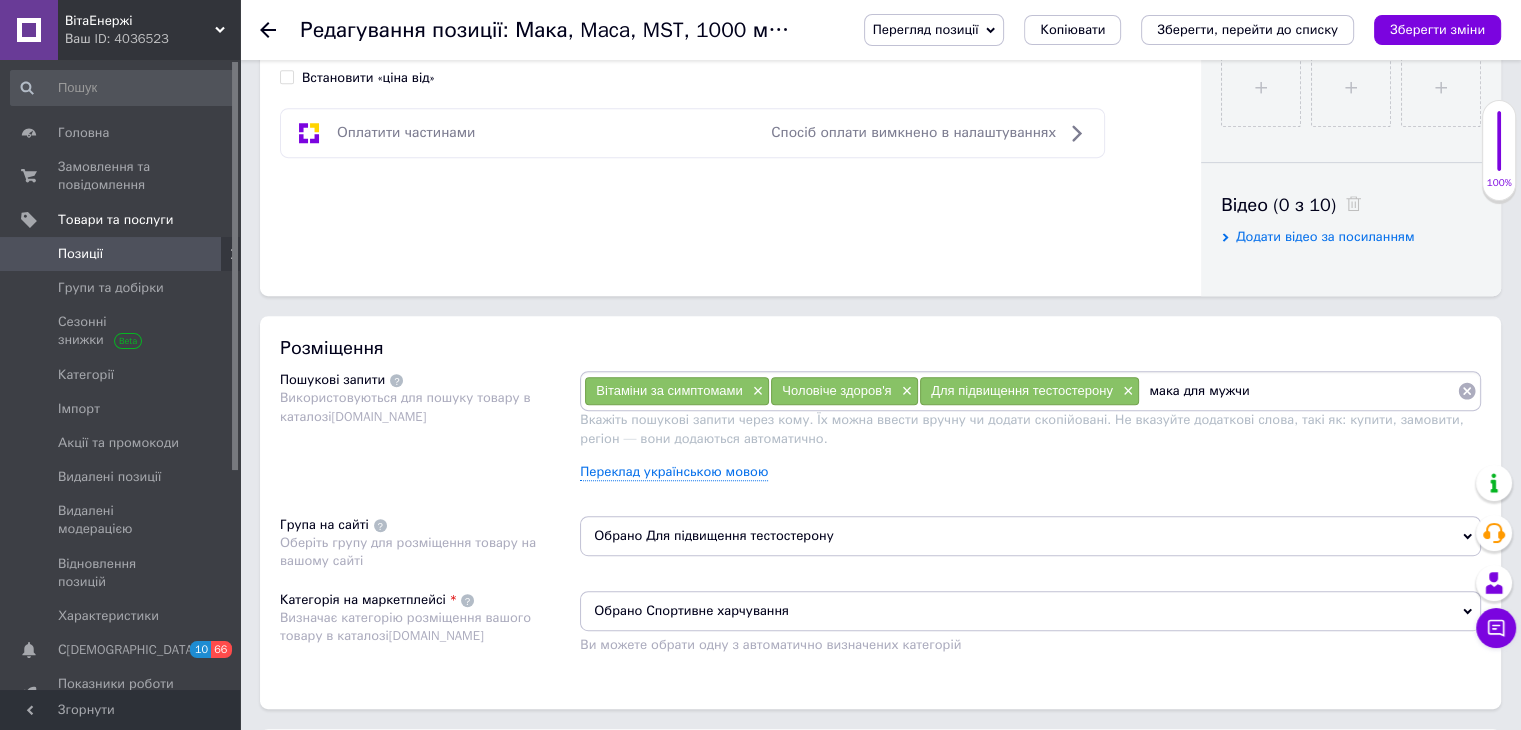 type on "мака для мужчин" 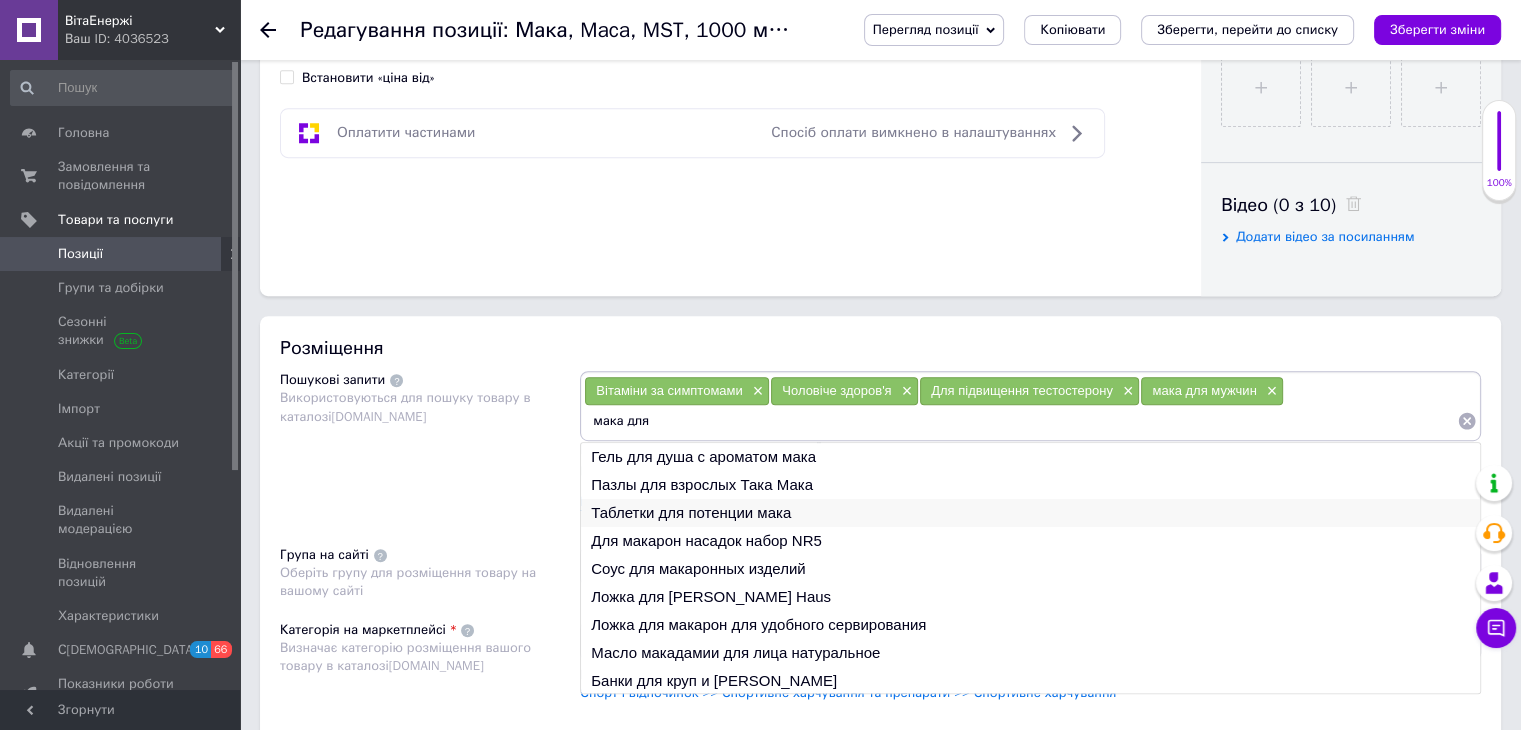 type on "мака для" 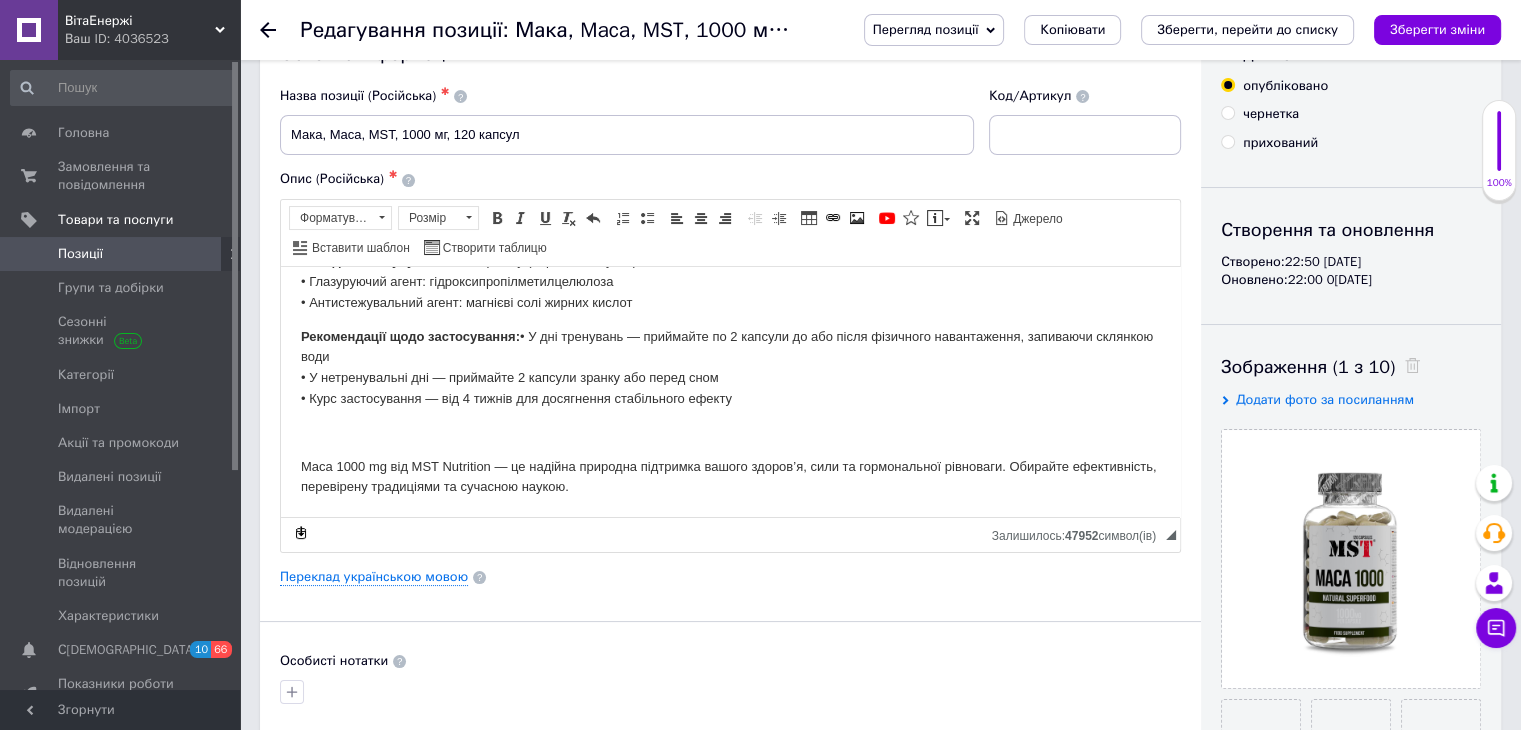 scroll, scrollTop: 0, scrollLeft: 0, axis: both 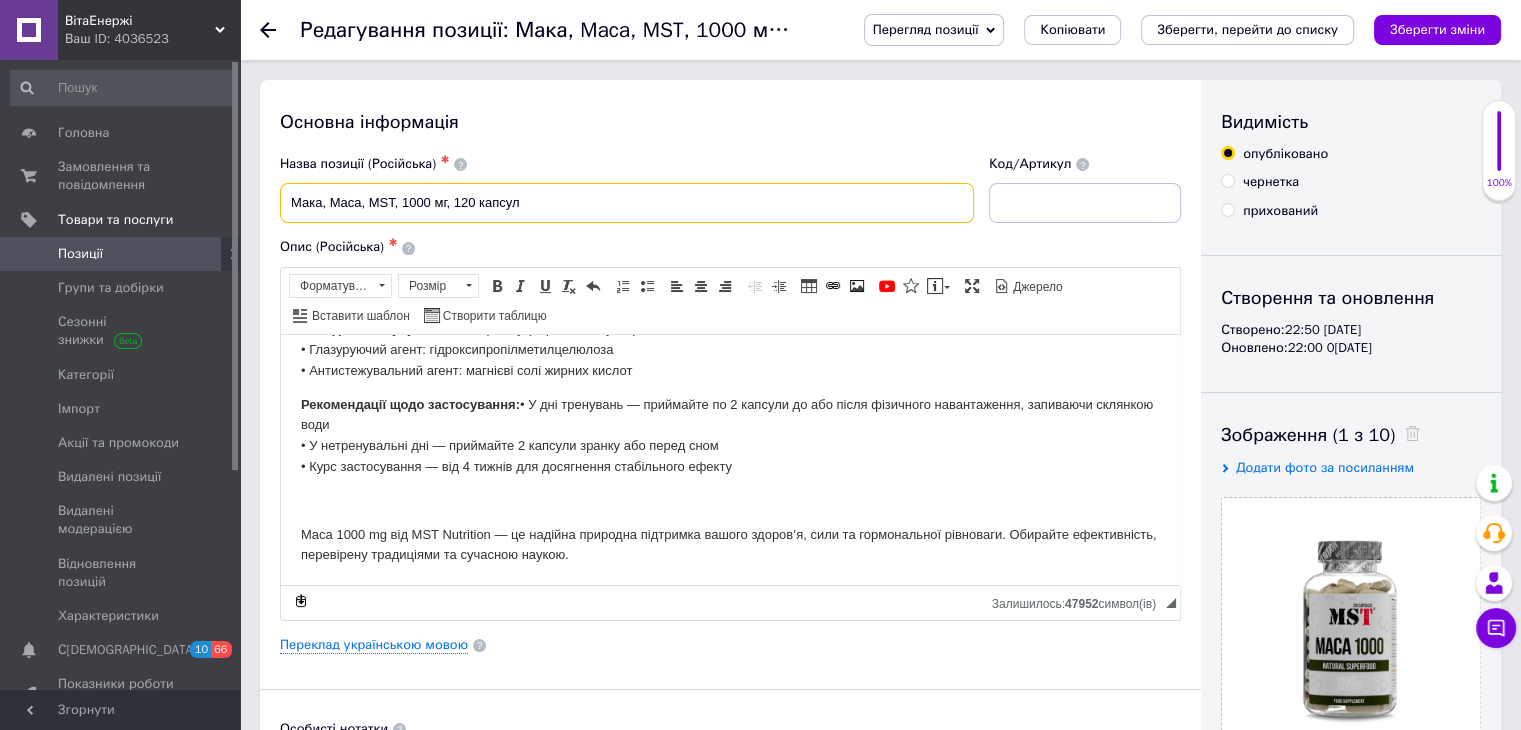 click on "Мака, Maca, MST, 1000 мг, 120 капсул" at bounding box center (627, 203) 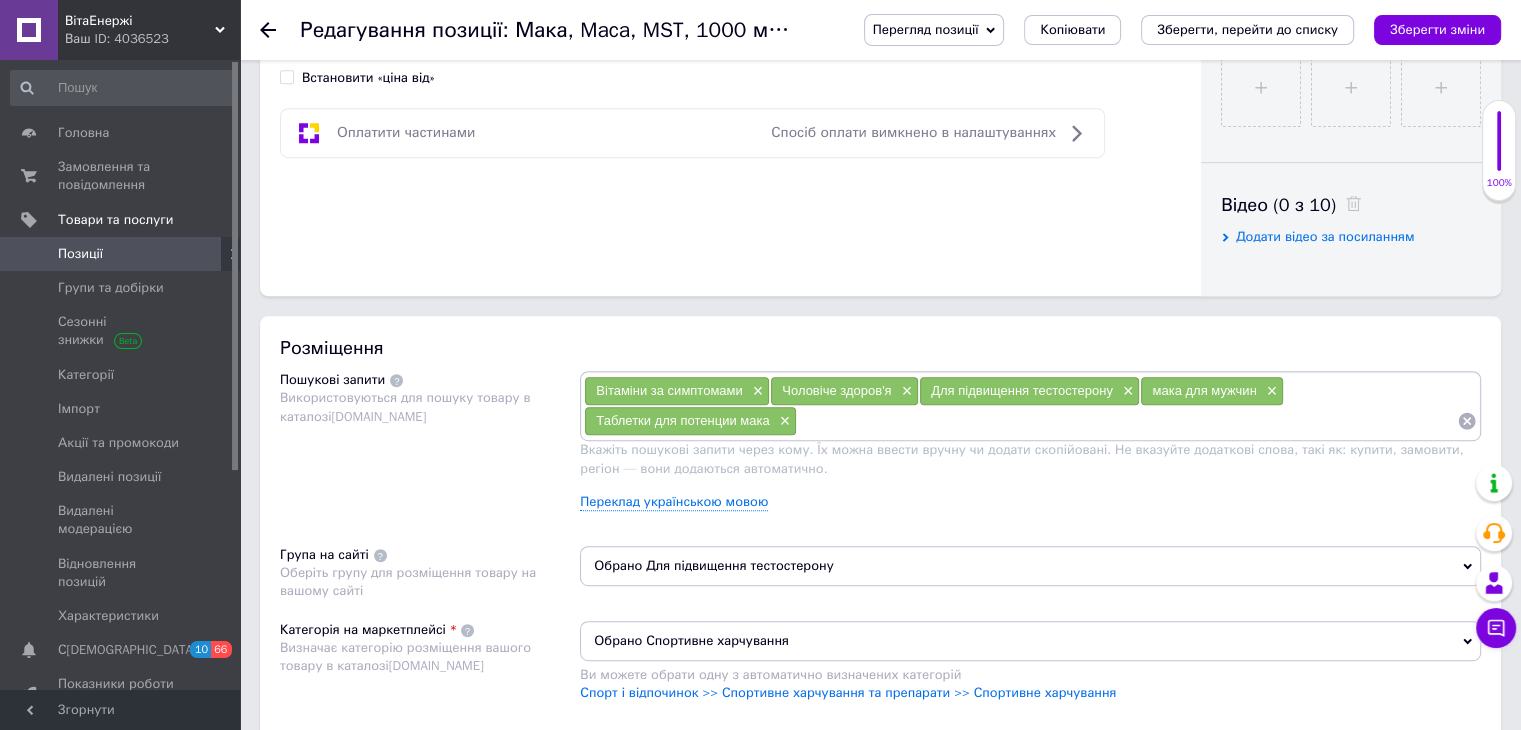 scroll, scrollTop: 1100, scrollLeft: 0, axis: vertical 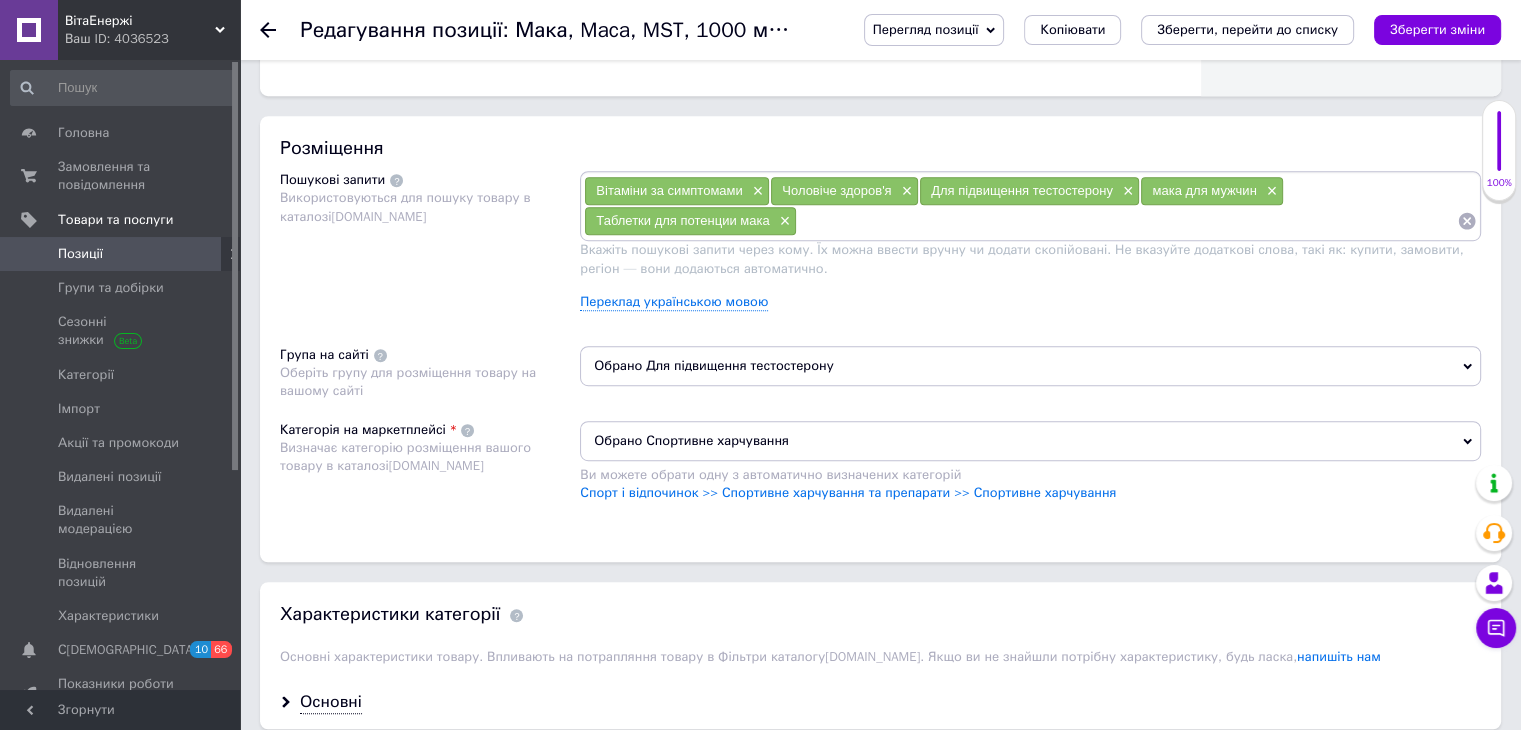 paste on "Maca" 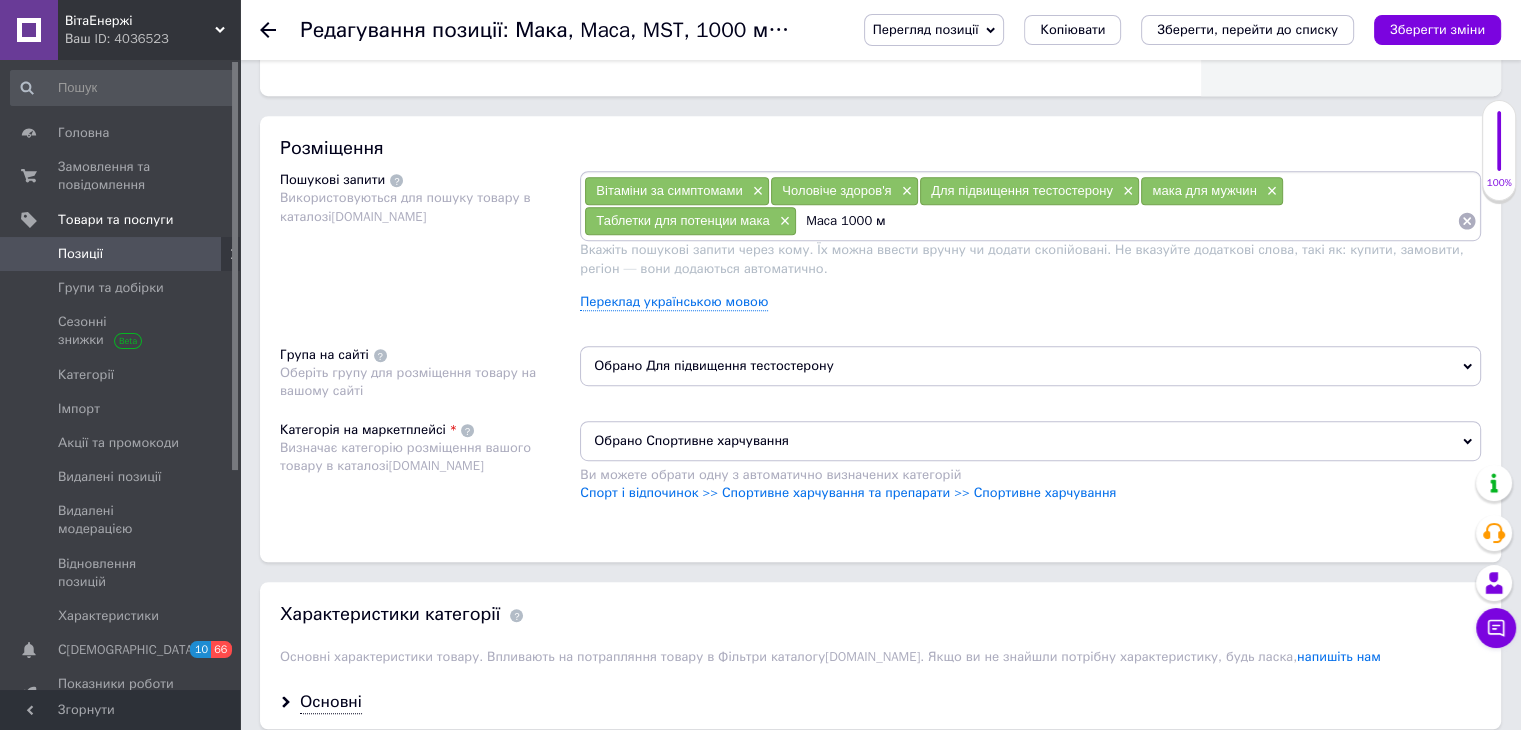 type on "Maca 1000 мг" 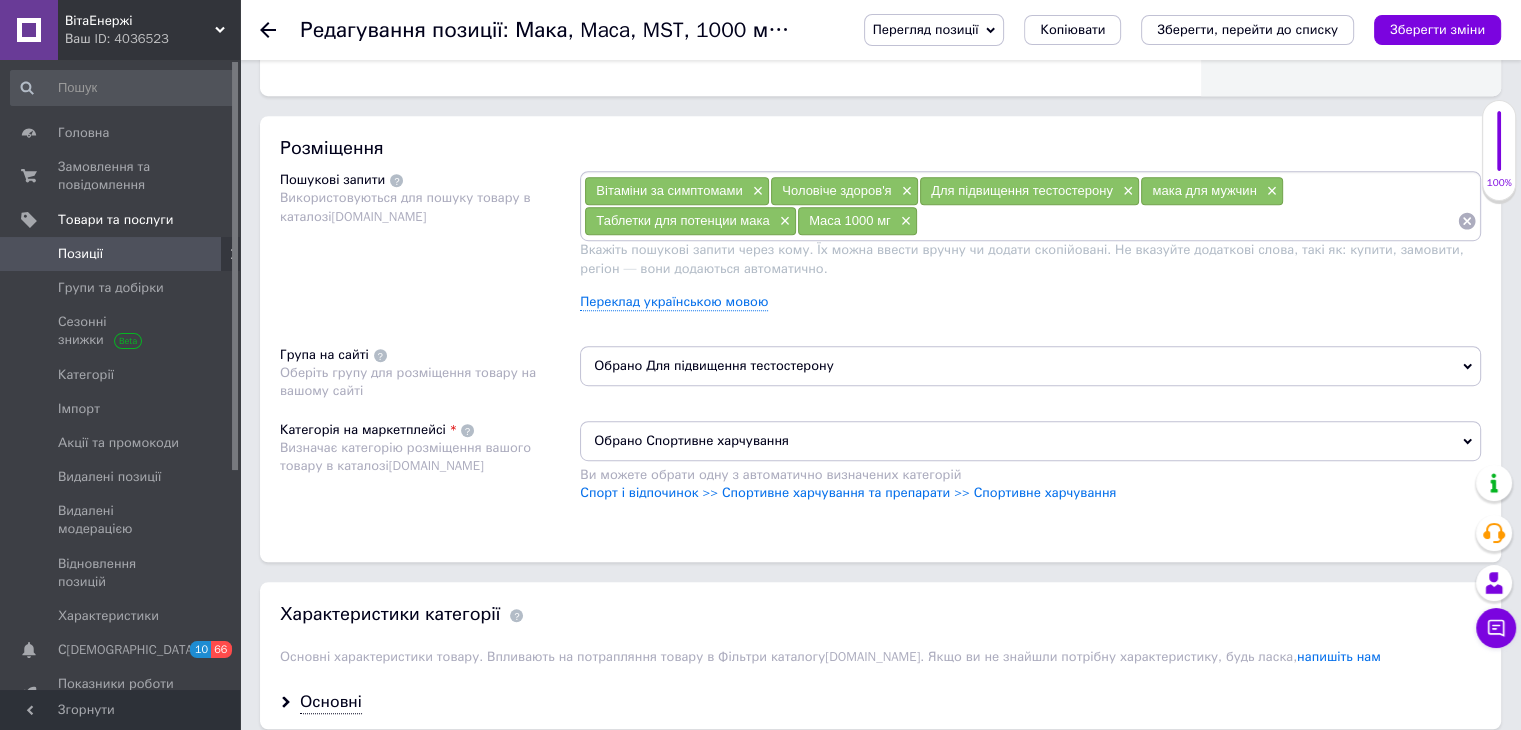paste on "Maca" 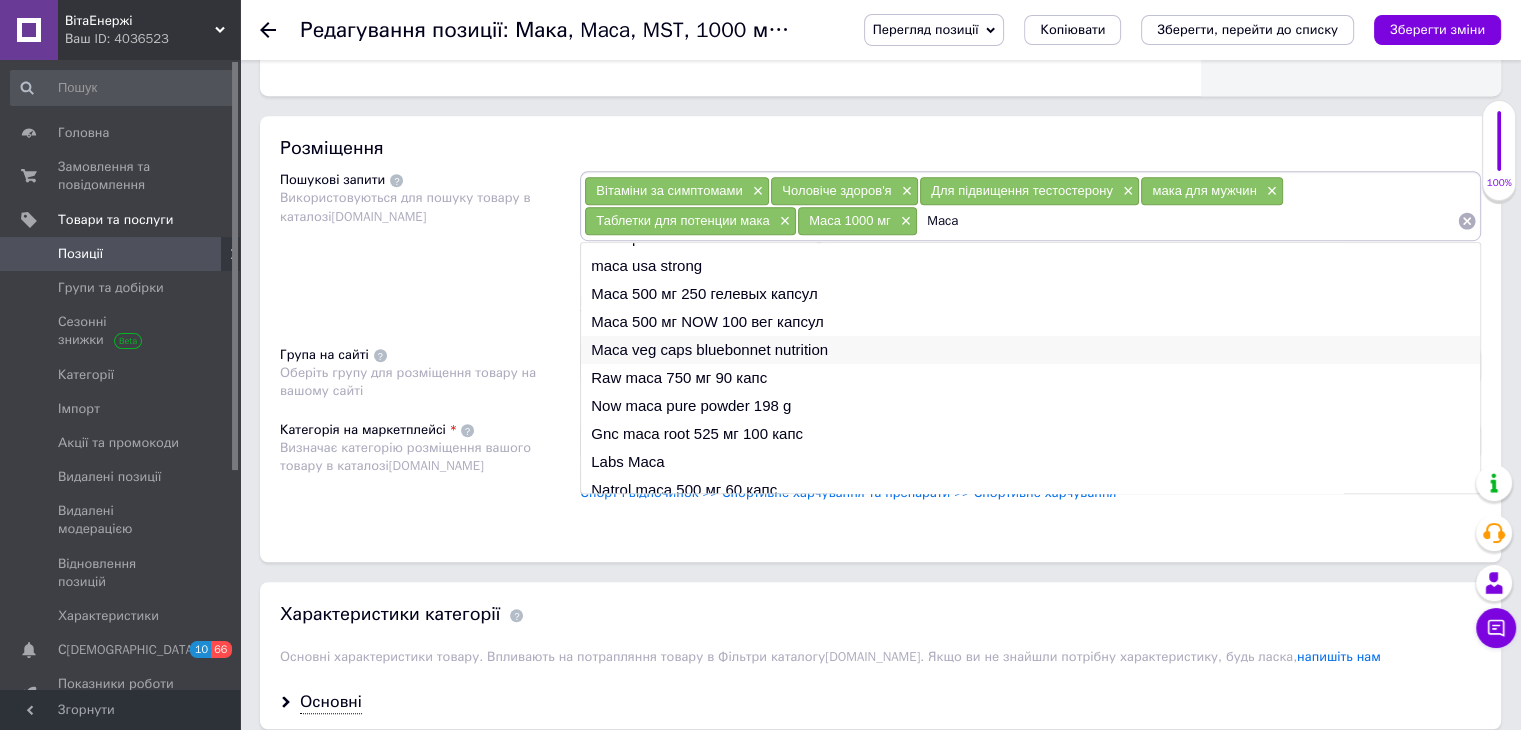 scroll, scrollTop: 29, scrollLeft: 0, axis: vertical 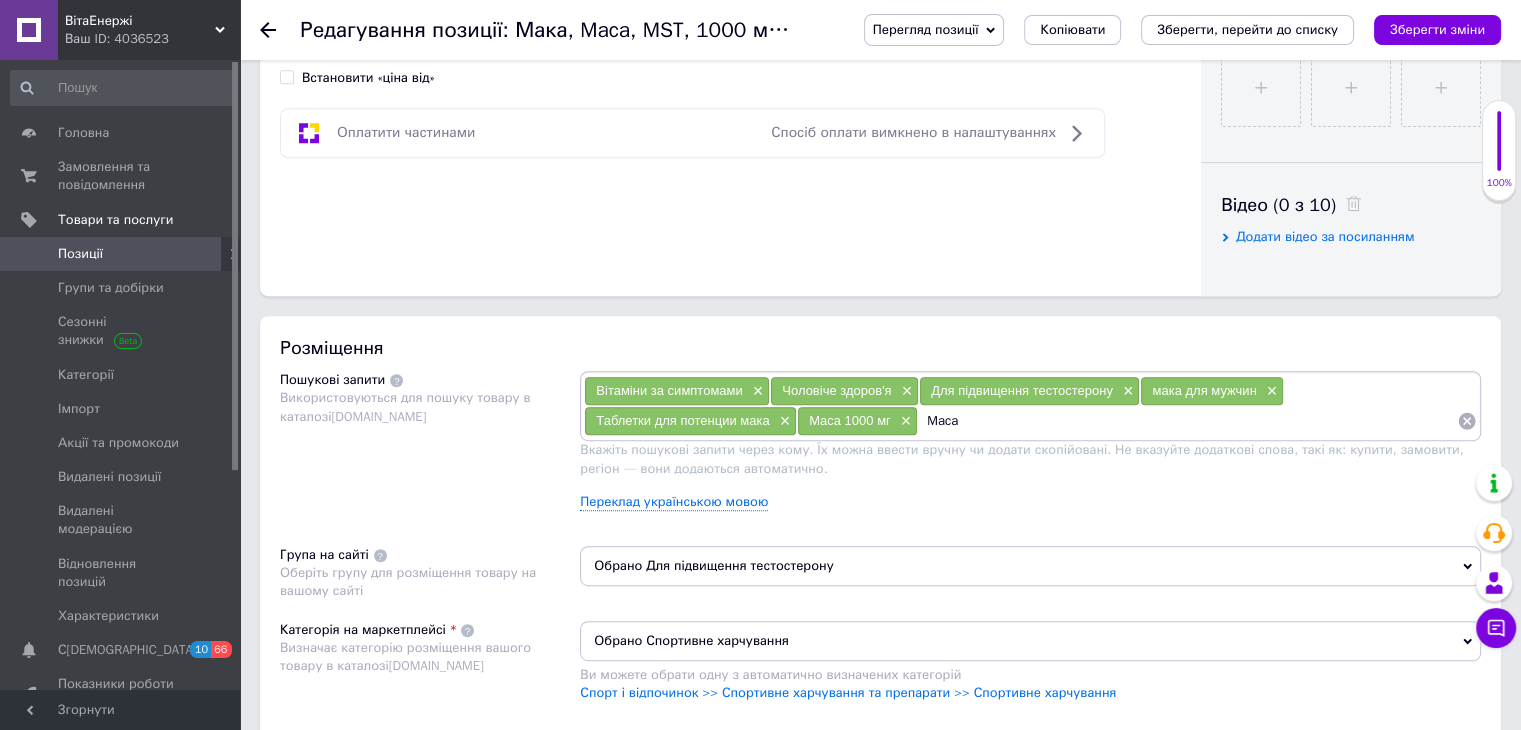 click on "Редагування позиції: Мака, Maca, MST, 1000 мг, 120 капсул" at bounding box center (601, 30) 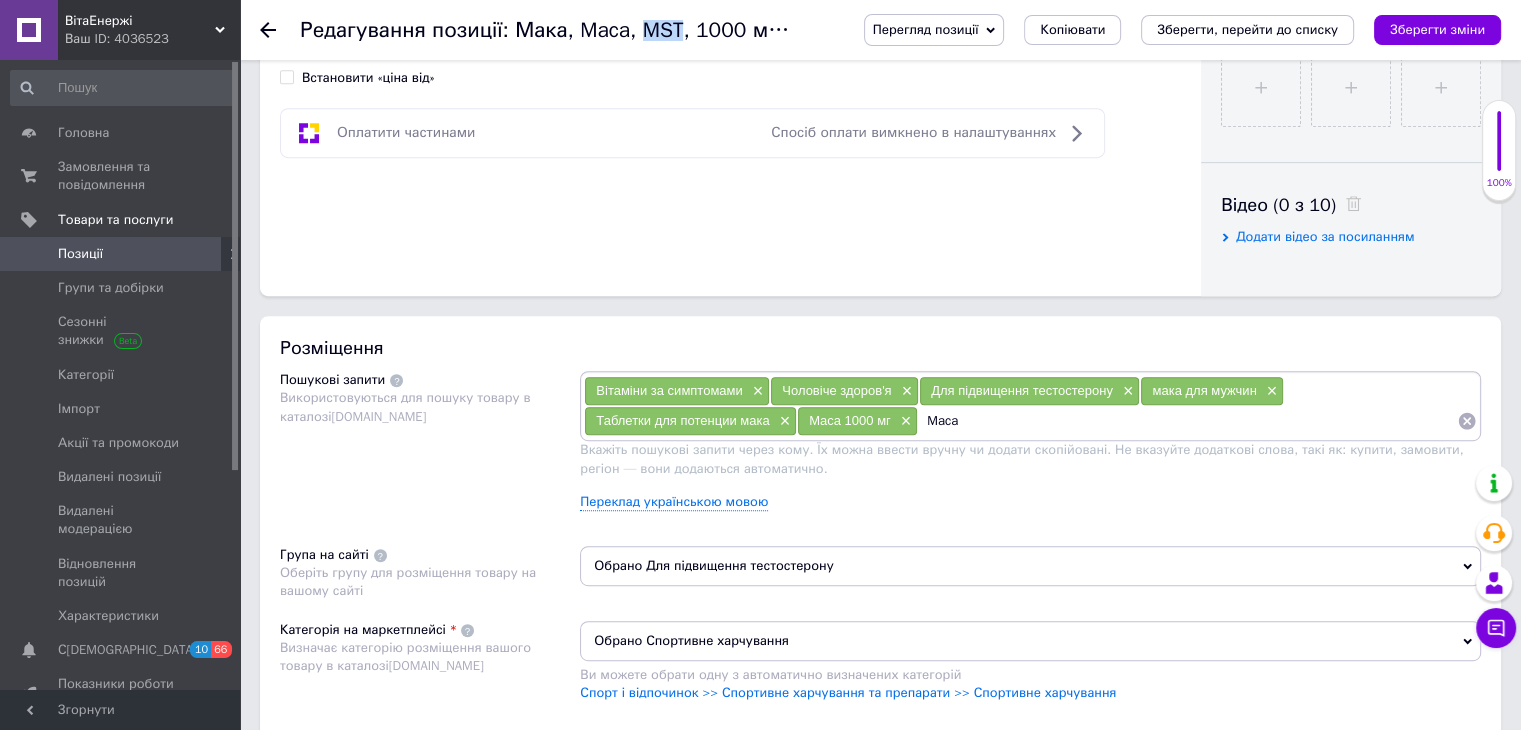 click on "Редагування позиції: Мака, Maca, MST, 1000 мг, 120 капсул" at bounding box center [601, 30] 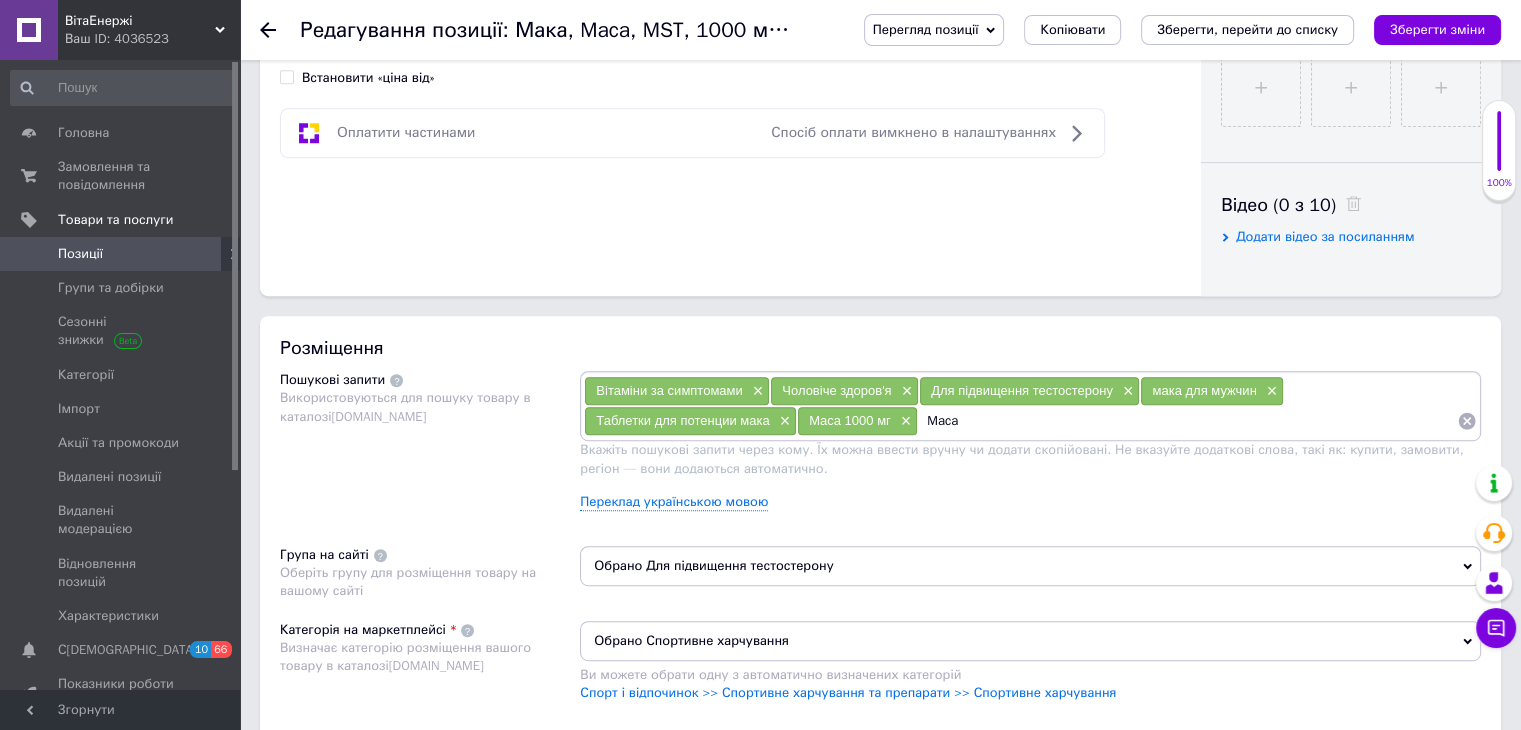 click on "Maca" at bounding box center (1187, 421) 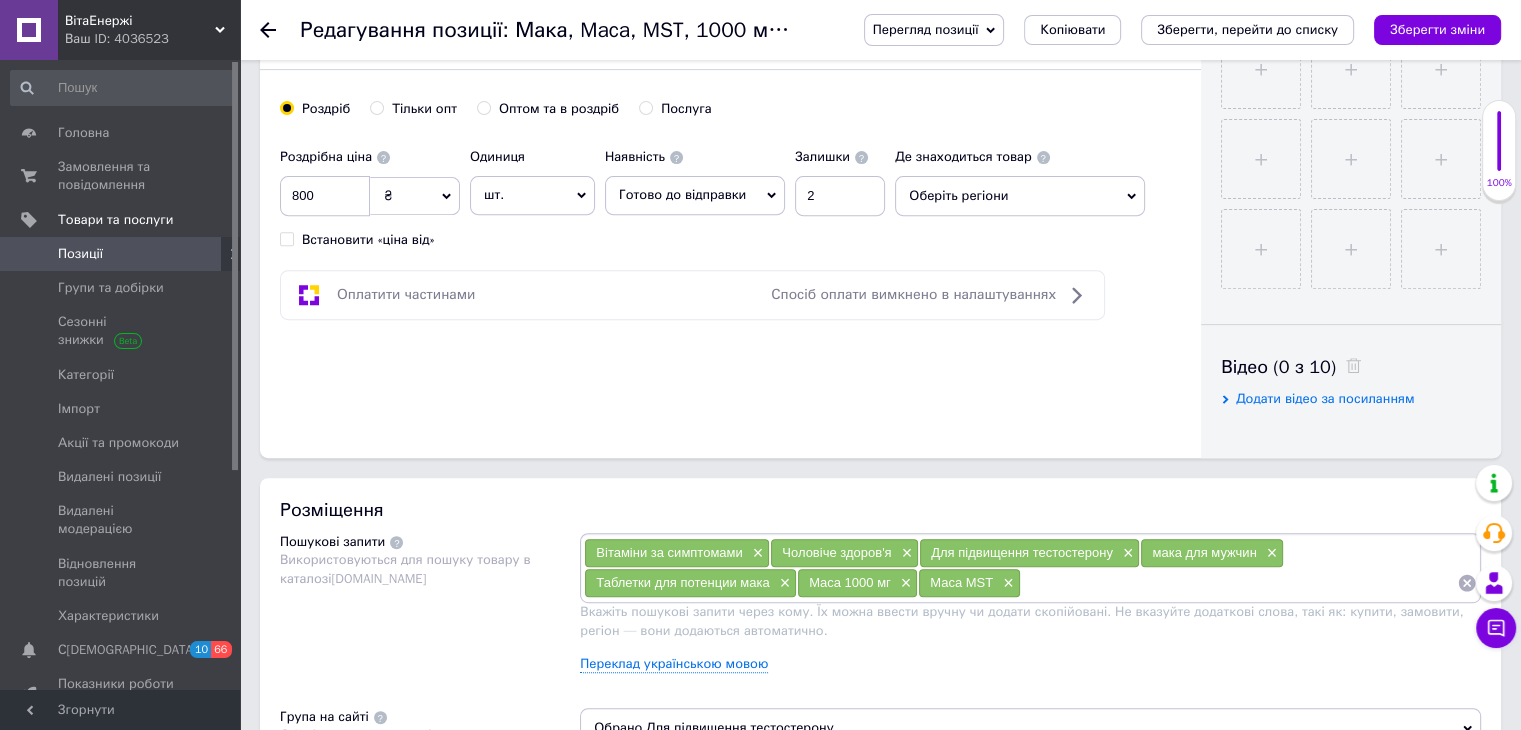 scroll, scrollTop: 900, scrollLeft: 0, axis: vertical 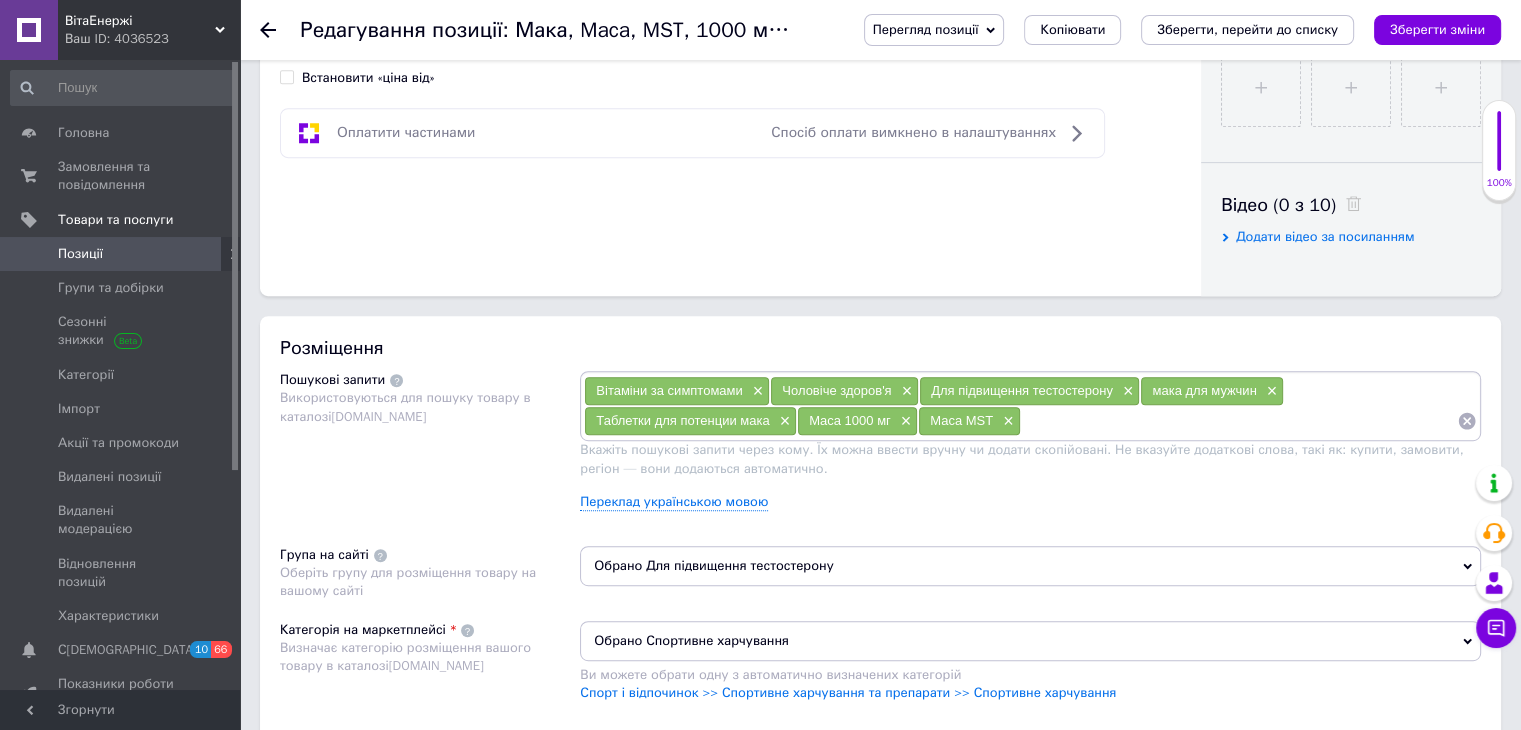 click on "Редагування позиції: Мака, Maca, MST, 1000 мг, 120 капсул" at bounding box center (601, 30) 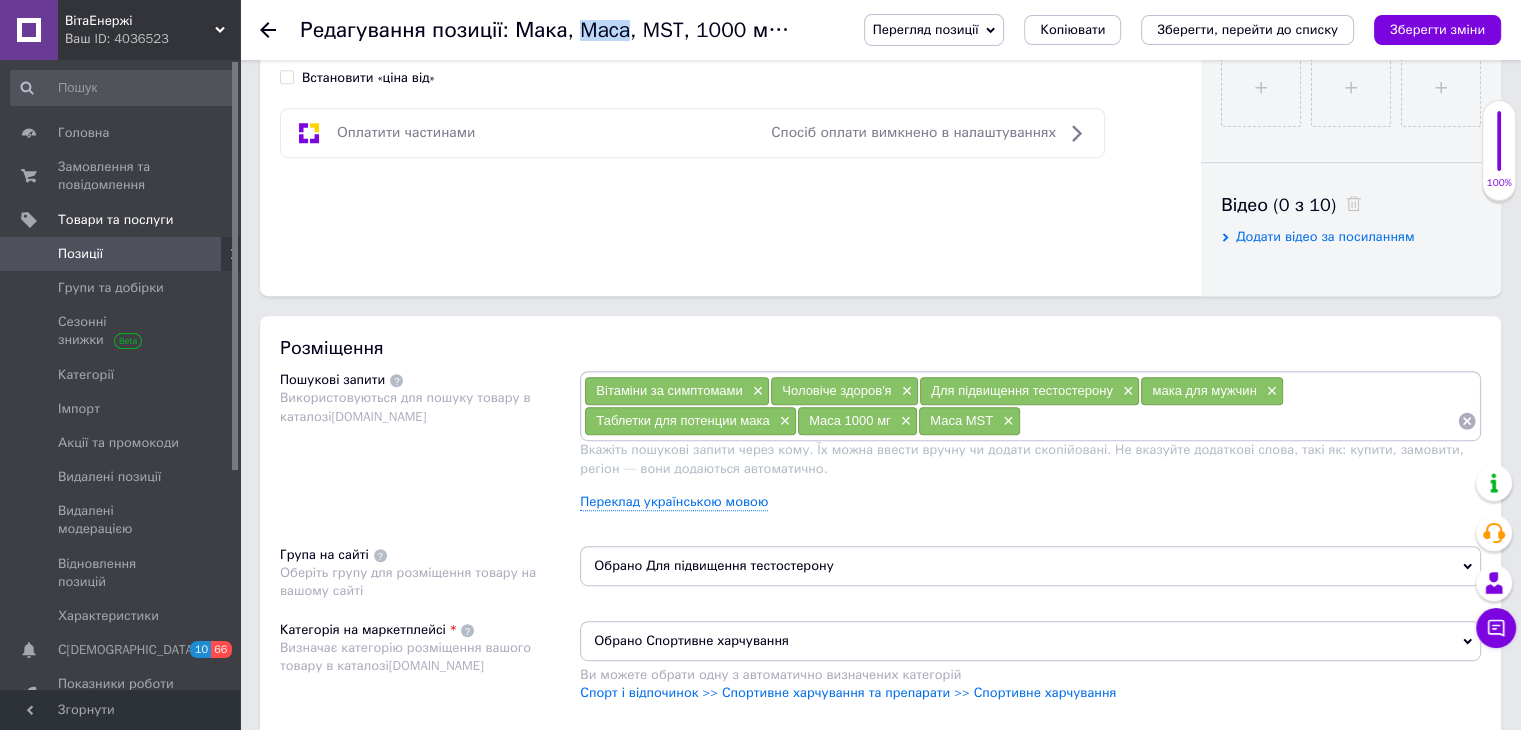 click on "Редагування позиції: Мака, Maca, MST, 1000 мг, 120 капсул" at bounding box center [601, 30] 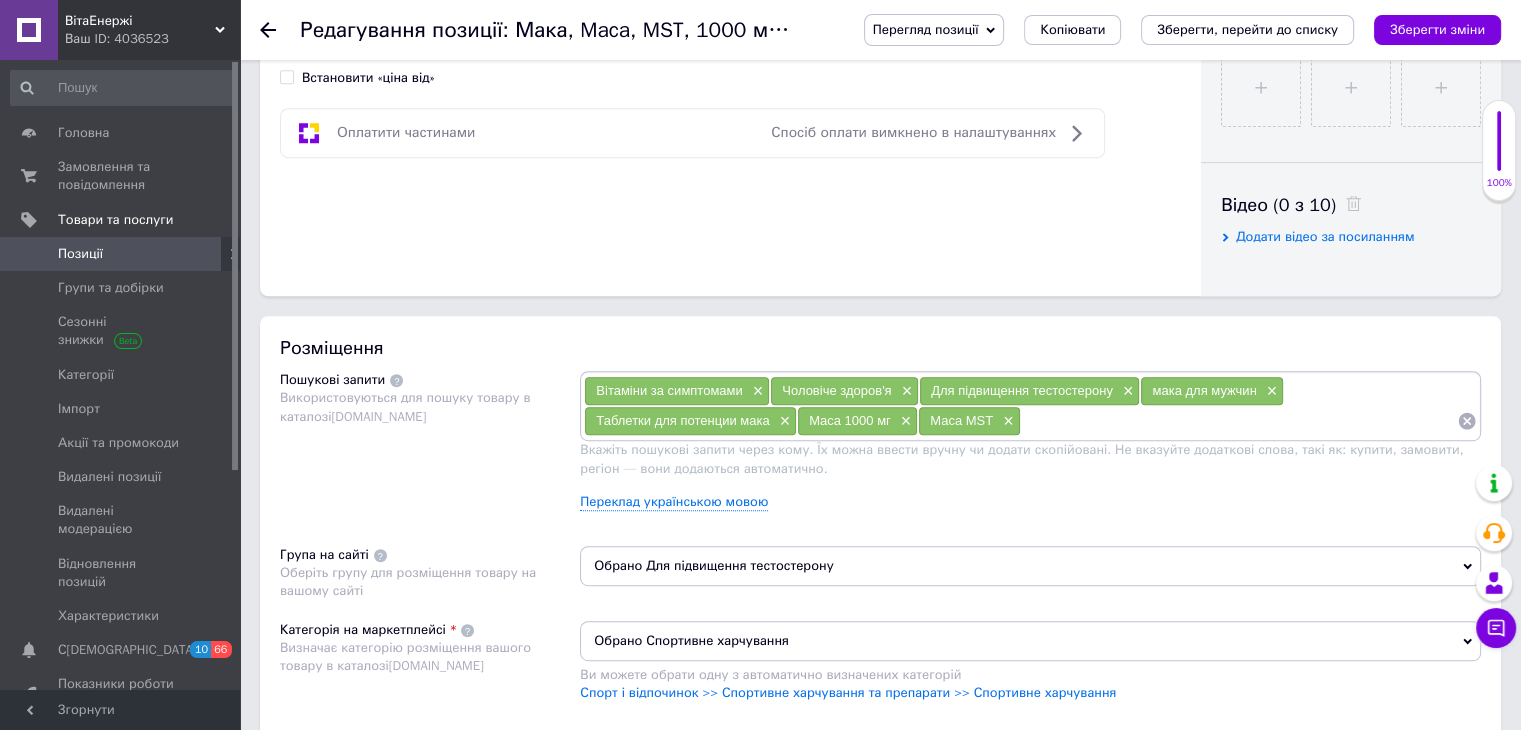 paste on "Maca" 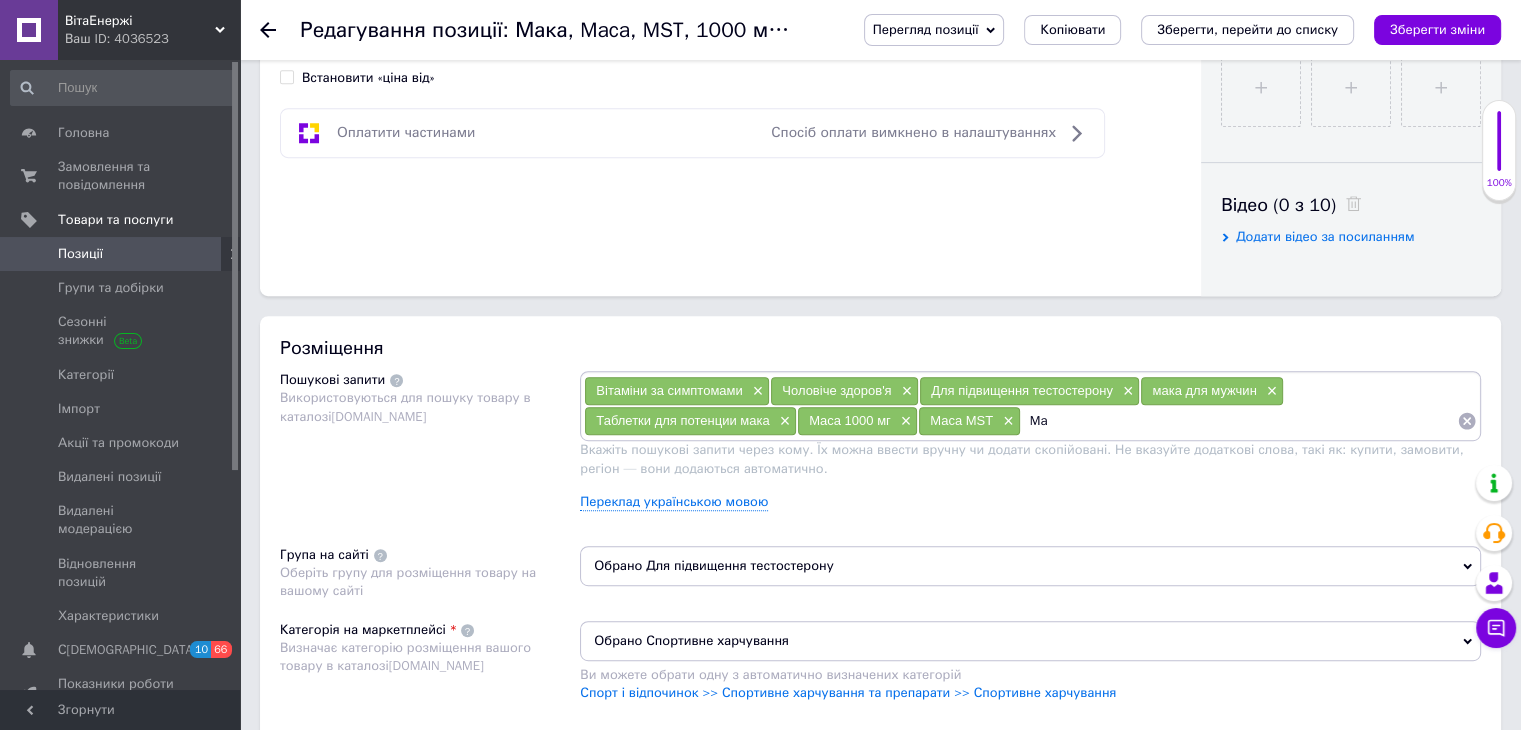 type on "M" 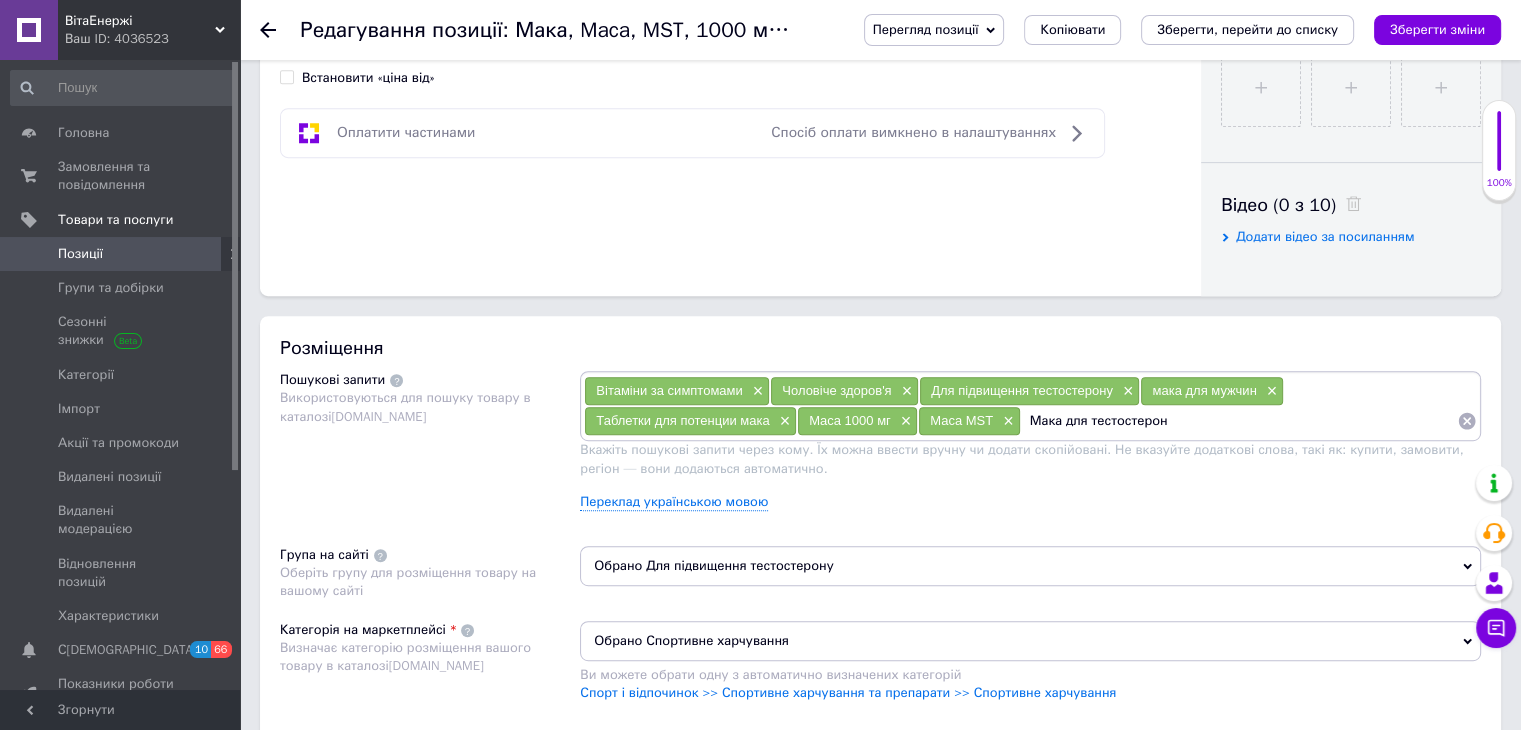 type on "Мака для тестостерона" 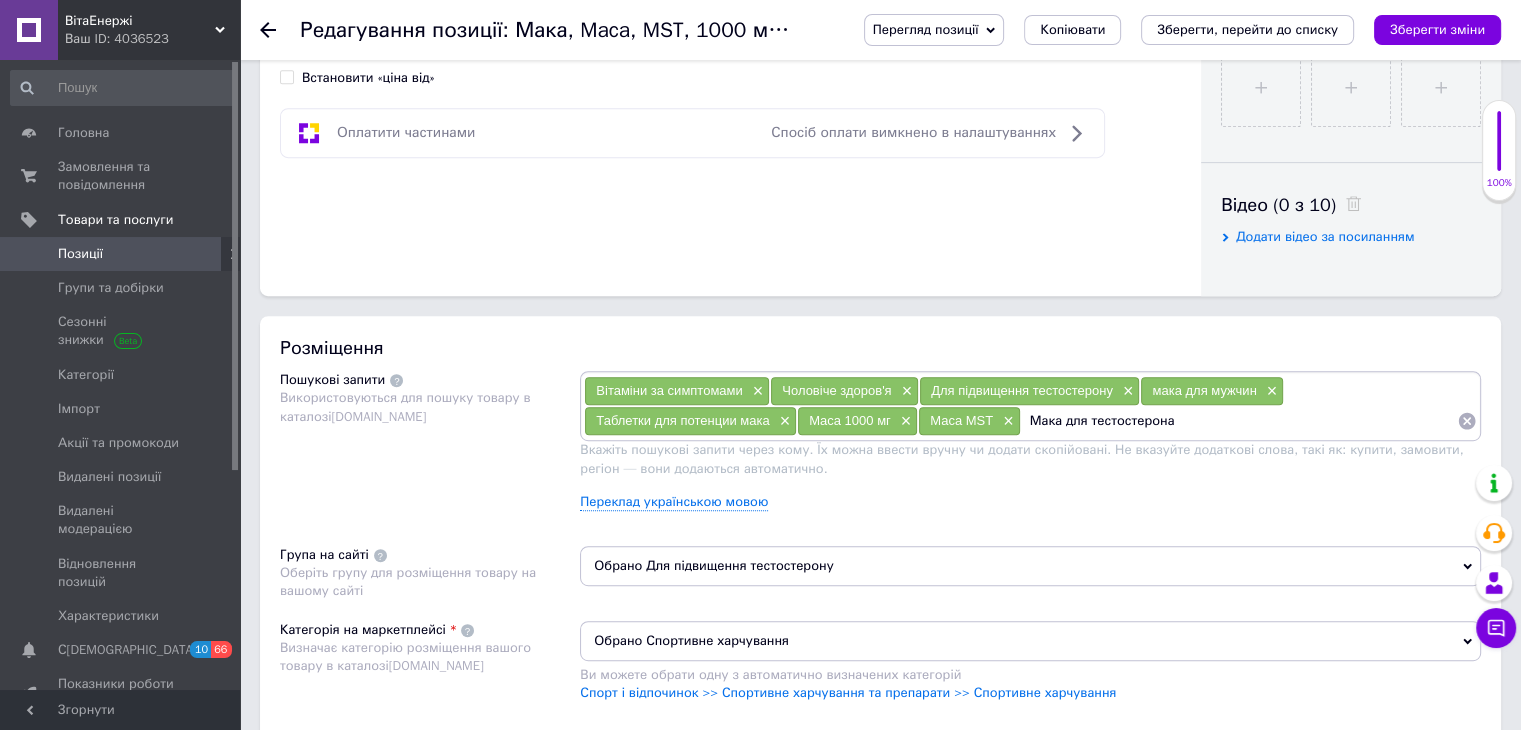 type 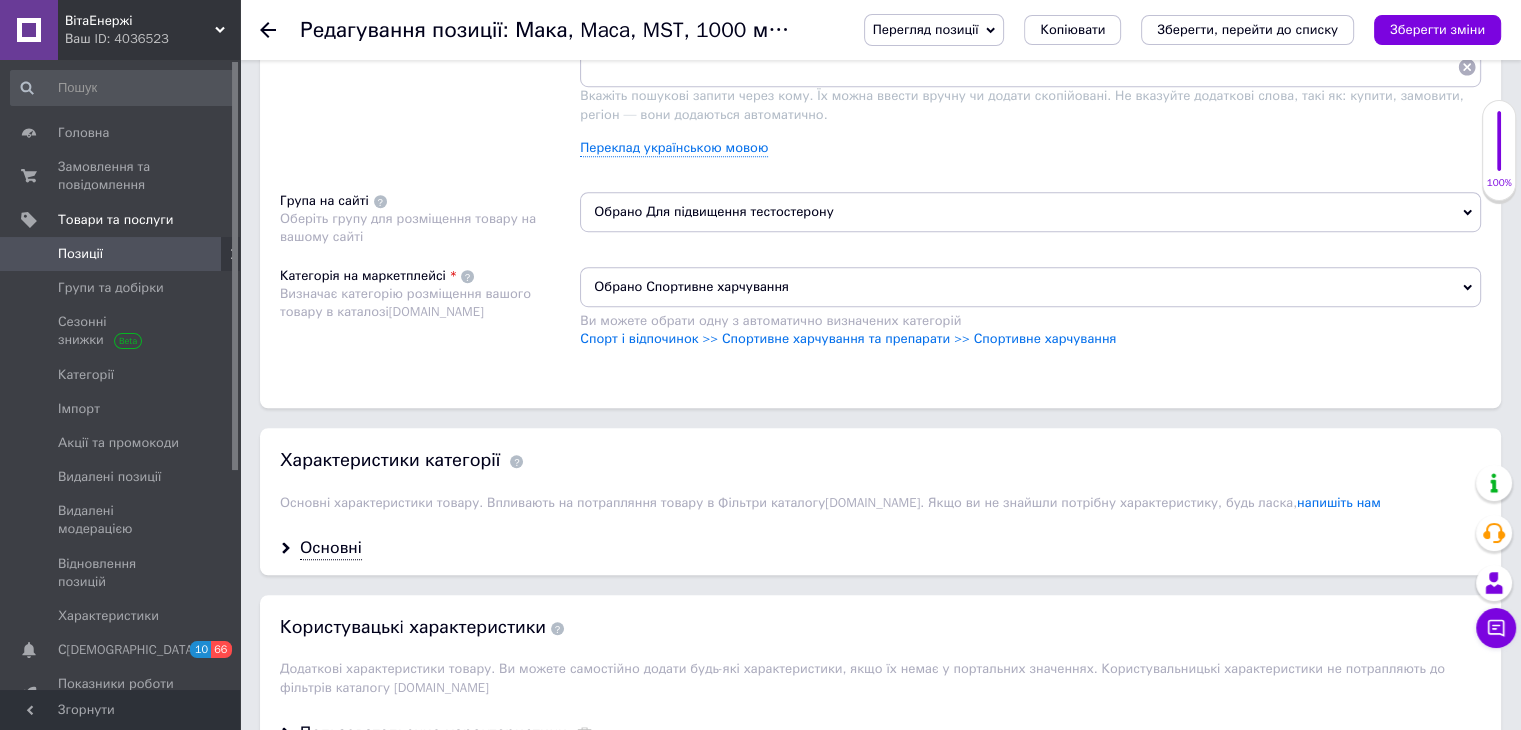 scroll, scrollTop: 1400, scrollLeft: 0, axis: vertical 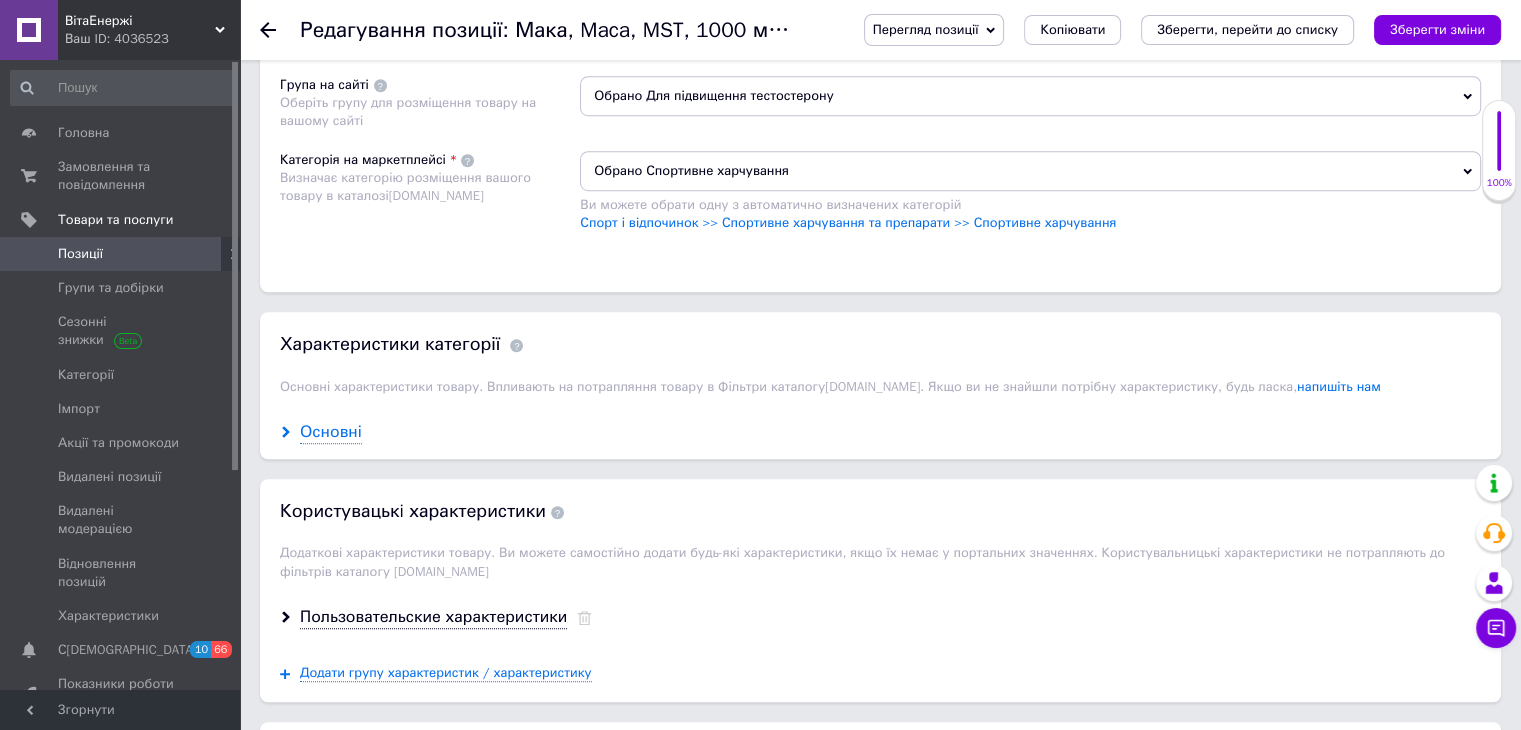 click on "Основні" at bounding box center (331, 432) 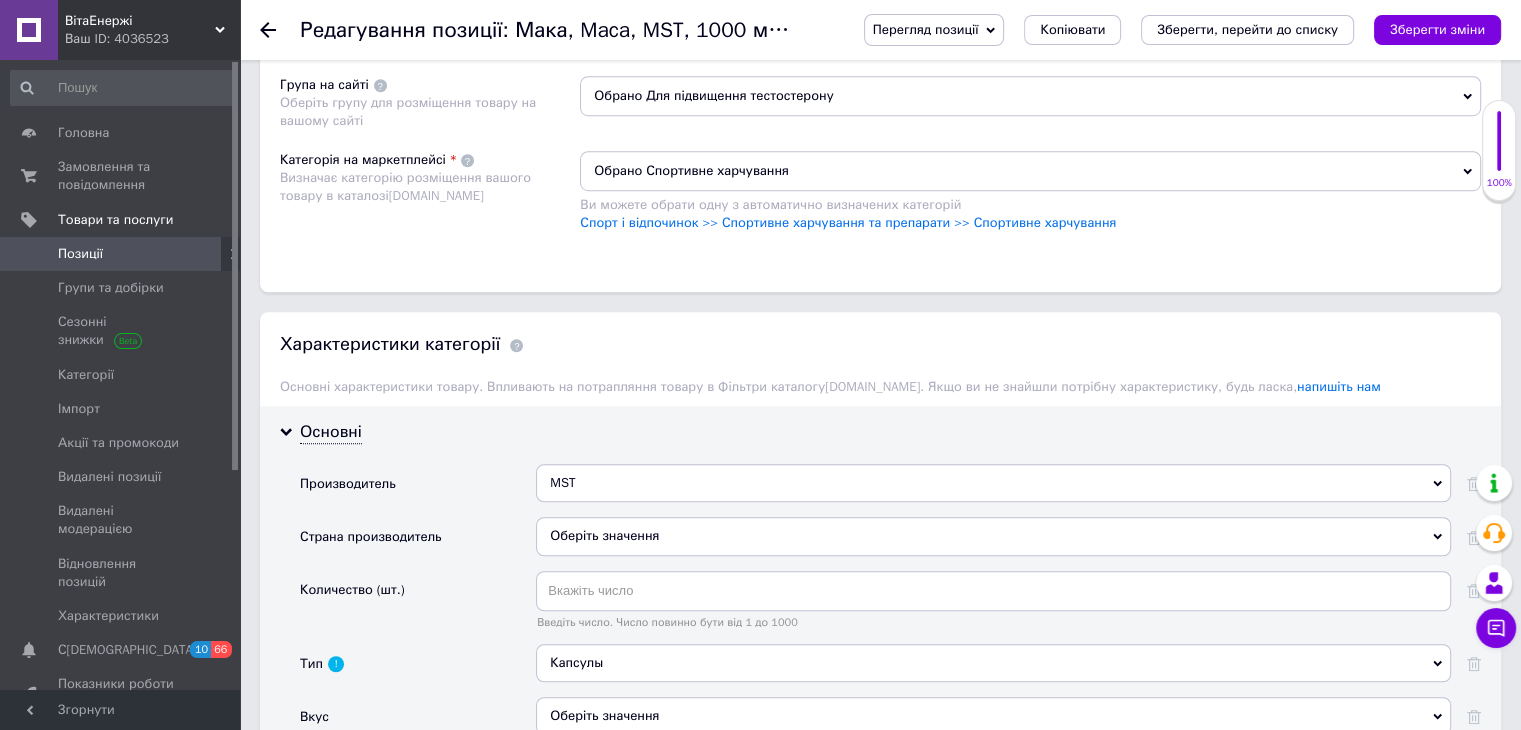 click on "Обрано Спортивне харчування" at bounding box center [1030, 171] 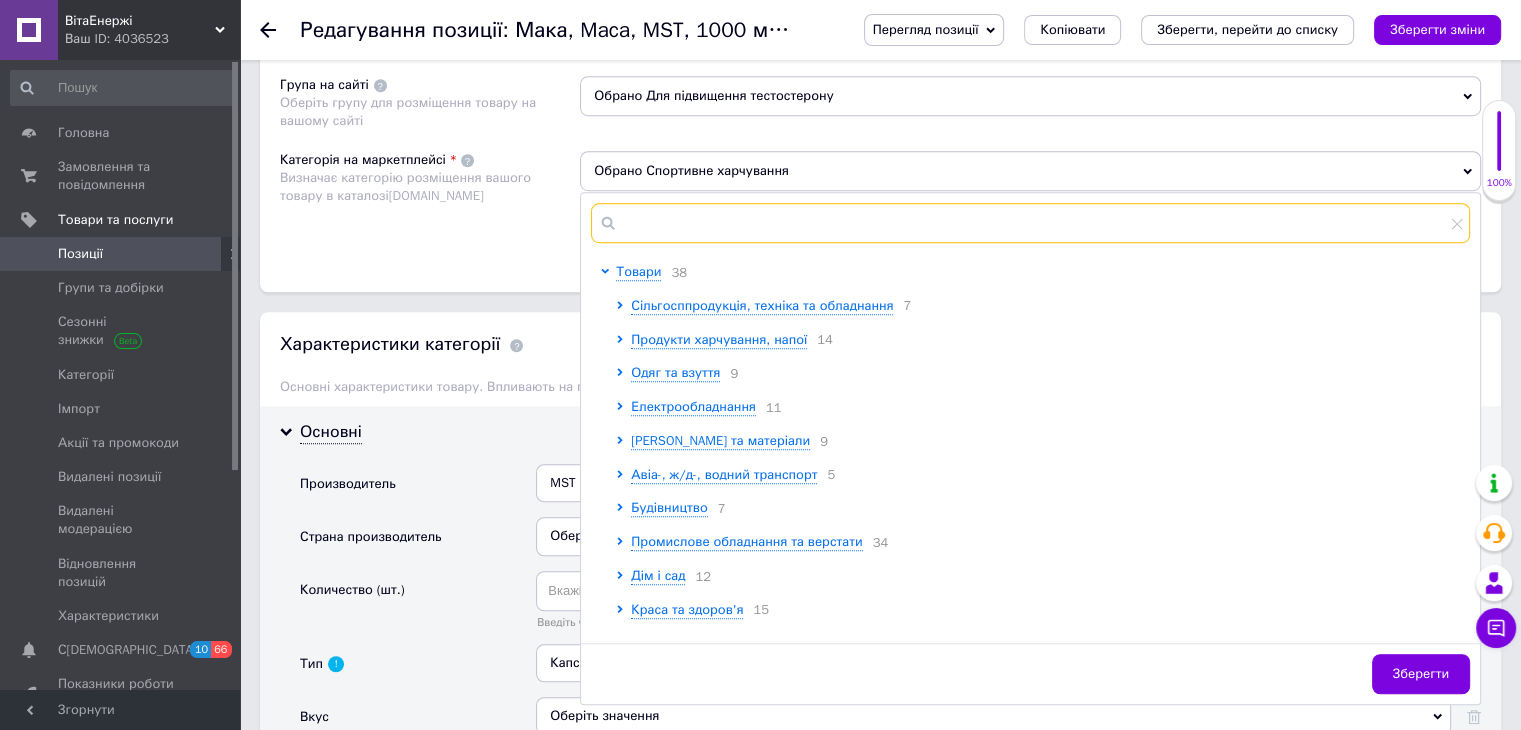 click at bounding box center [1030, 223] 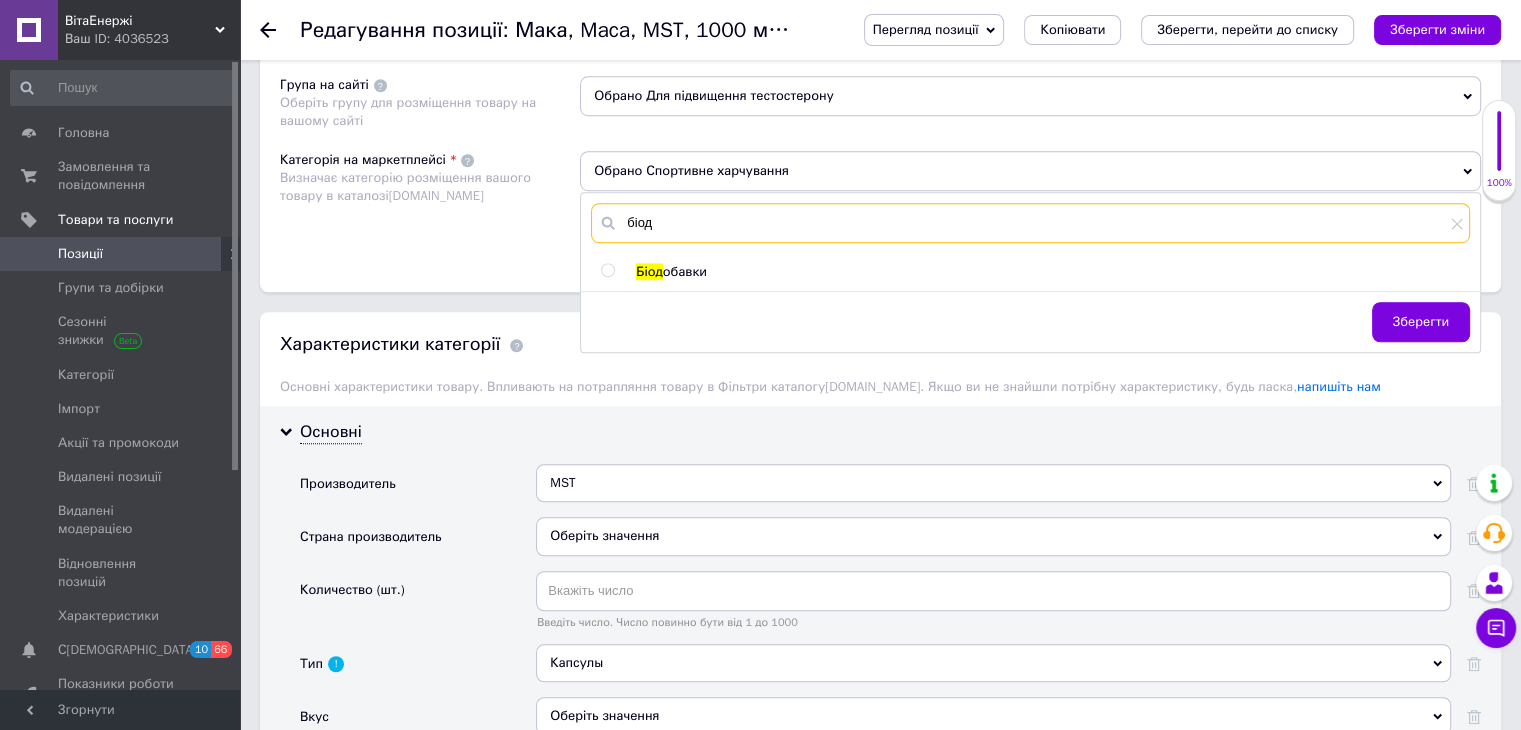type on "біод" 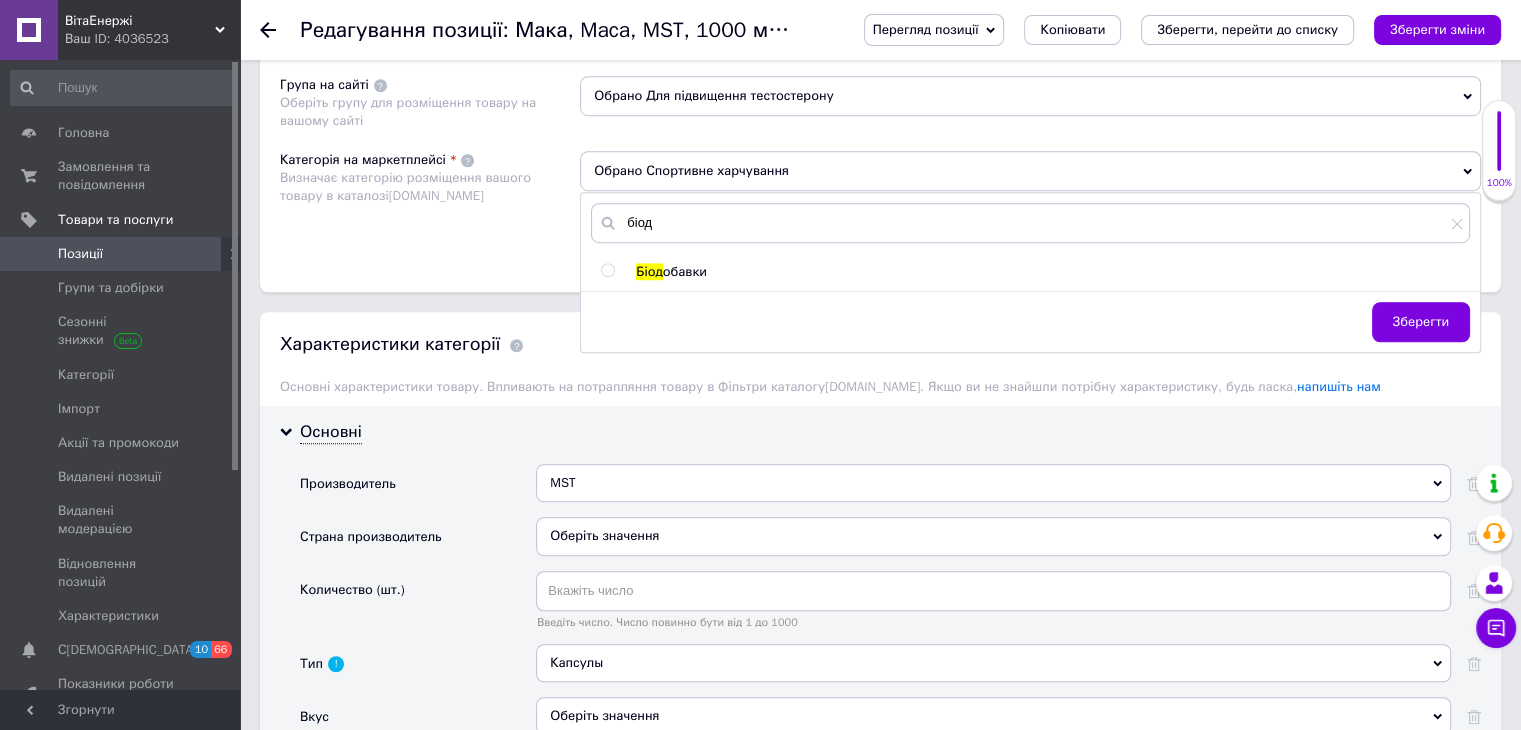 click on "біод Біод обавки Зберегти" at bounding box center (1030, 272) 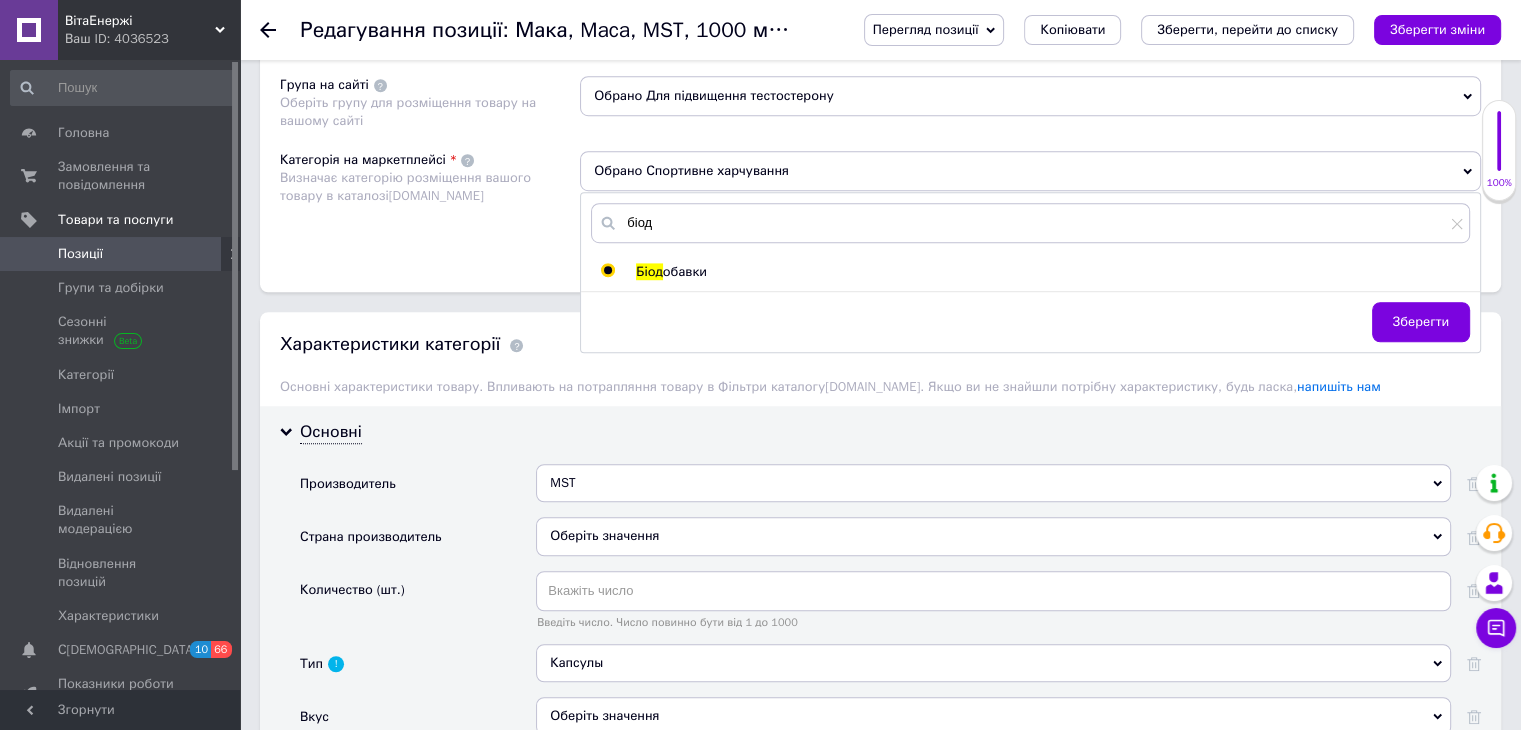 radio on "true" 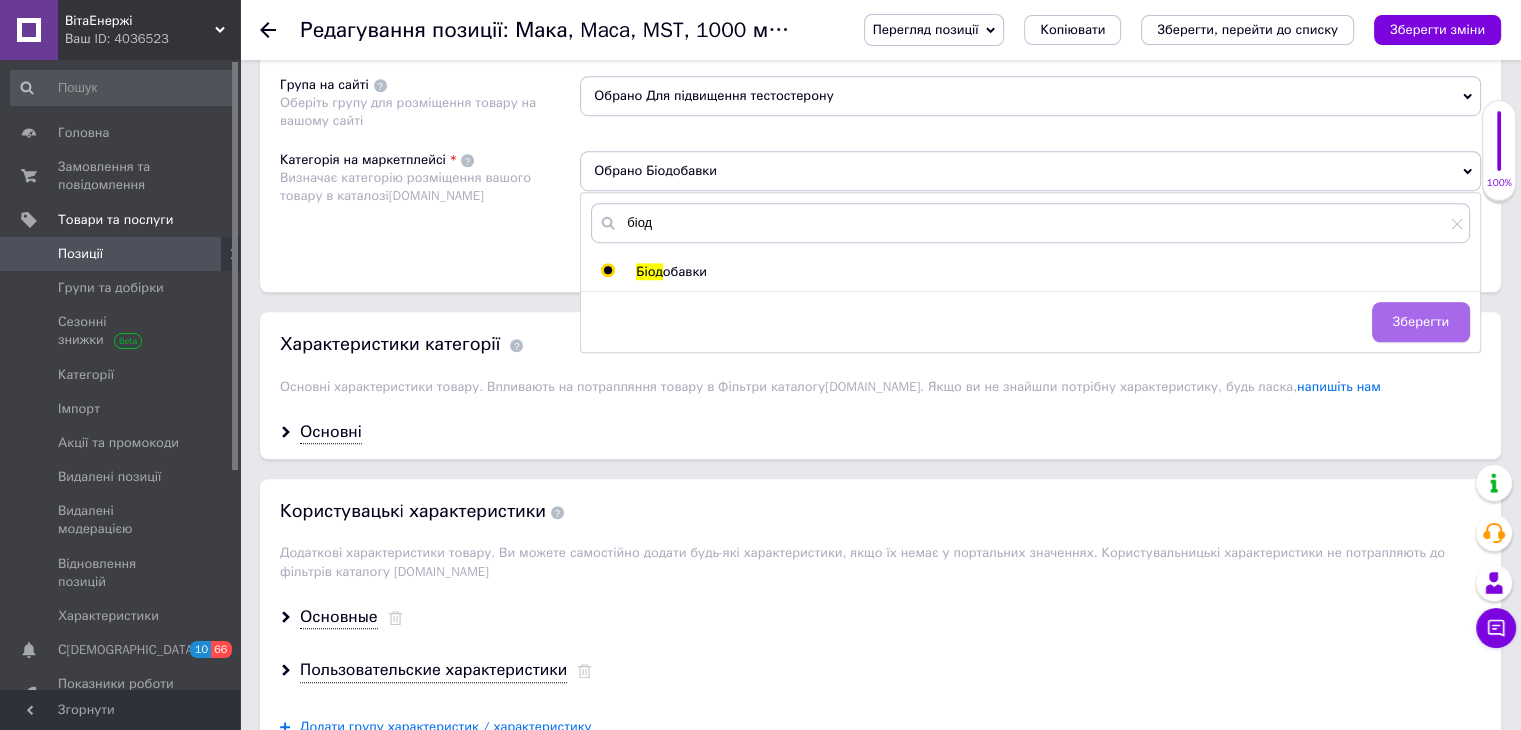 click on "Зберегти" at bounding box center (1421, 322) 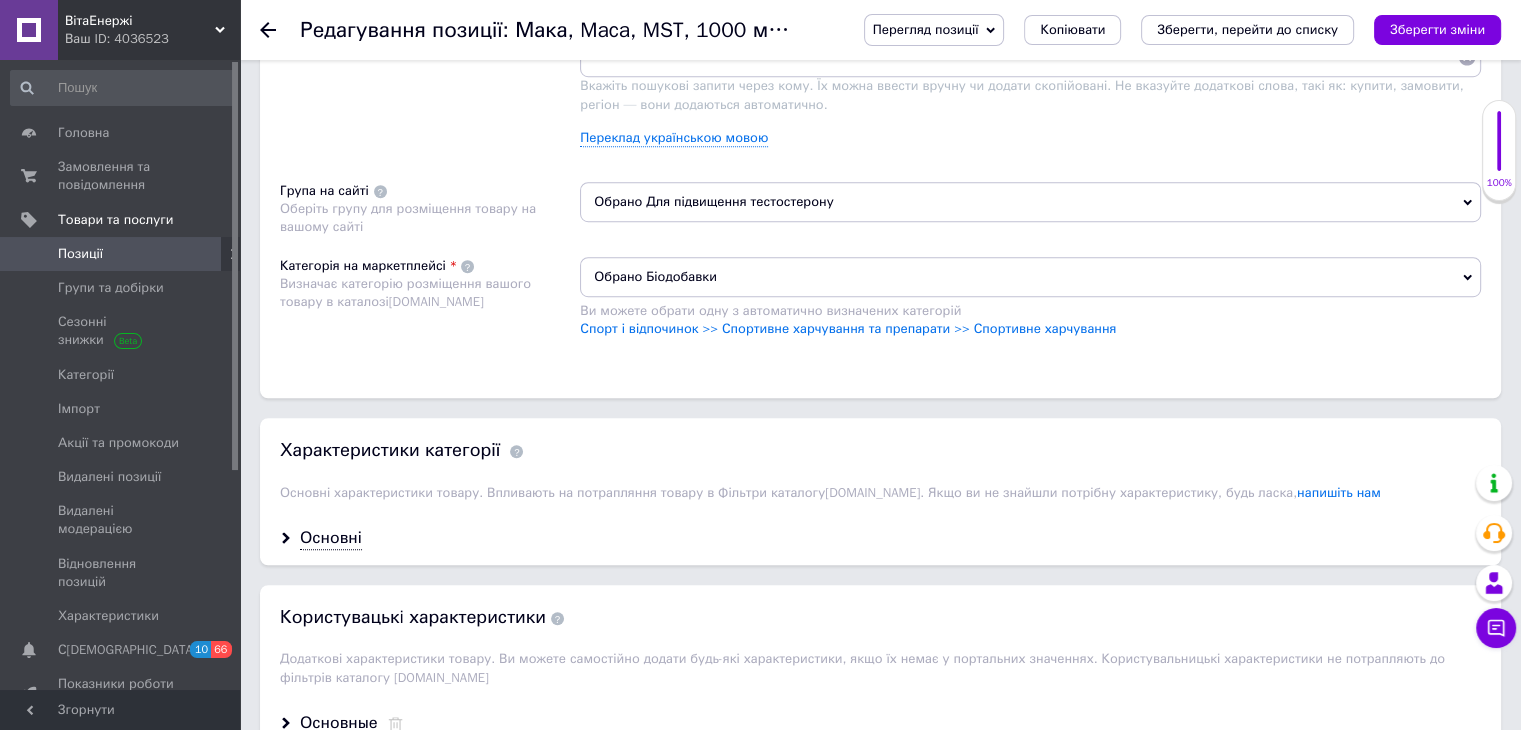 scroll, scrollTop: 1000, scrollLeft: 0, axis: vertical 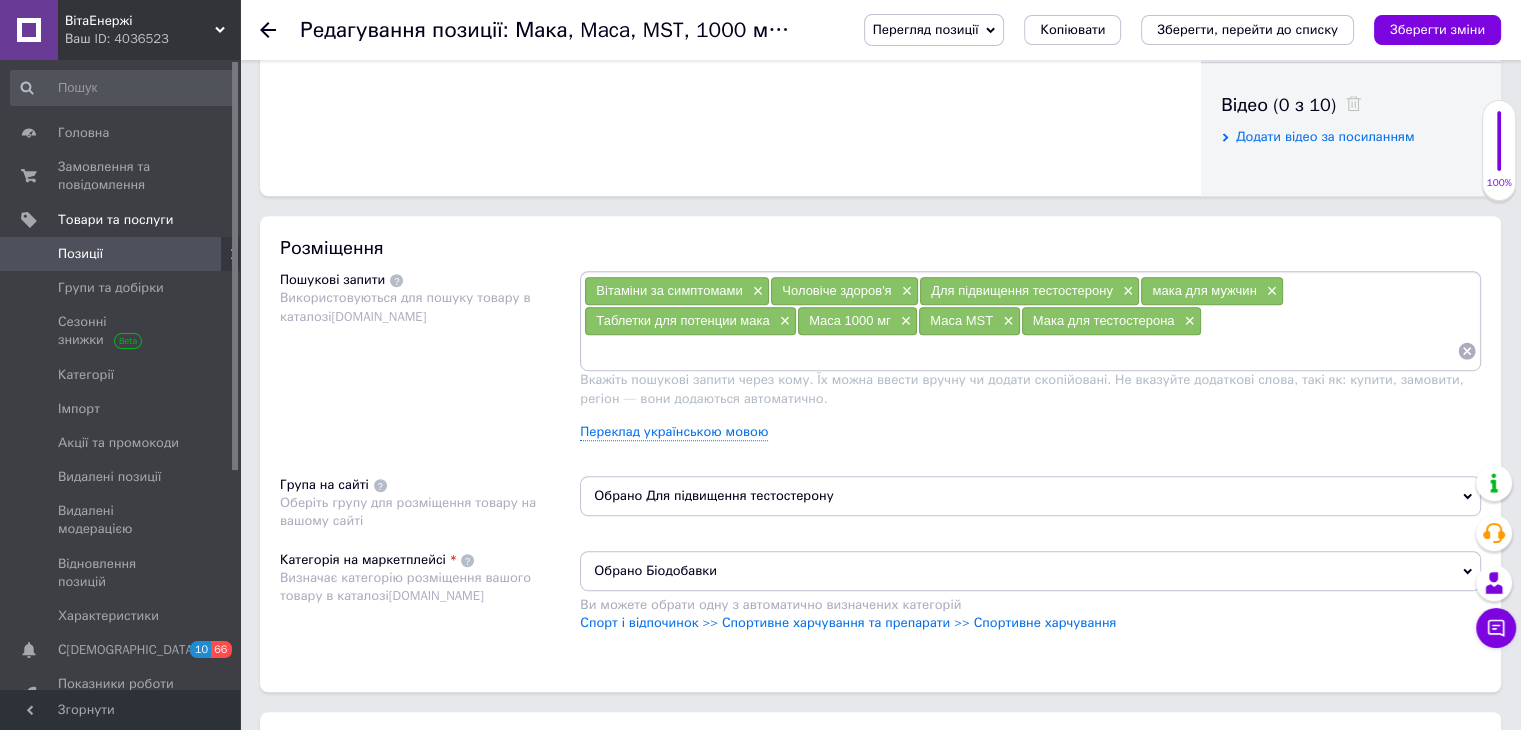 click at bounding box center (1020, 351) 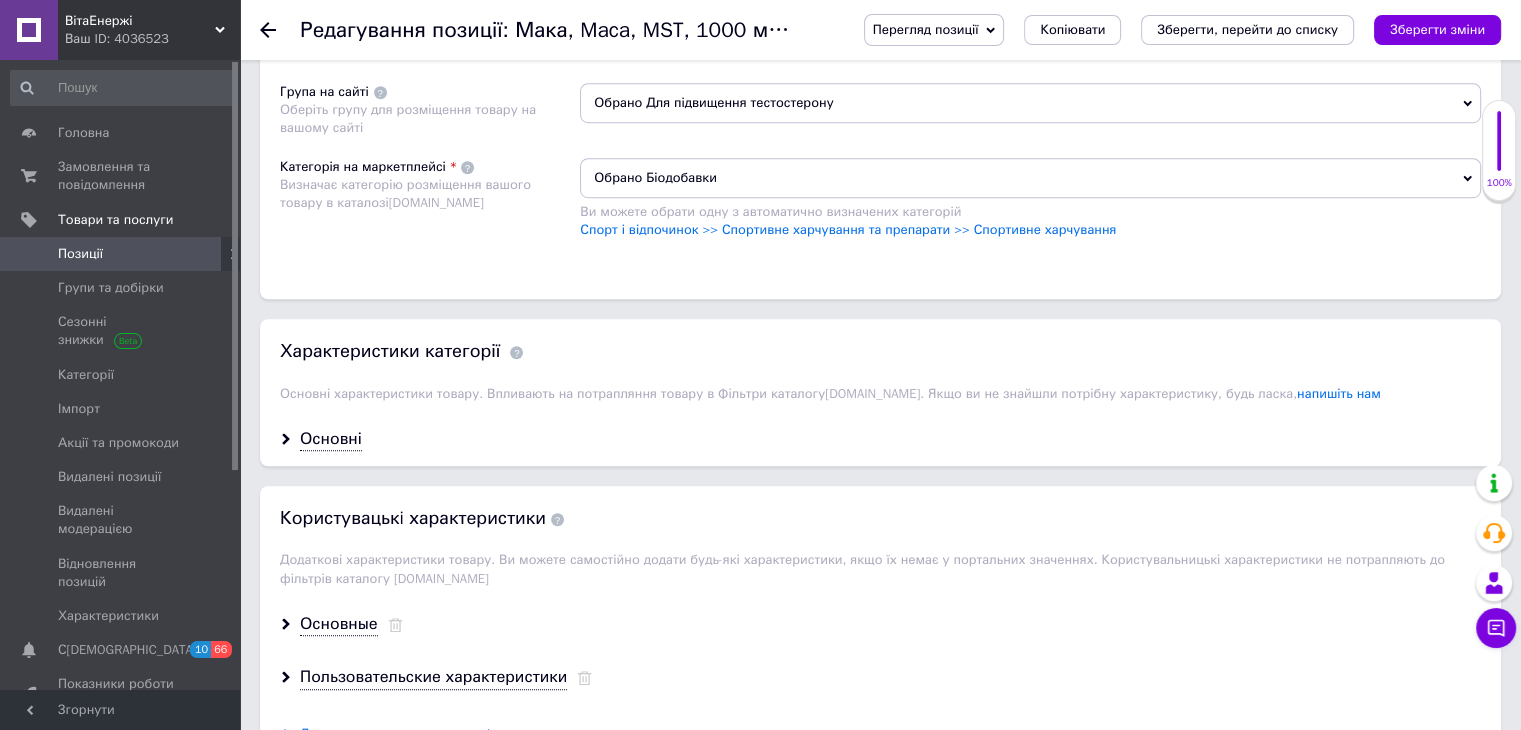 scroll, scrollTop: 1400, scrollLeft: 0, axis: vertical 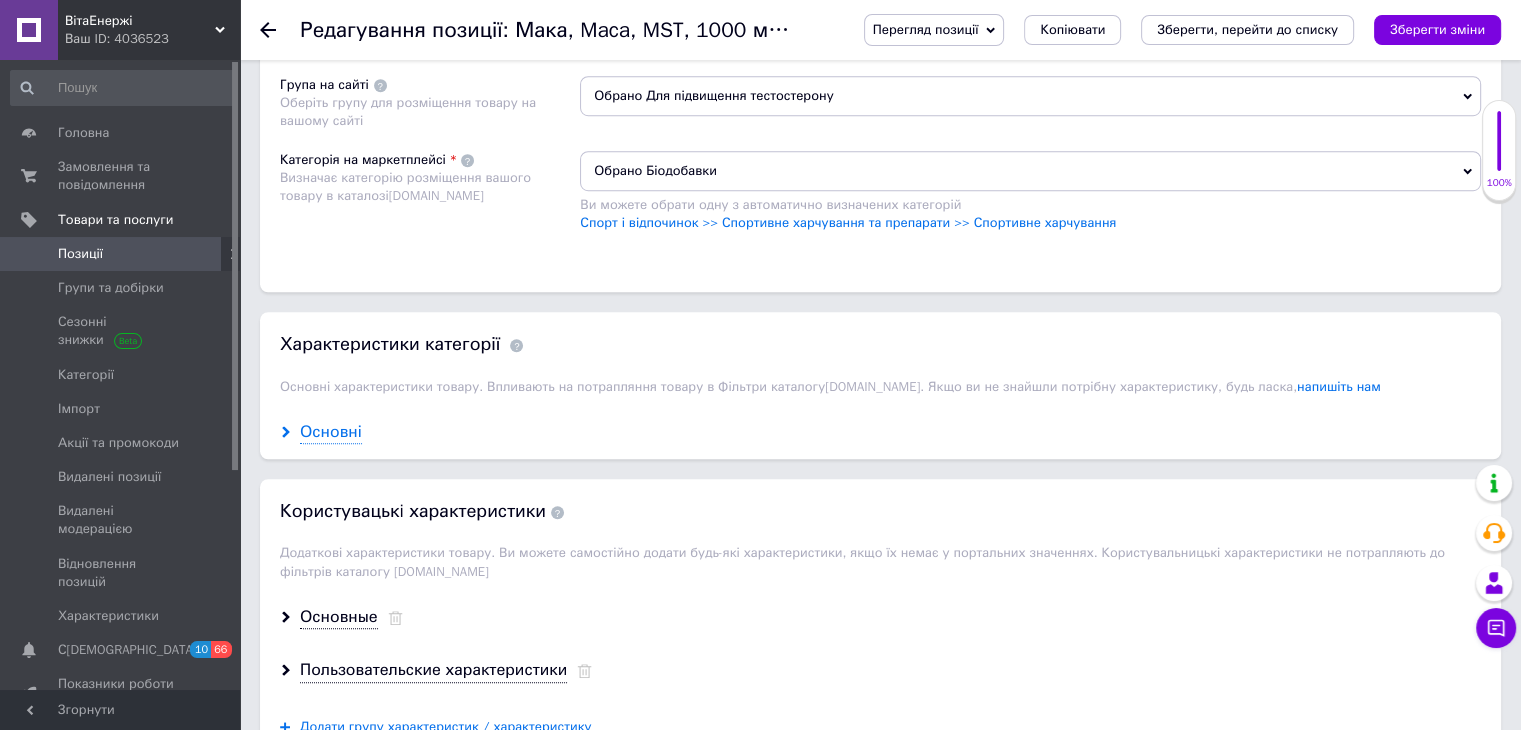 click on "Основні" at bounding box center [331, 432] 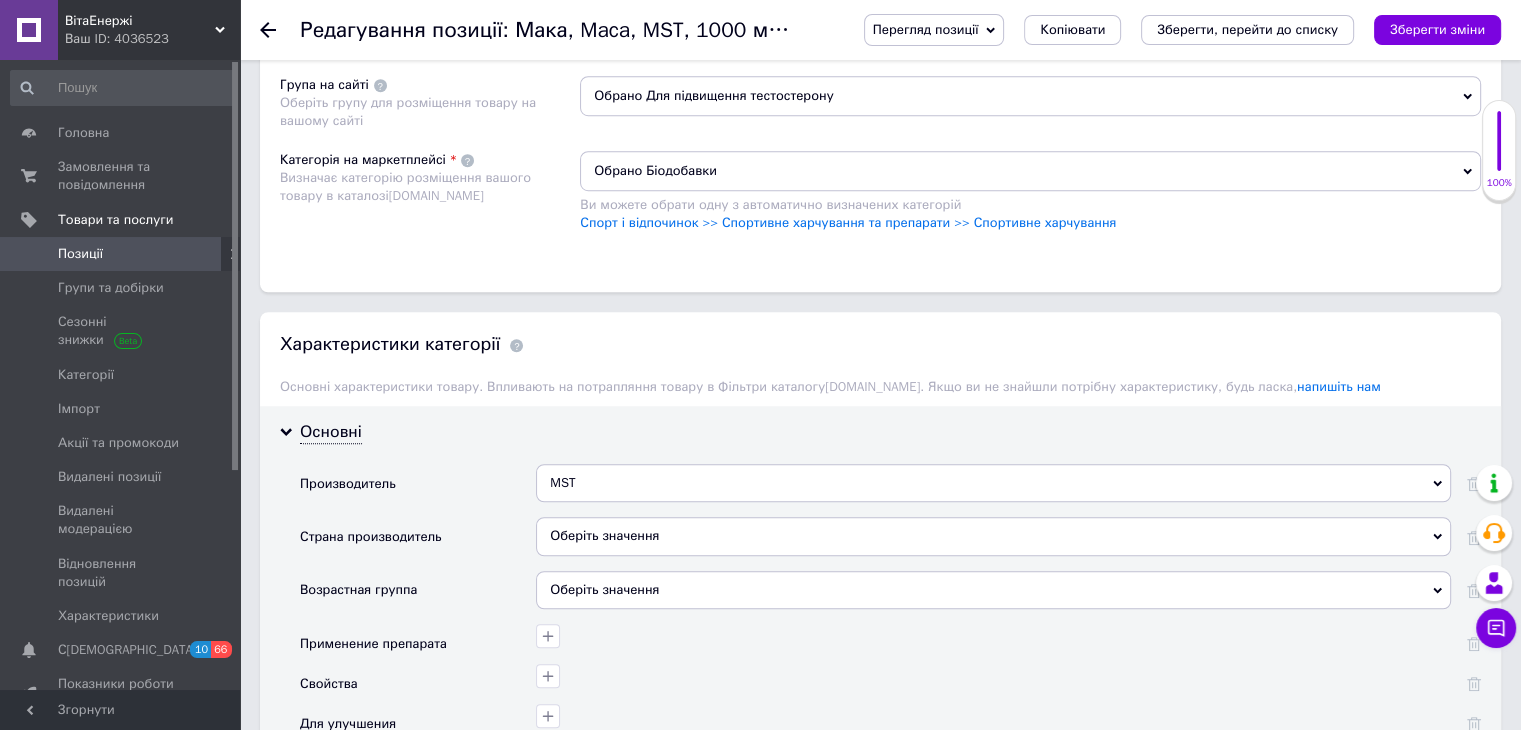 scroll, scrollTop: 1600, scrollLeft: 0, axis: vertical 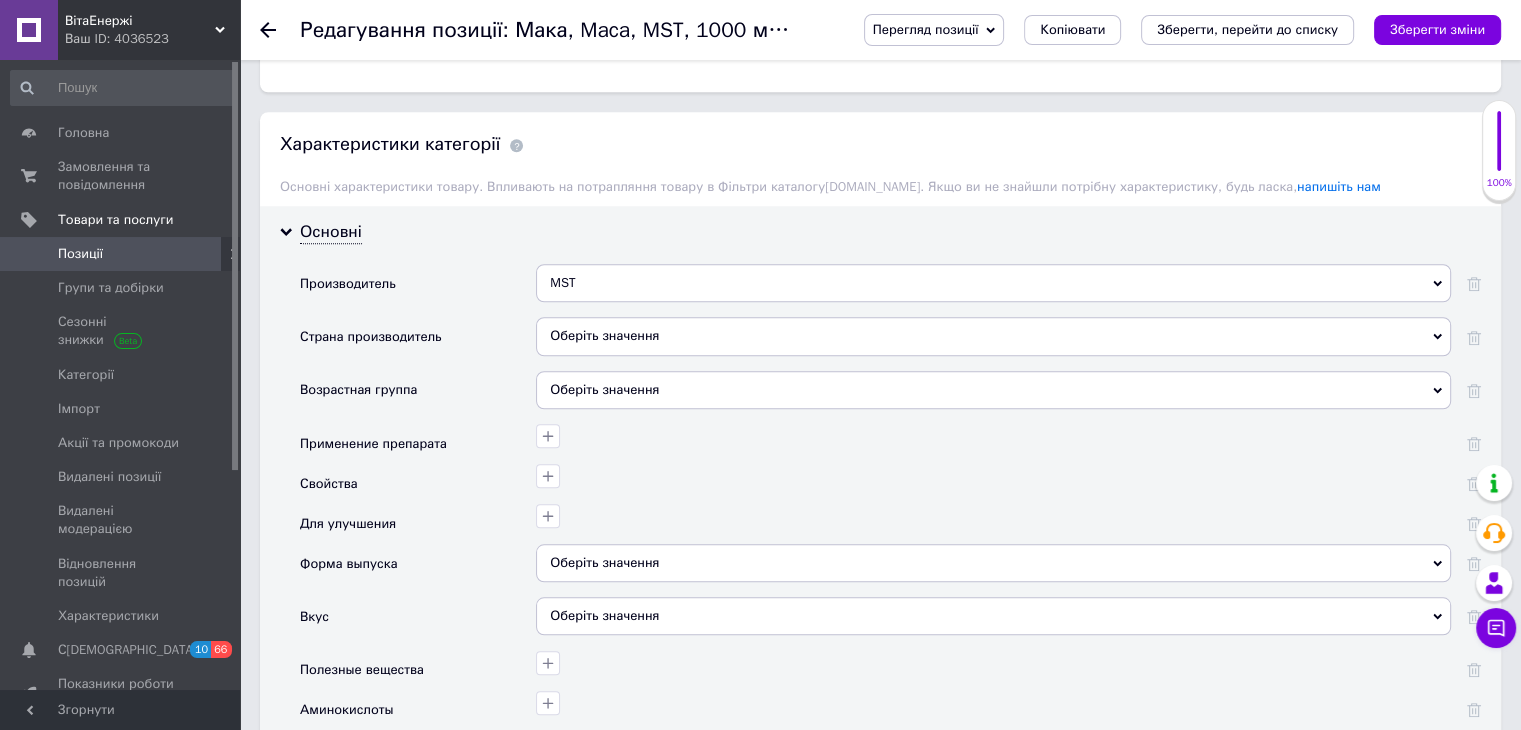 click on "Оберіть значення" at bounding box center (993, 336) 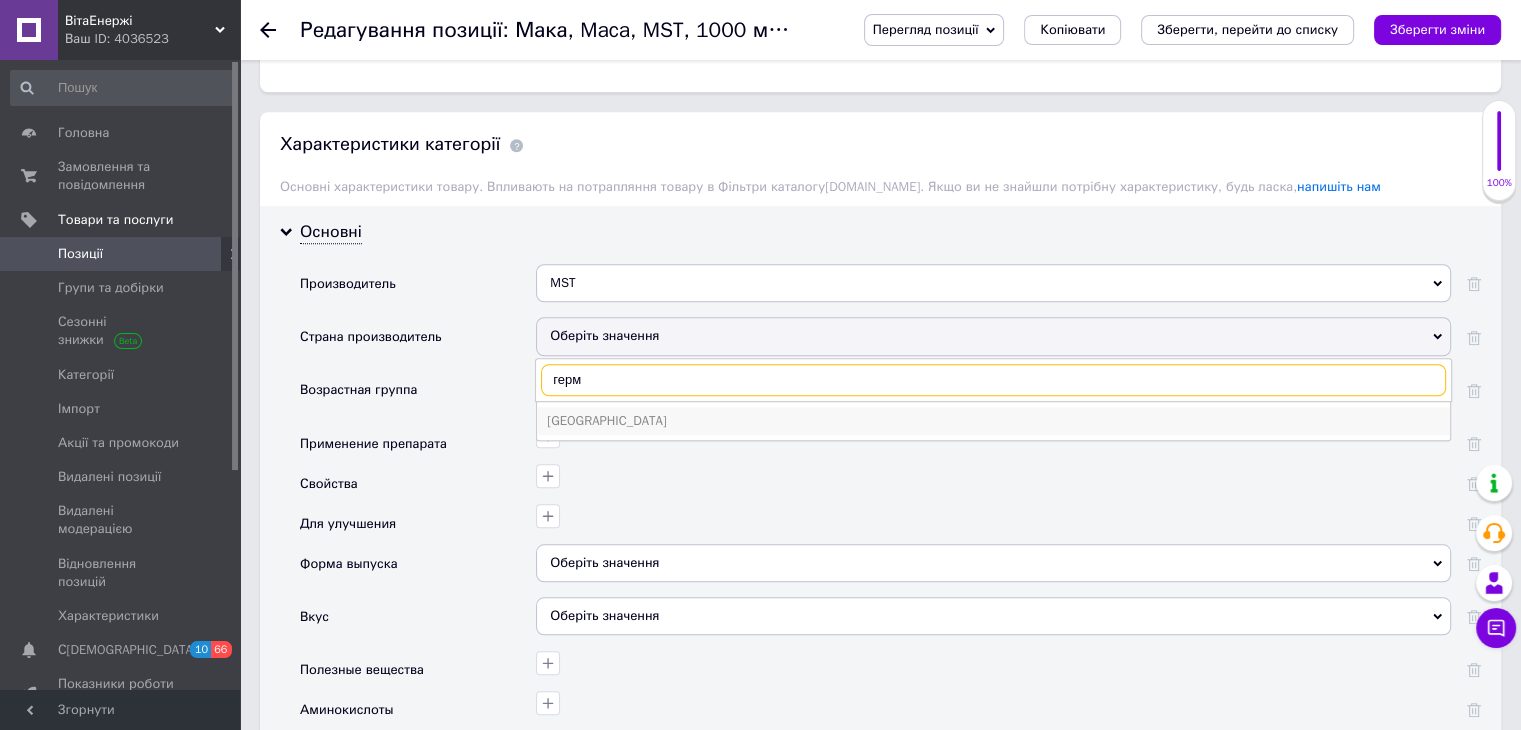 type on "герм" 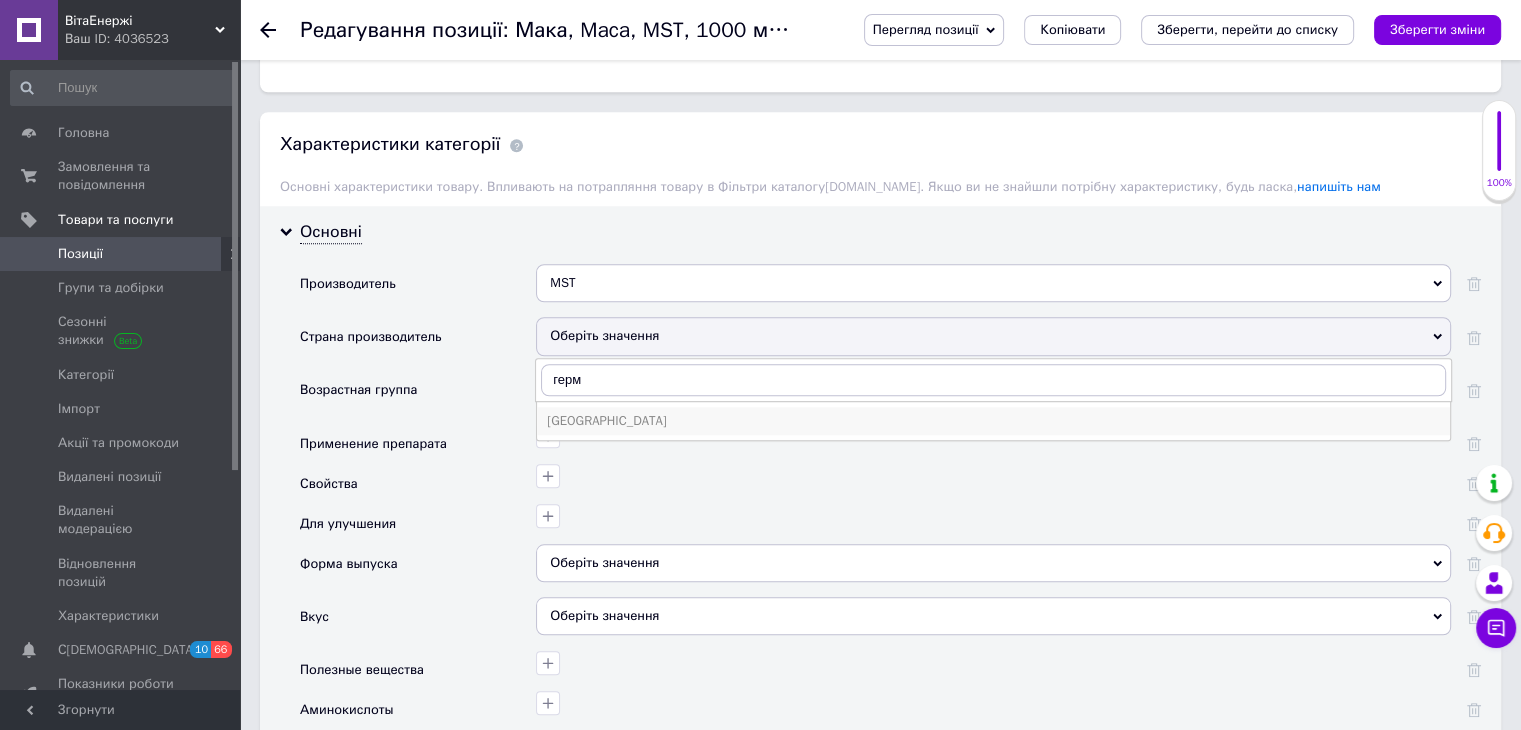 click on "[GEOGRAPHIC_DATA]" at bounding box center [993, 421] 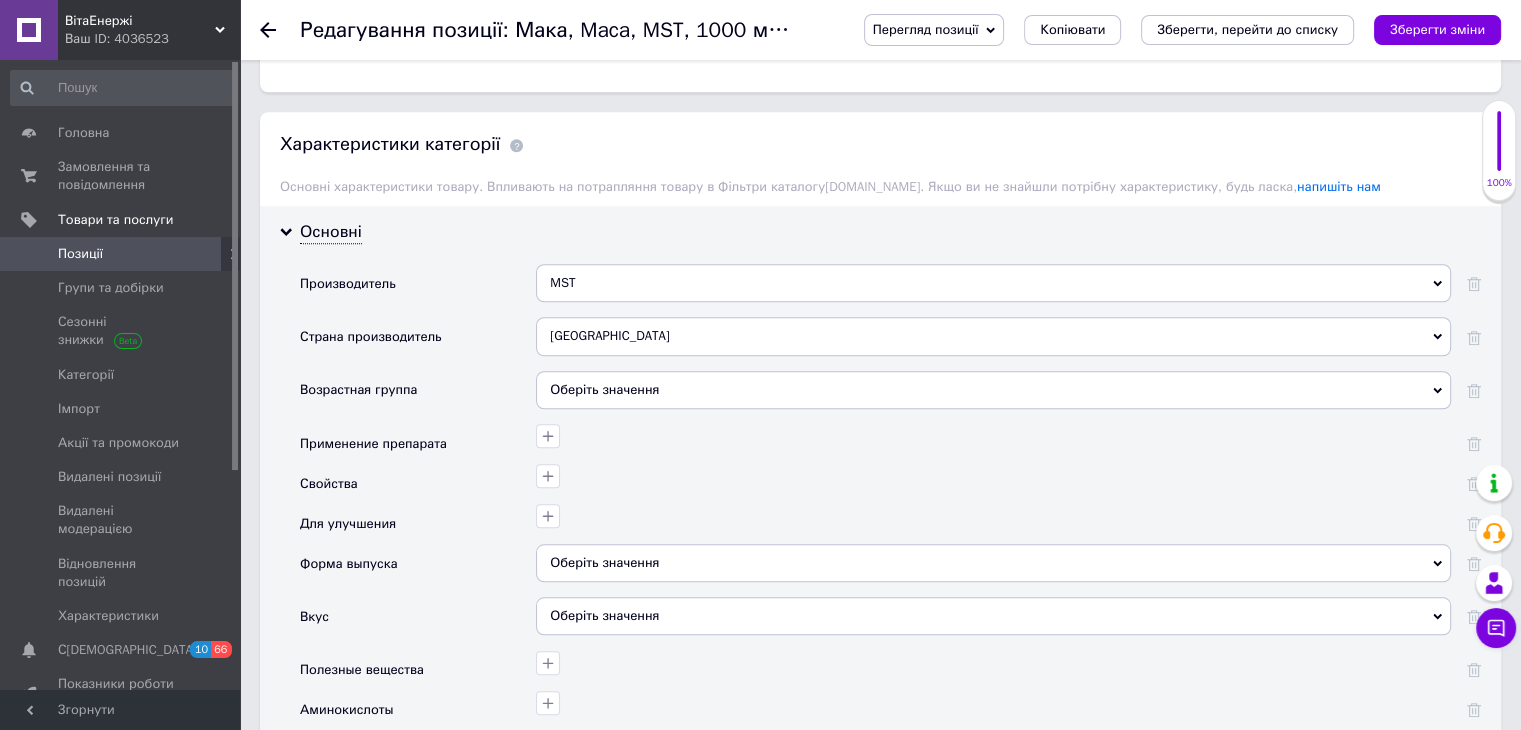 click on "Оберіть значення" at bounding box center [993, 390] 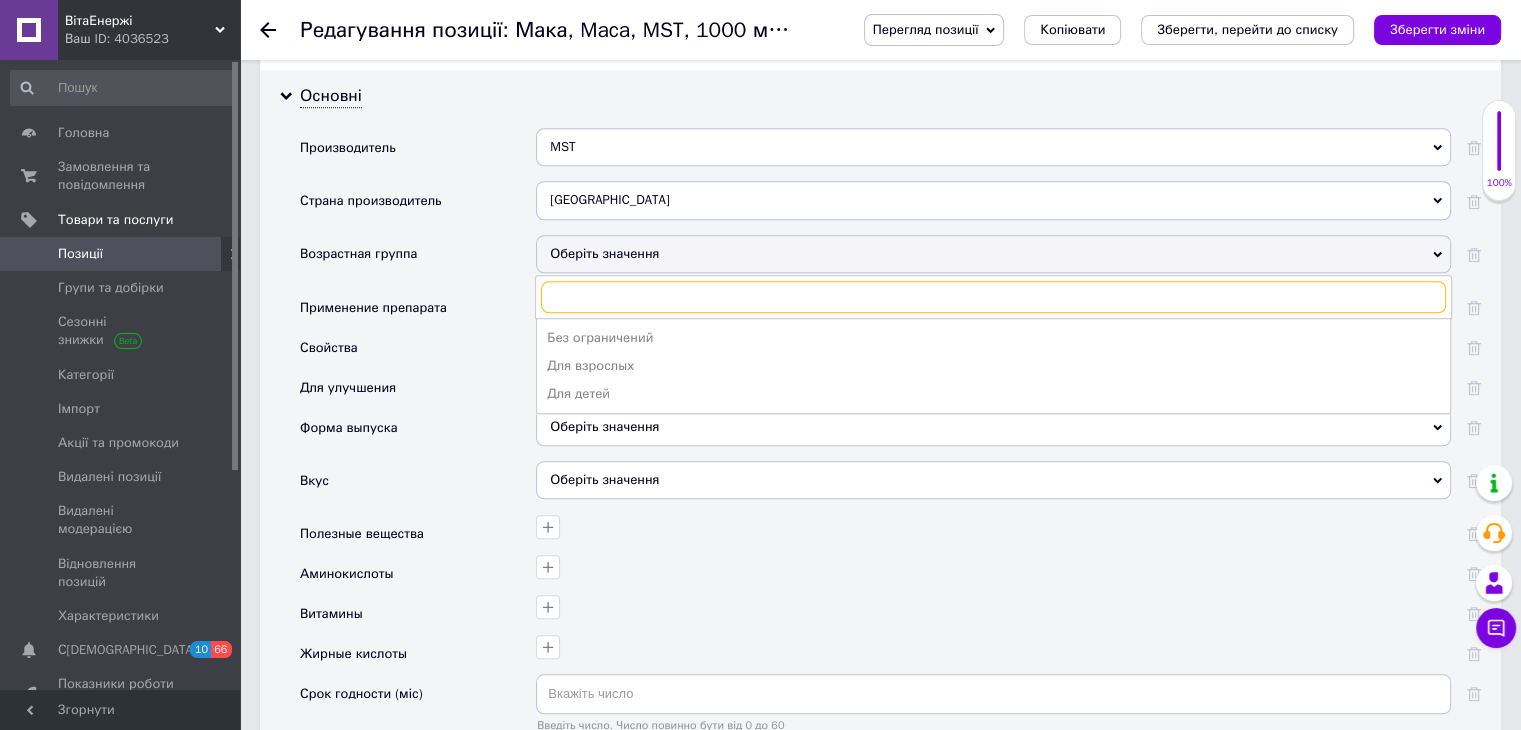 scroll, scrollTop: 1800, scrollLeft: 0, axis: vertical 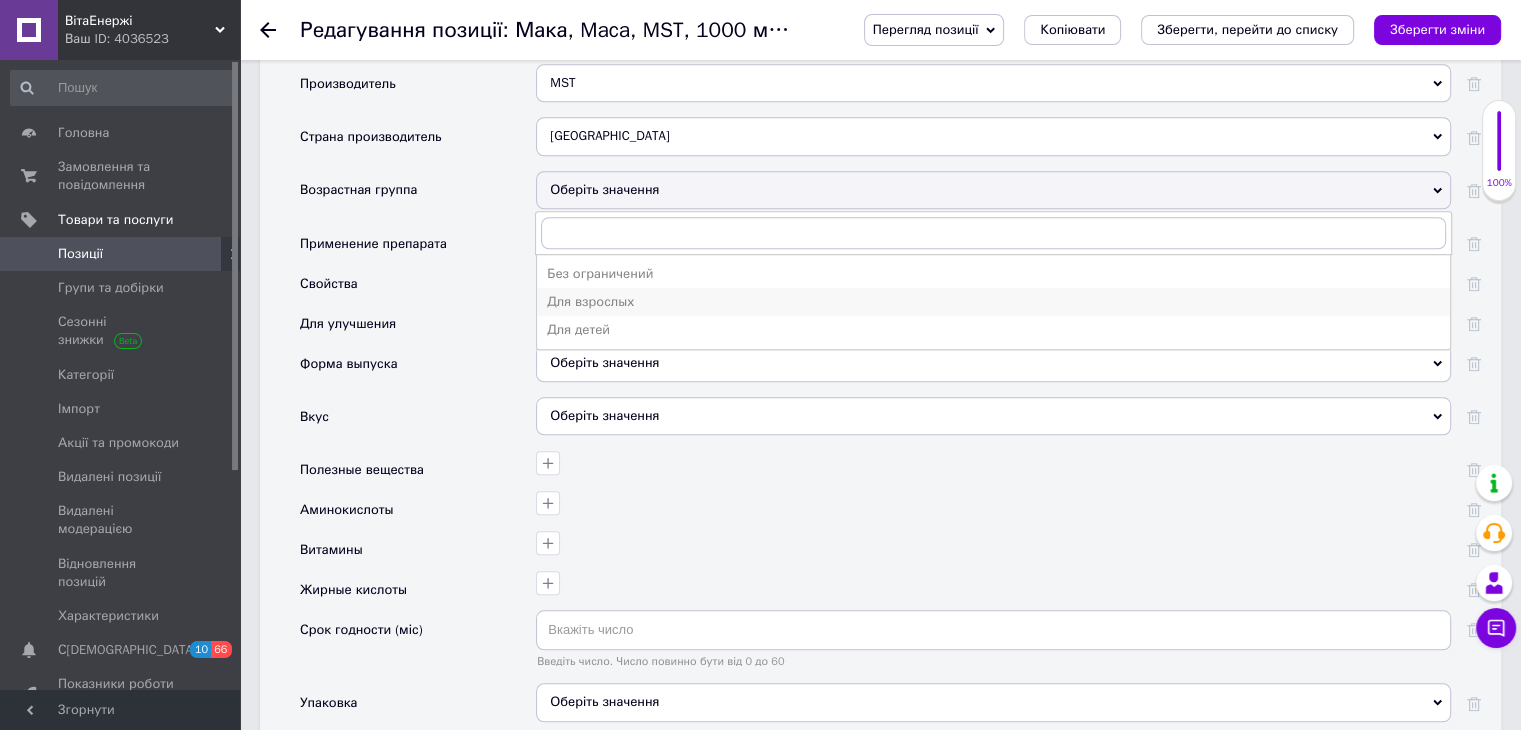 click on "Для взрослых" at bounding box center (993, 302) 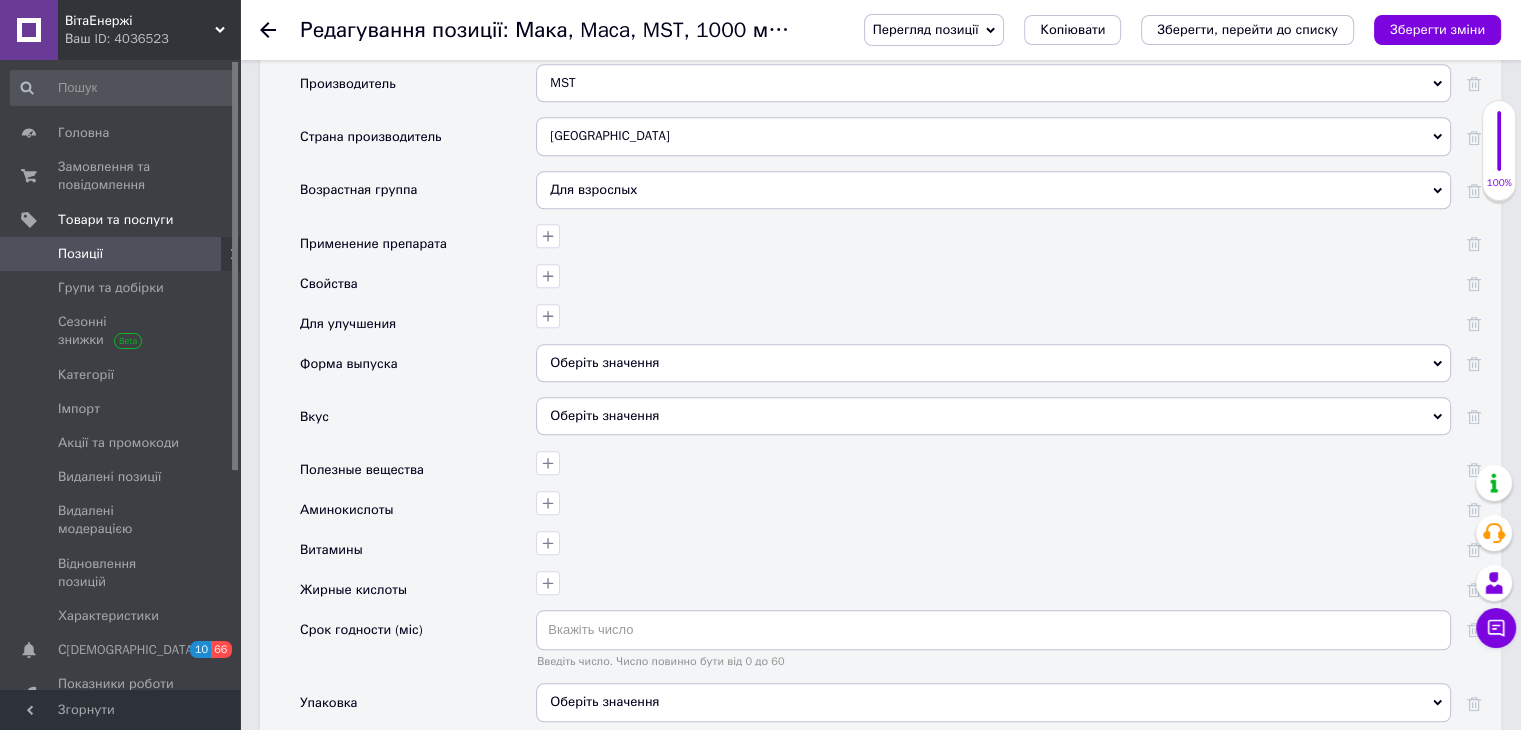 click at bounding box center [991, 273] 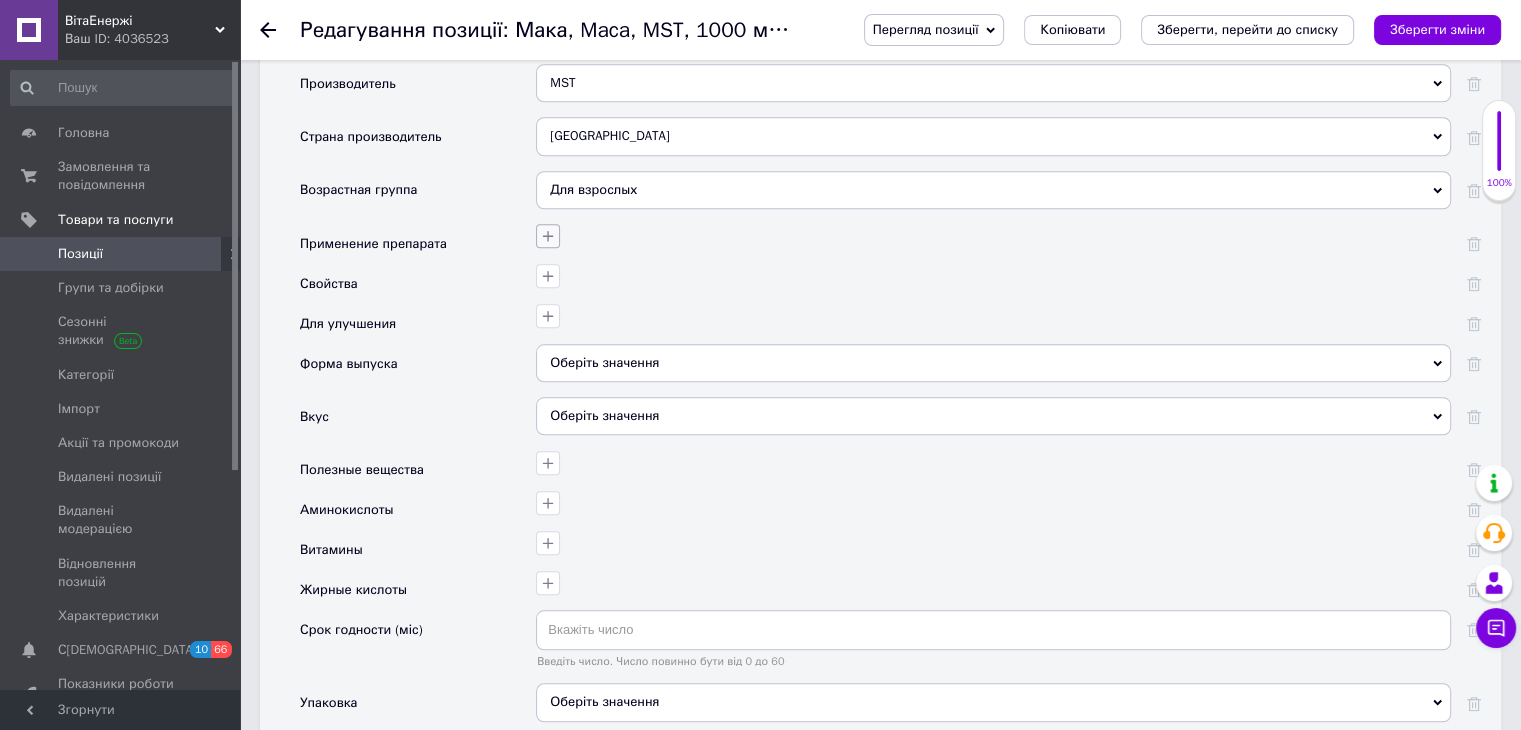 click at bounding box center [548, 236] 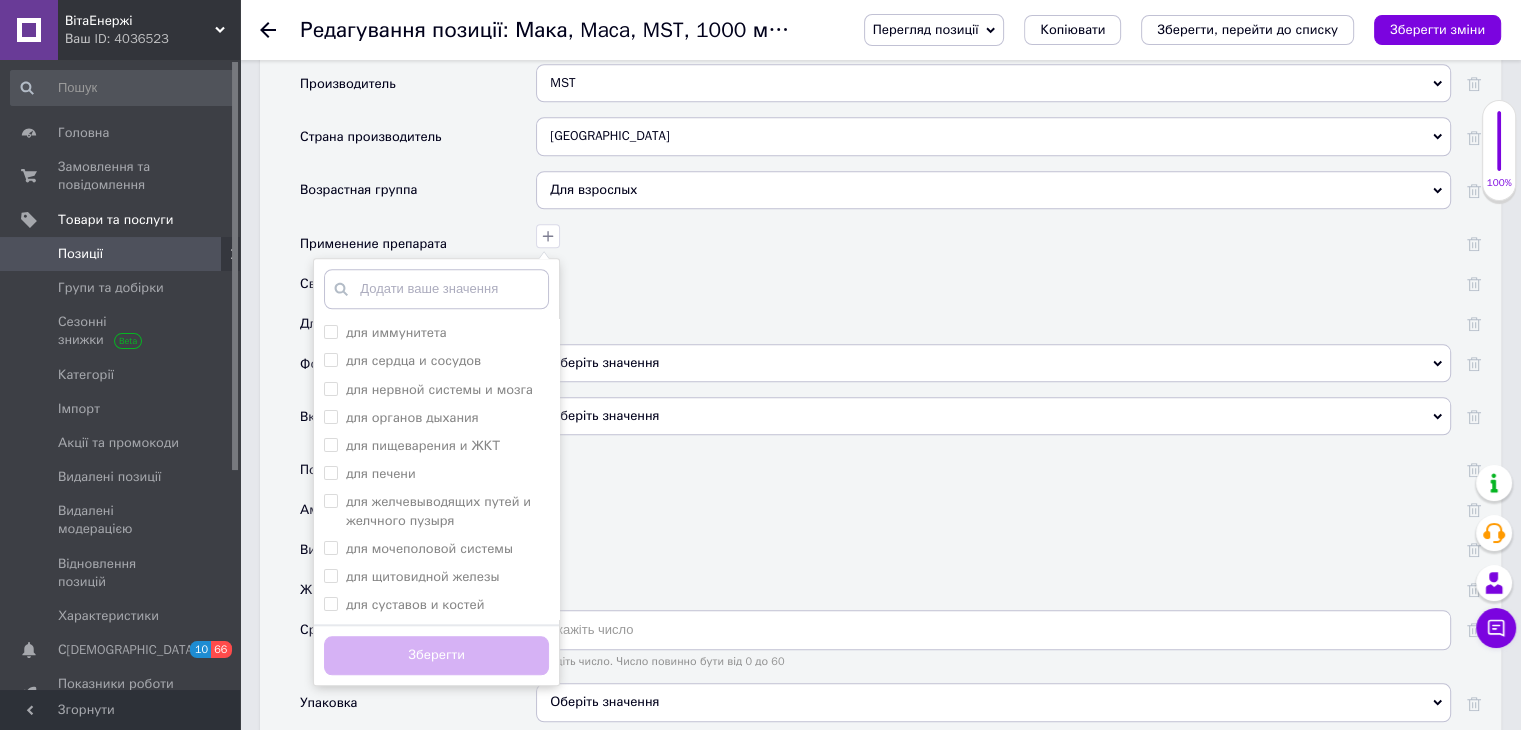 click at bounding box center (436, 289) 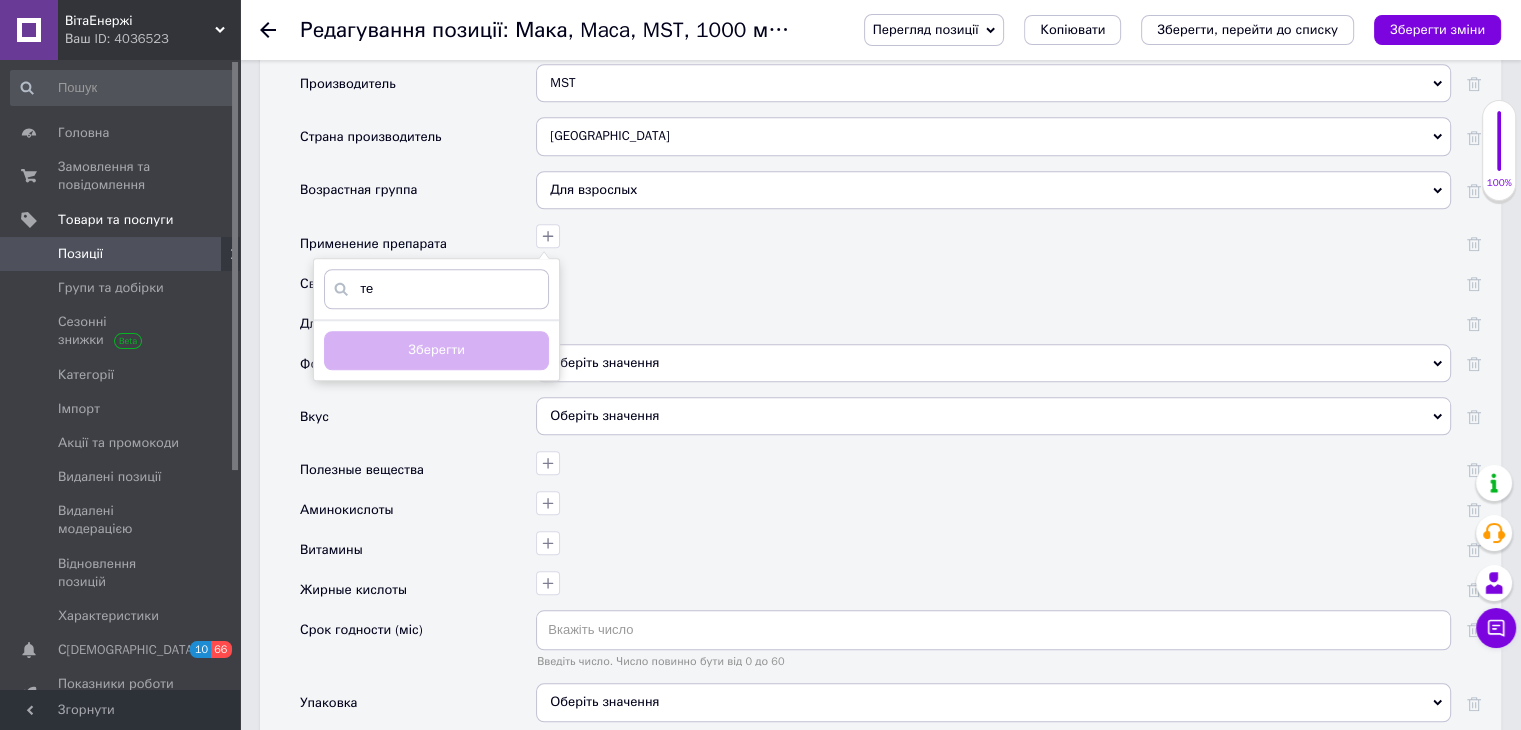 type on "т" 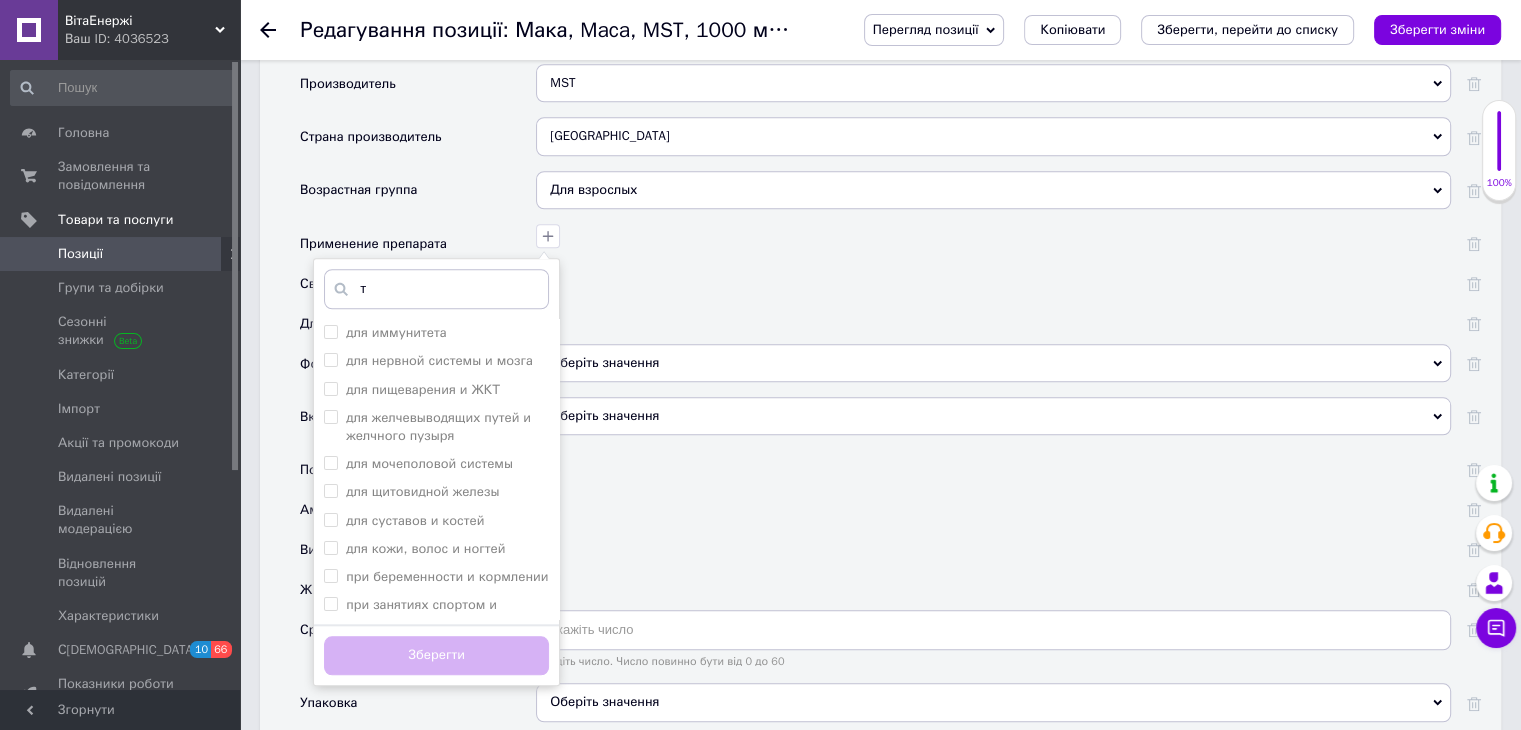 type 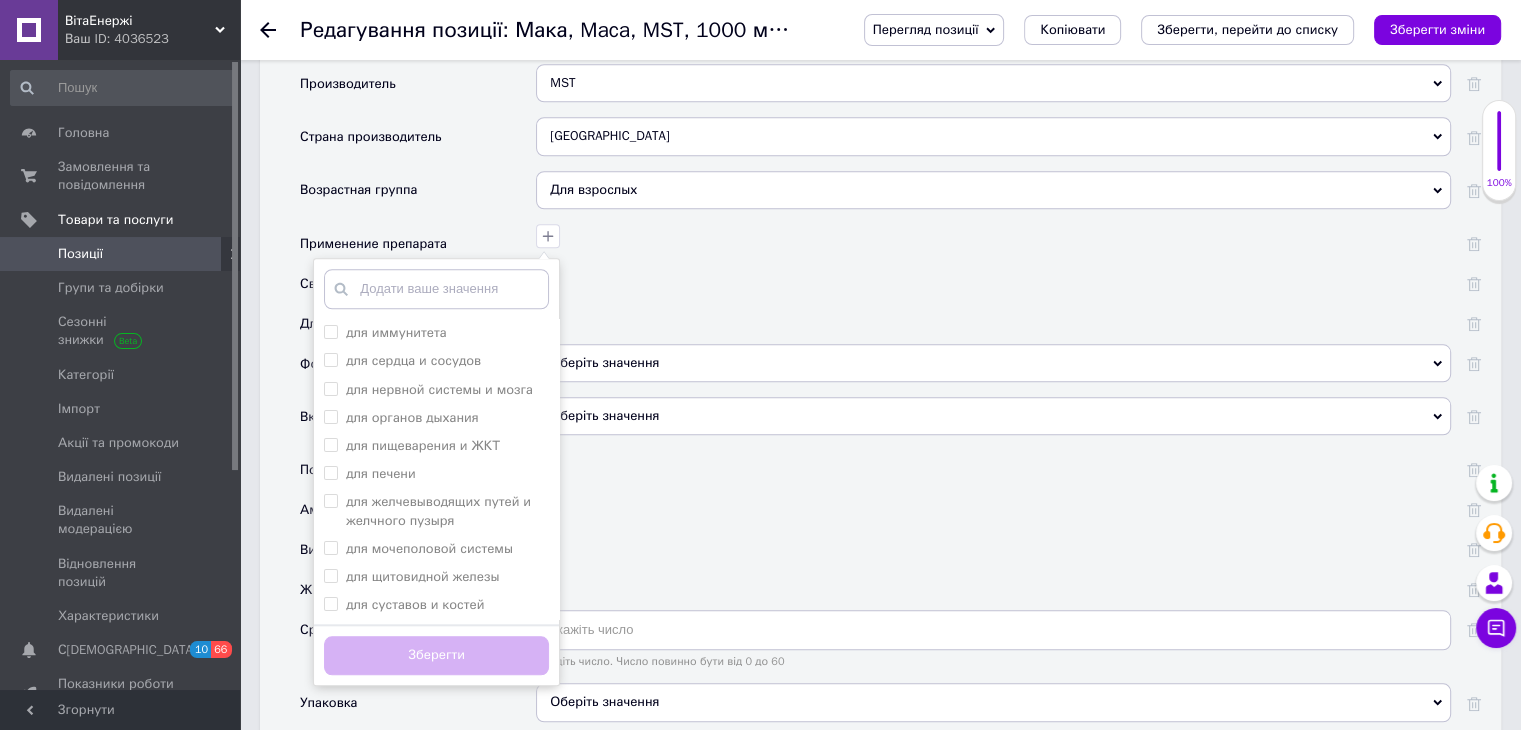 click at bounding box center [991, 273] 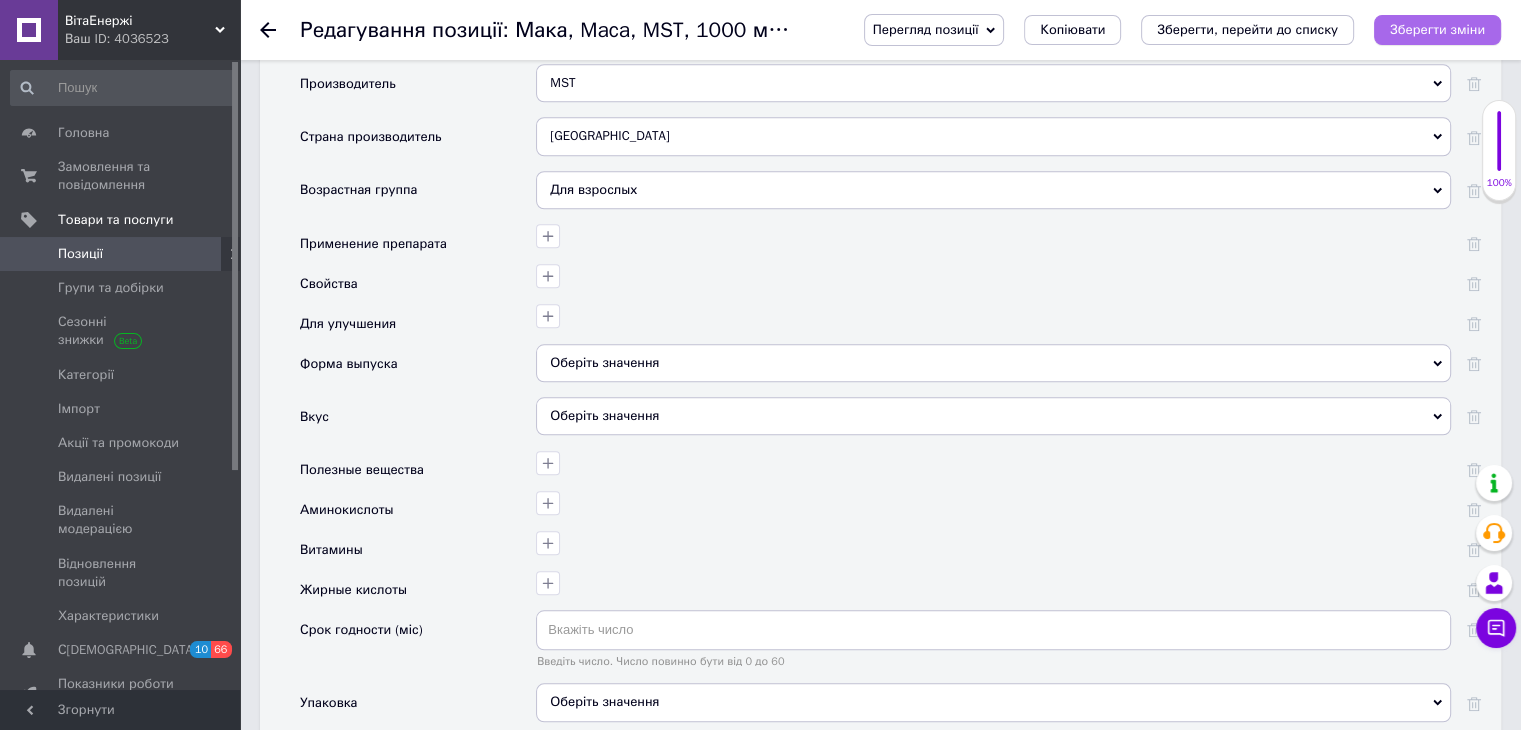 click on "Зберегти зміни" at bounding box center [1437, 29] 